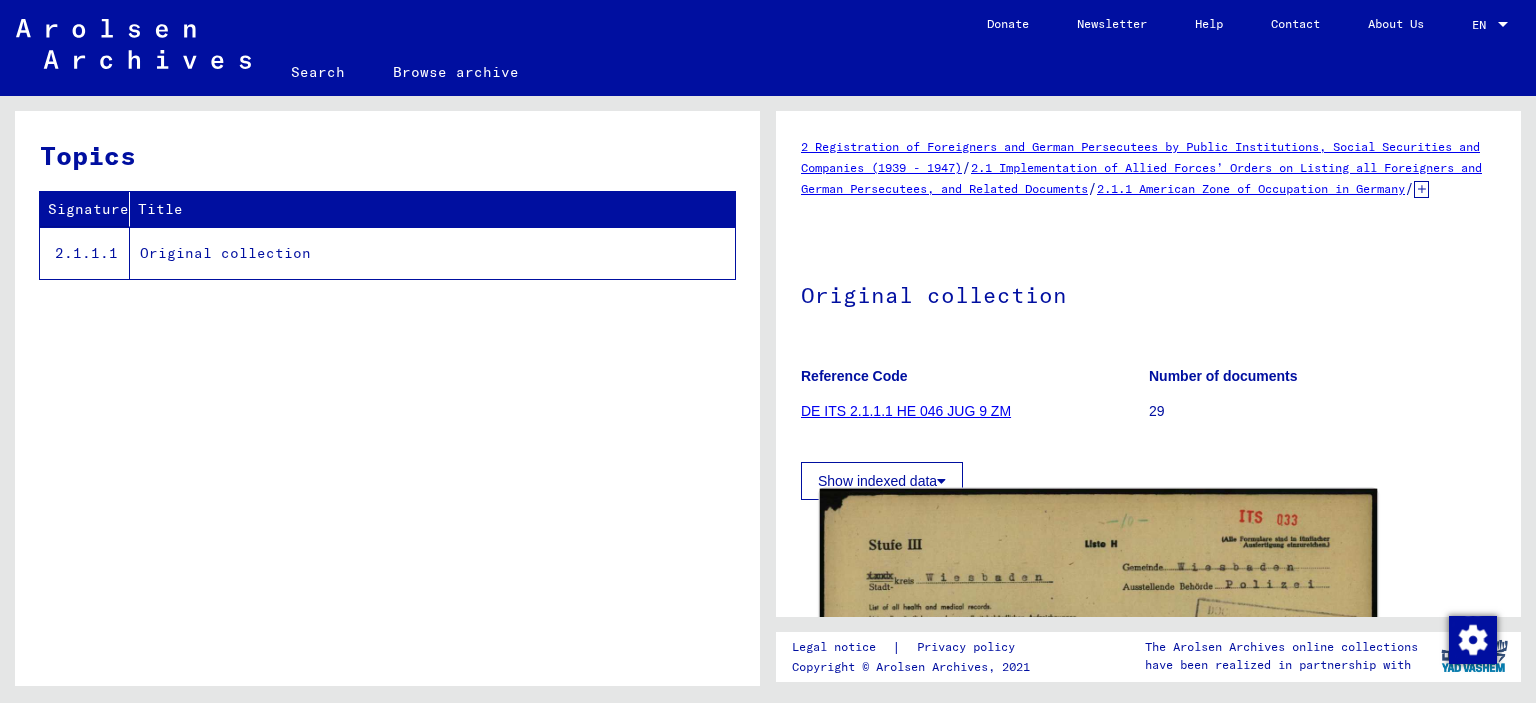 scroll, scrollTop: 0, scrollLeft: 0, axis: both 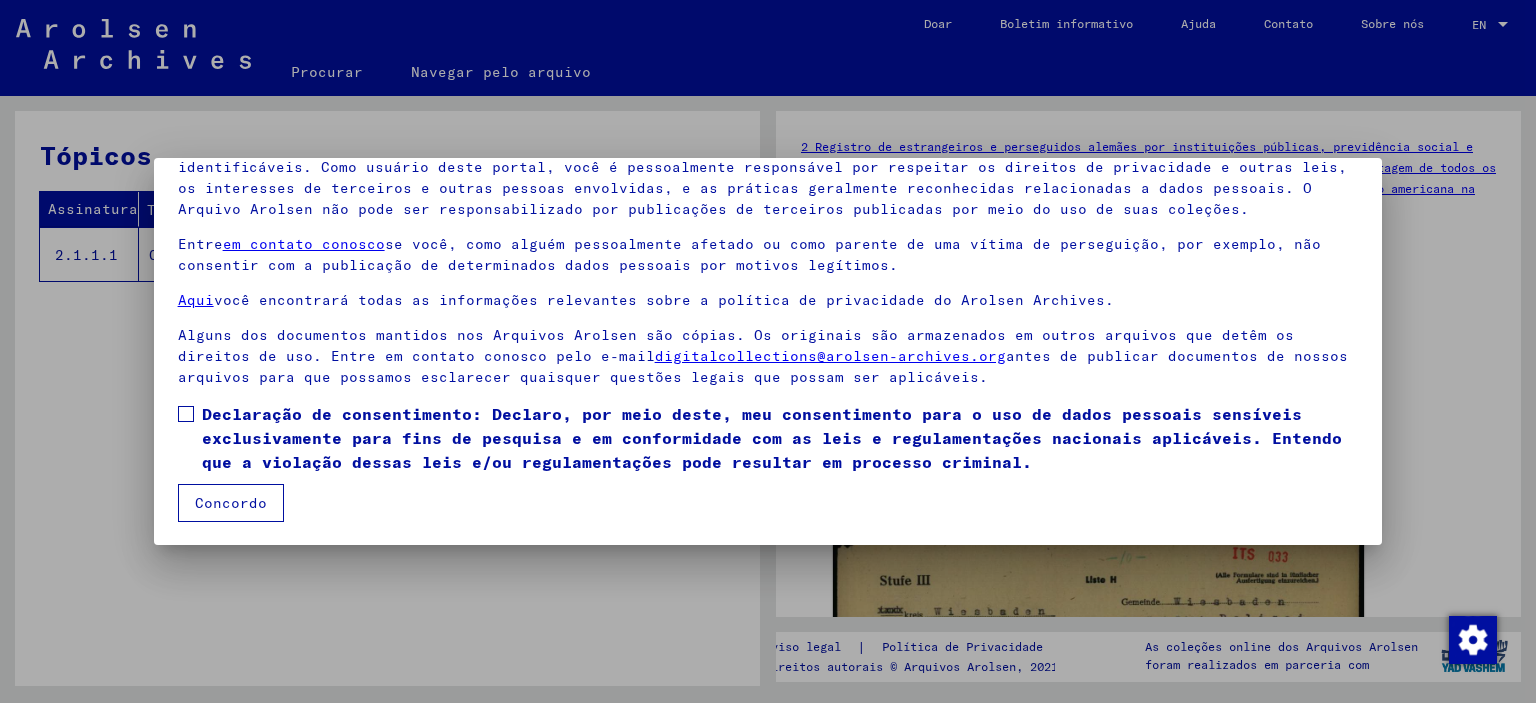 click on "Concordo" at bounding box center (231, 503) 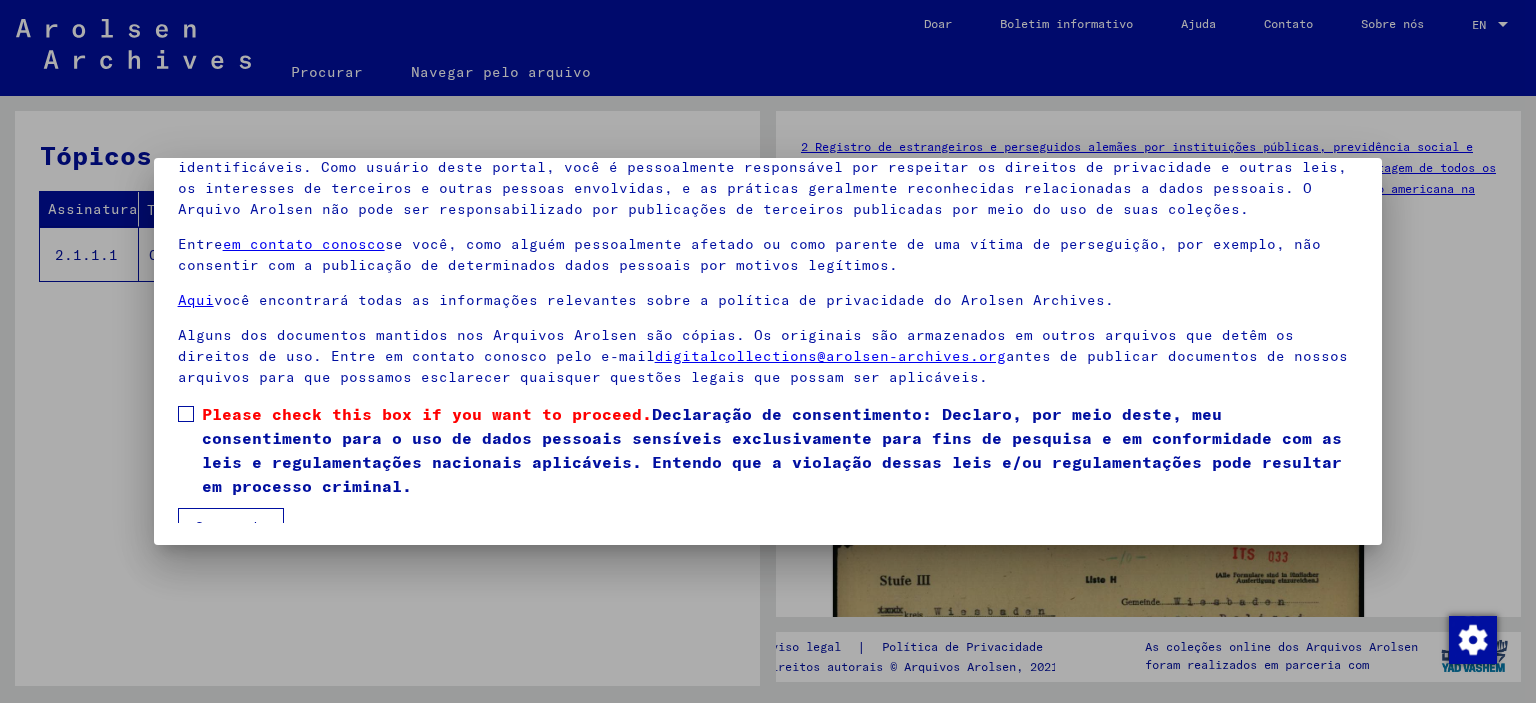 scroll, scrollTop: 169, scrollLeft: 0, axis: vertical 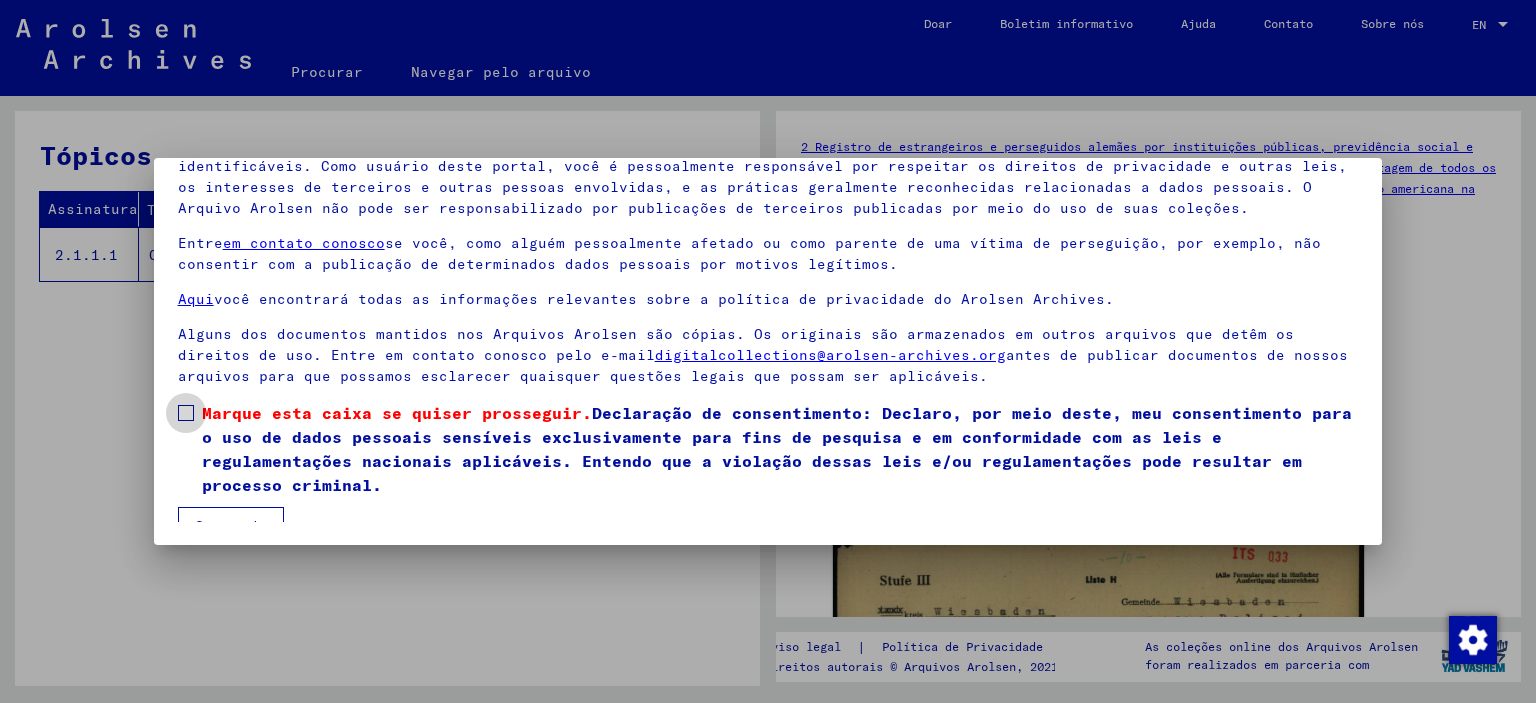 click at bounding box center (186, 413) 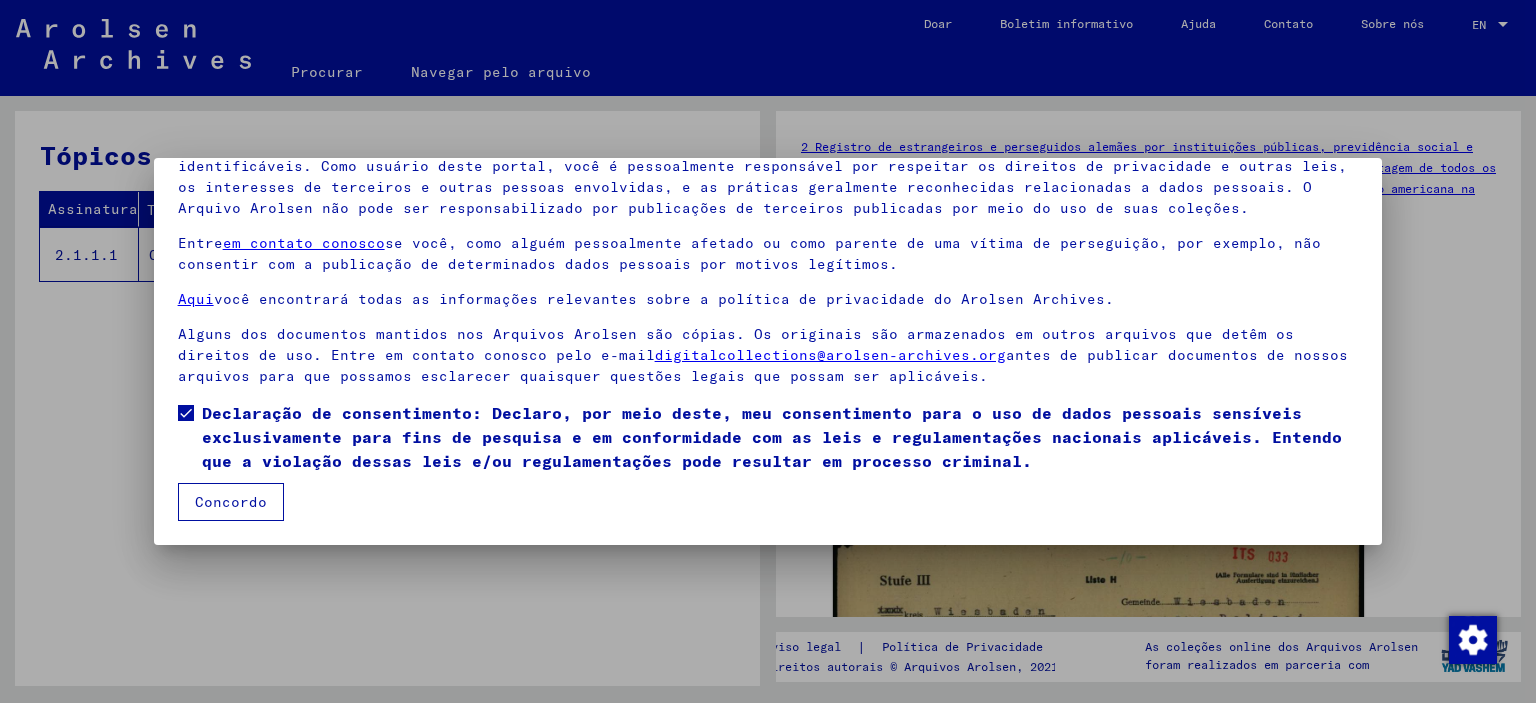 click on "Concordo" at bounding box center [231, 502] 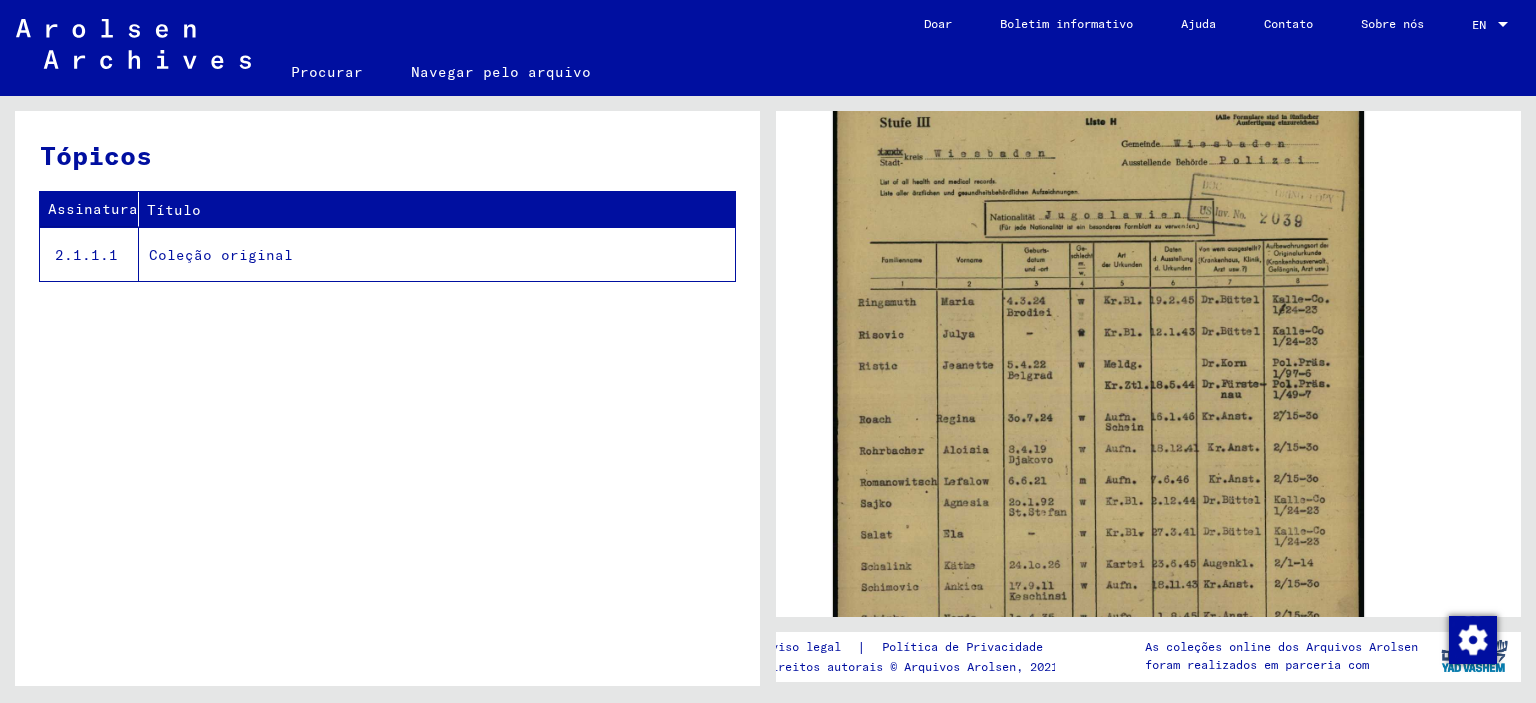 scroll, scrollTop: 424, scrollLeft: 0, axis: vertical 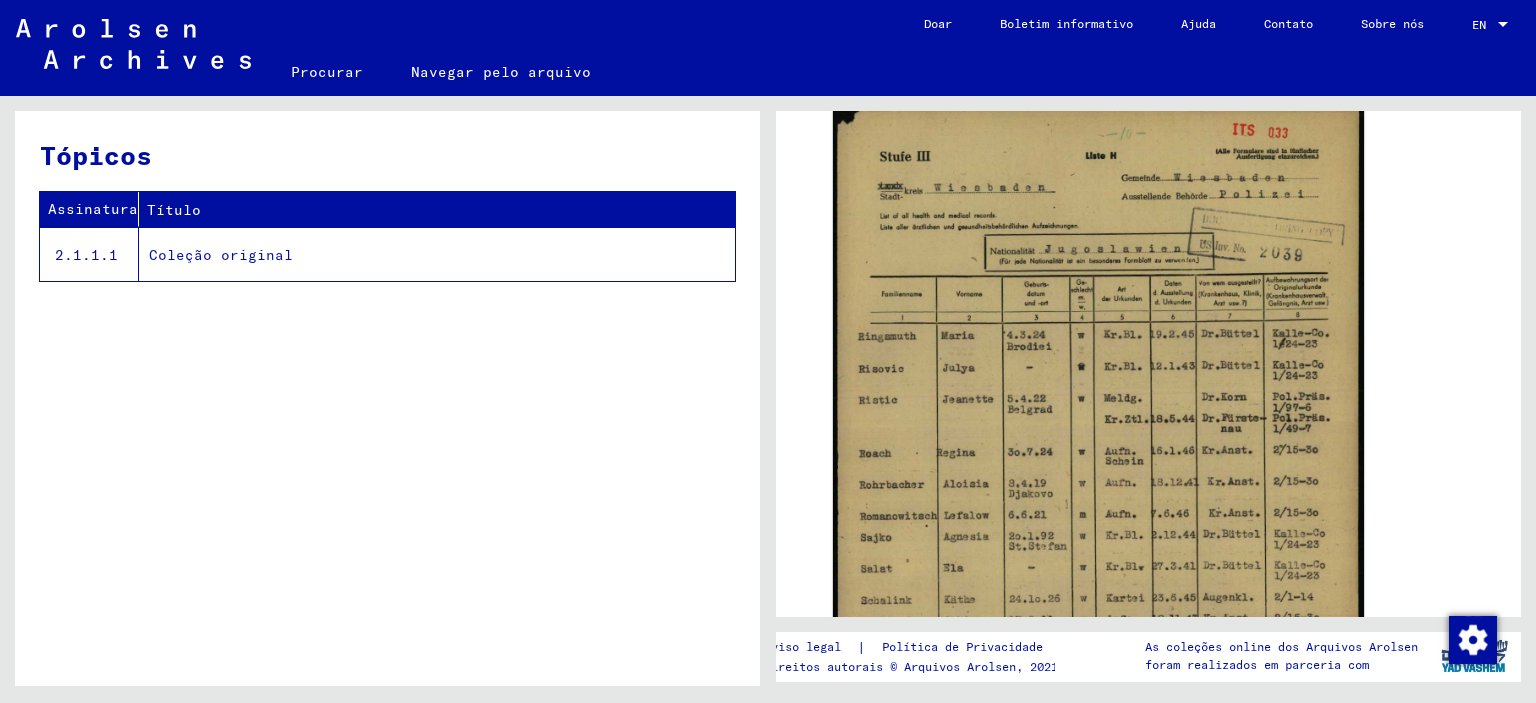 click on "Coleção original" 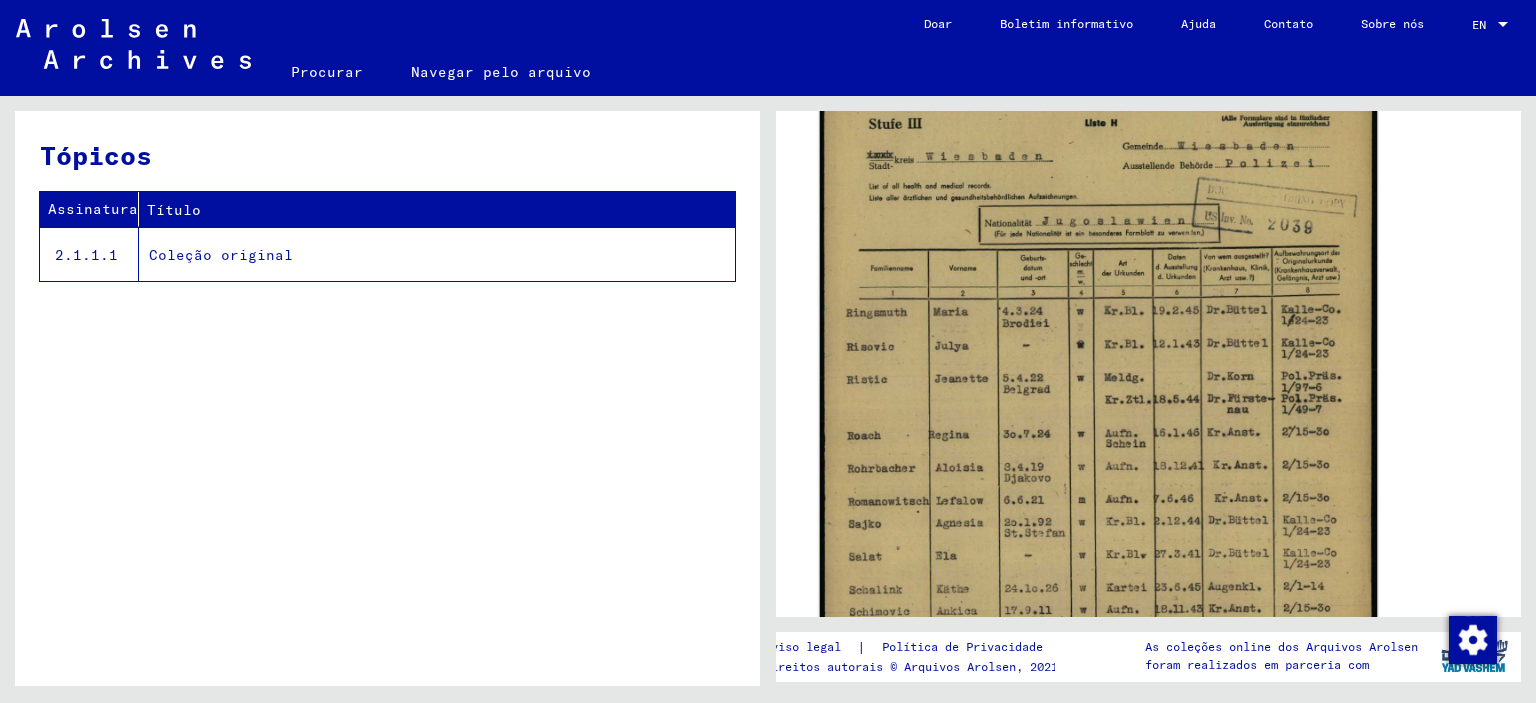 scroll, scrollTop: 224, scrollLeft: 0, axis: vertical 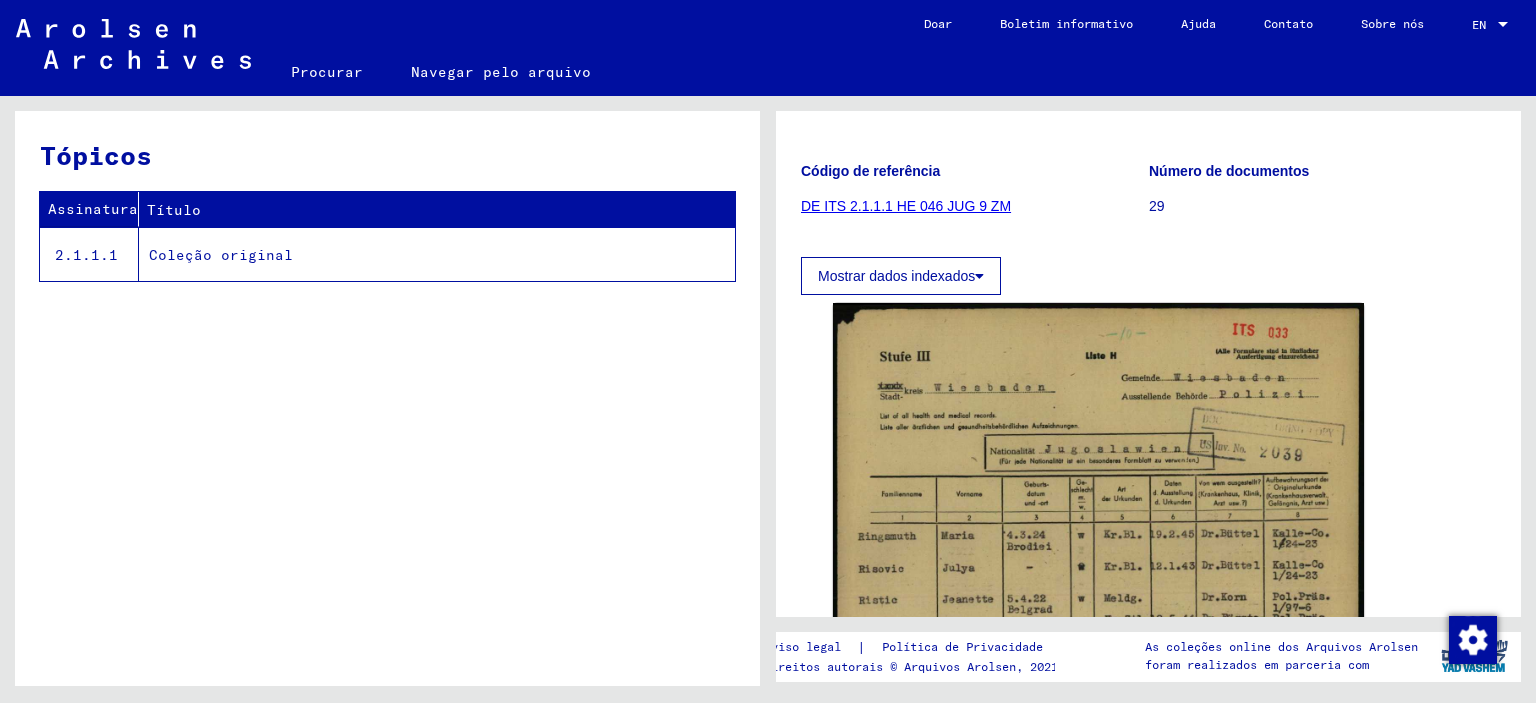 click on "DE ITS 2.1.1.1 HE 046 JUG 9 ZM" 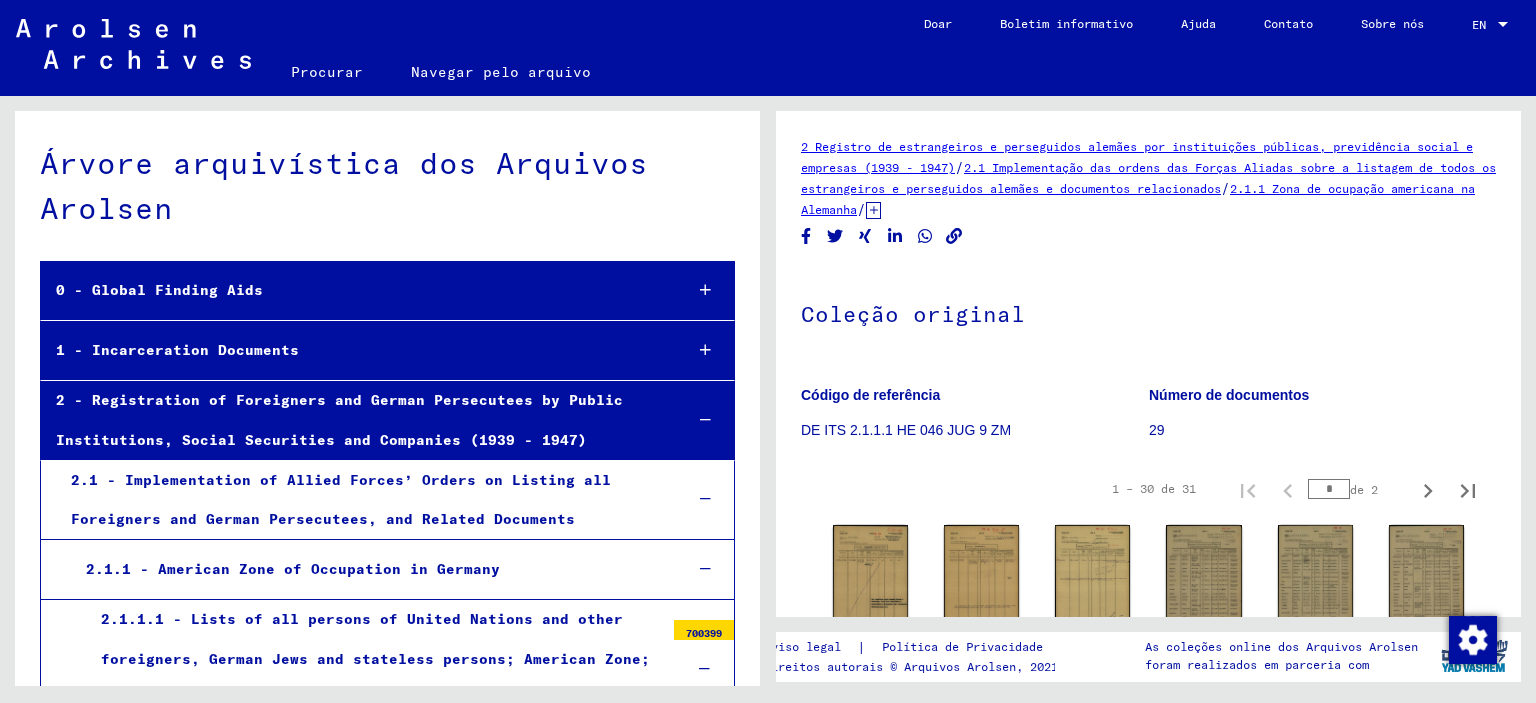 scroll, scrollTop: 100, scrollLeft: 0, axis: vertical 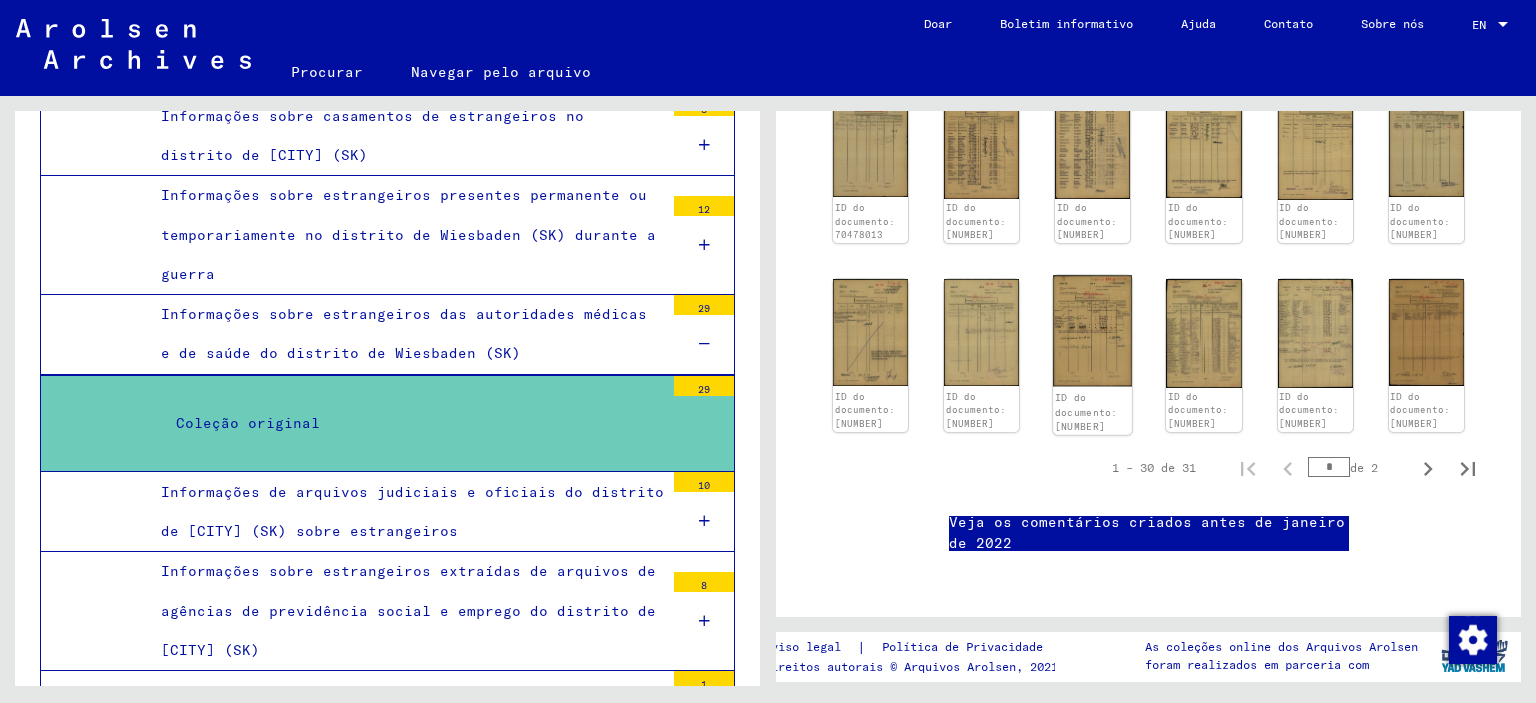 click 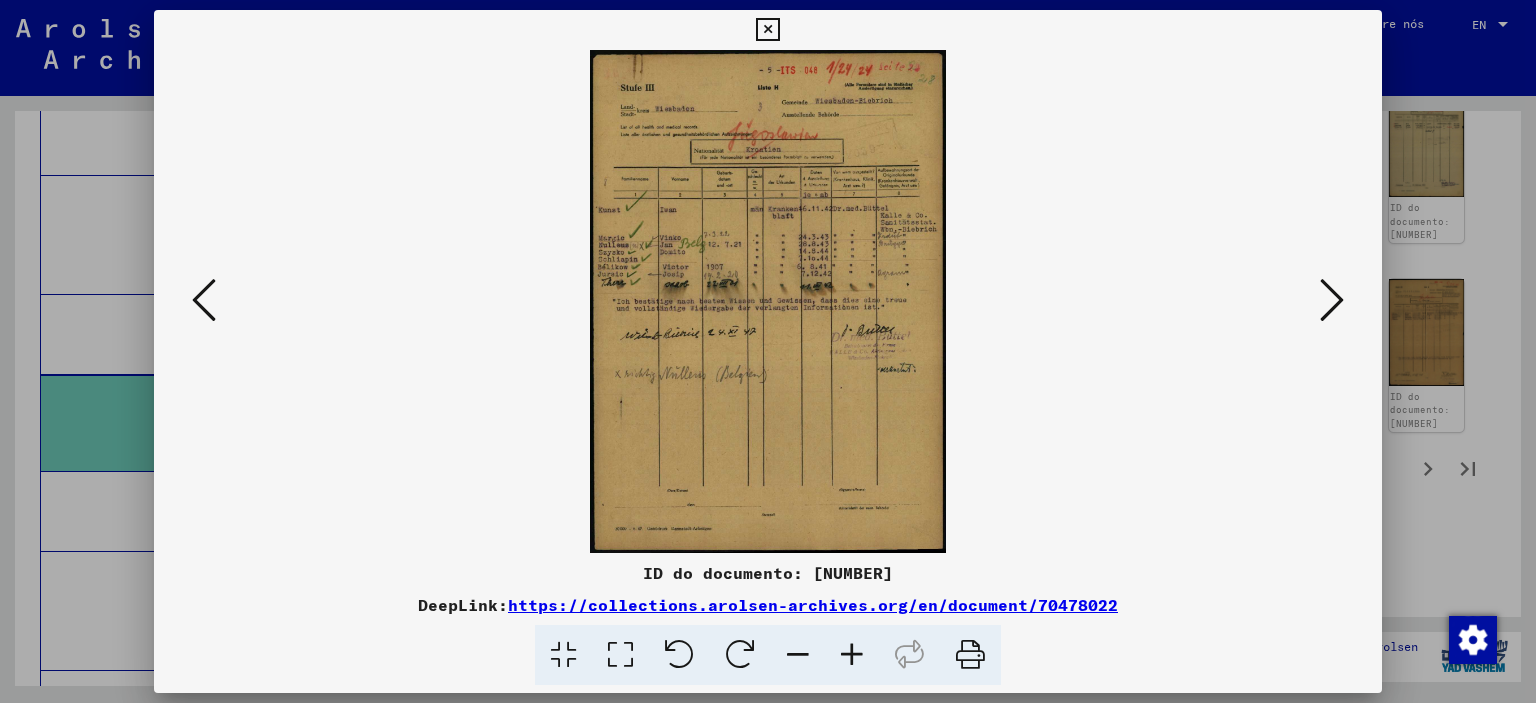 click at bounding box center [768, 301] 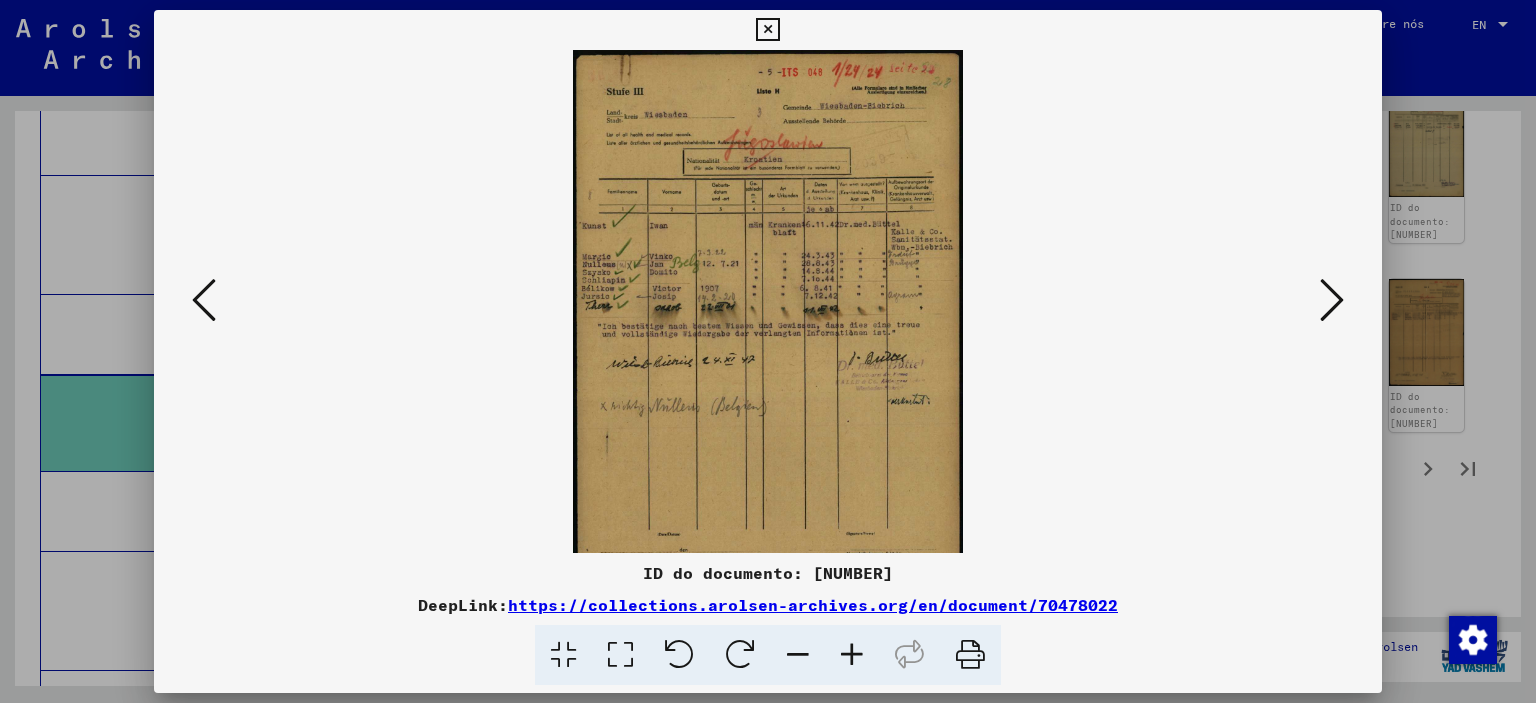 click at bounding box center (852, 655) 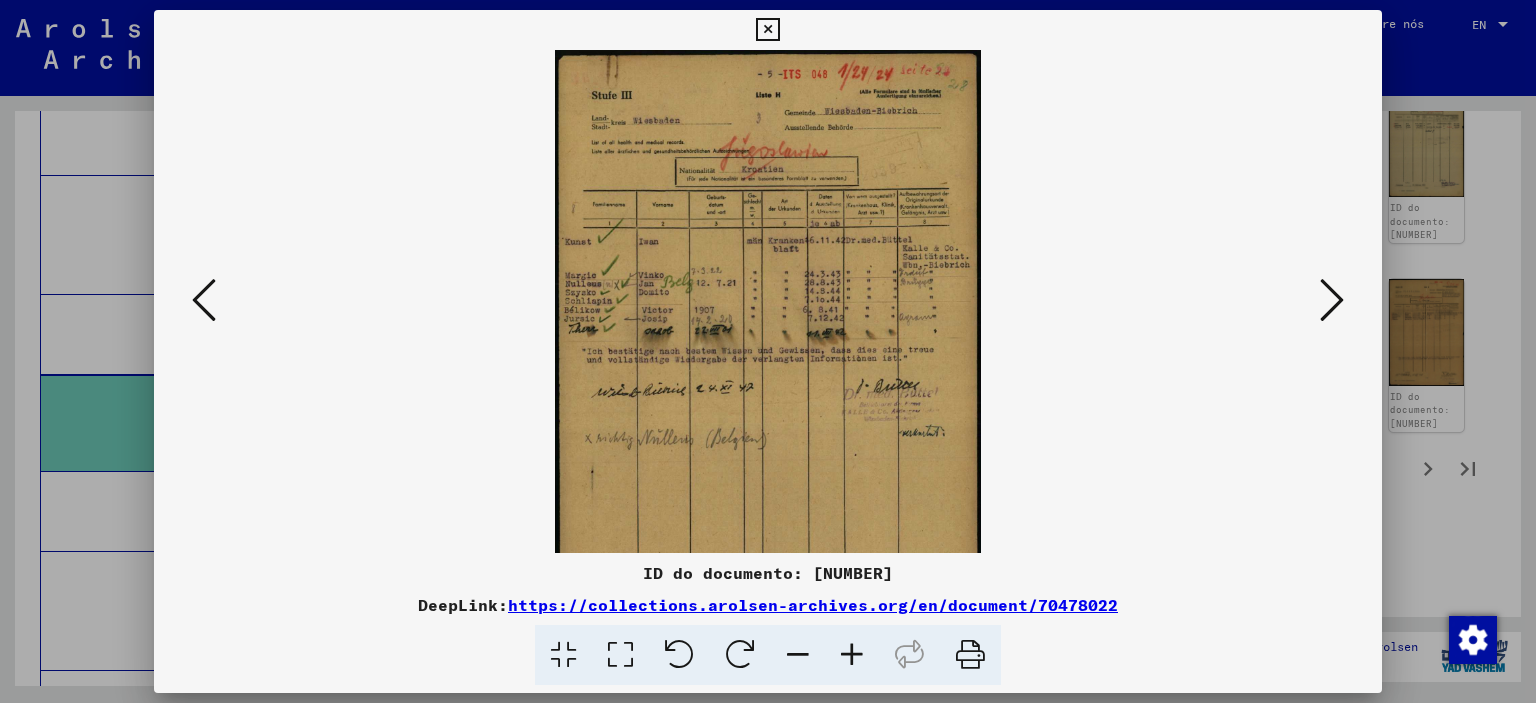click at bounding box center [852, 655] 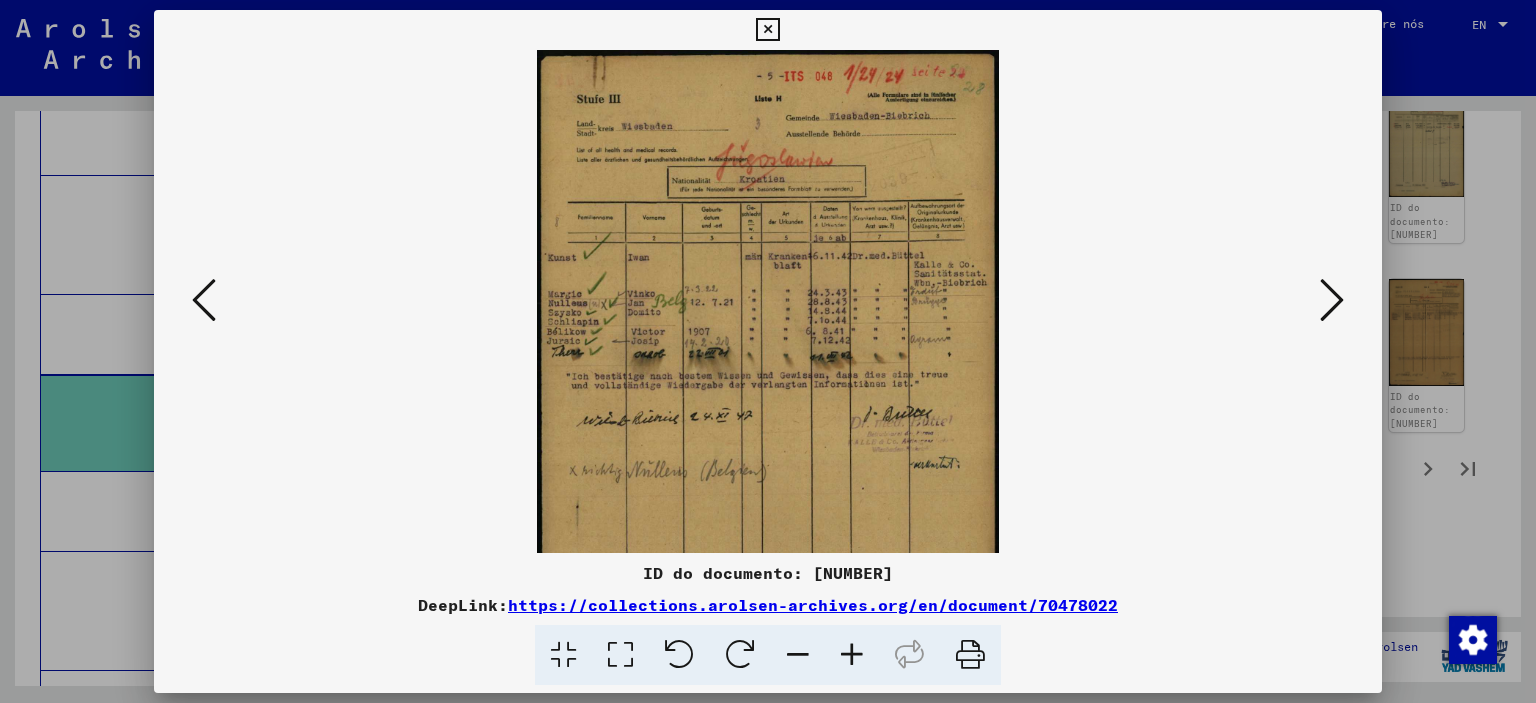 click at bounding box center [852, 655] 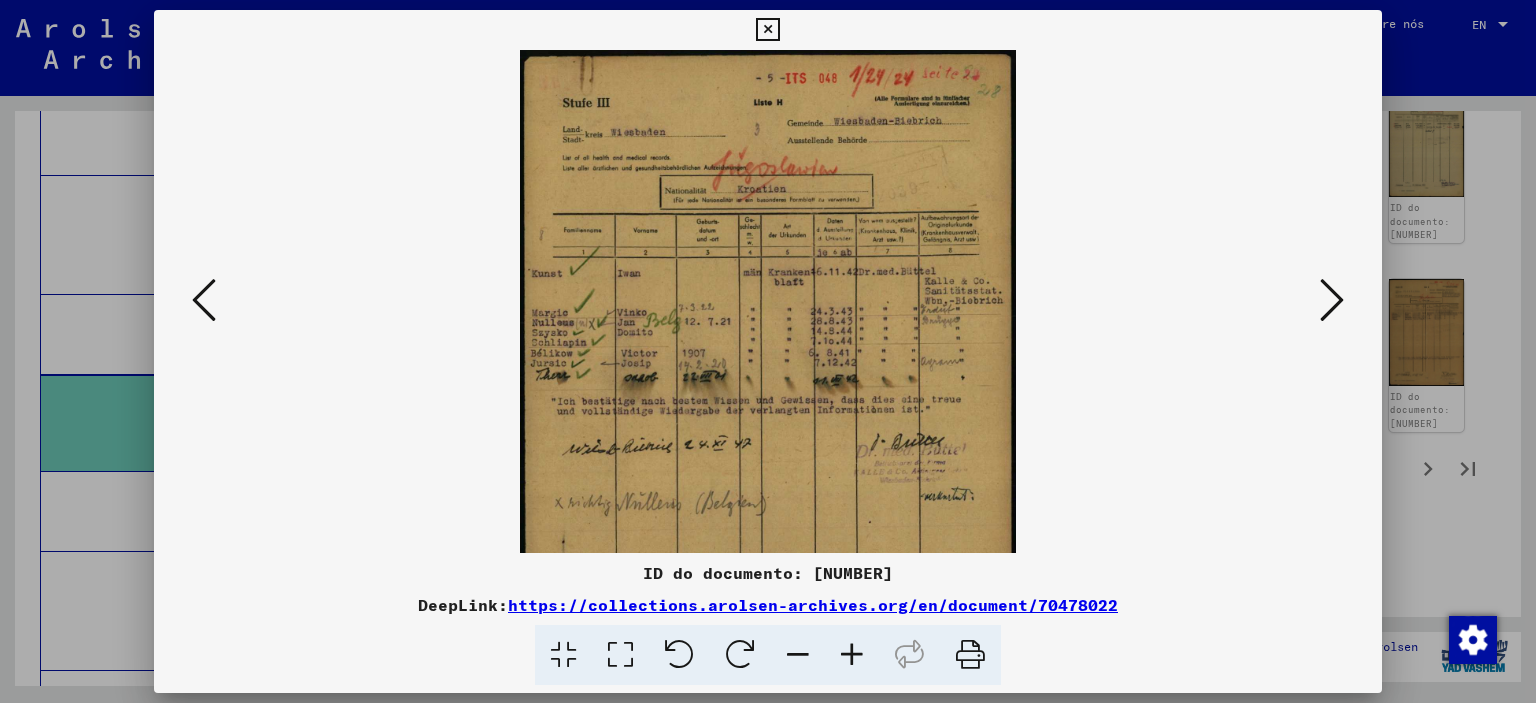 click at bounding box center [852, 655] 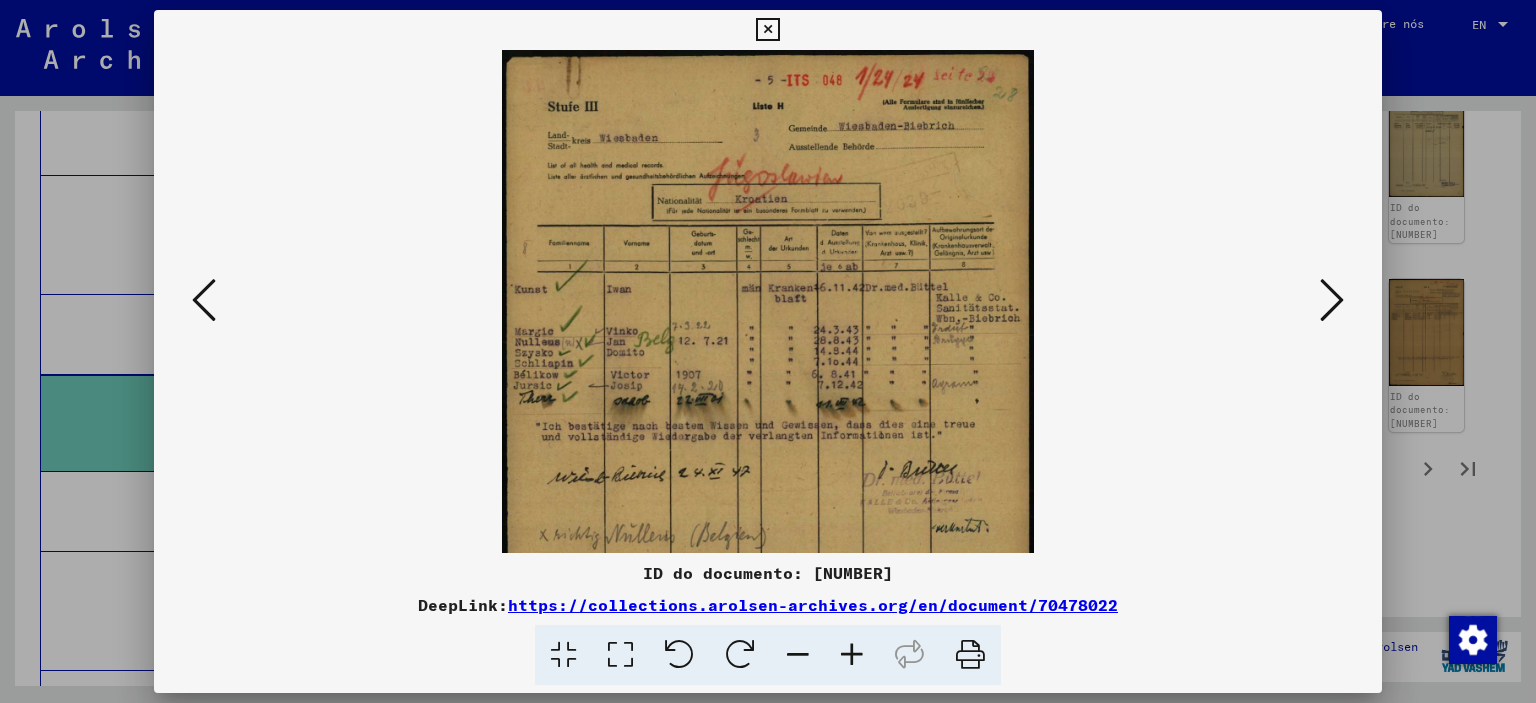 click at bounding box center [798, 655] 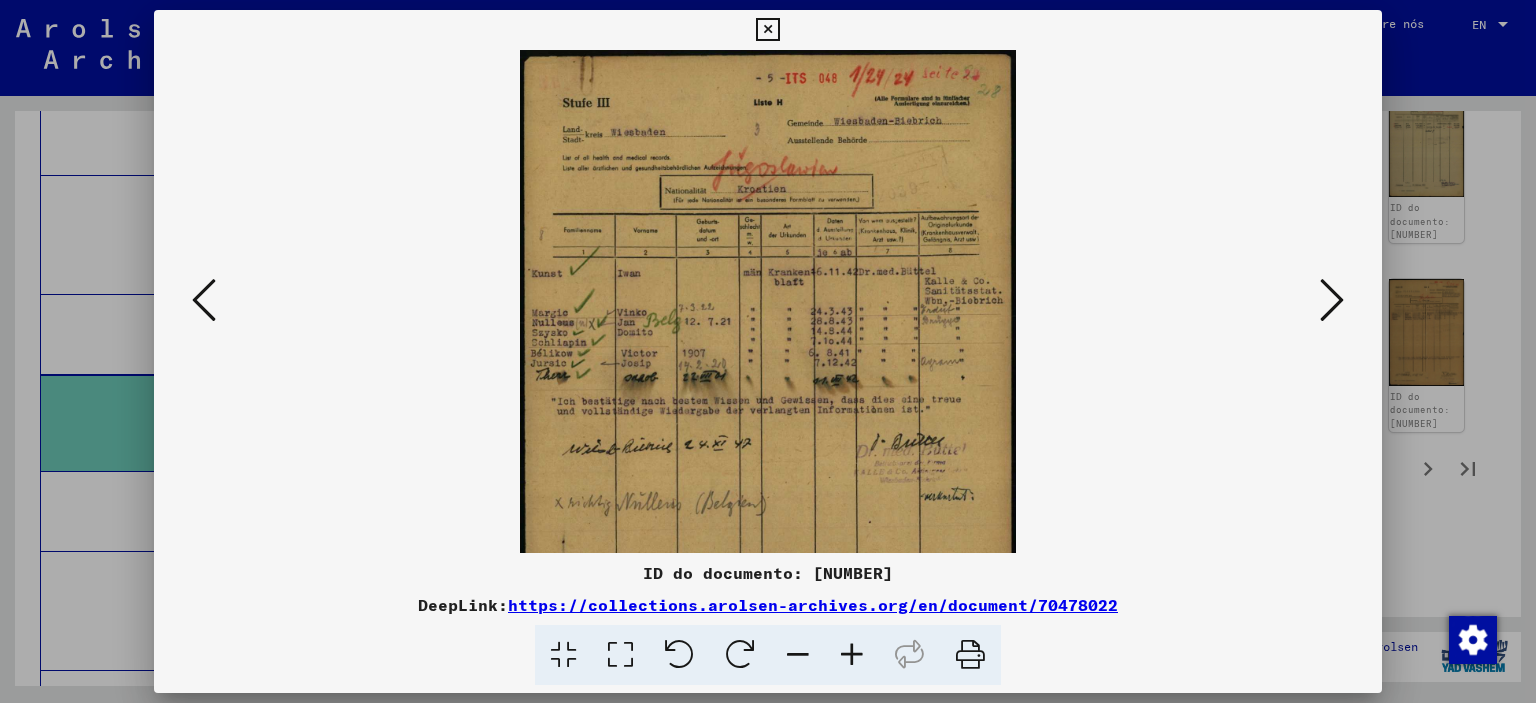 click at bounding box center (798, 655) 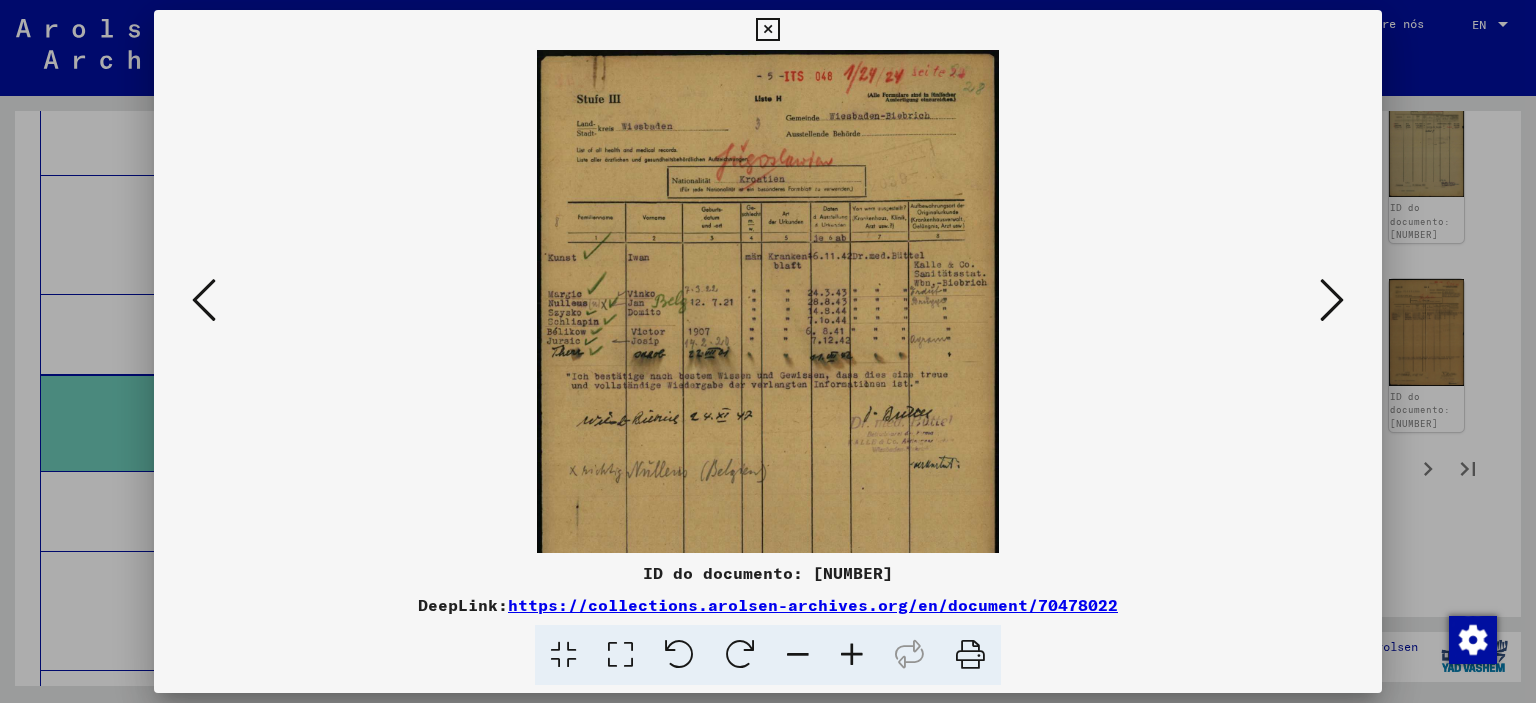 click at bounding box center (798, 655) 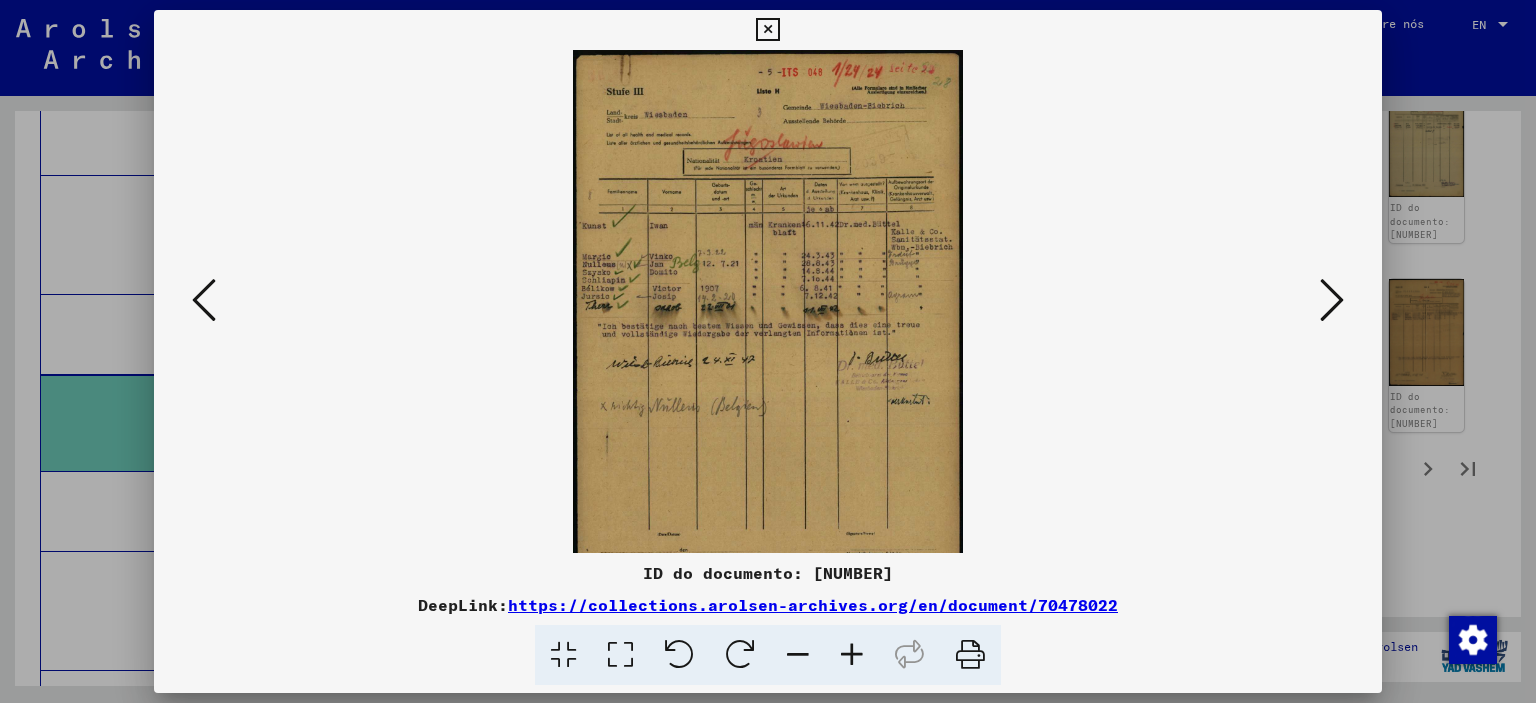 click at bounding box center (798, 655) 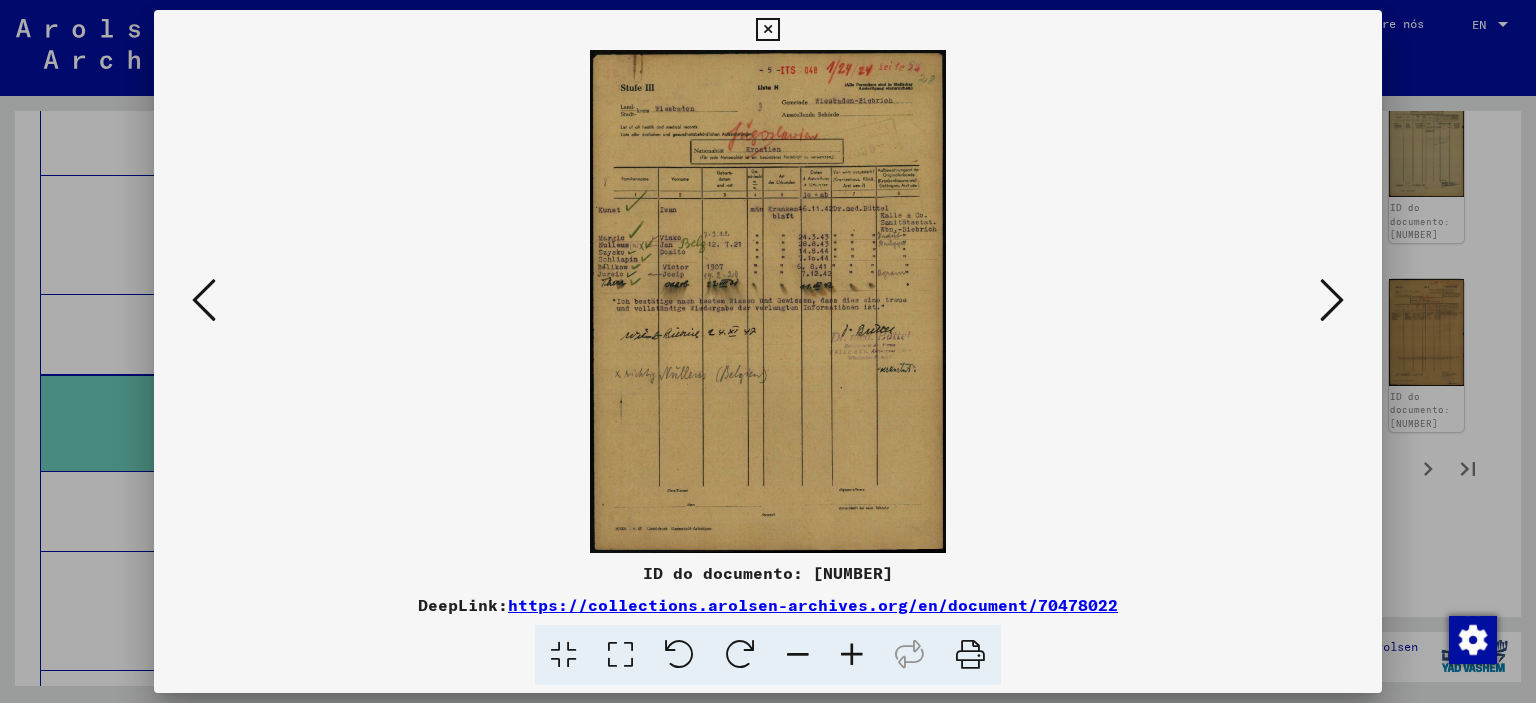 click at bounding box center [798, 655] 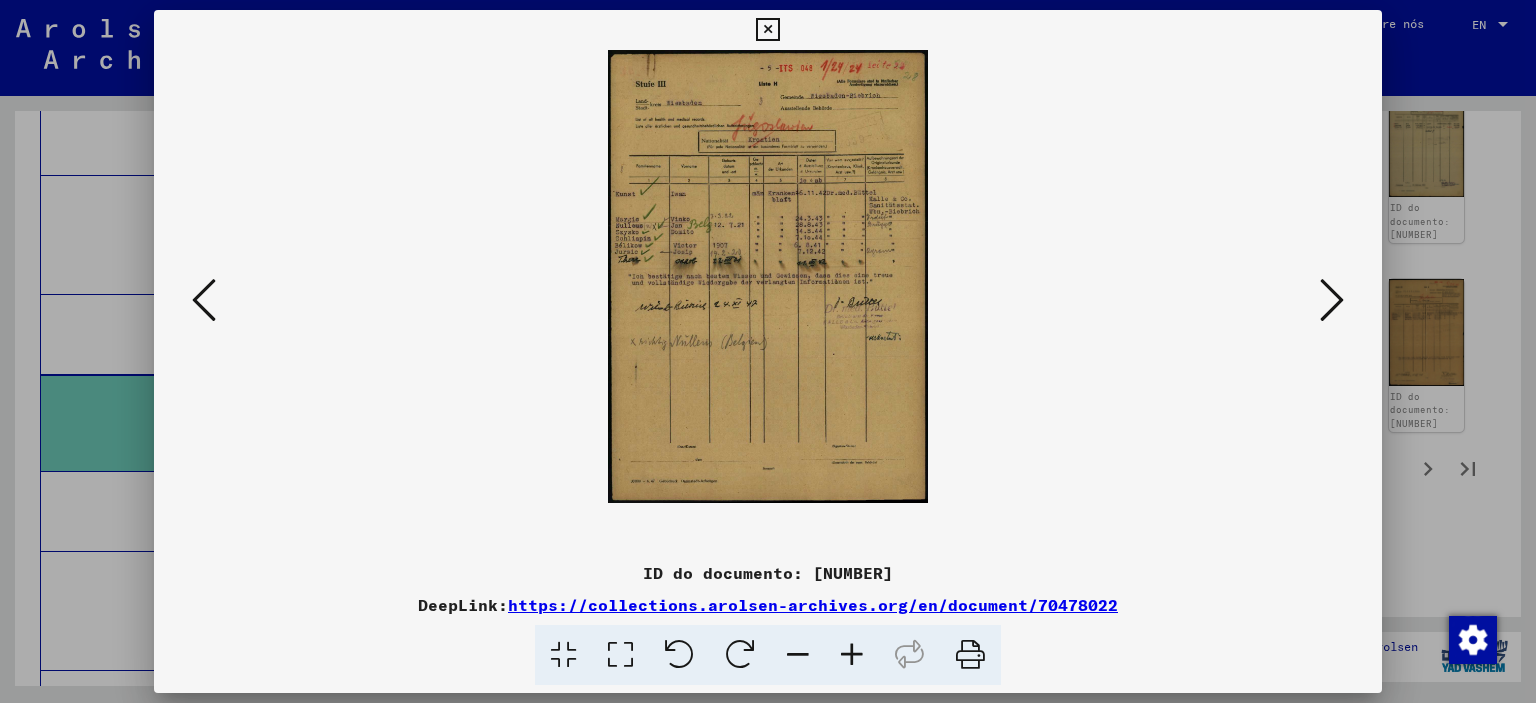 click at bounding box center (767, 30) 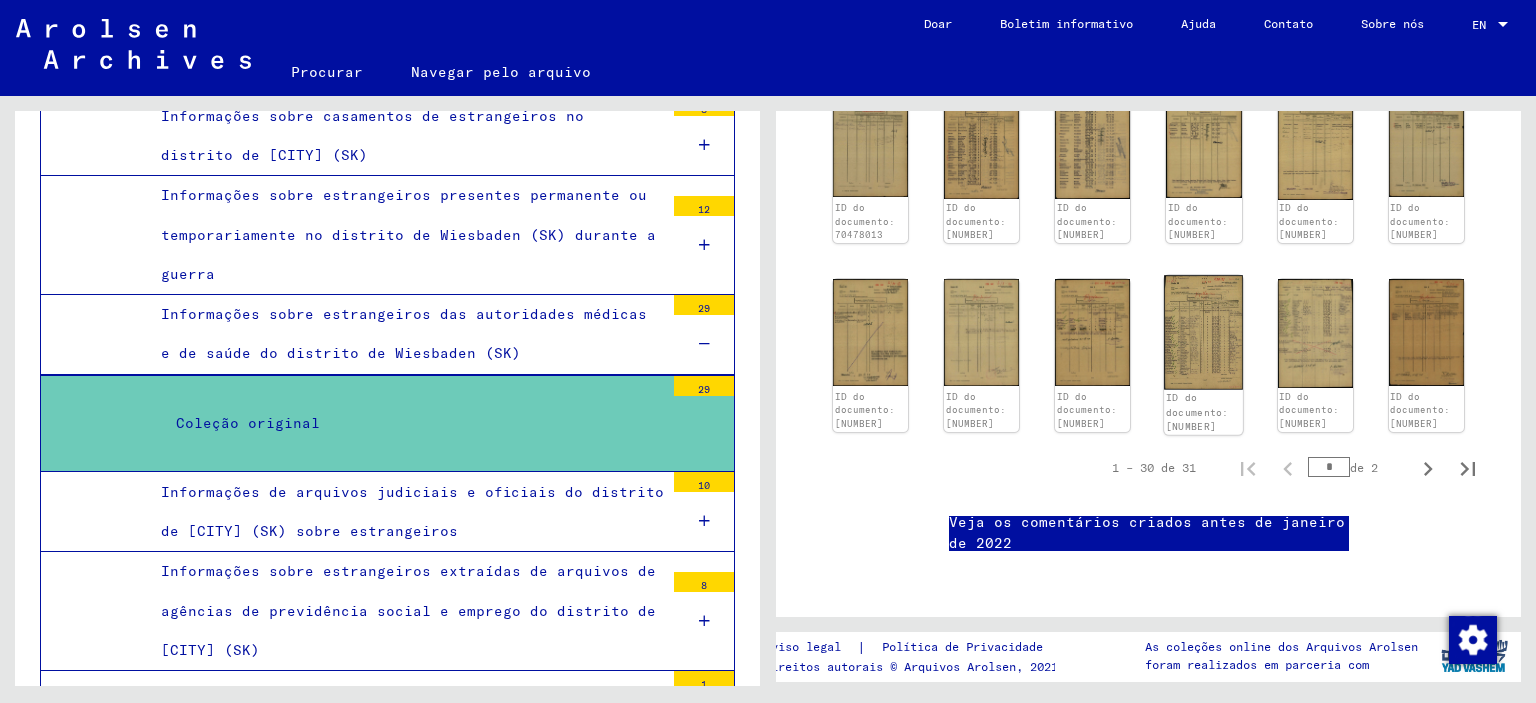 click 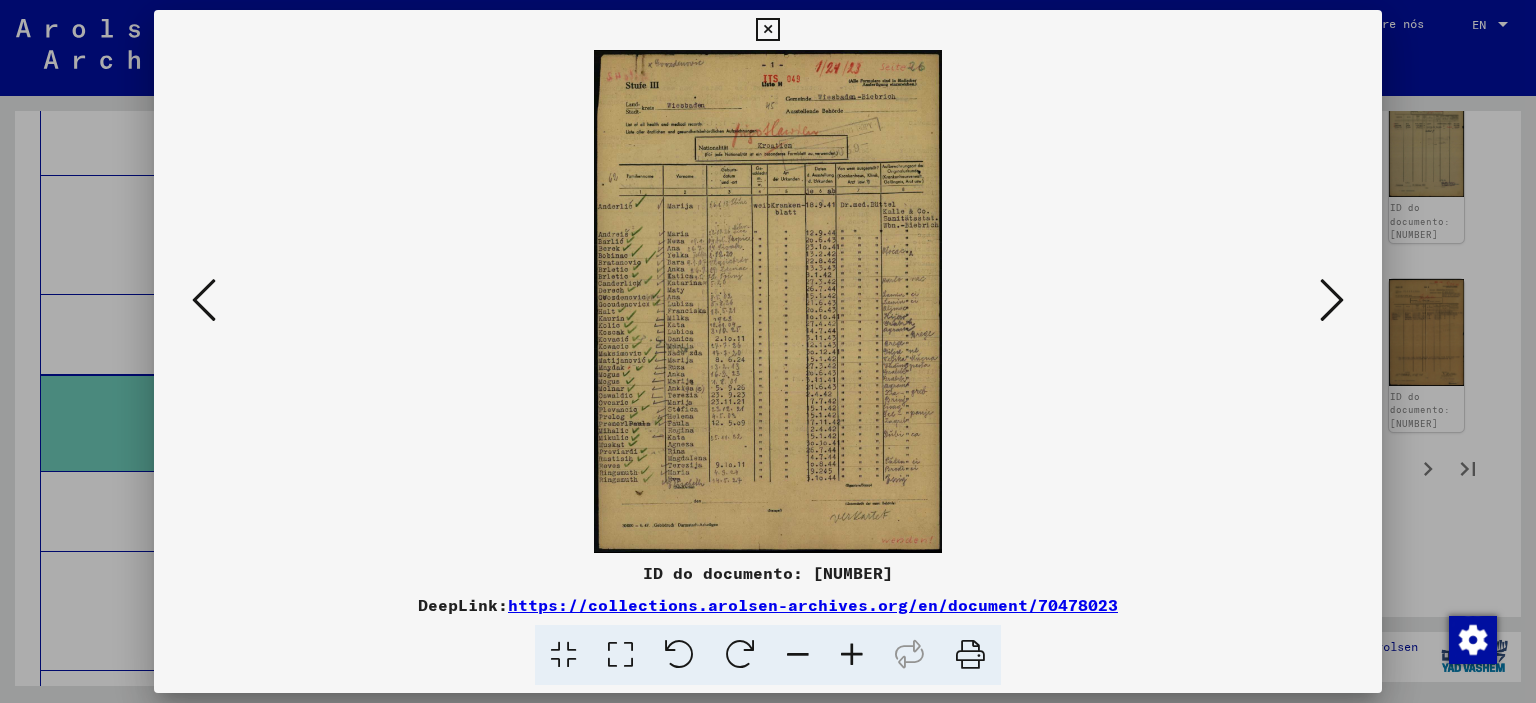 click at bounding box center (852, 655) 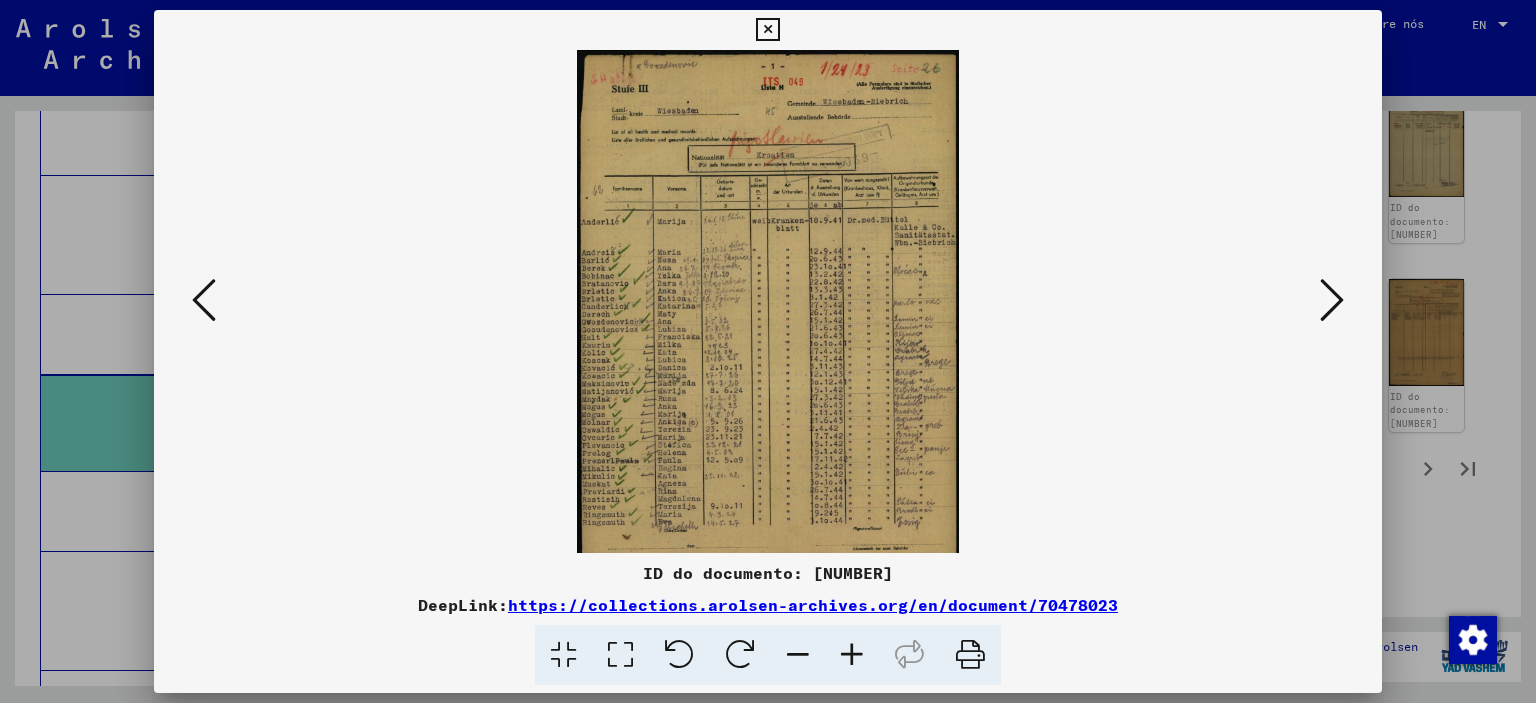 click at bounding box center [852, 655] 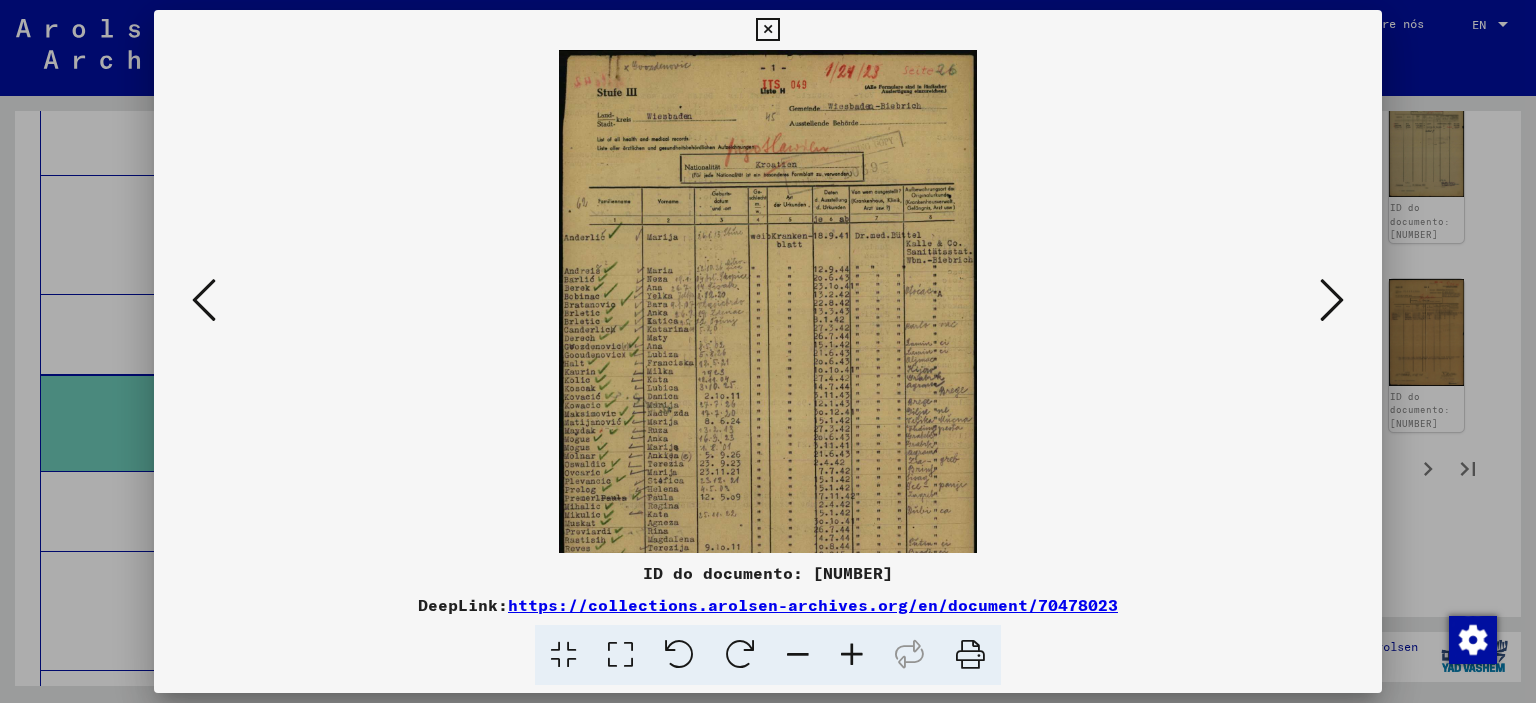 click at bounding box center (852, 655) 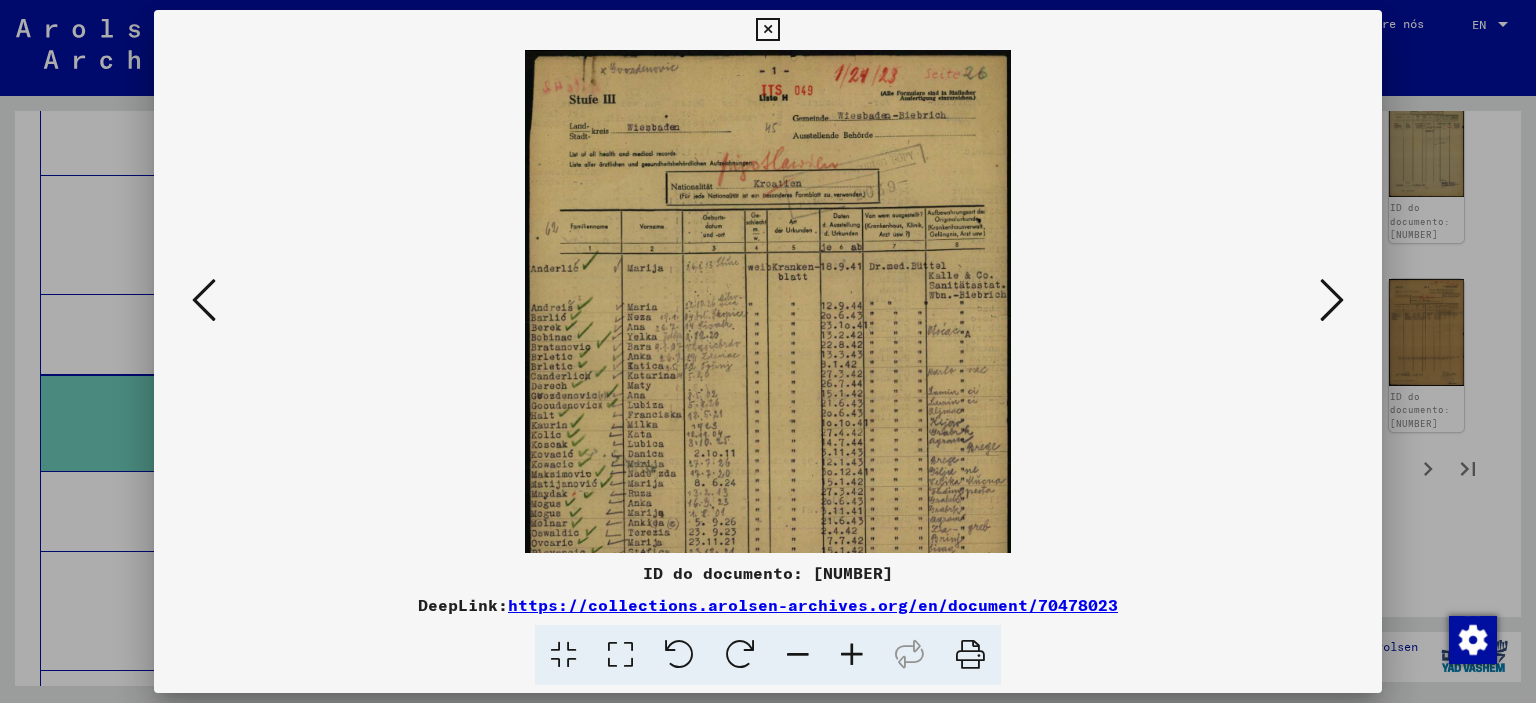 click at bounding box center [852, 655] 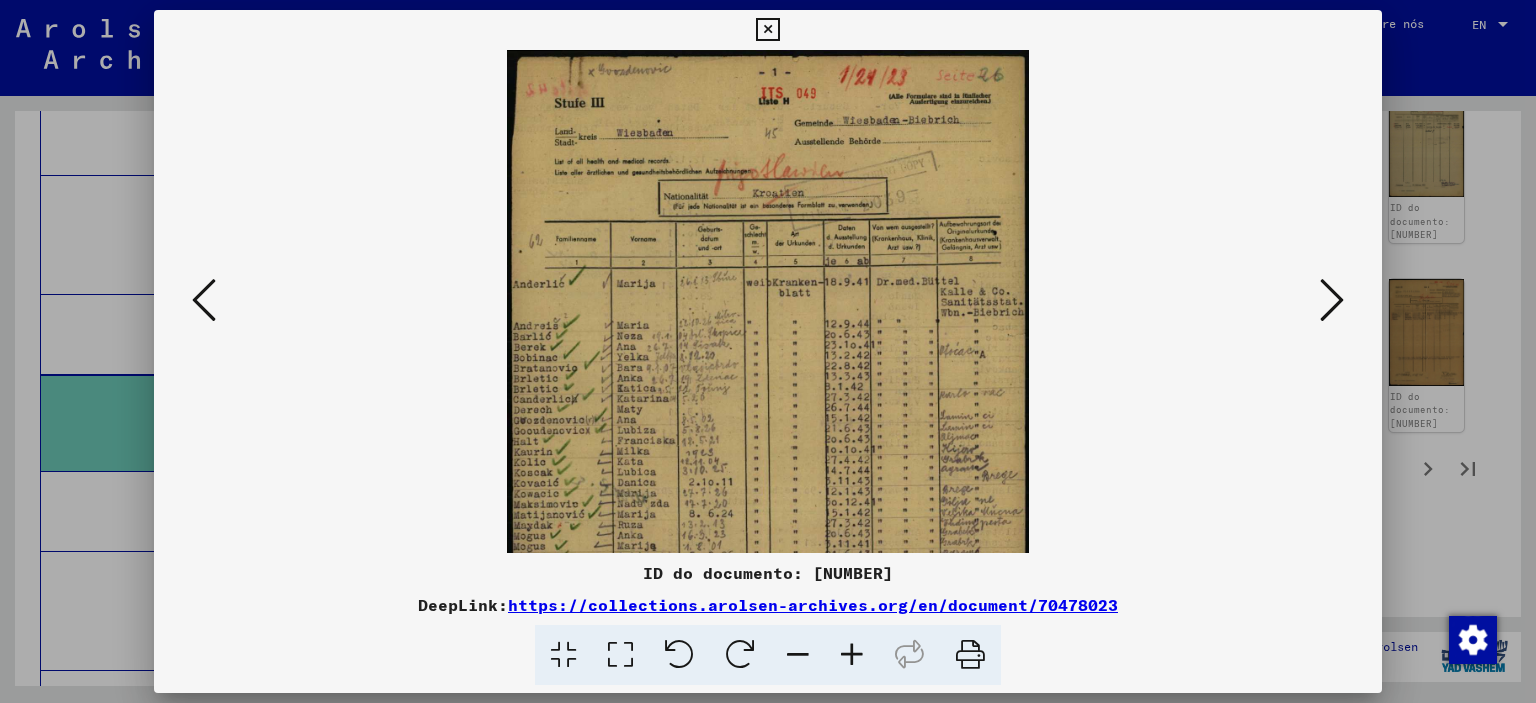 click at bounding box center (852, 655) 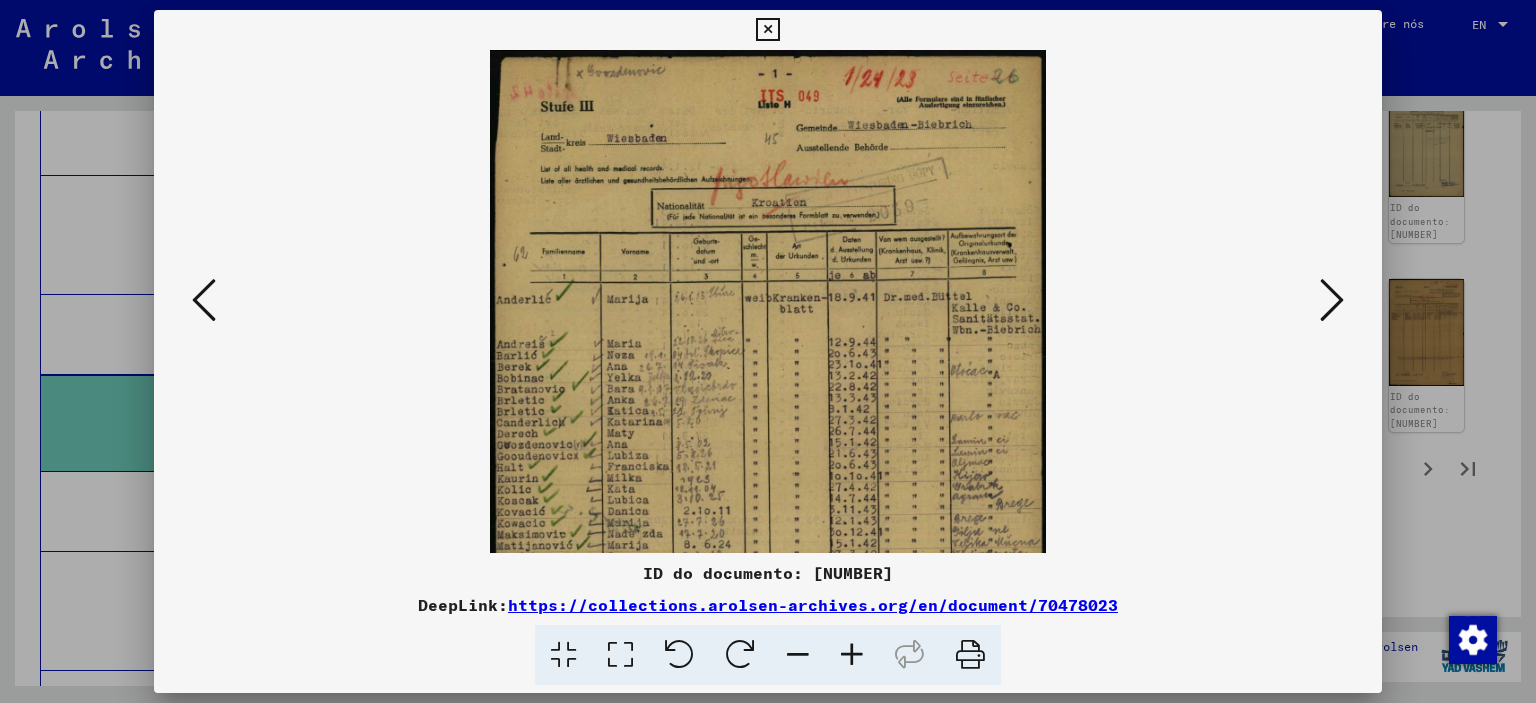 click at bounding box center [852, 655] 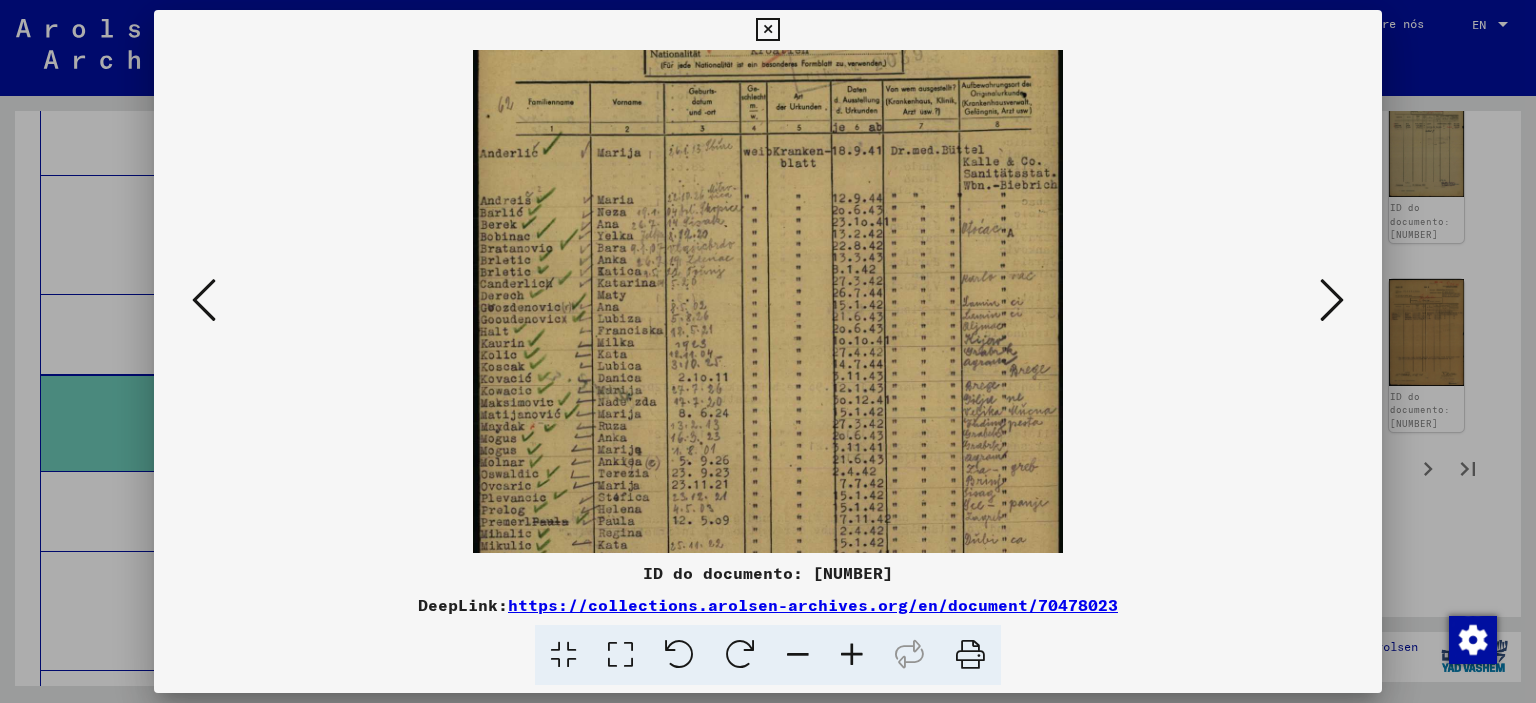 drag, startPoint x: 832, startPoint y: 431, endPoint x: 840, endPoint y: 274, distance: 157.20369 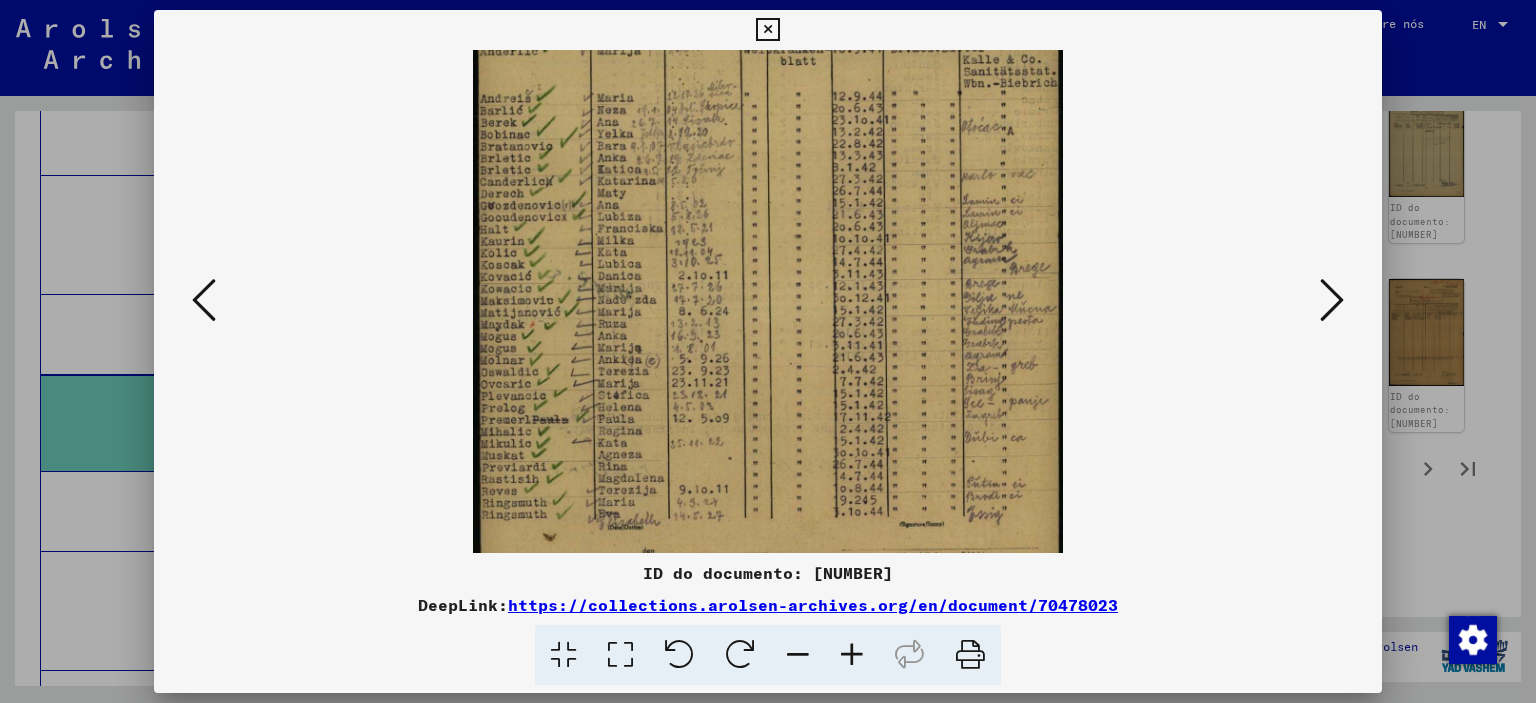 scroll, scrollTop: 265, scrollLeft: 0, axis: vertical 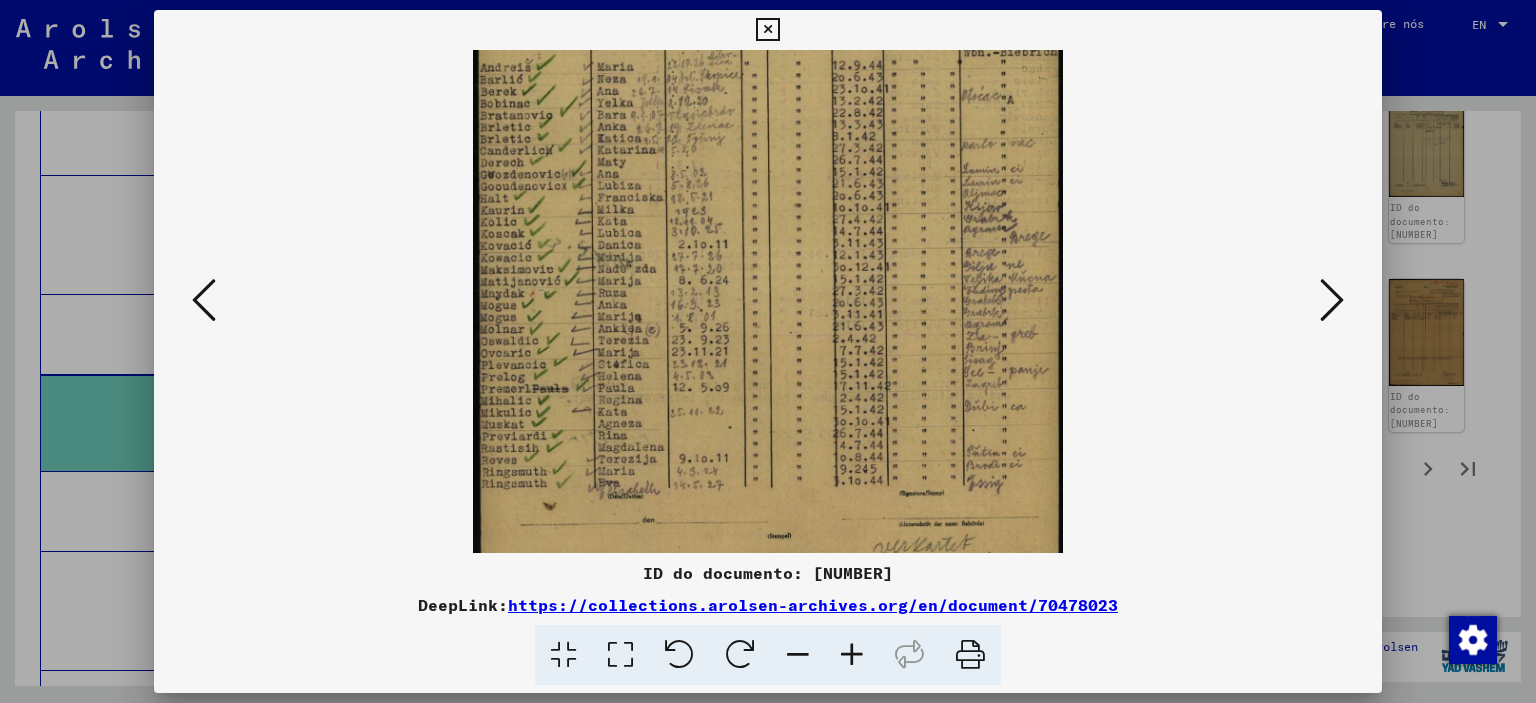 drag, startPoint x: 775, startPoint y: 419, endPoint x: 804, endPoint y: 282, distance: 140.0357 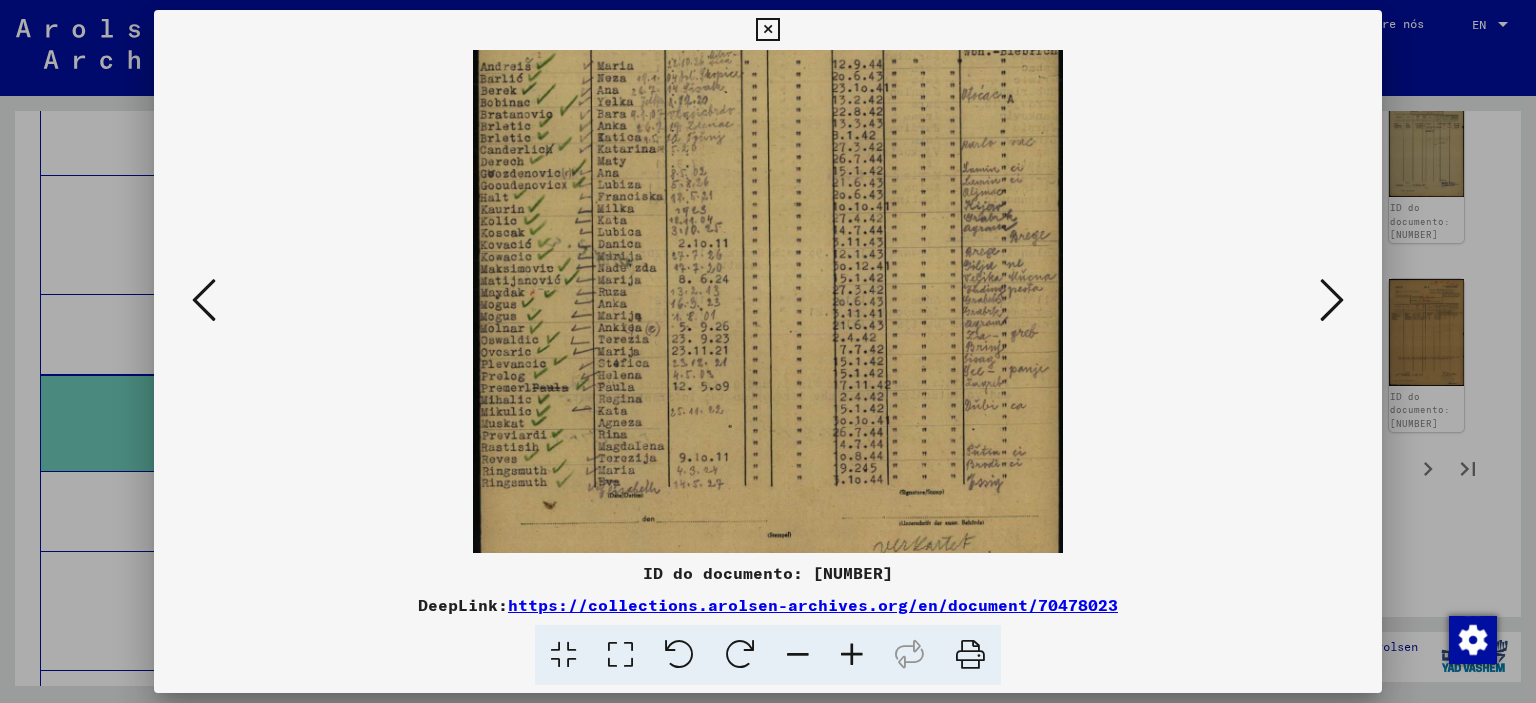 click at bounding box center [768, 180] 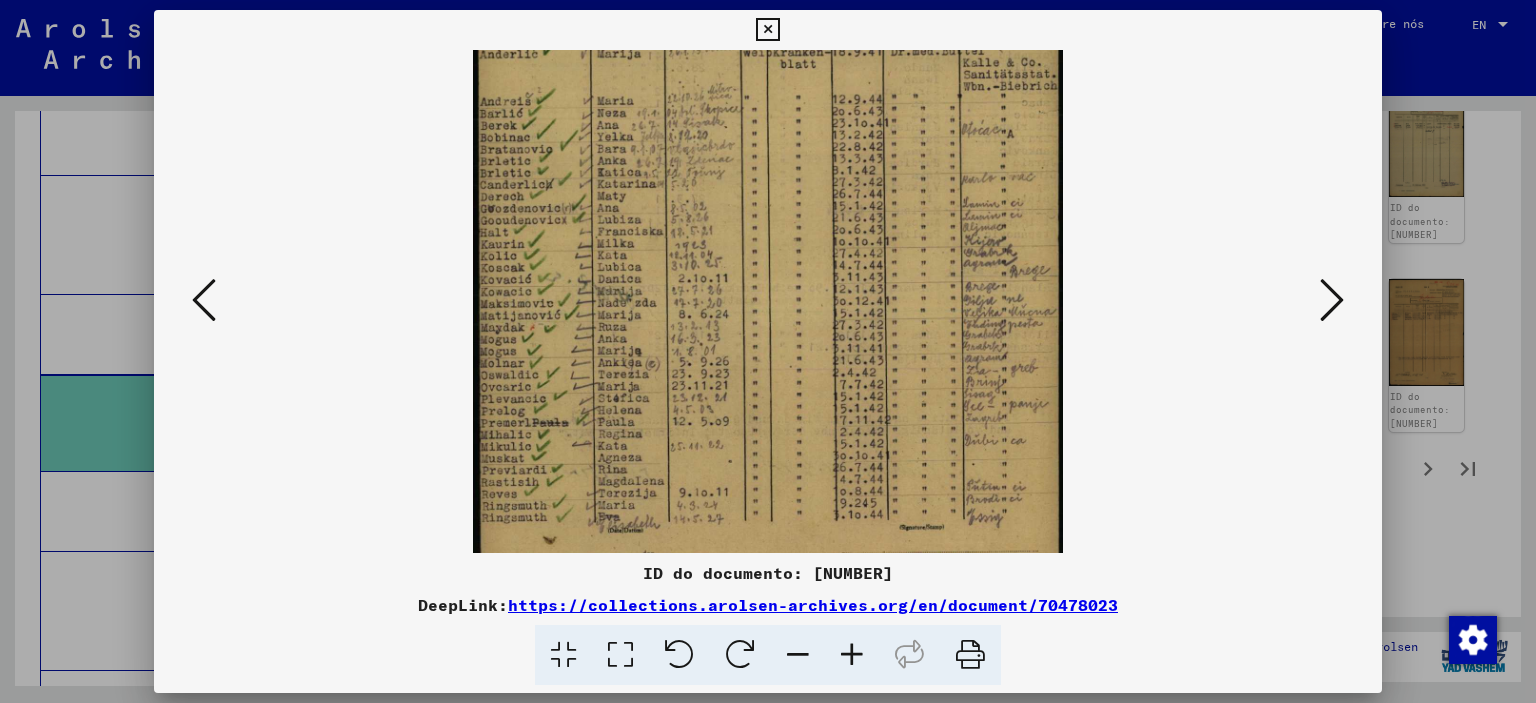 scroll, scrollTop: 262, scrollLeft: 0, axis: vertical 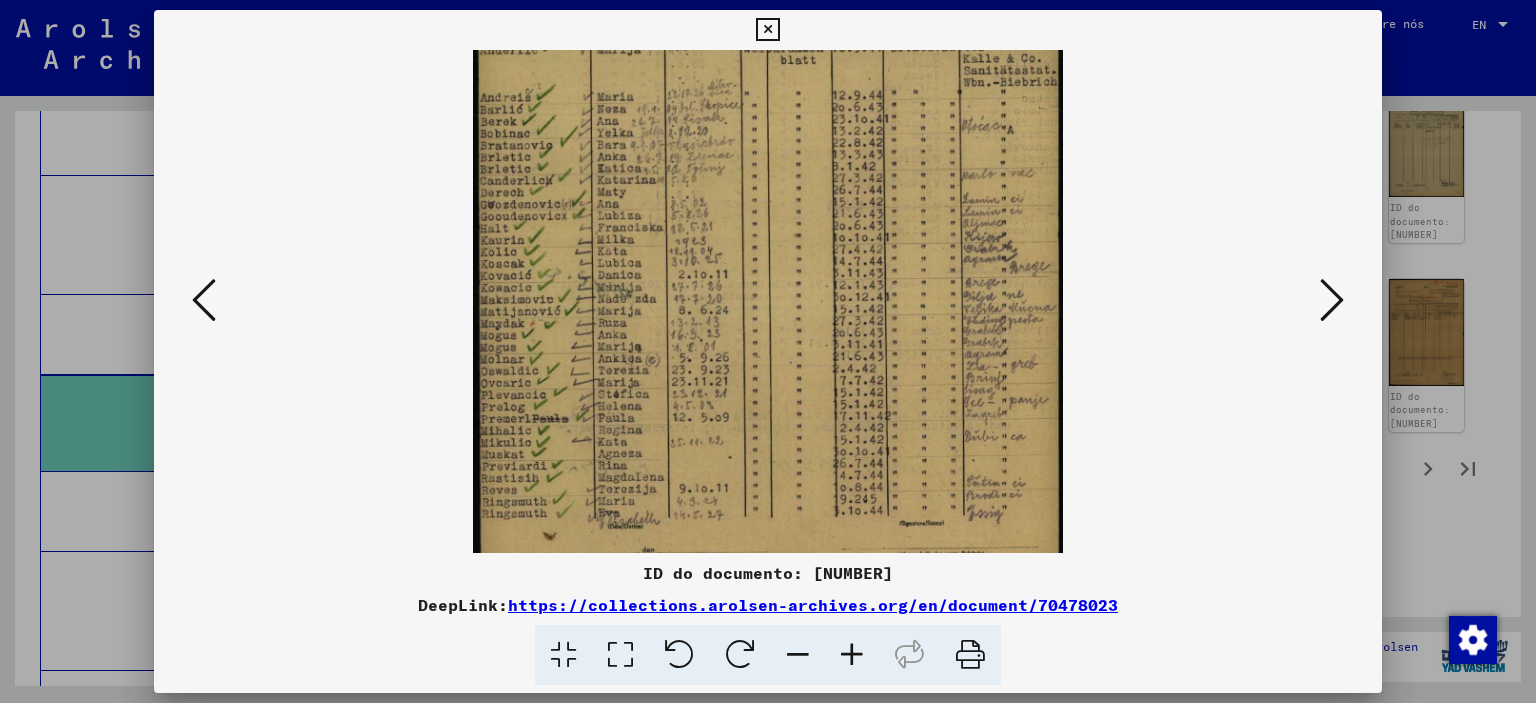 drag, startPoint x: 768, startPoint y: 359, endPoint x: 792, endPoint y: 360, distance: 24.020824 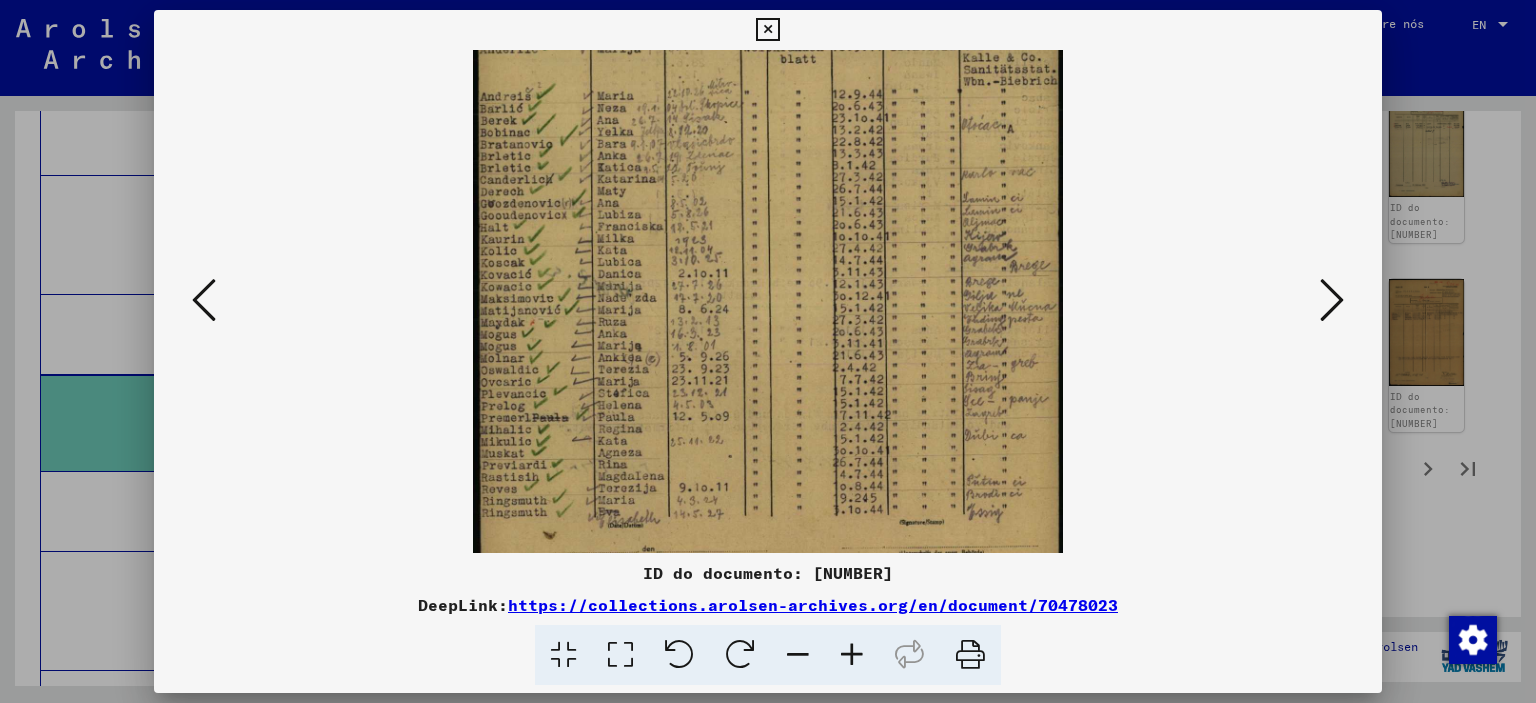 click at bounding box center (768, 210) 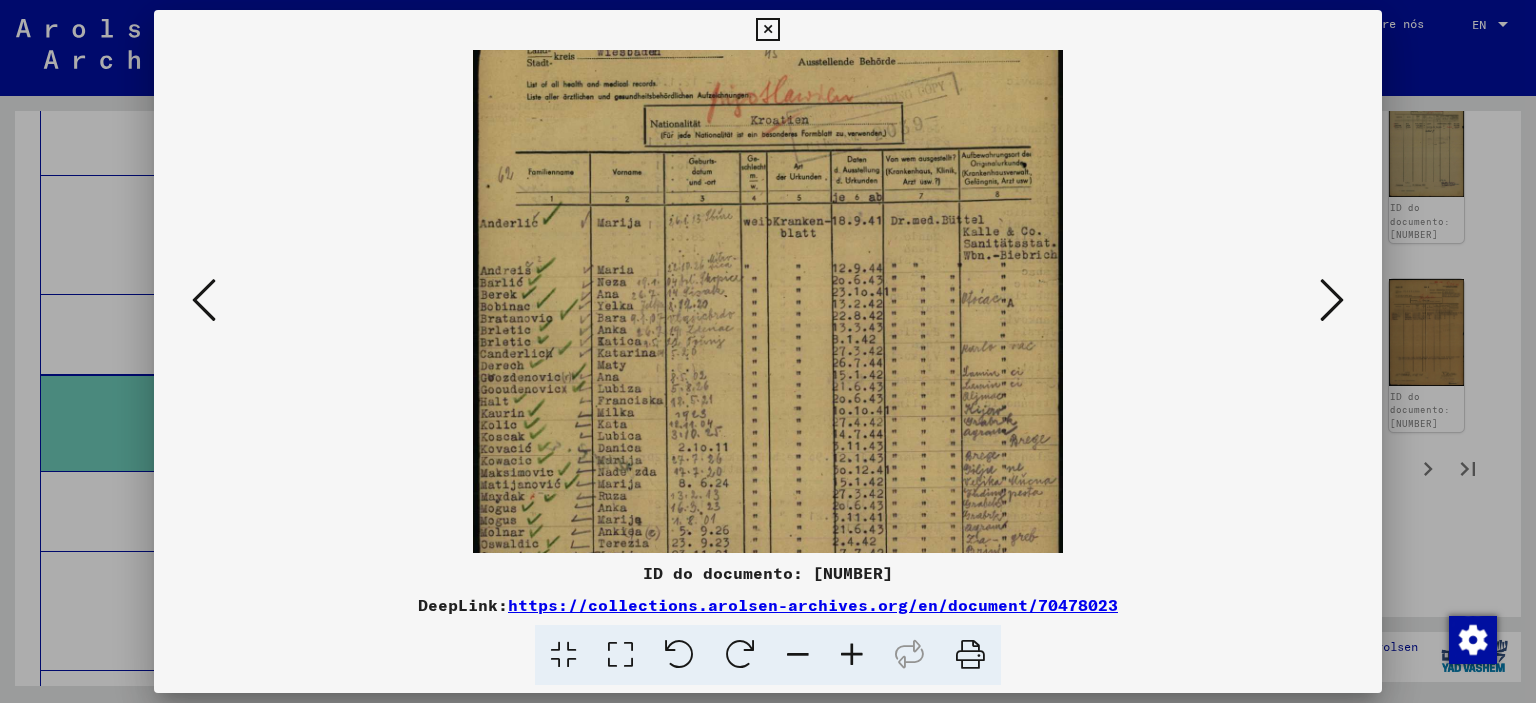 drag, startPoint x: 993, startPoint y: 365, endPoint x: 907, endPoint y: 359, distance: 86.209045 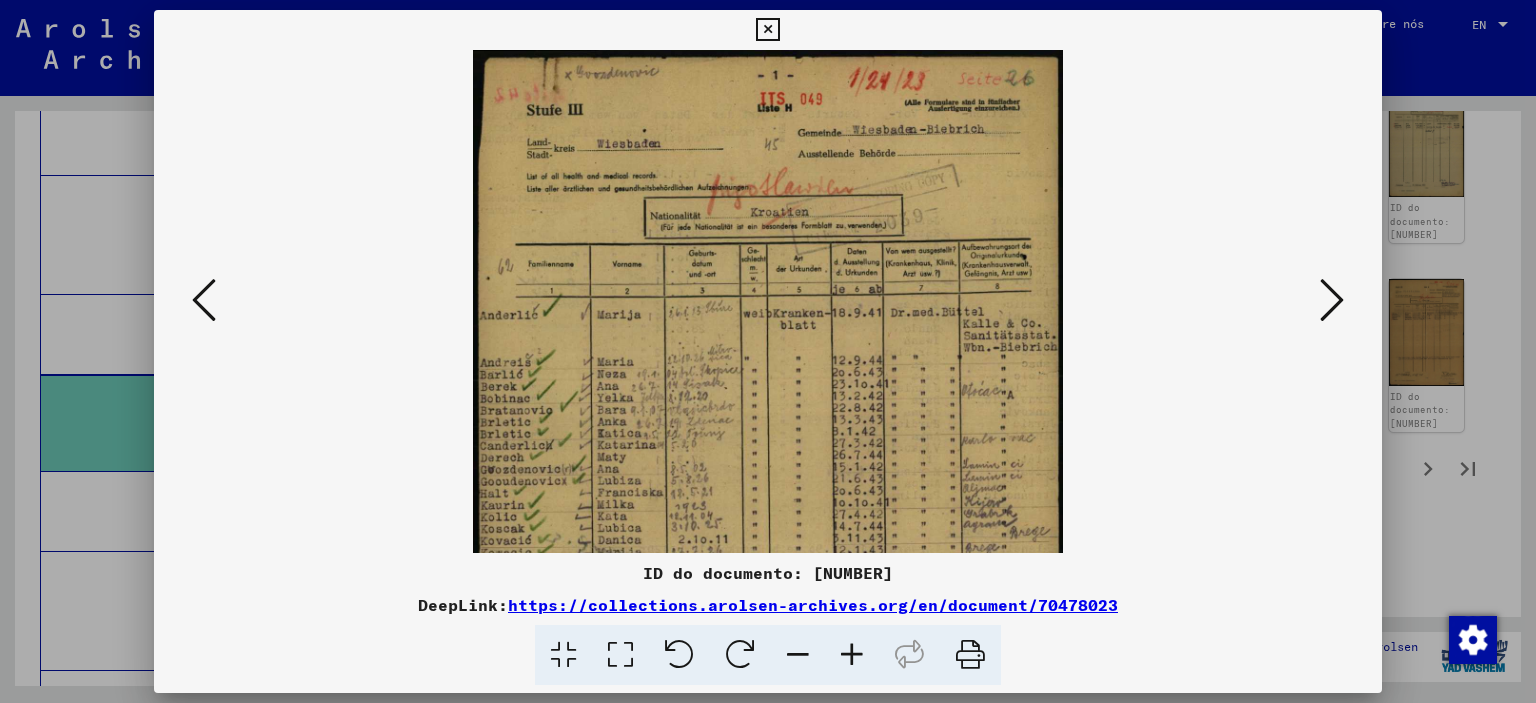 drag, startPoint x: 904, startPoint y: 311, endPoint x: 923, endPoint y: 448, distance: 138.31125 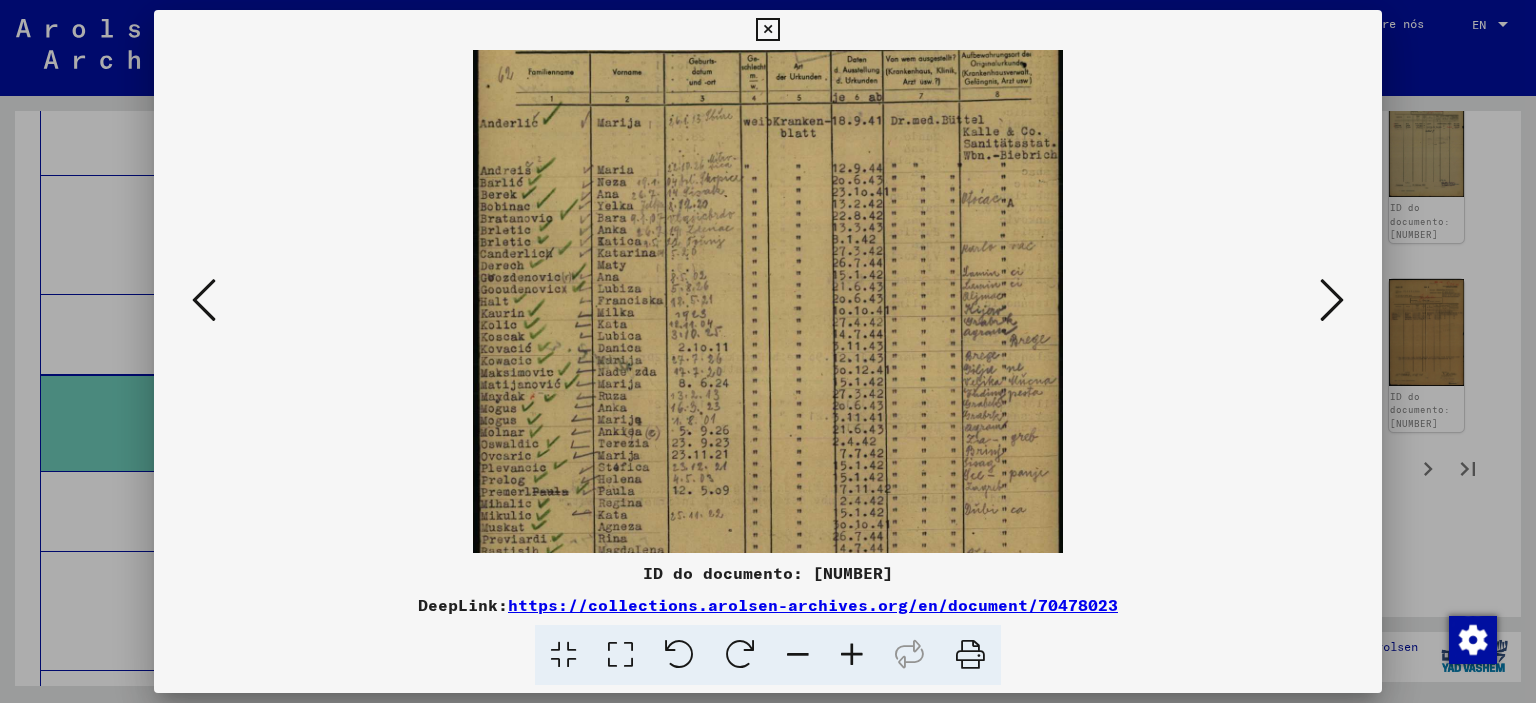 scroll, scrollTop: 194, scrollLeft: 0, axis: vertical 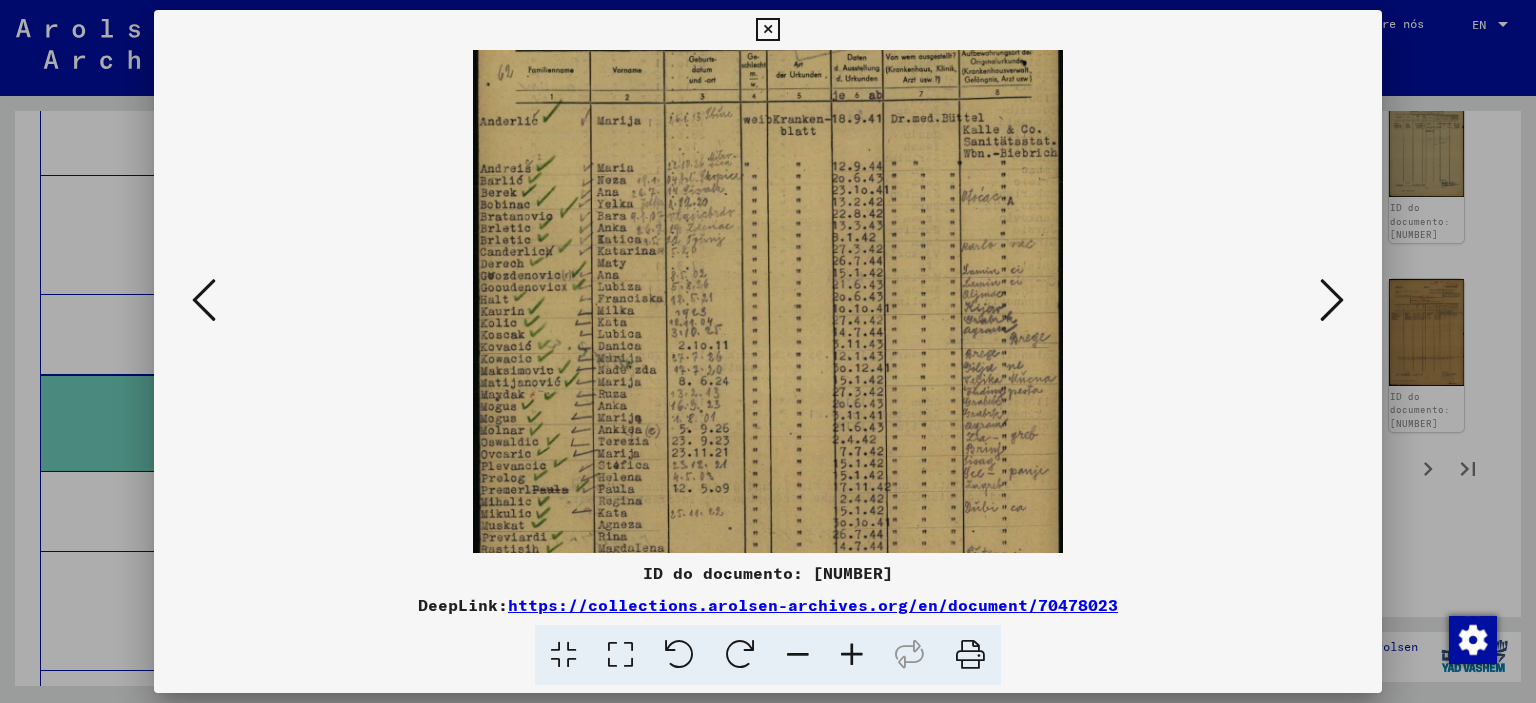 drag, startPoint x: 936, startPoint y: 437, endPoint x: 959, endPoint y: 245, distance: 193.3727 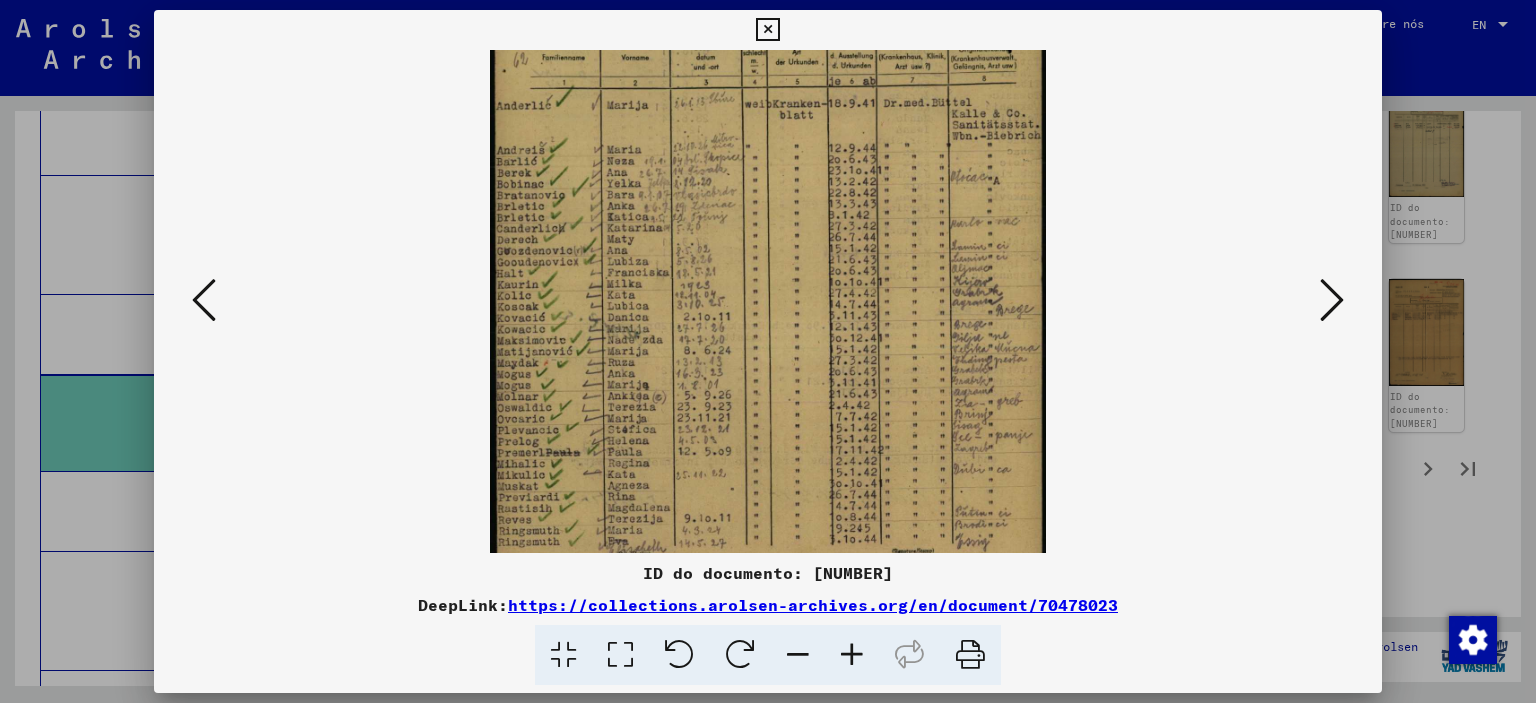 click at bounding box center [798, 655] 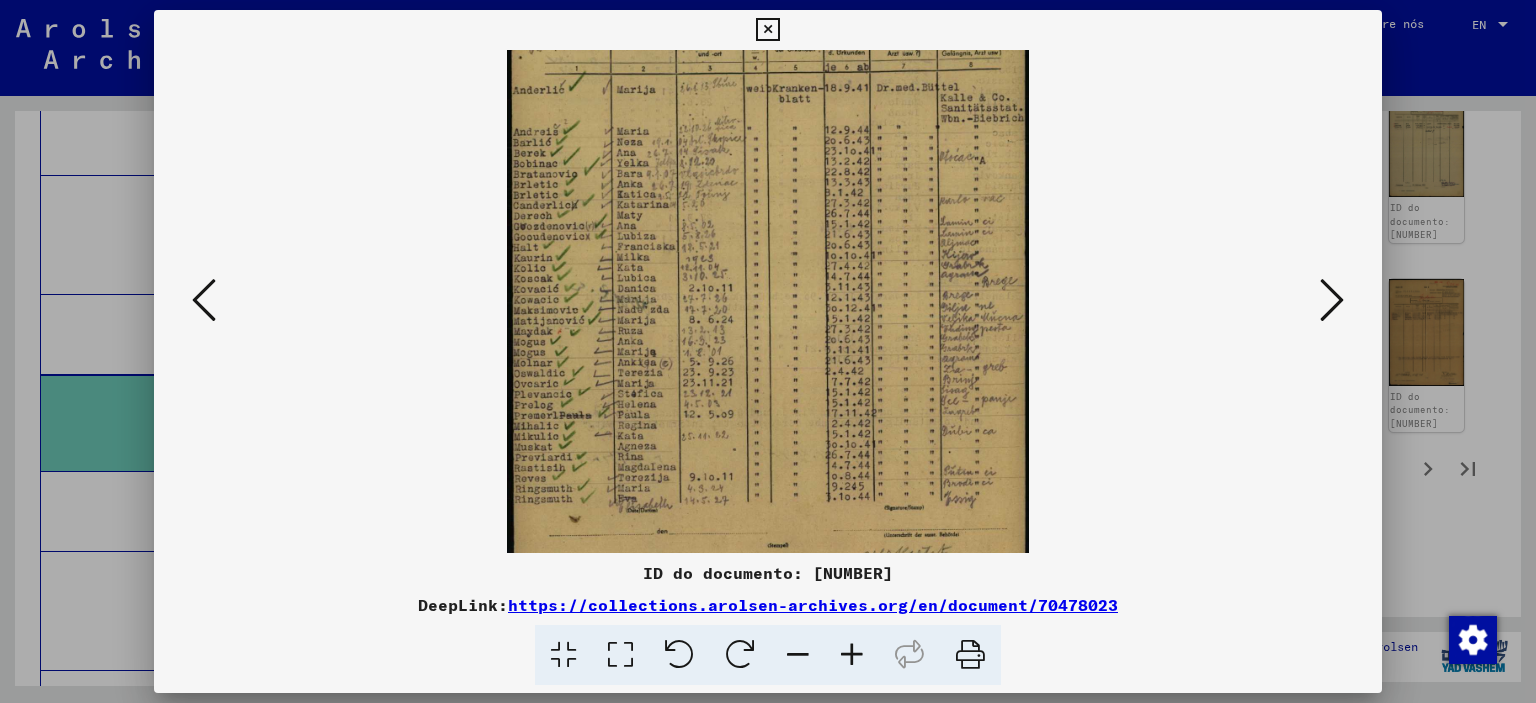 click at bounding box center (798, 655) 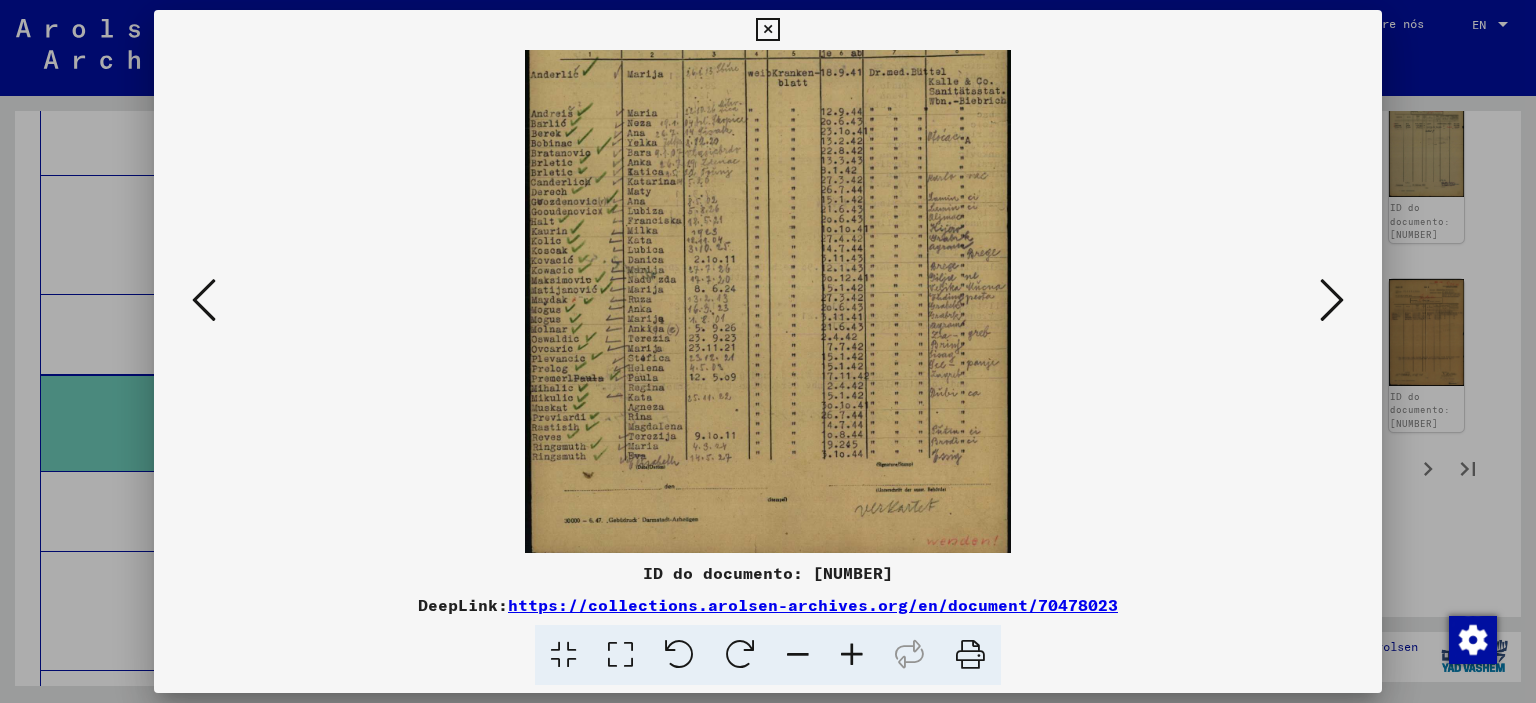 click at bounding box center [798, 655] 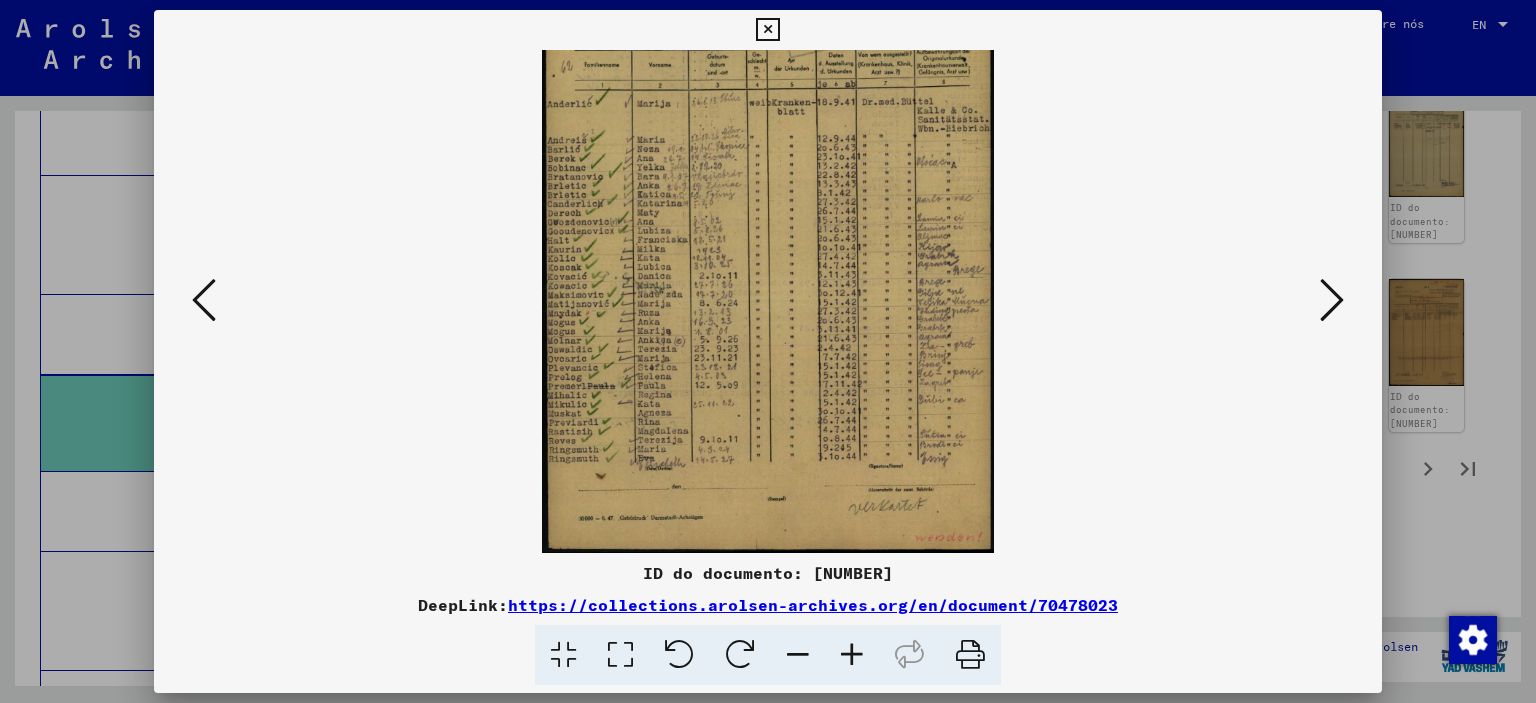 click at bounding box center (798, 655) 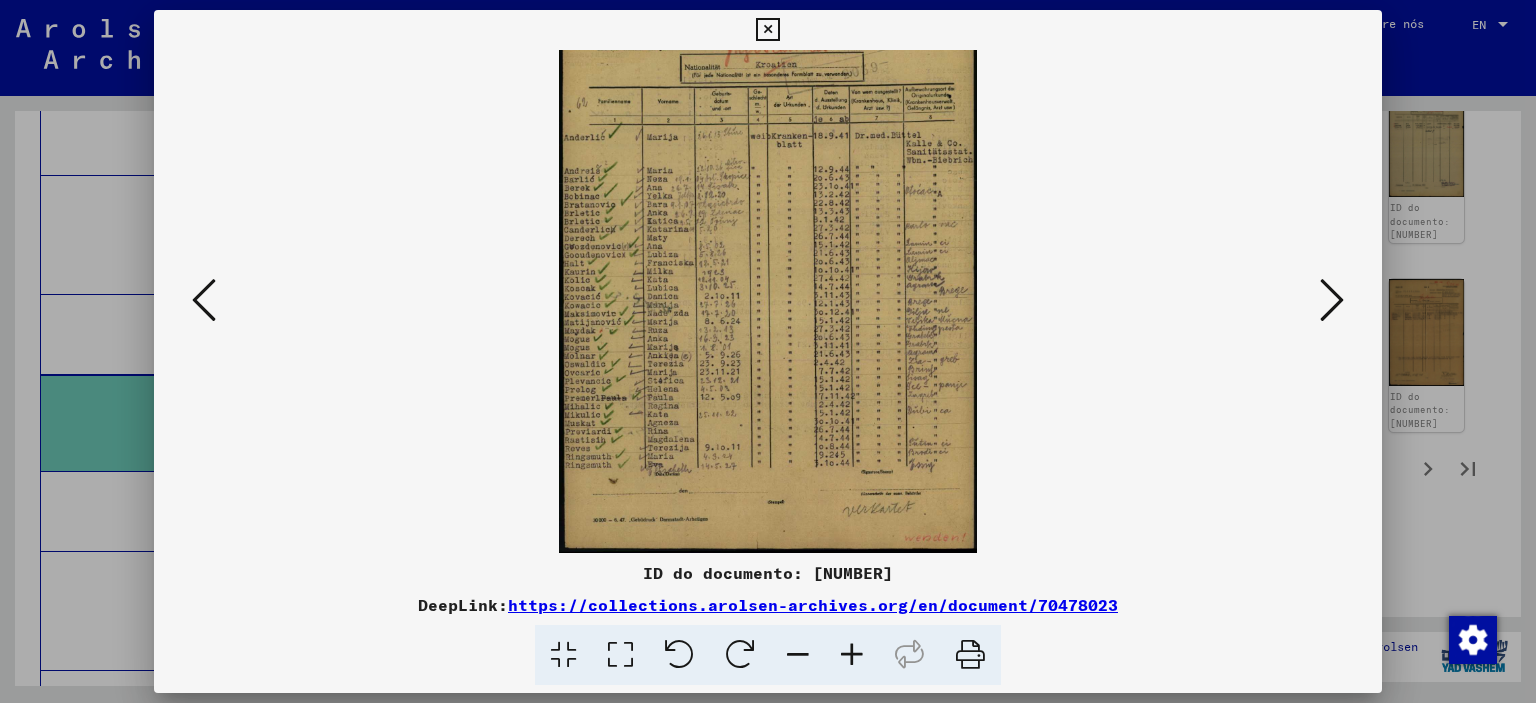 click at bounding box center (798, 655) 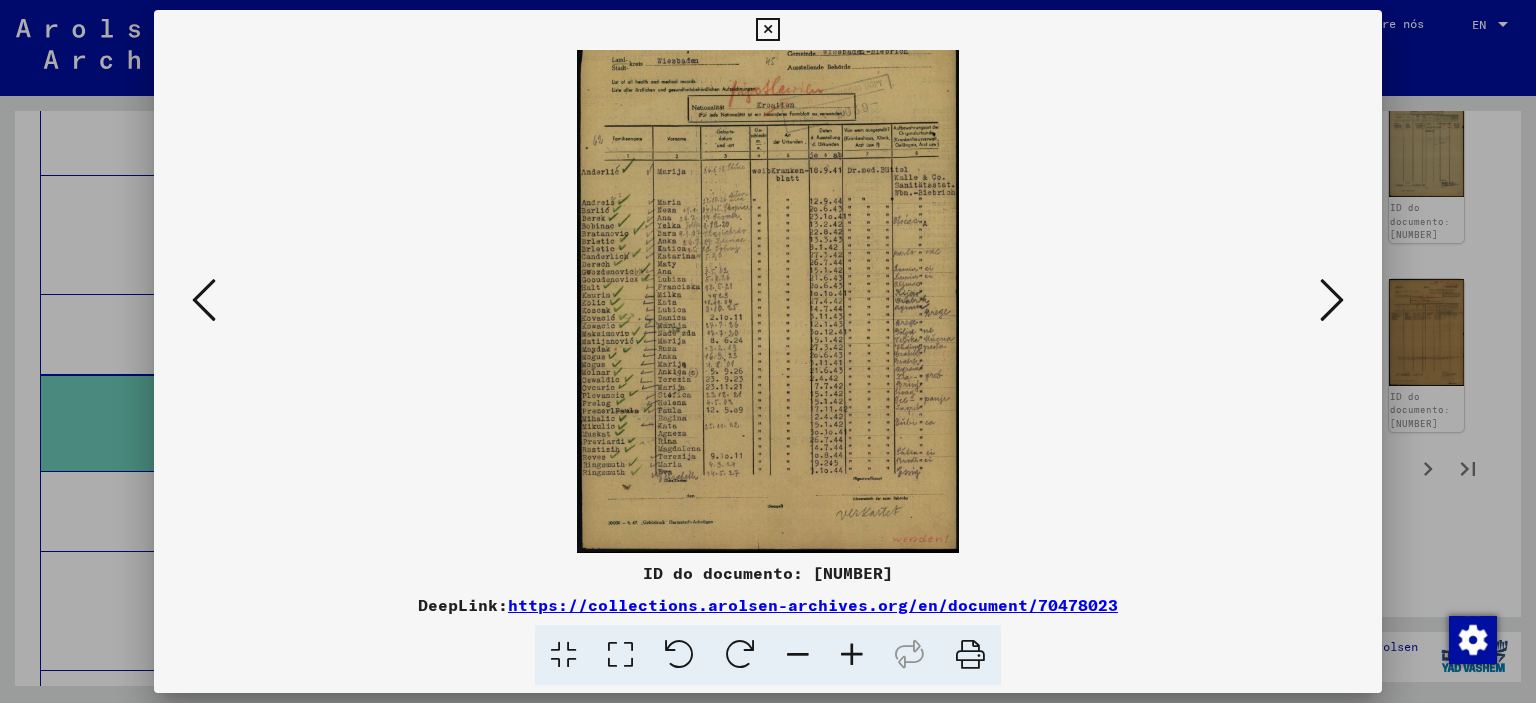 scroll, scrollTop: 49, scrollLeft: 0, axis: vertical 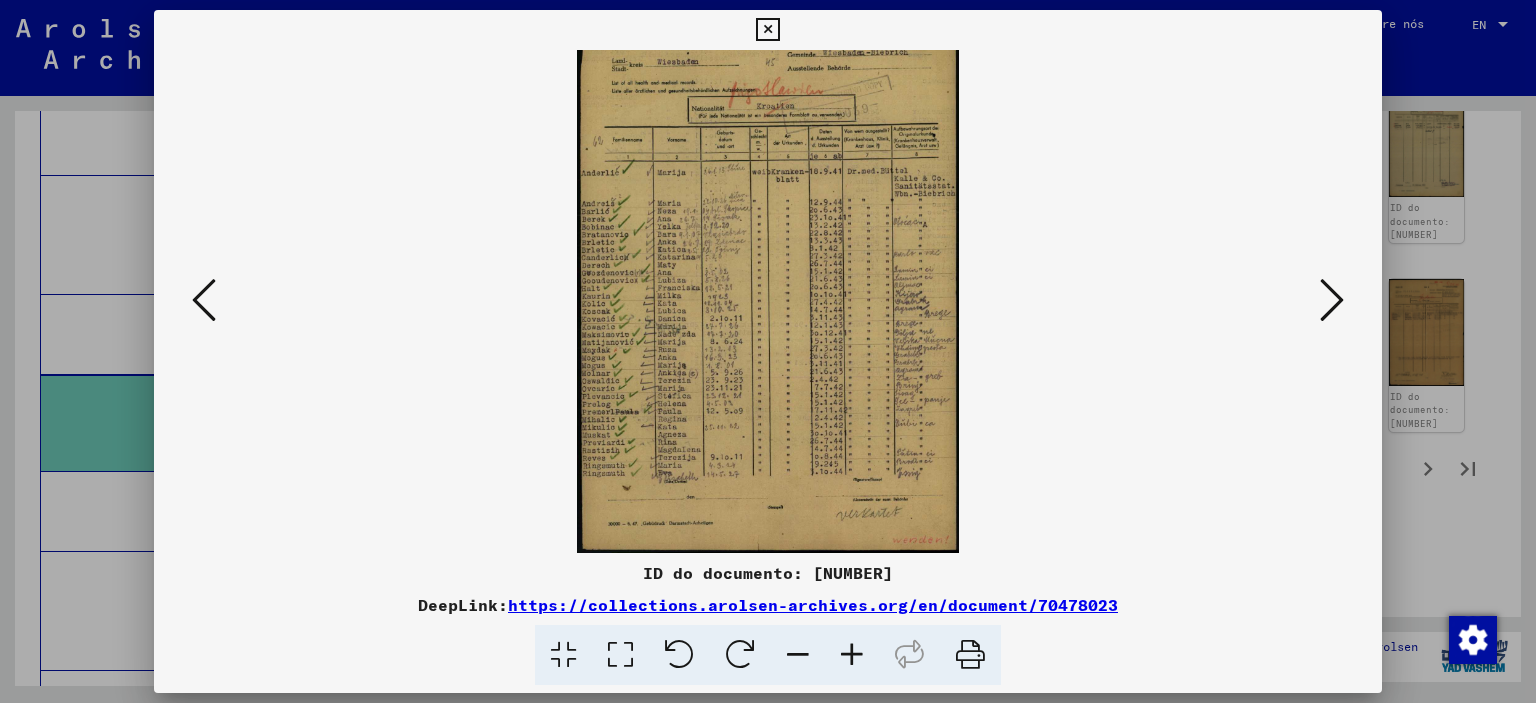 click at bounding box center [798, 655] 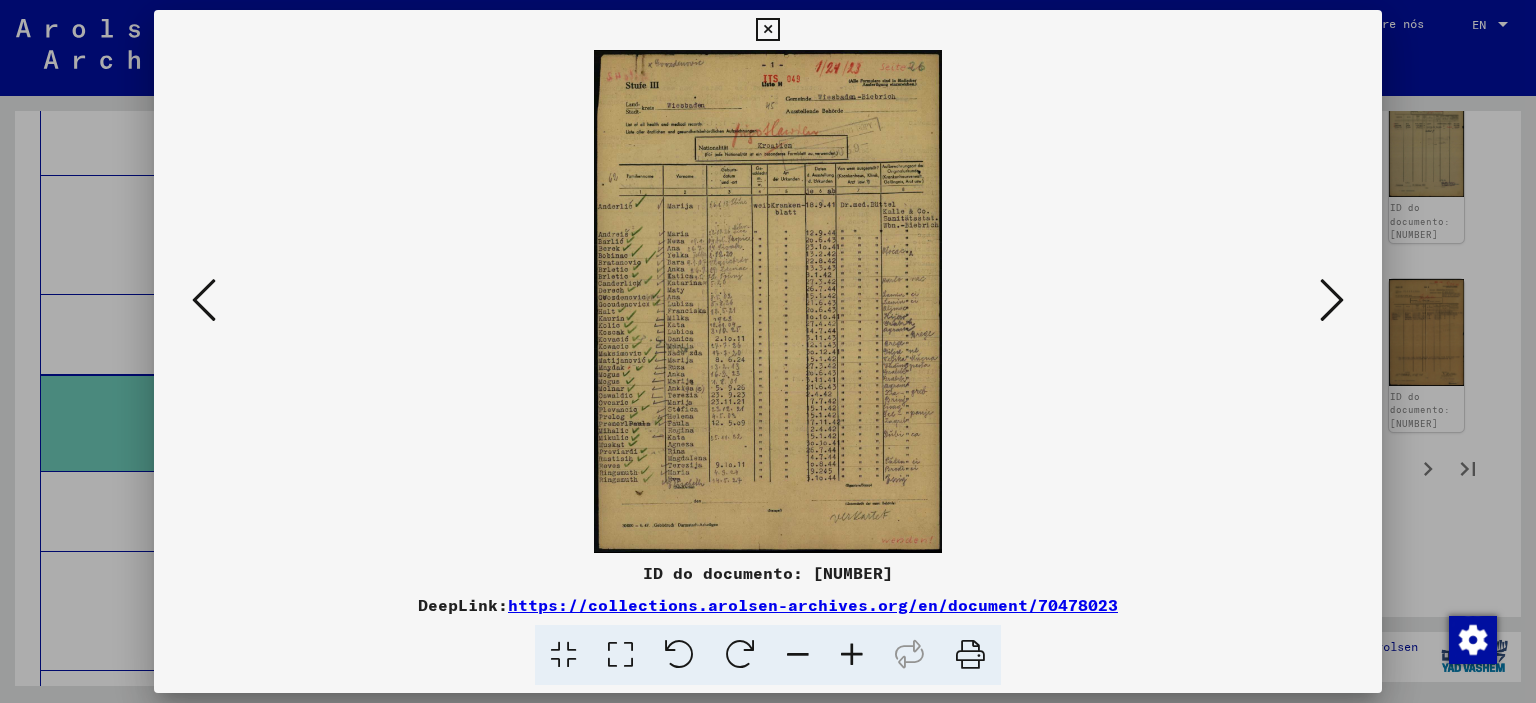 scroll, scrollTop: 0, scrollLeft: 0, axis: both 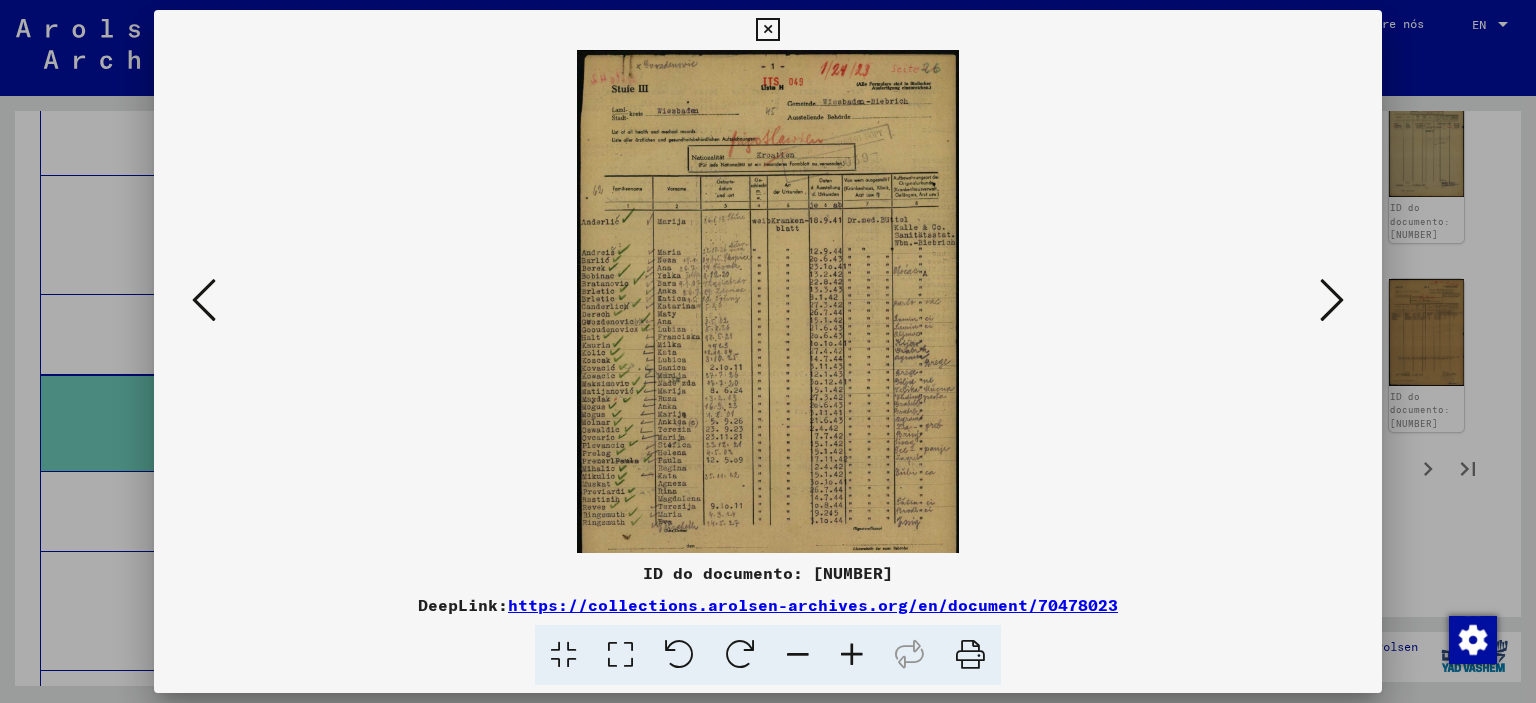 click at bounding box center (852, 655) 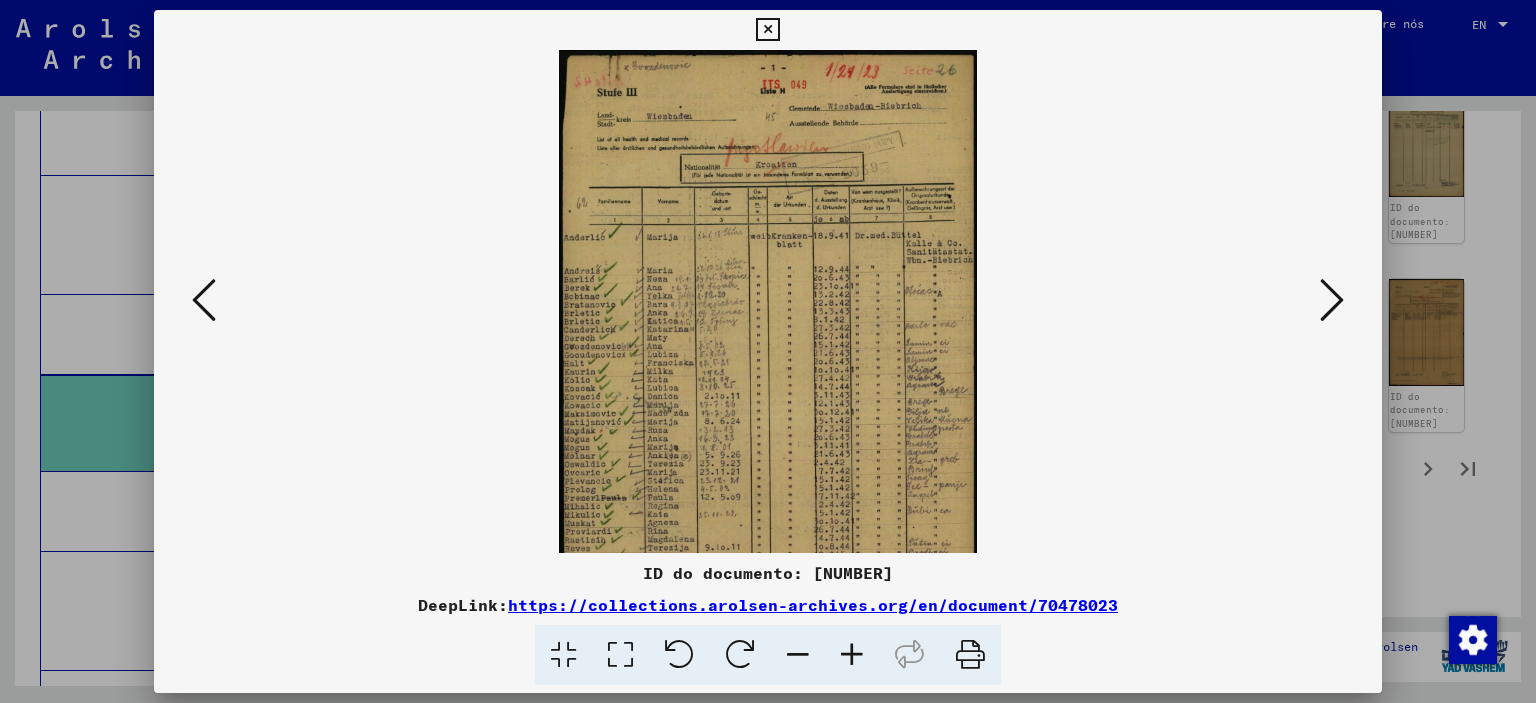 click at bounding box center (852, 655) 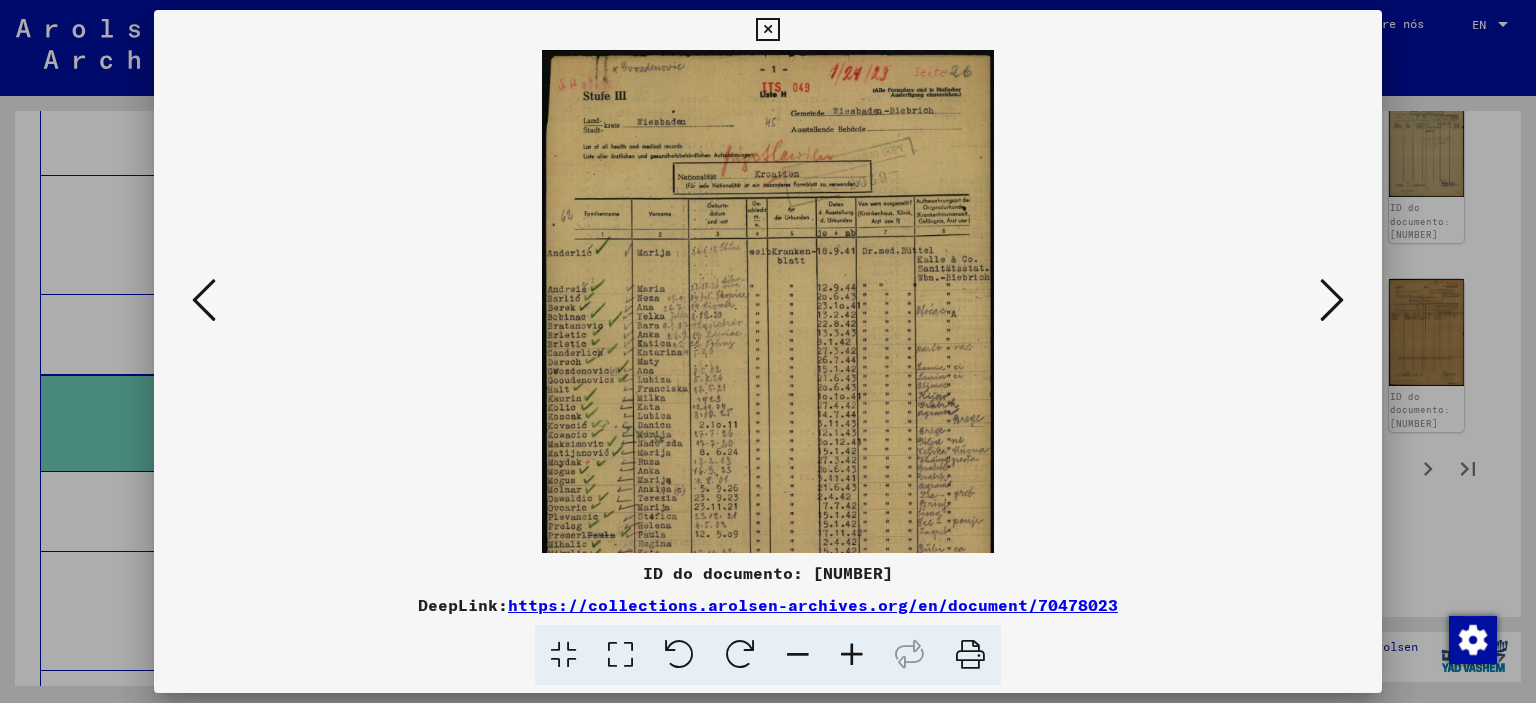 click at bounding box center (852, 655) 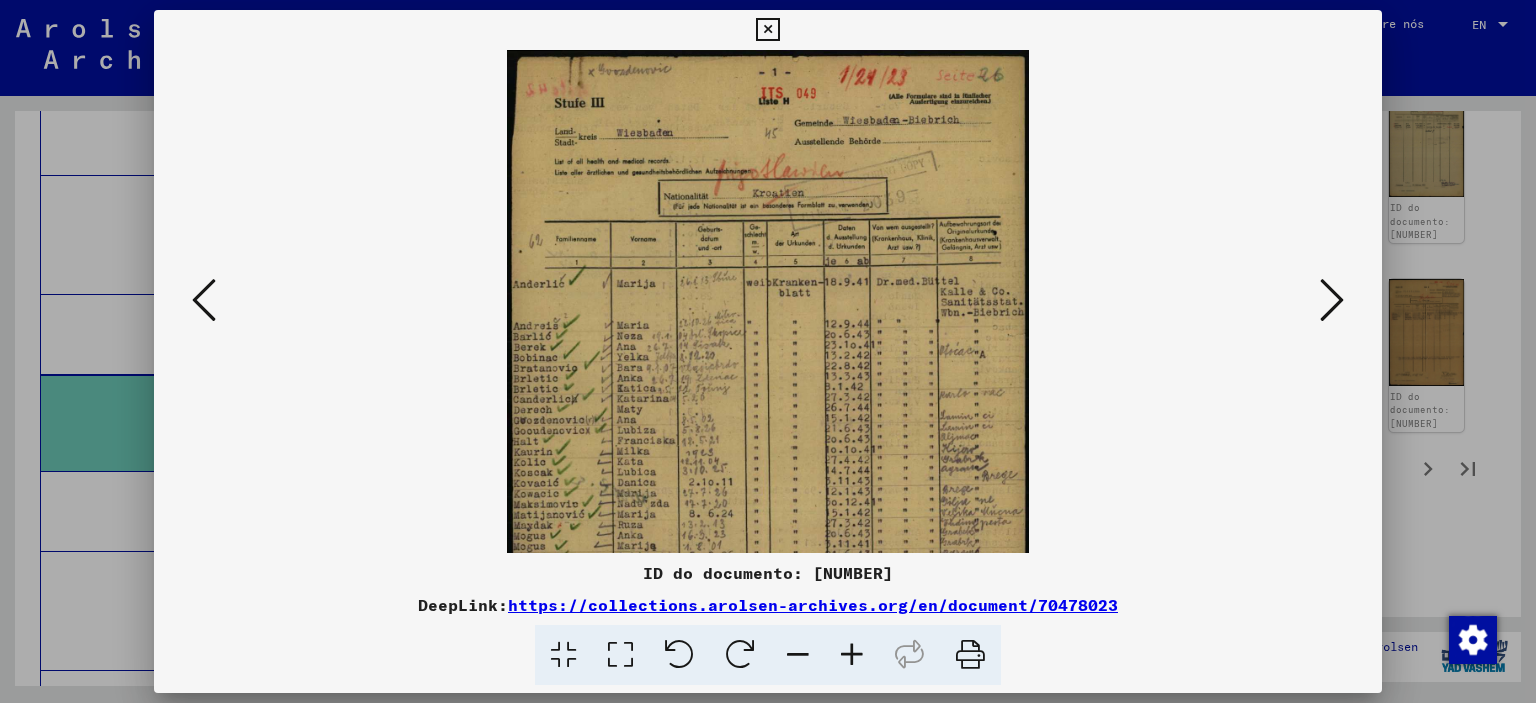 click at bounding box center (852, 655) 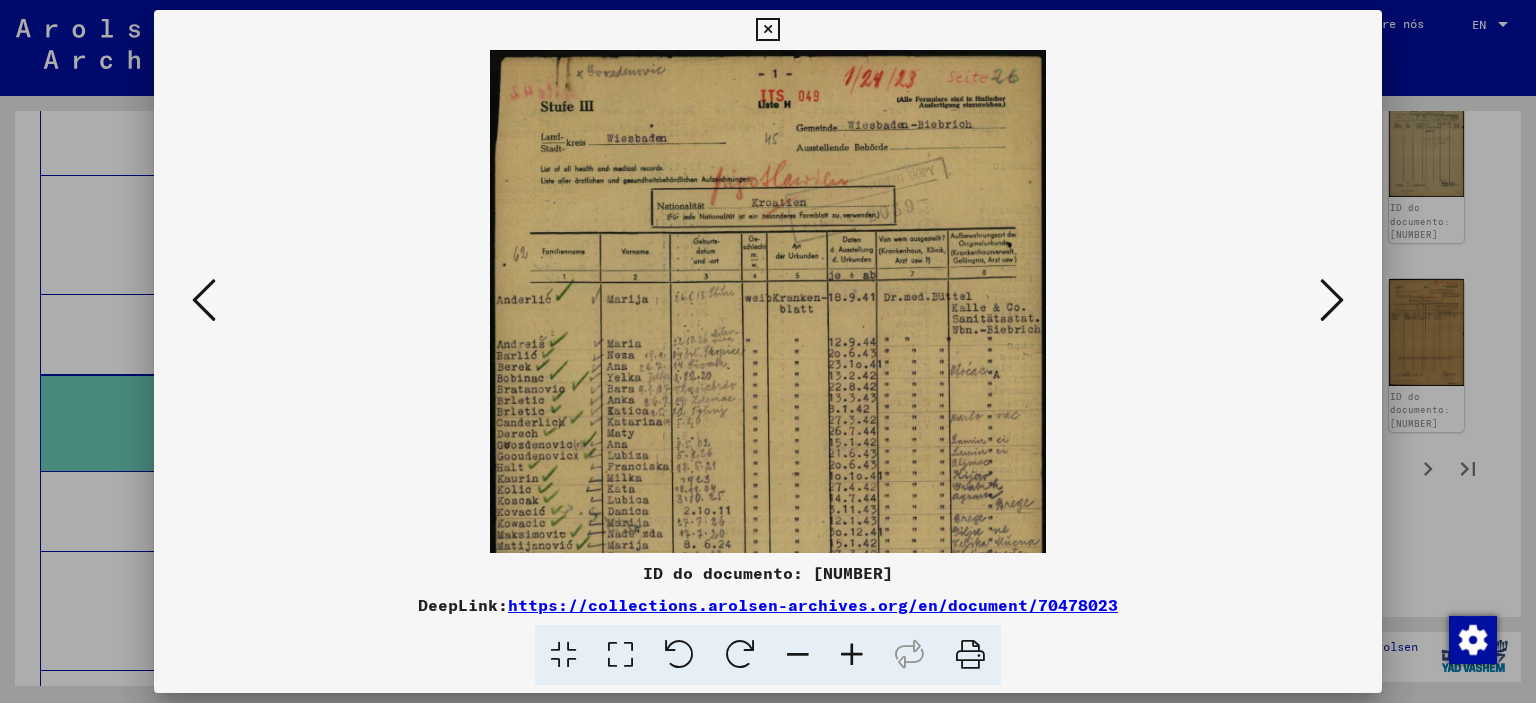click at bounding box center [852, 655] 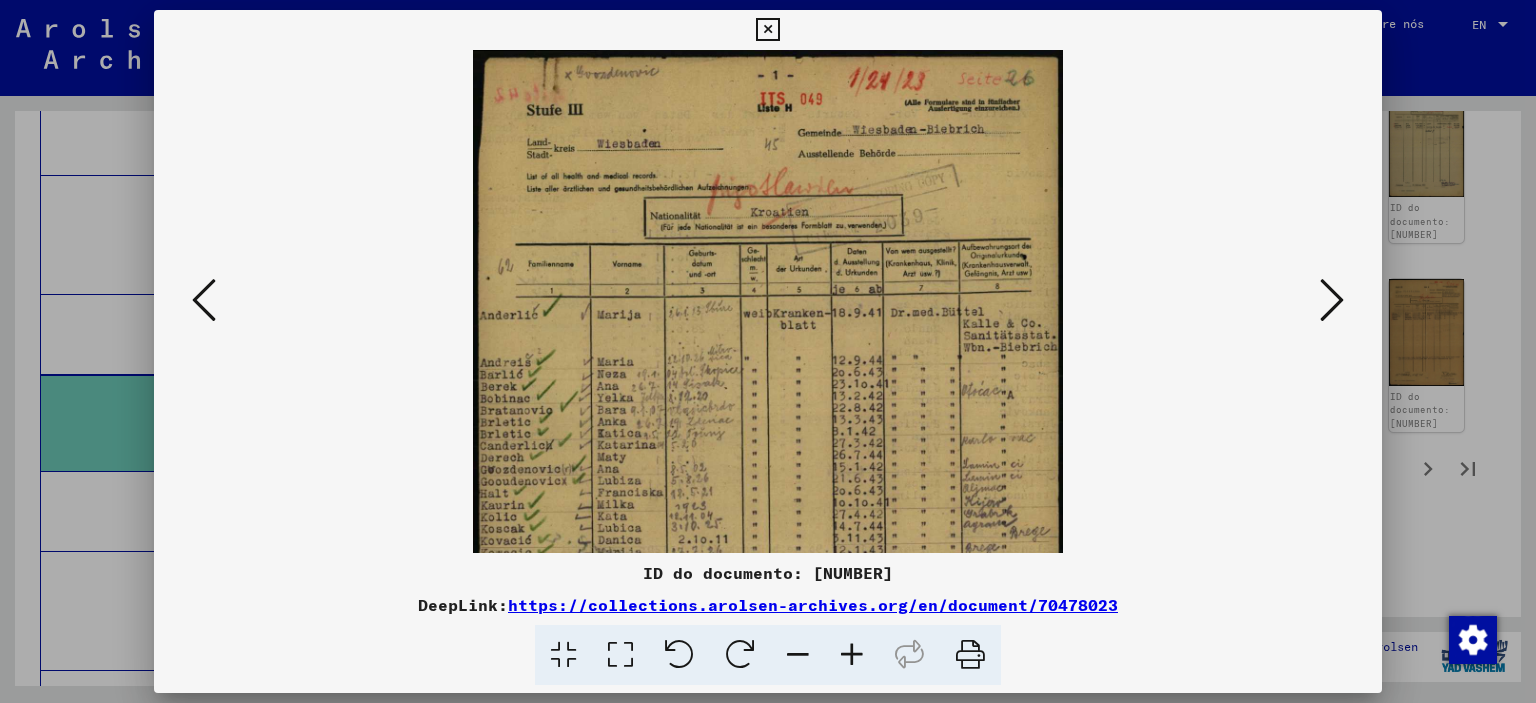 click at bounding box center [852, 655] 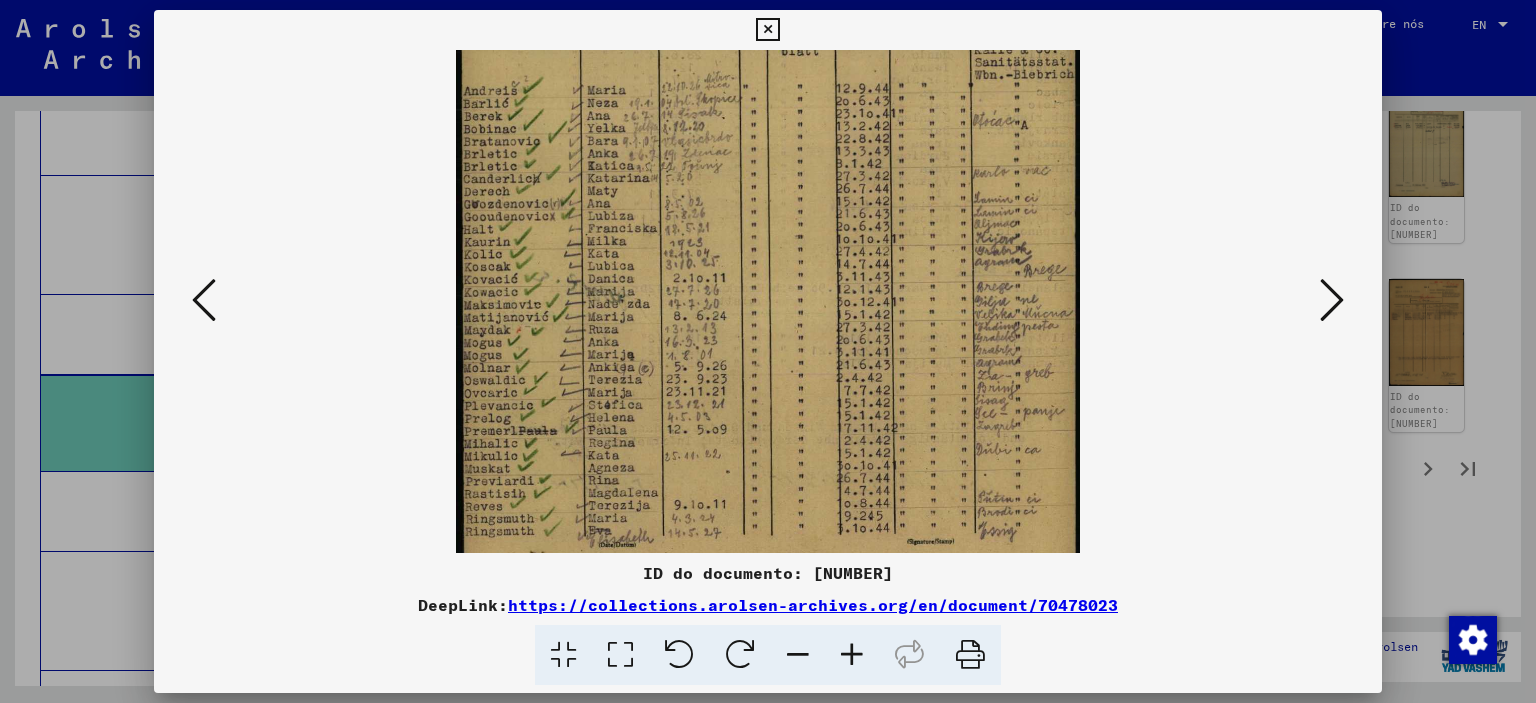 drag, startPoint x: 859, startPoint y: 411, endPoint x: 919, endPoint y: 122, distance: 295.16266 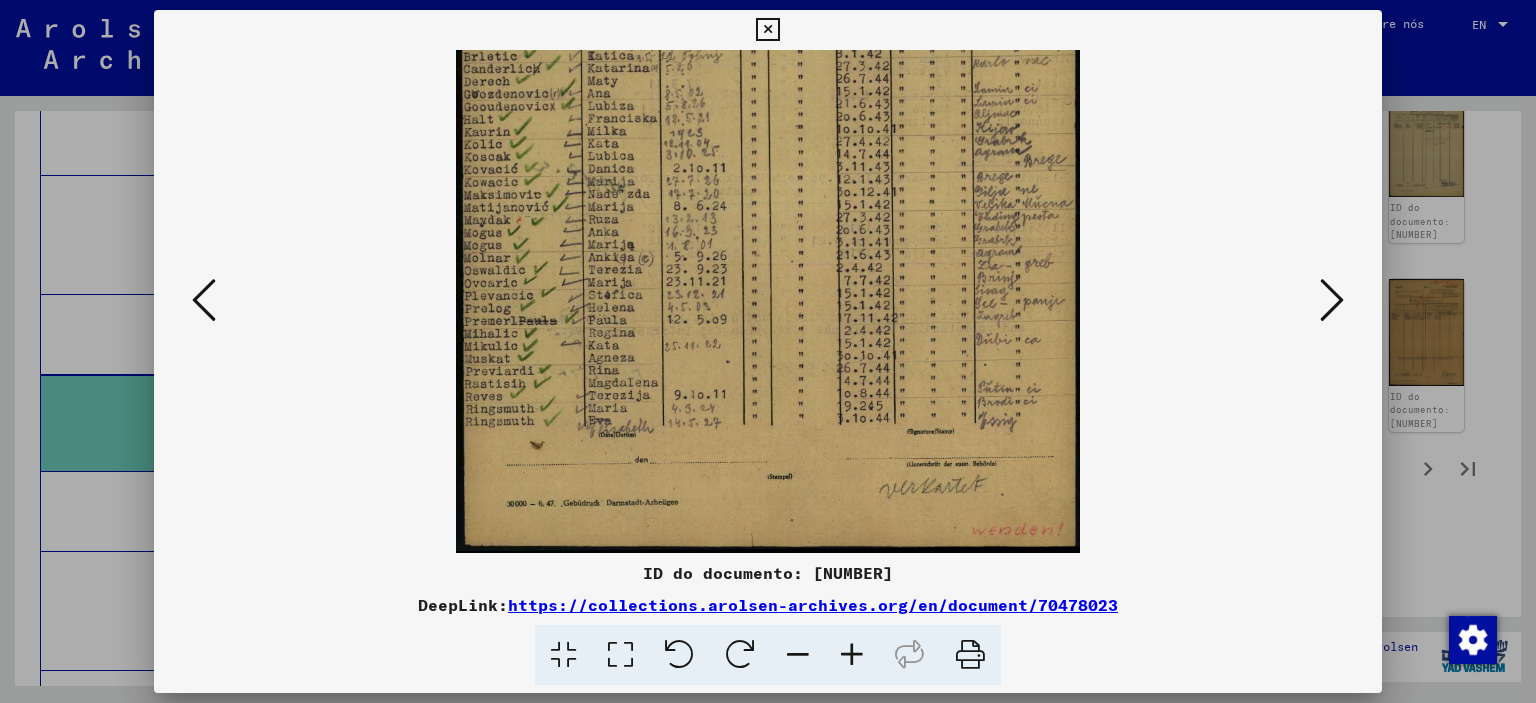 drag, startPoint x: 923, startPoint y: 425, endPoint x: 968, endPoint y: 163, distance: 265.83643 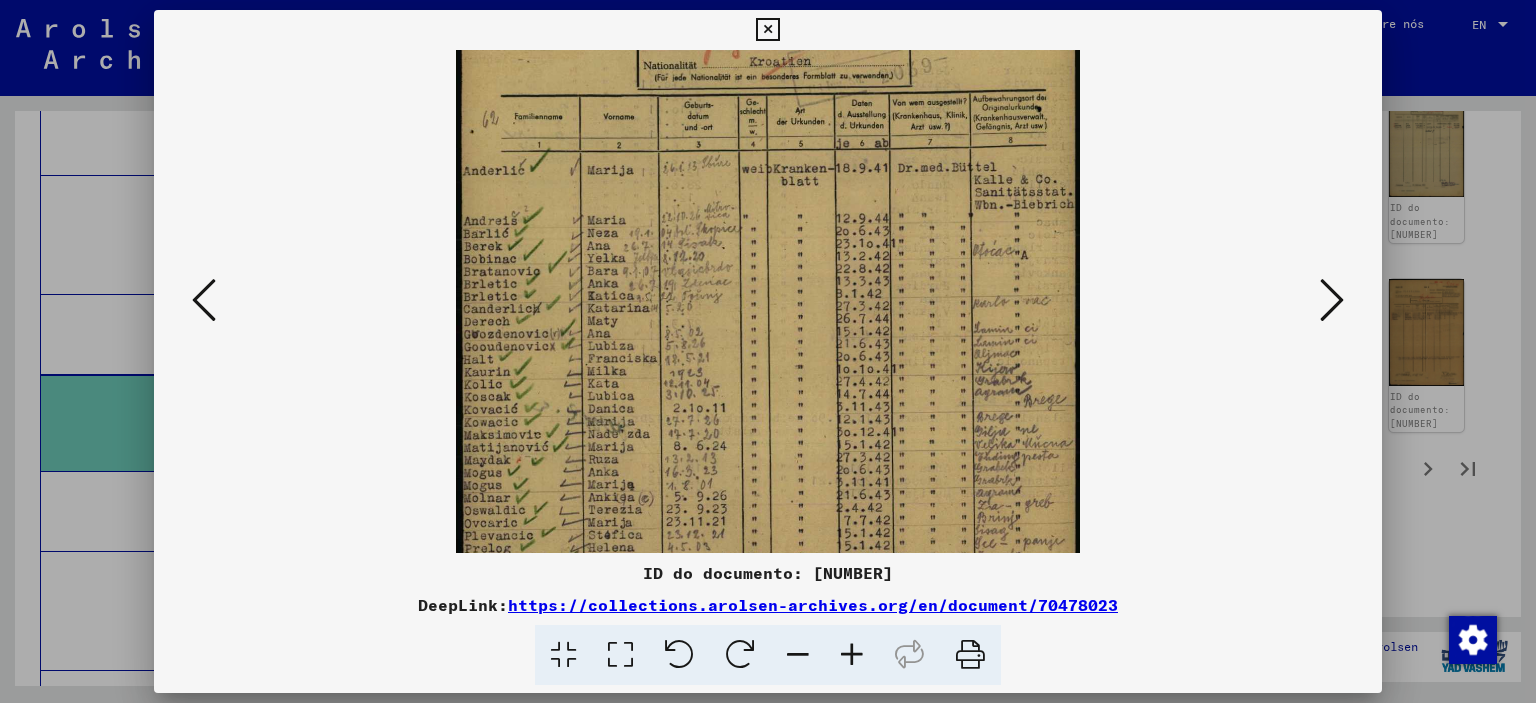 drag, startPoint x: 867, startPoint y: 435, endPoint x: 866, endPoint y: 471, distance: 36.013885 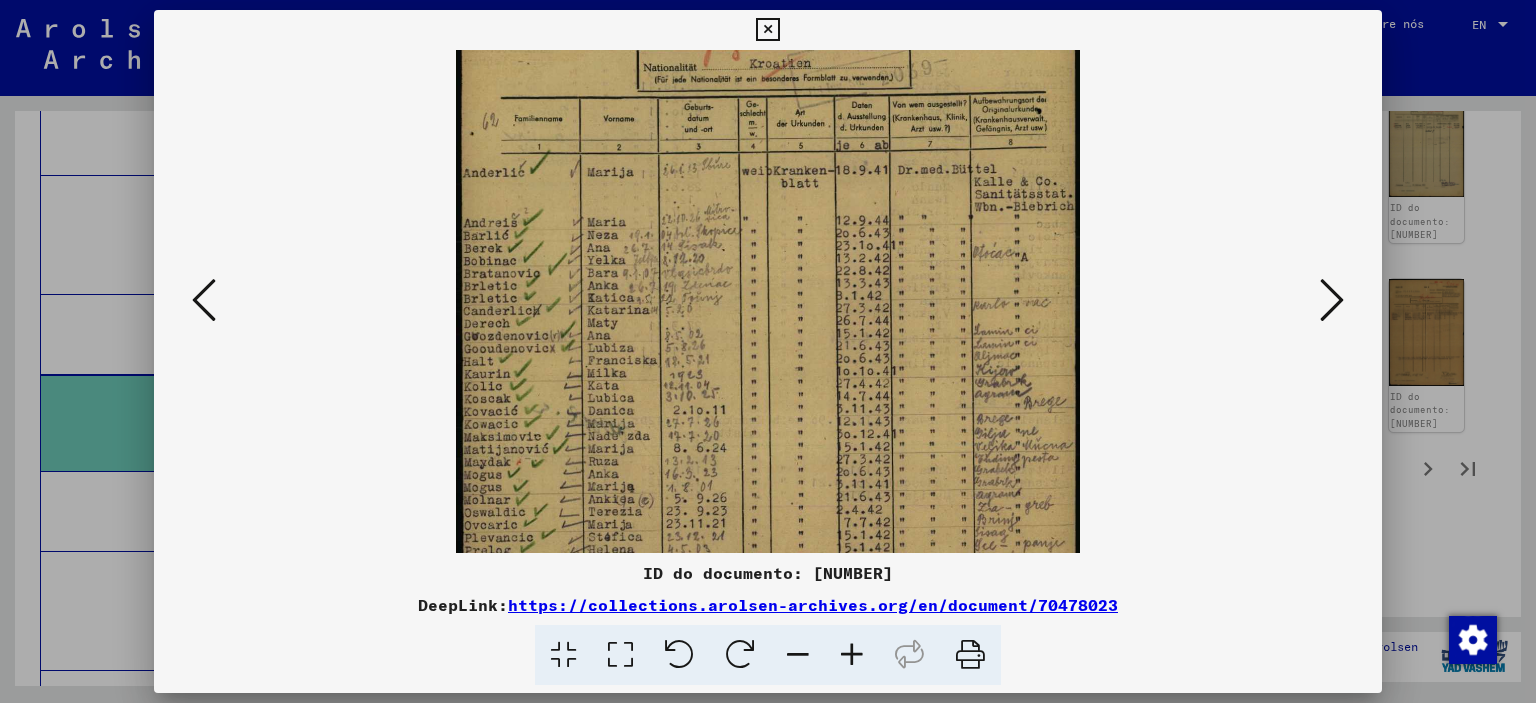scroll, scrollTop: 0, scrollLeft: 0, axis: both 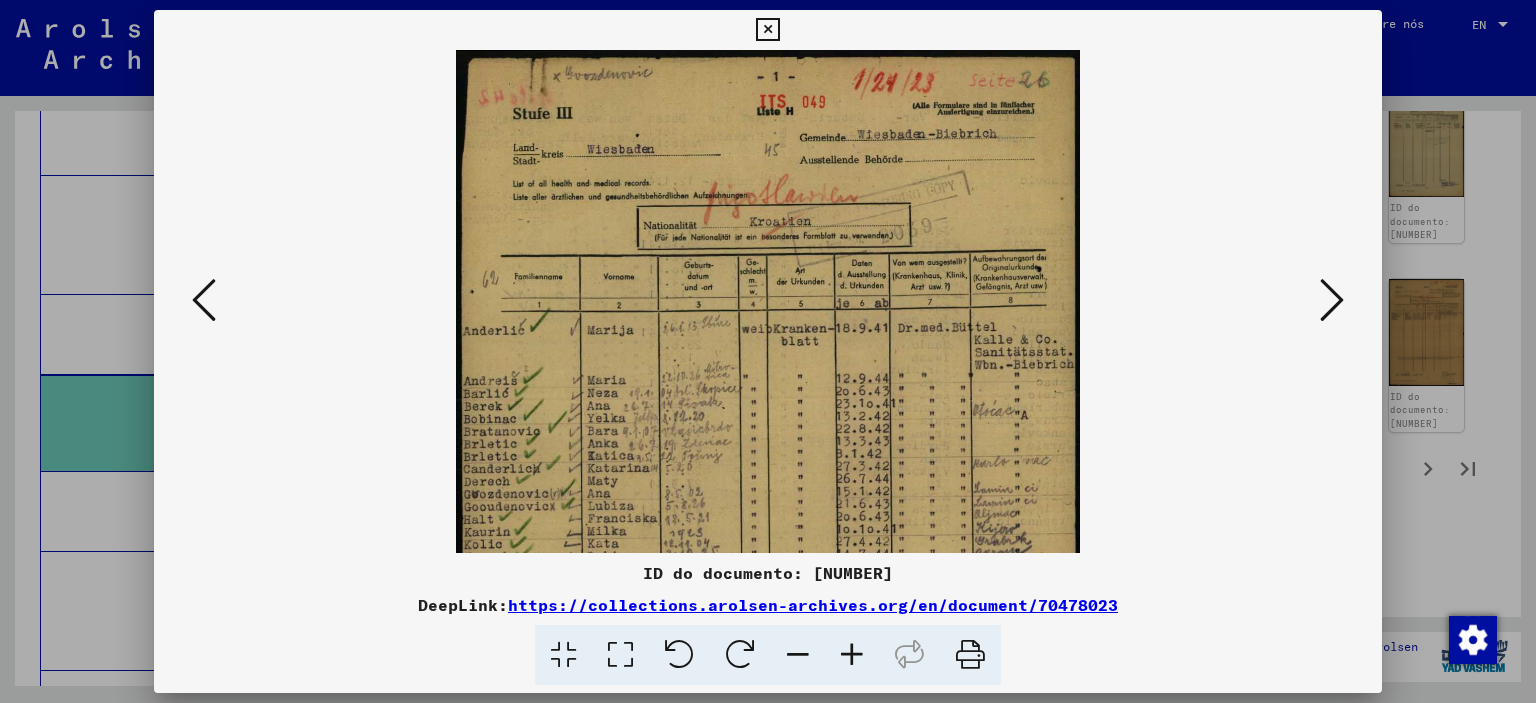 drag, startPoint x: 814, startPoint y: 402, endPoint x: 805, endPoint y: 466, distance: 64.629715 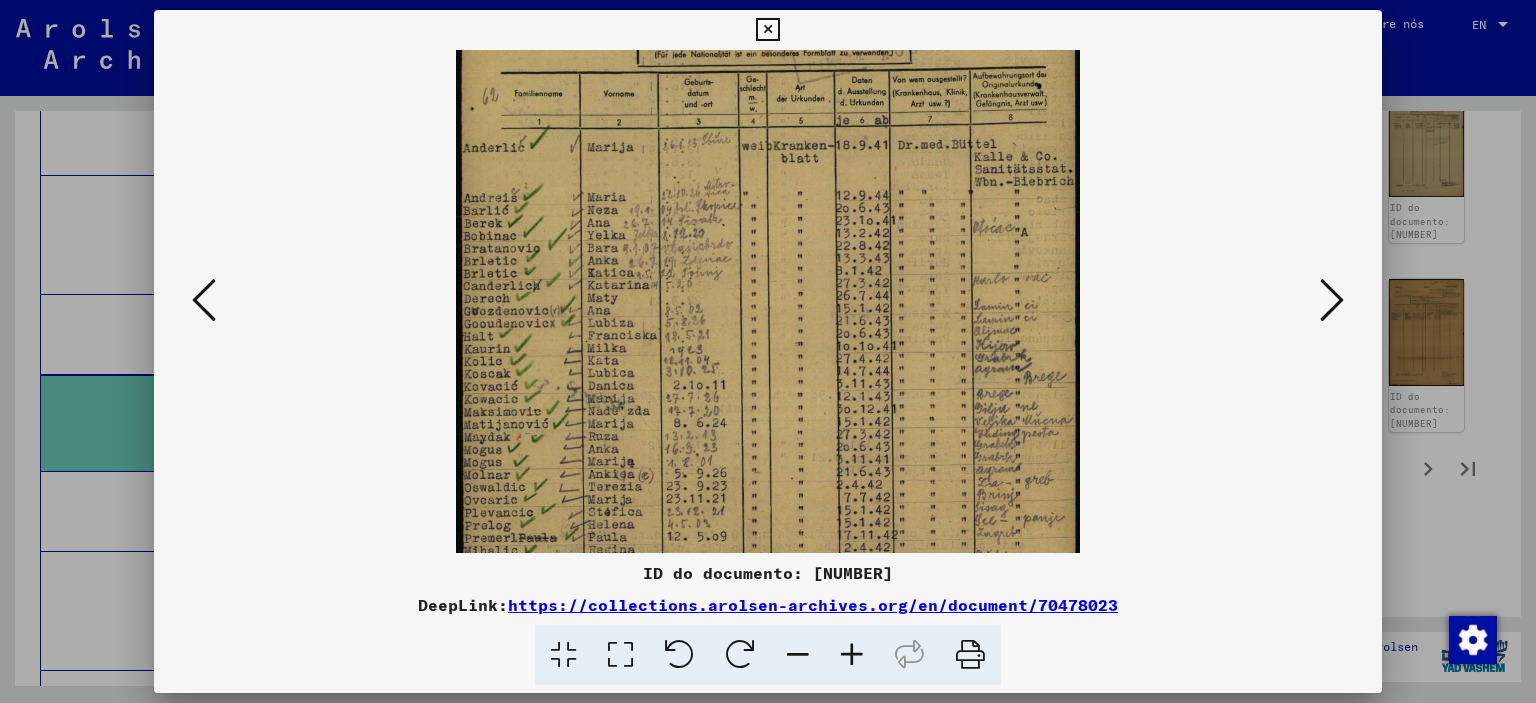 drag, startPoint x: 801, startPoint y: 396, endPoint x: 832, endPoint y: 293, distance: 107.563934 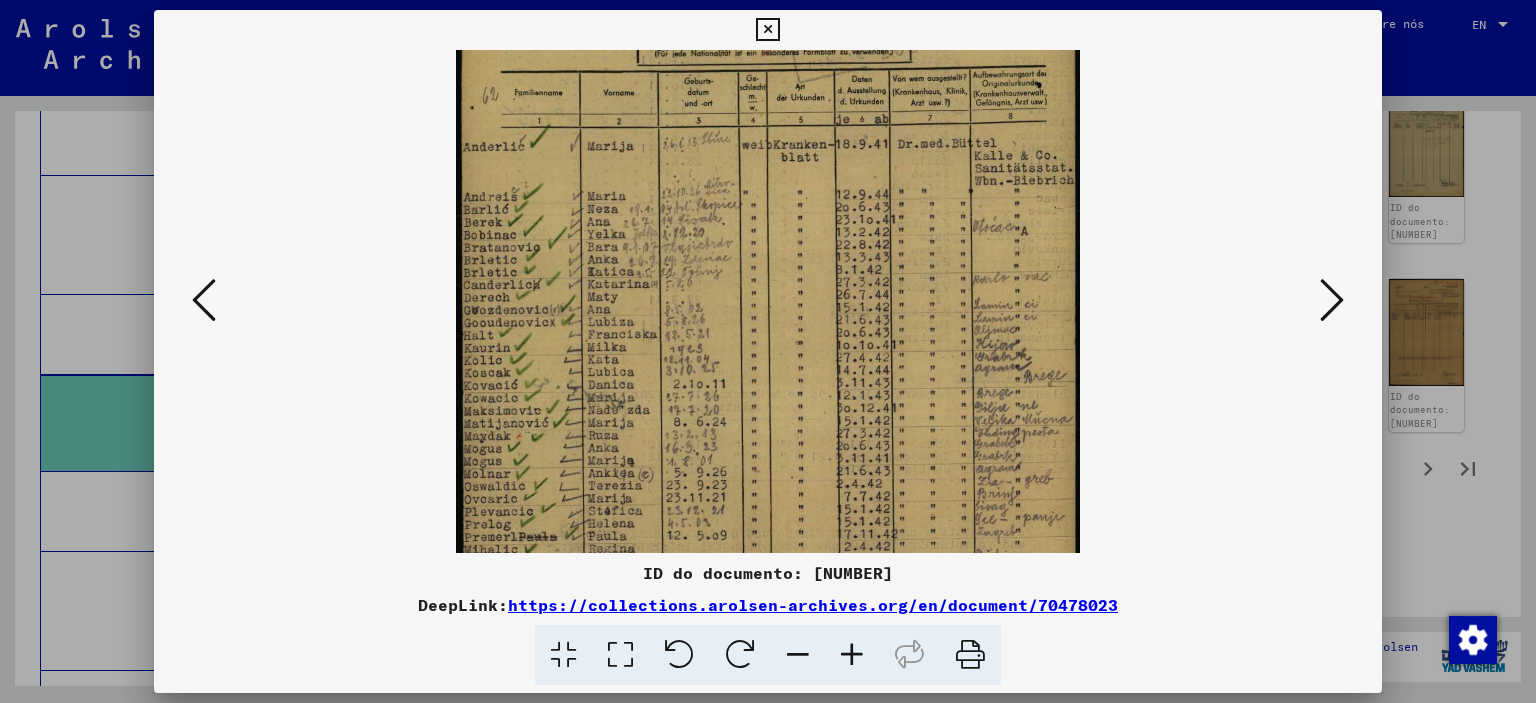 scroll, scrollTop: 400, scrollLeft: 0, axis: vertical 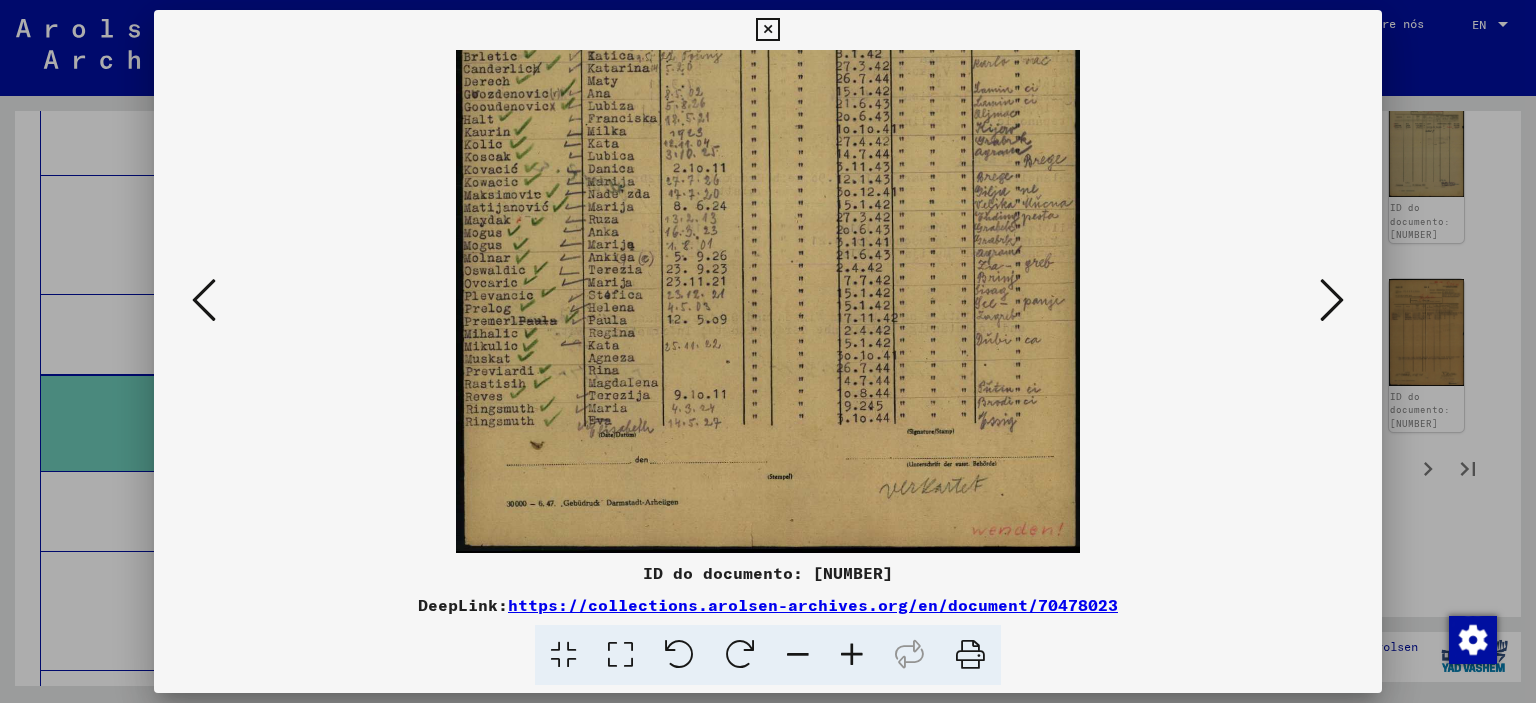 drag, startPoint x: 841, startPoint y: 228, endPoint x: 854, endPoint y: 93, distance: 135.62448 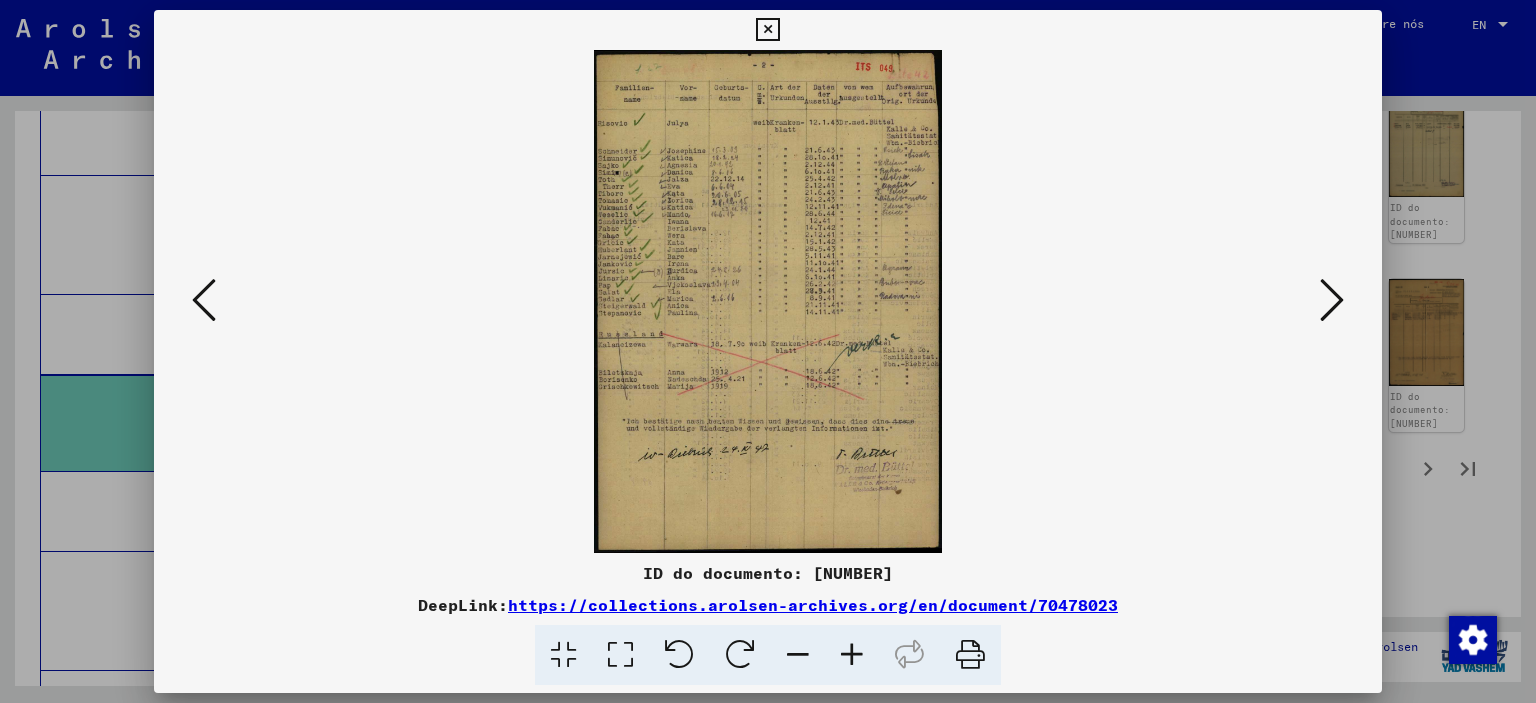 click at bounding box center [768, 301] 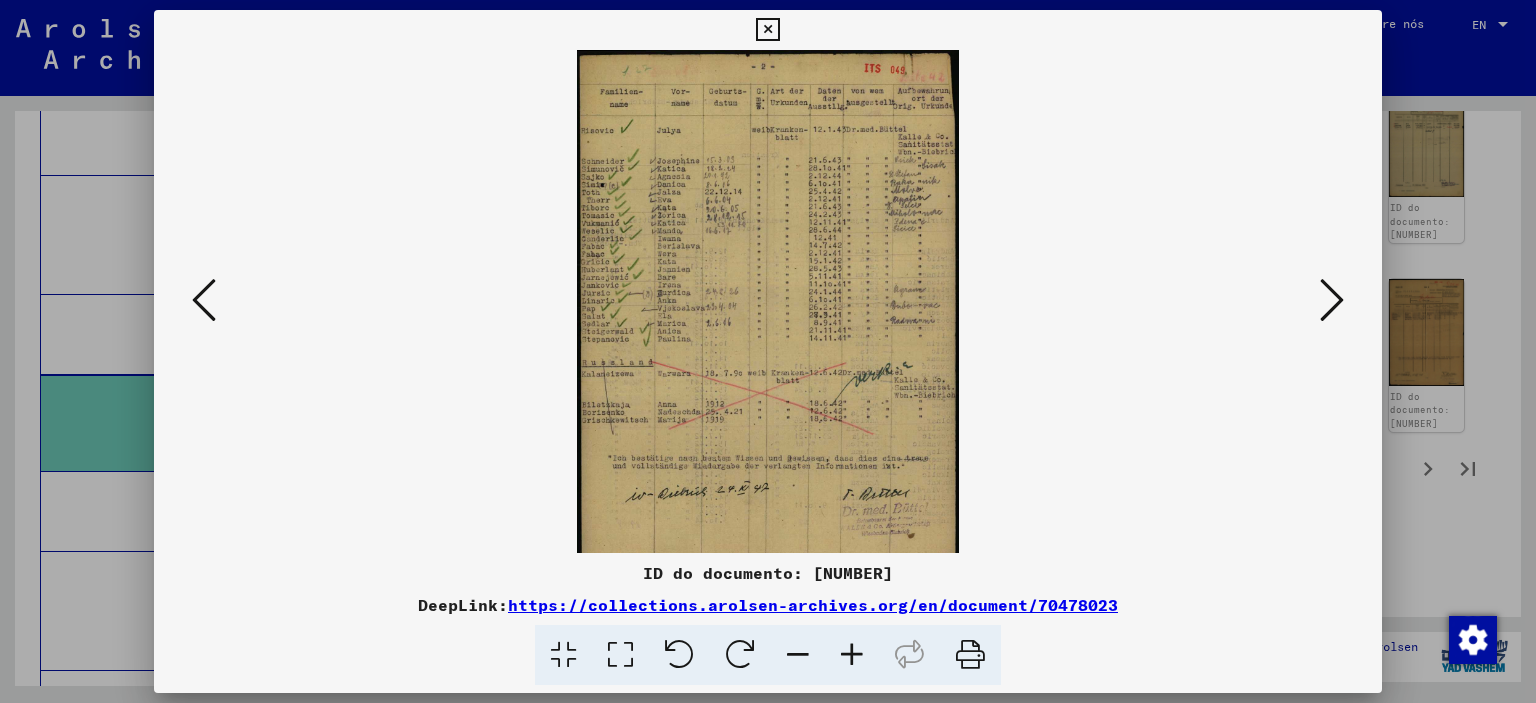 click at bounding box center [852, 655] 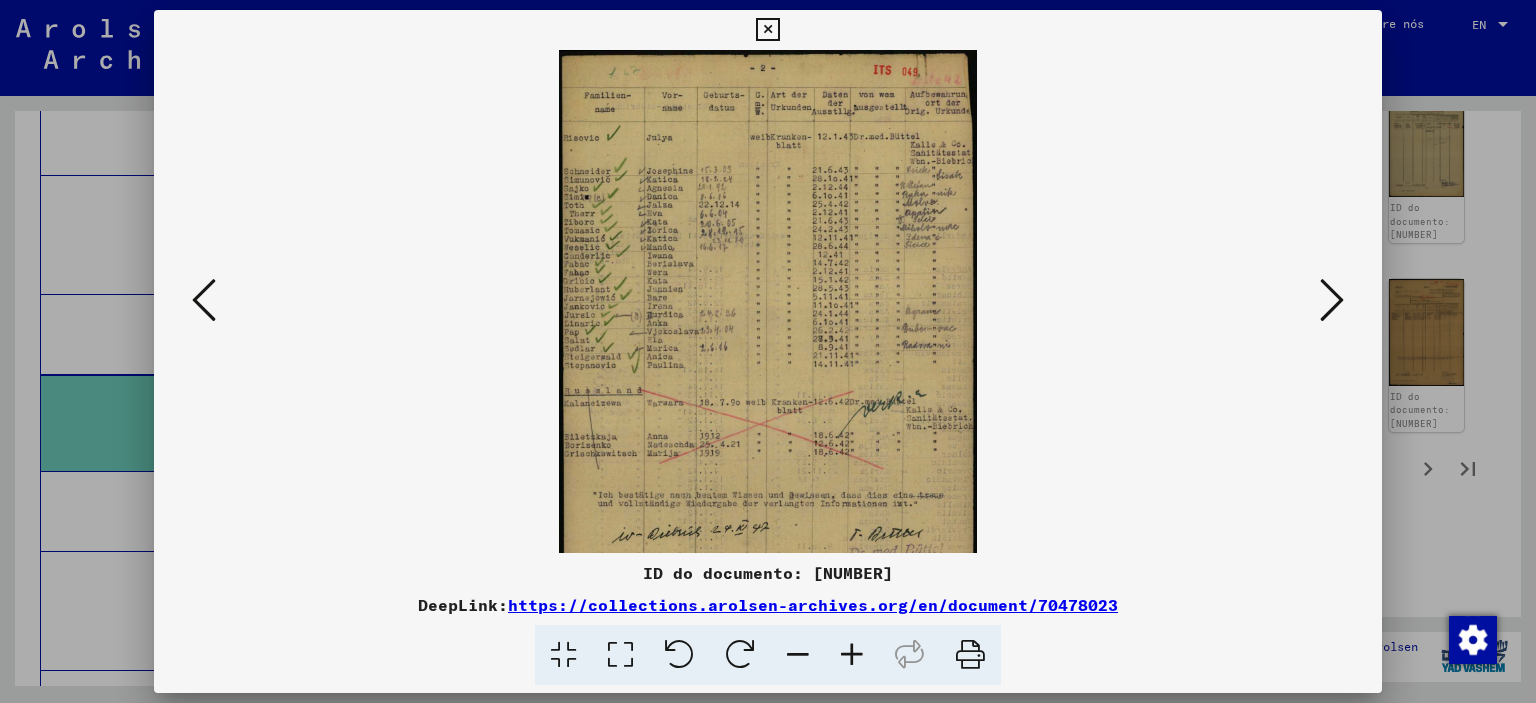 click at bounding box center [852, 655] 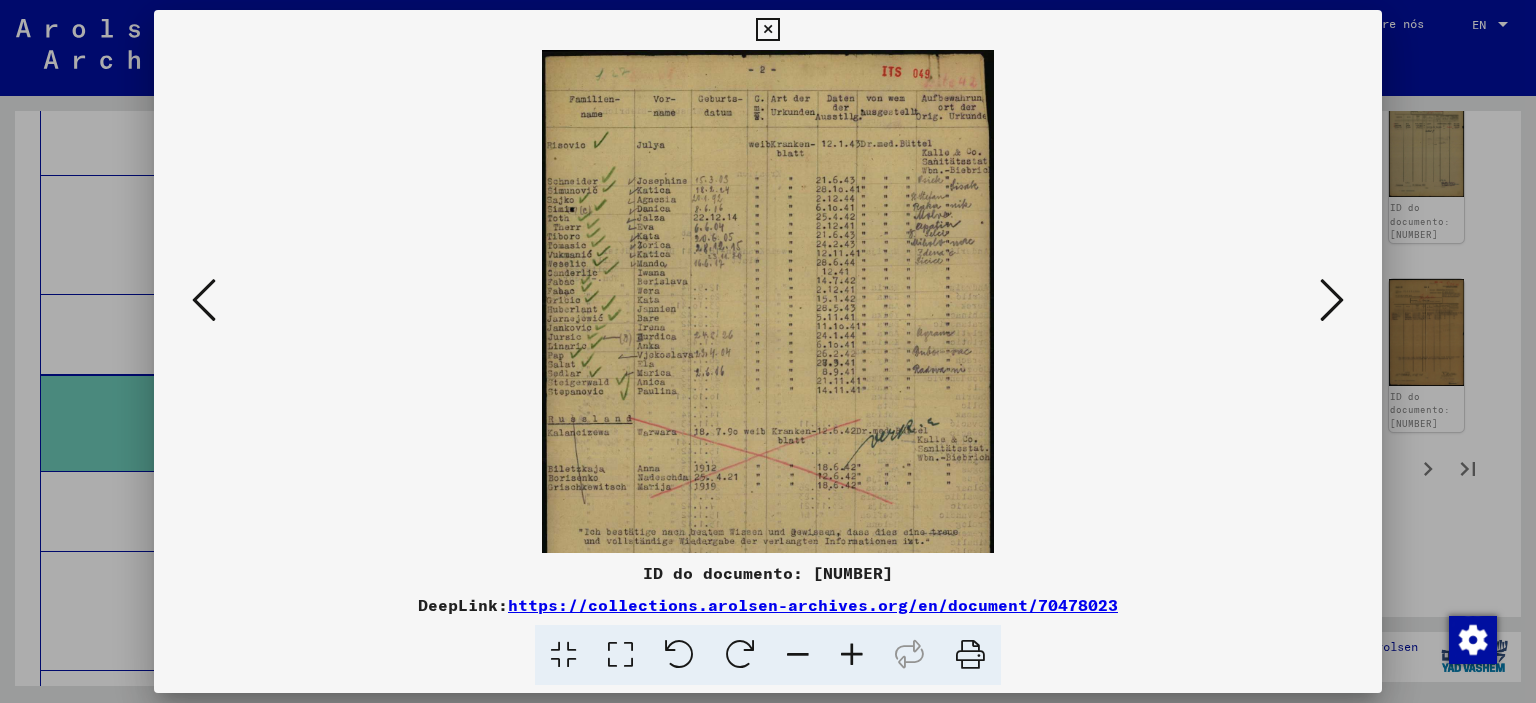 click at bounding box center (852, 655) 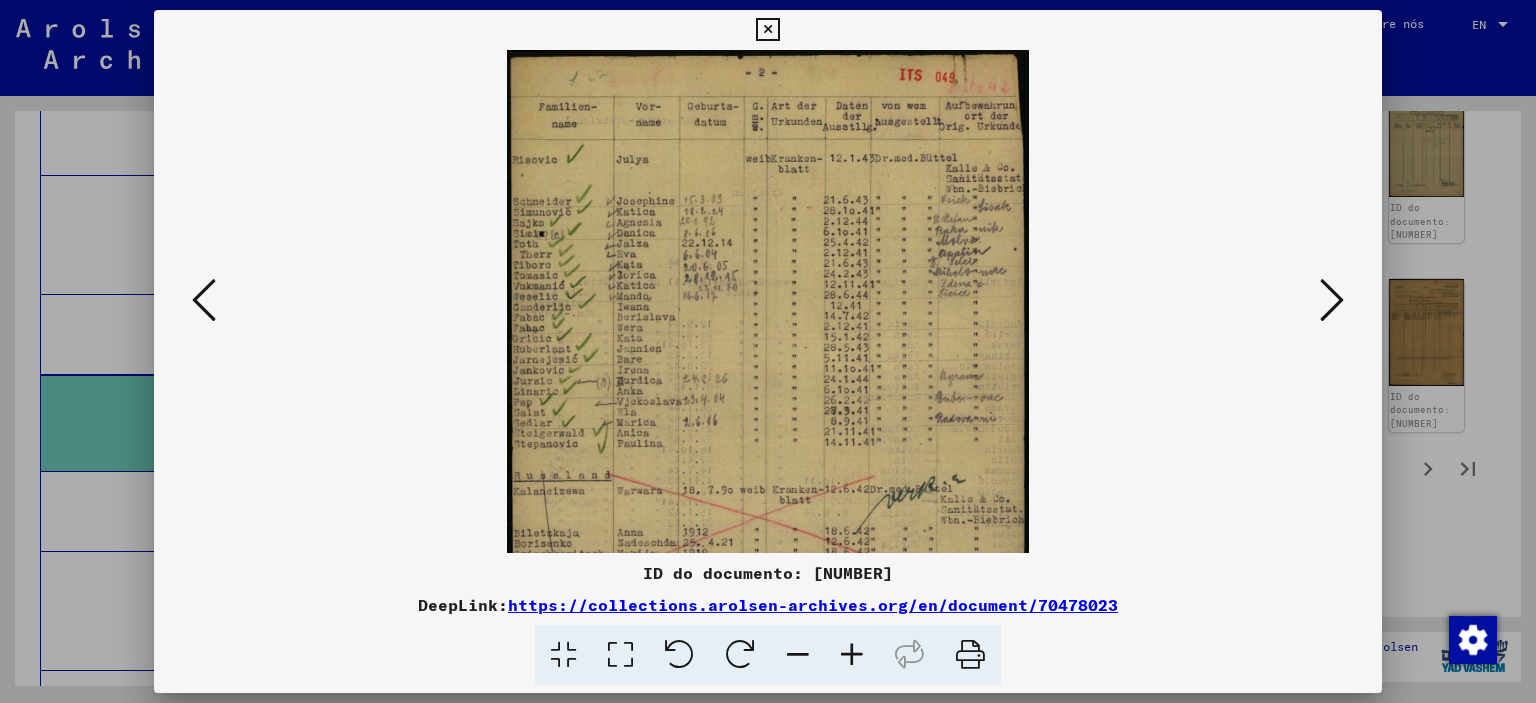 click at bounding box center (1332, 300) 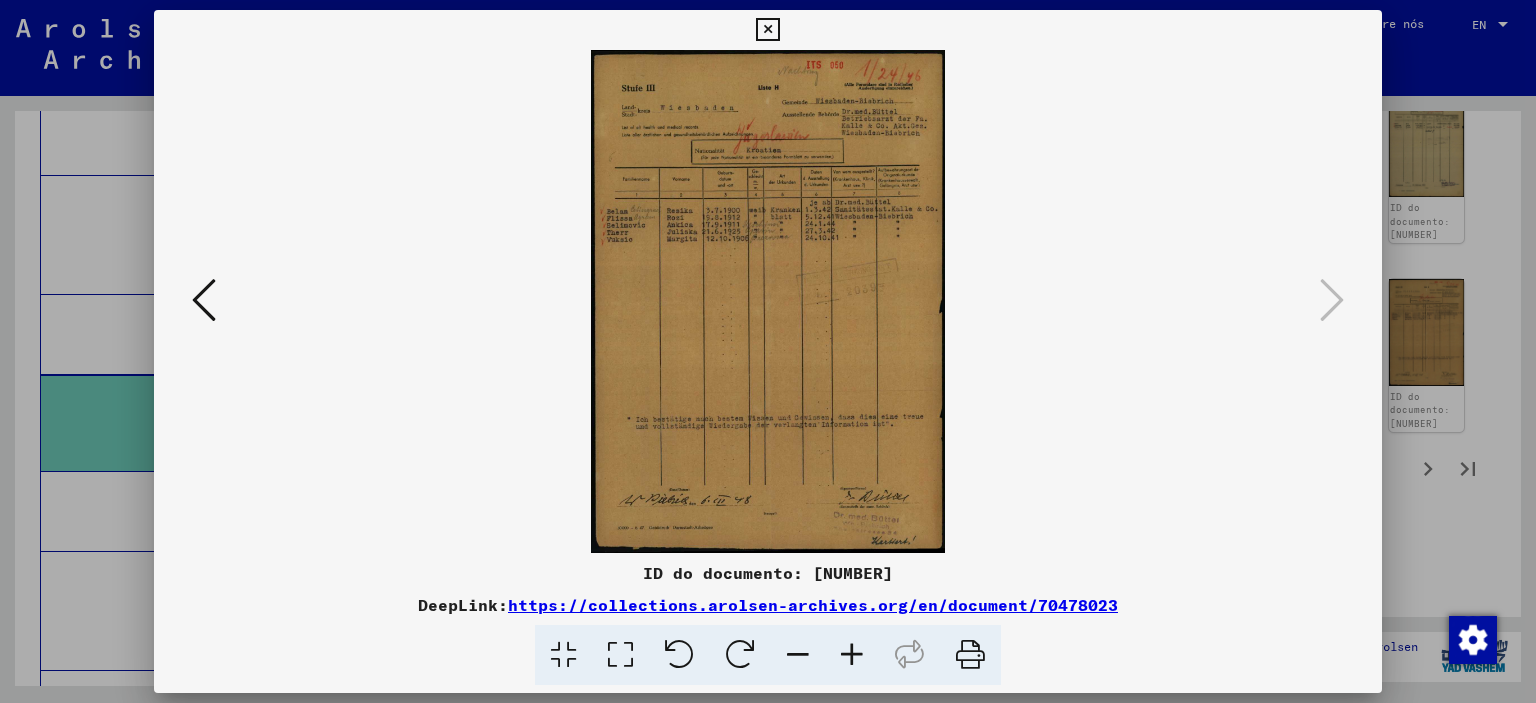 click at bounding box center [768, 301] 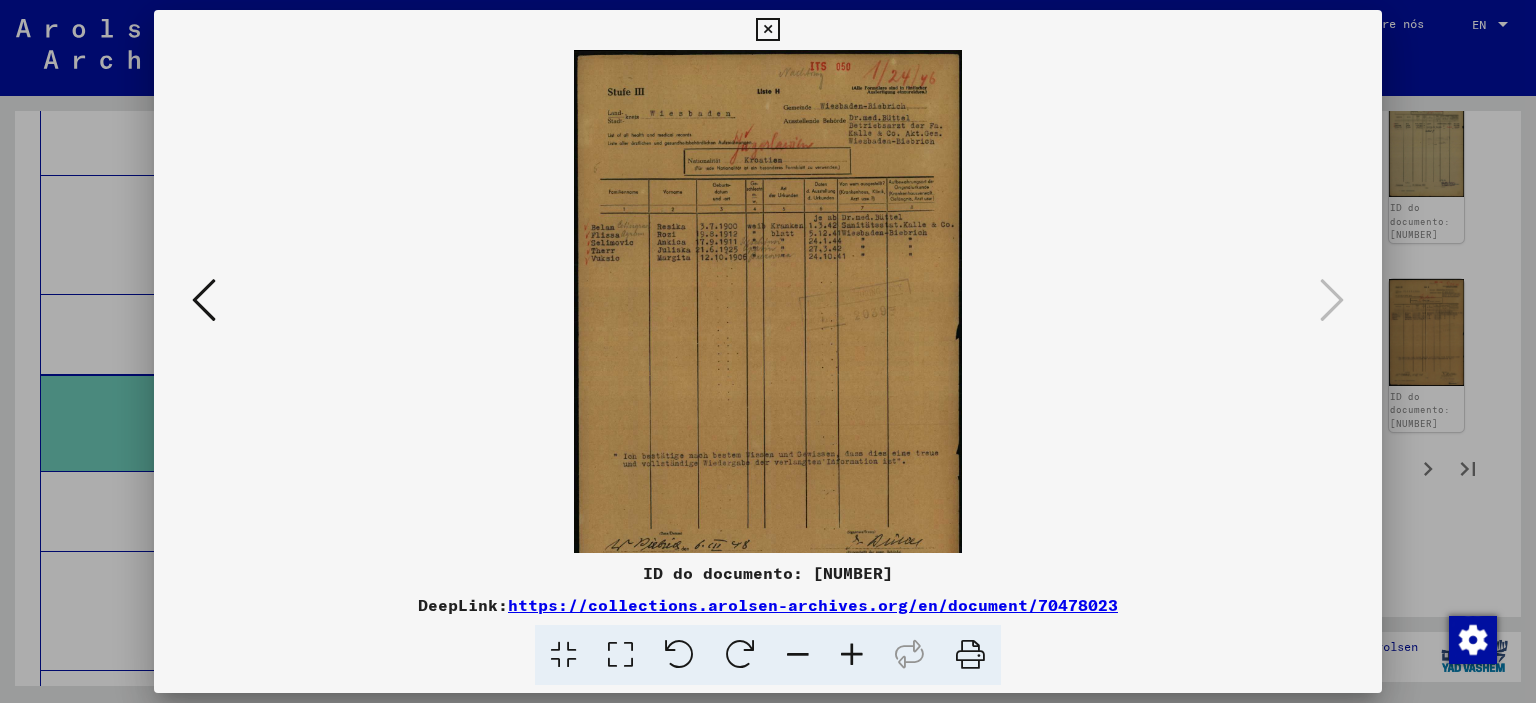 click at bounding box center (852, 655) 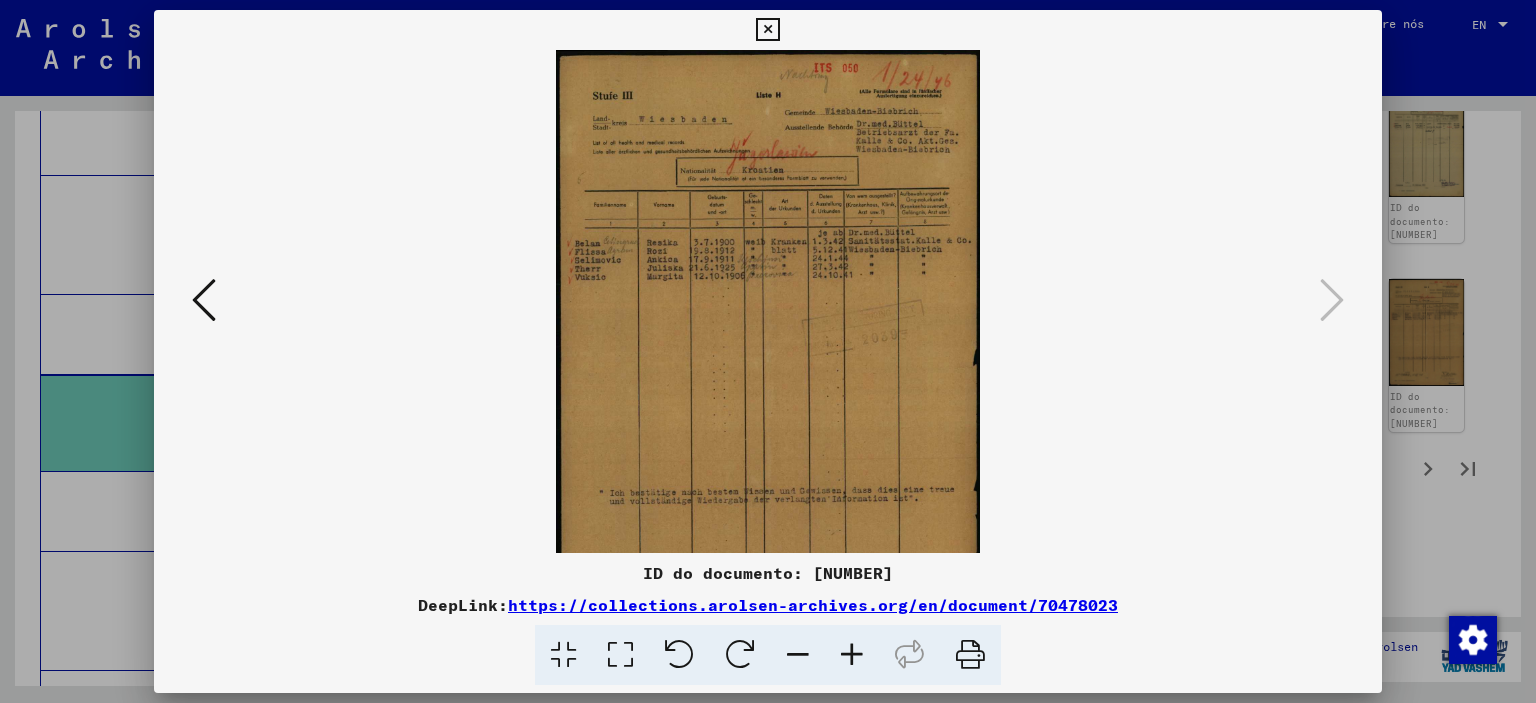 click at bounding box center [852, 655] 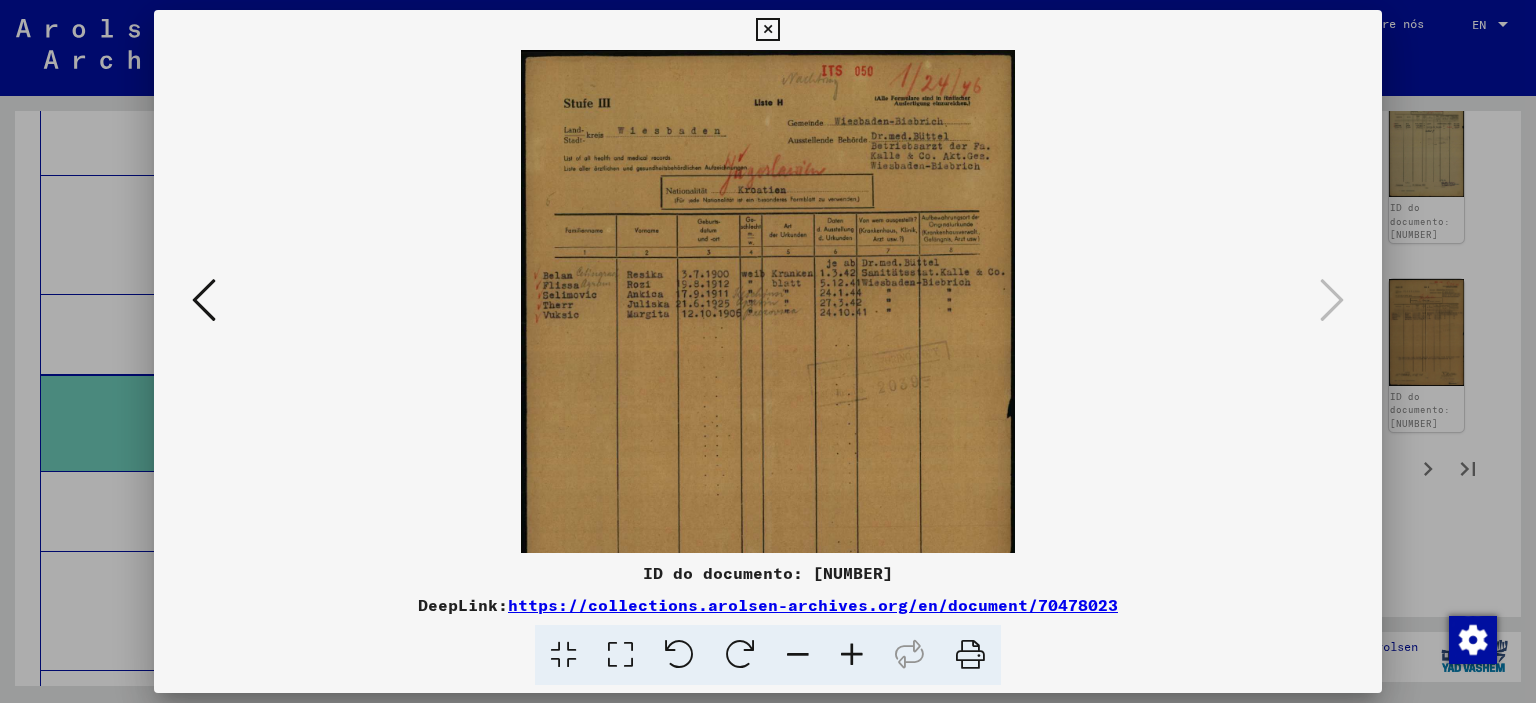 click at bounding box center (852, 655) 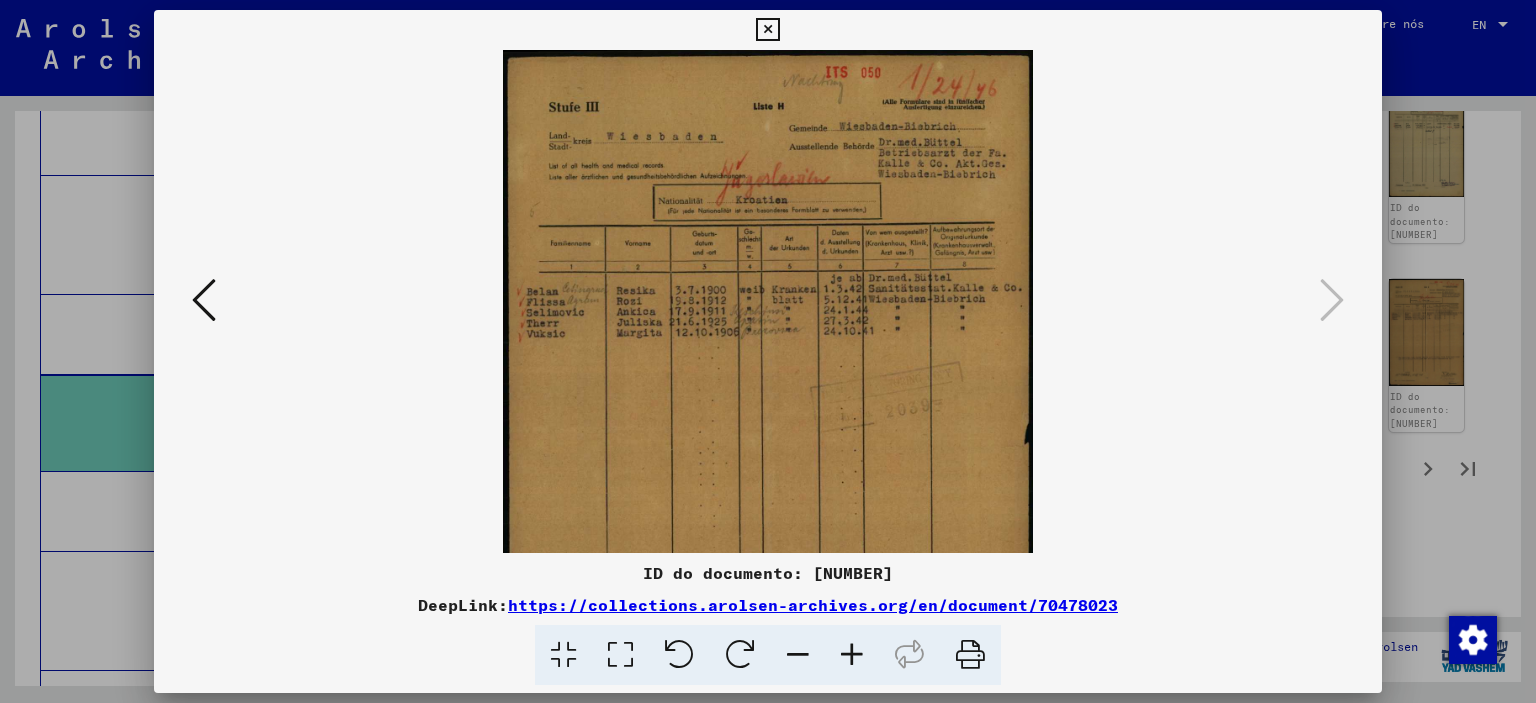 click at bounding box center (767, 30) 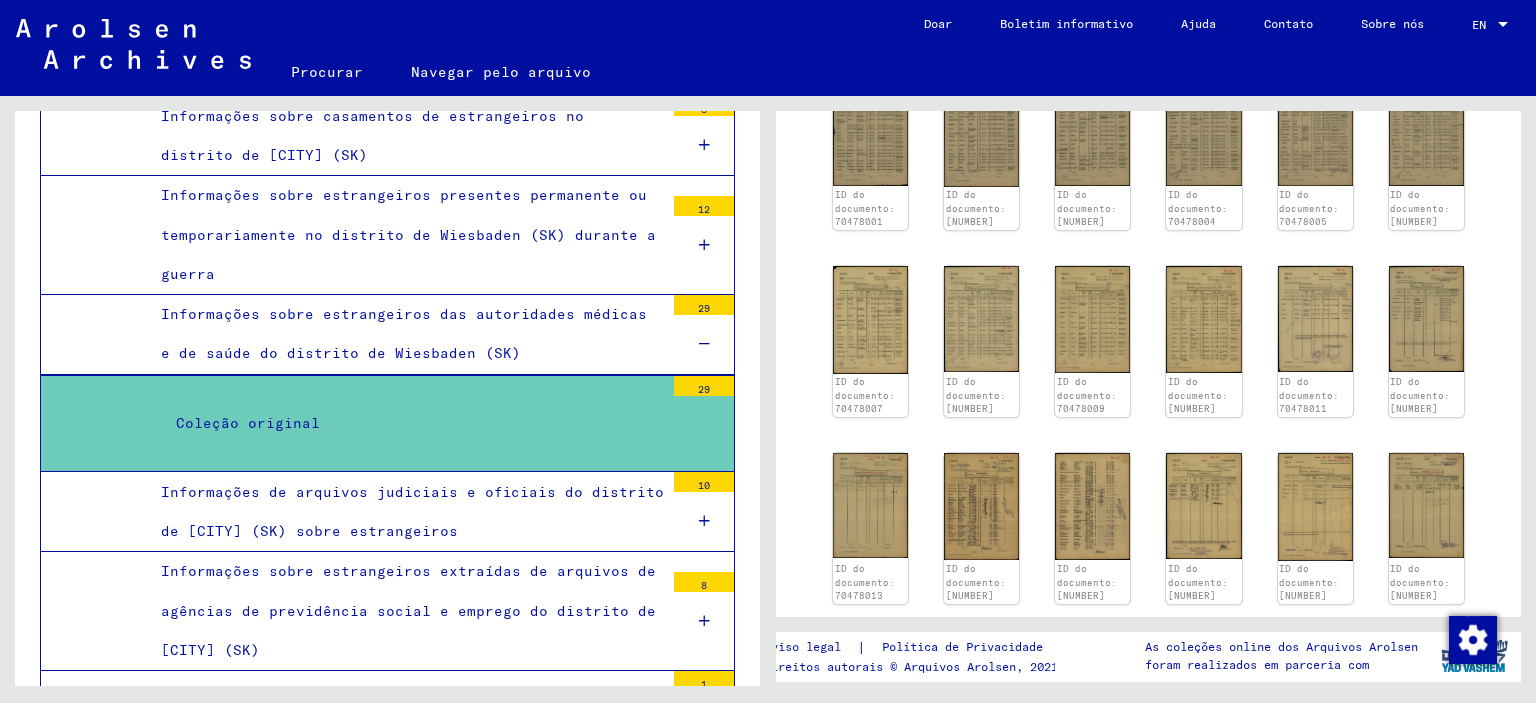 scroll, scrollTop: 600, scrollLeft: 0, axis: vertical 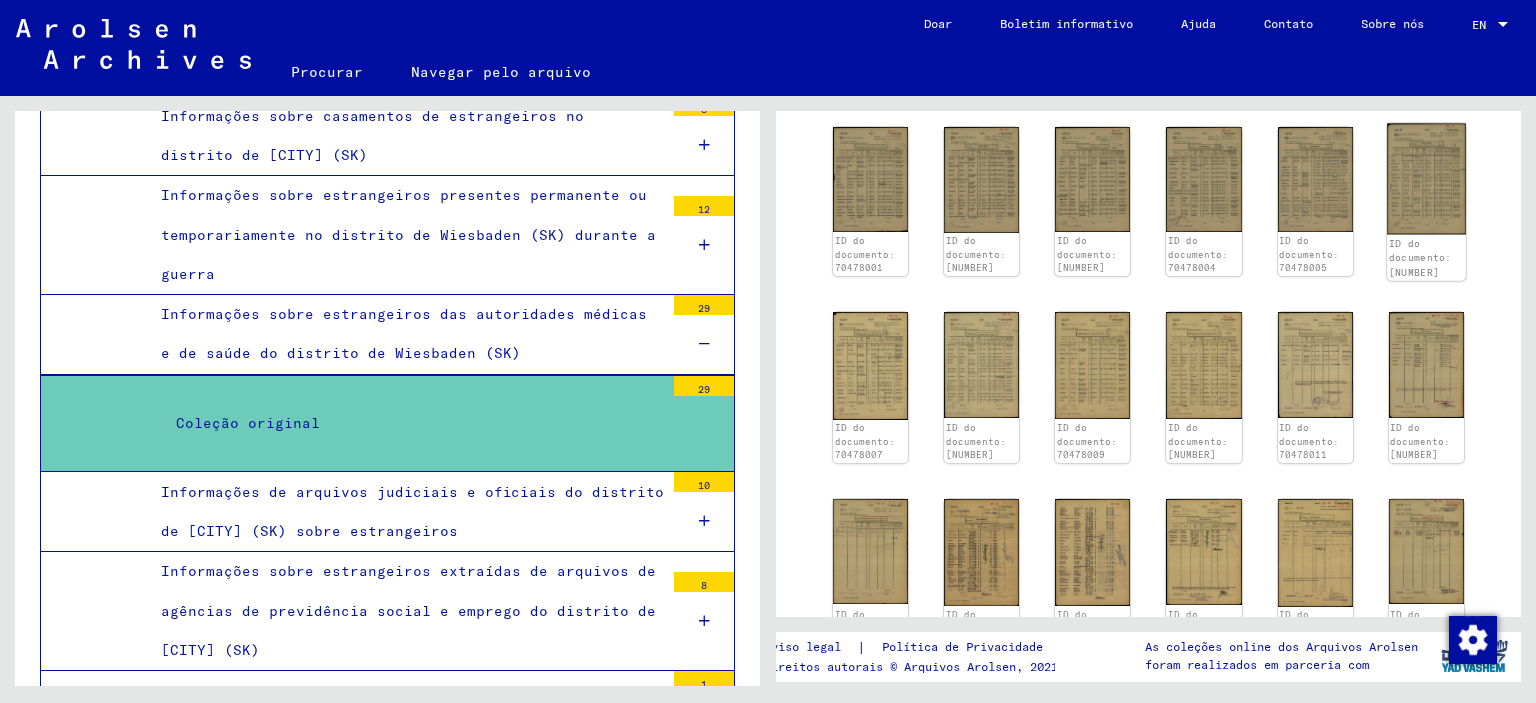 click 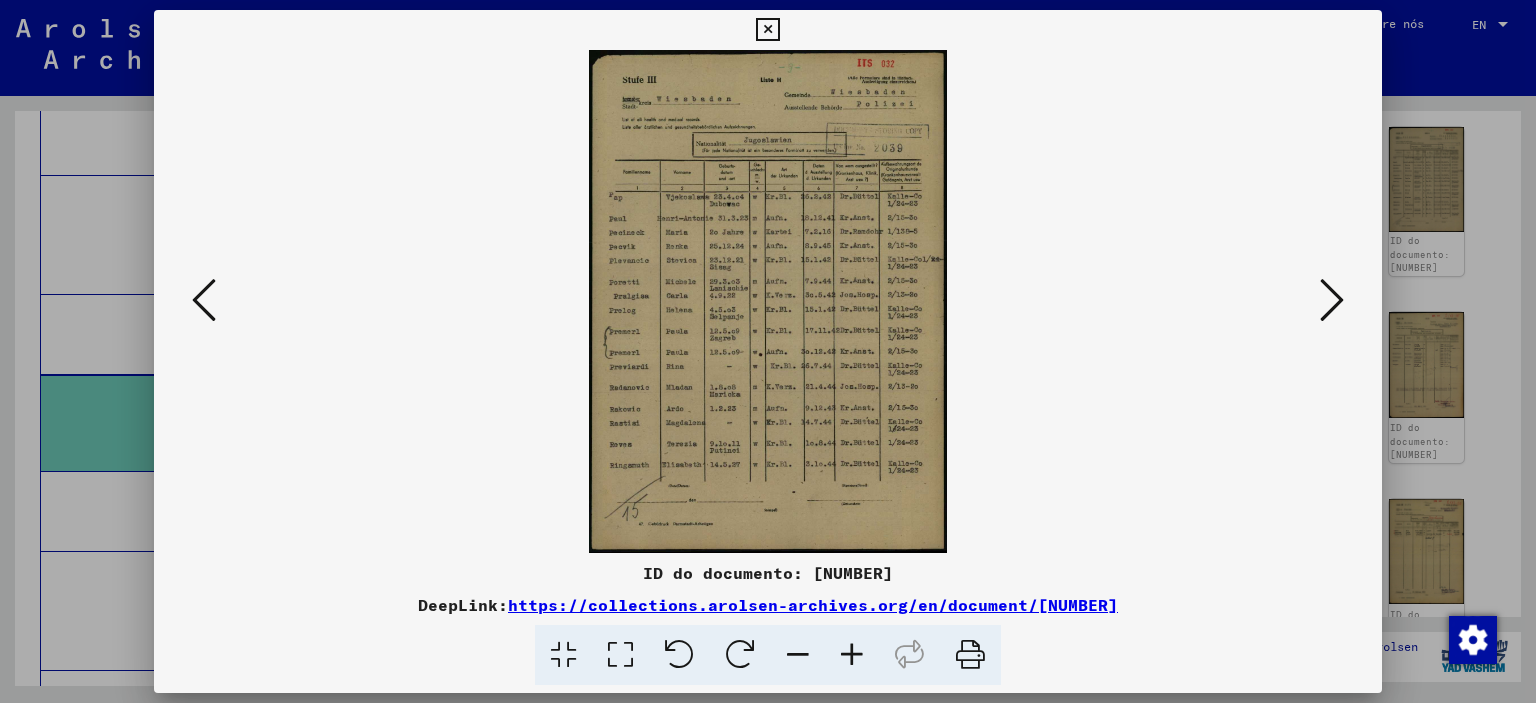 click at bounding box center (852, 655) 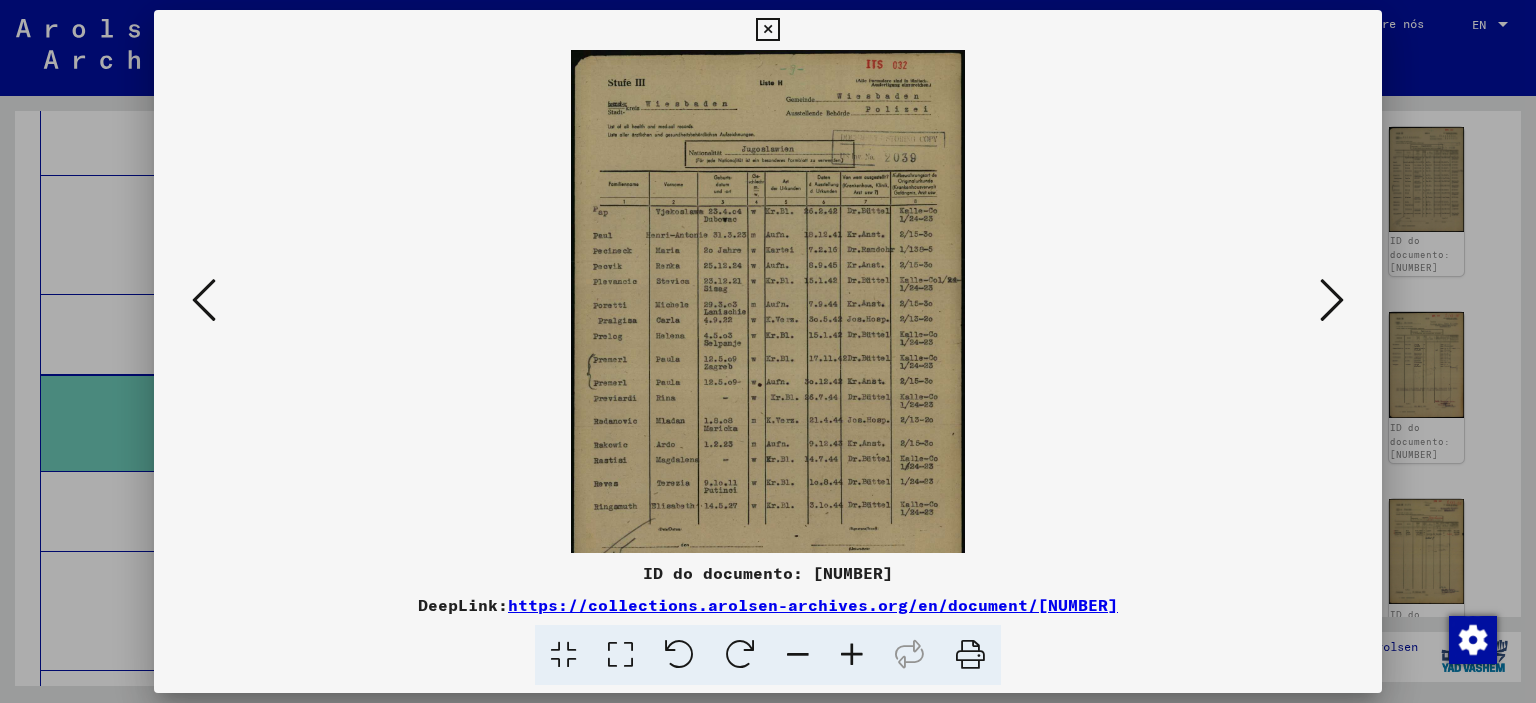 click at bounding box center [852, 655] 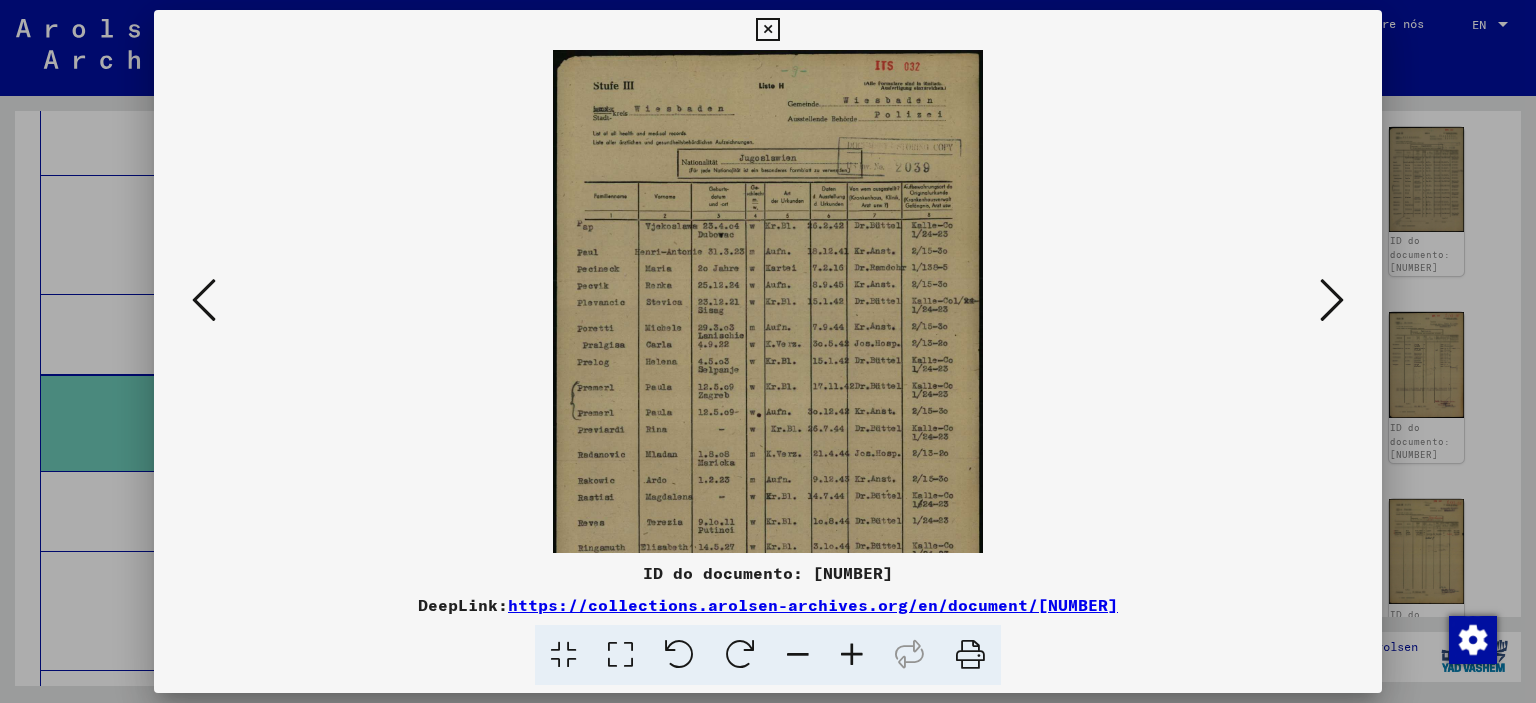 click at bounding box center [852, 655] 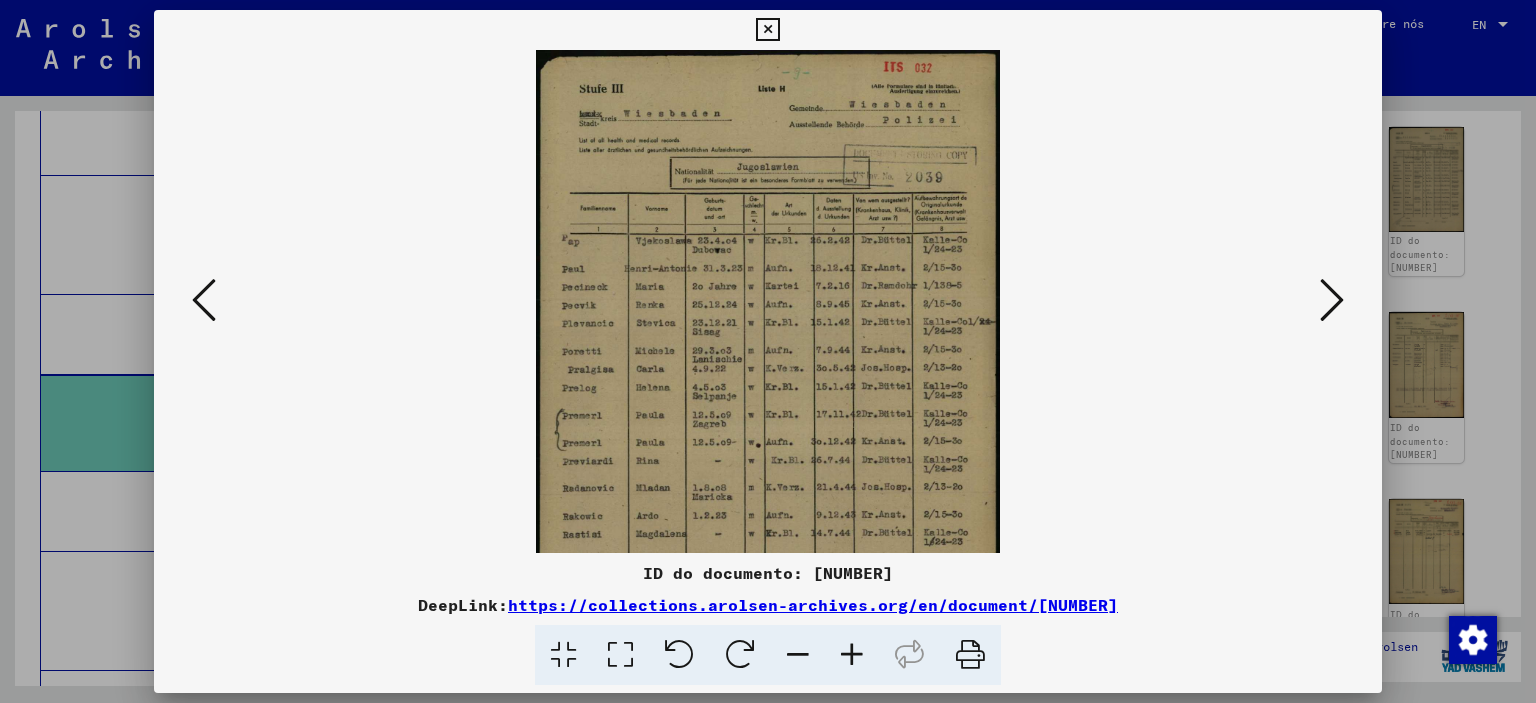click at bounding box center (852, 655) 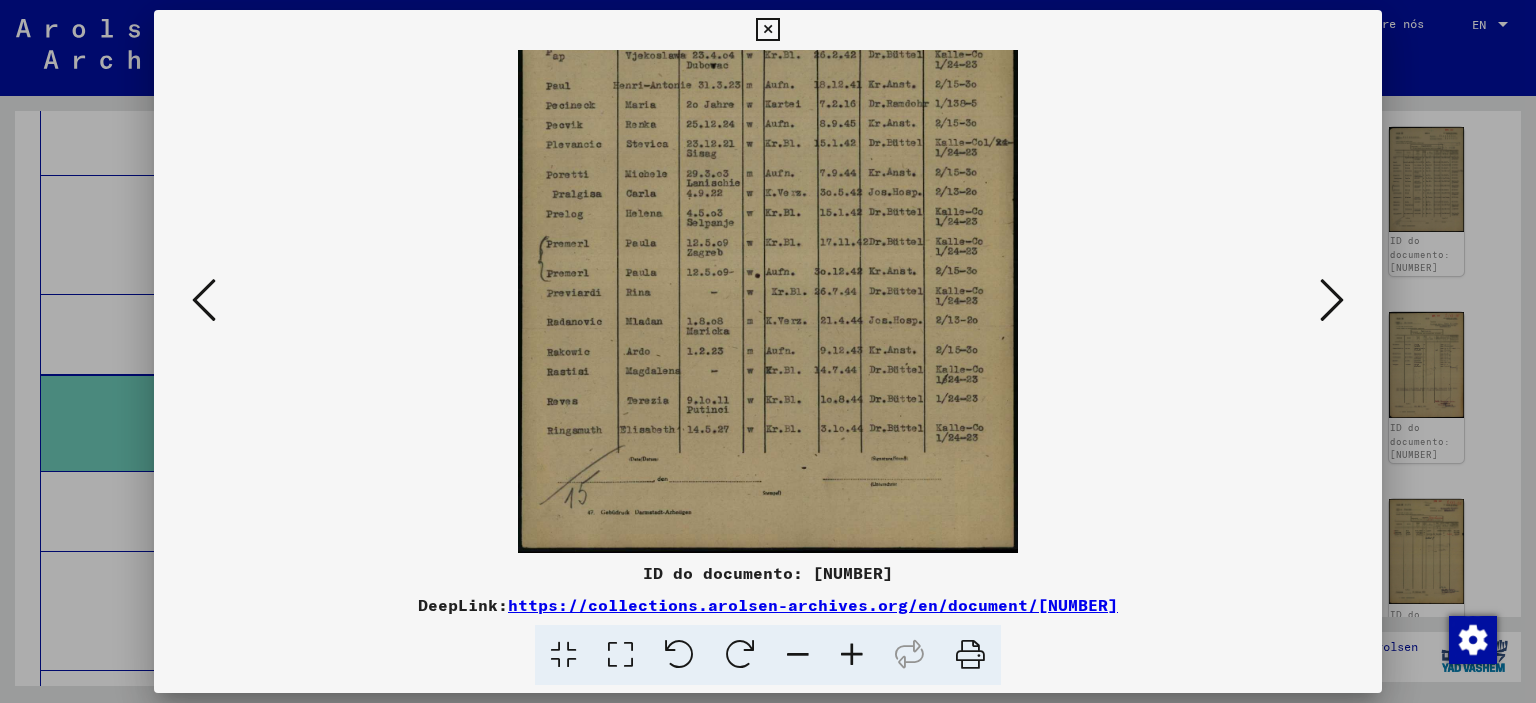 scroll, scrollTop: 0, scrollLeft: 0, axis: both 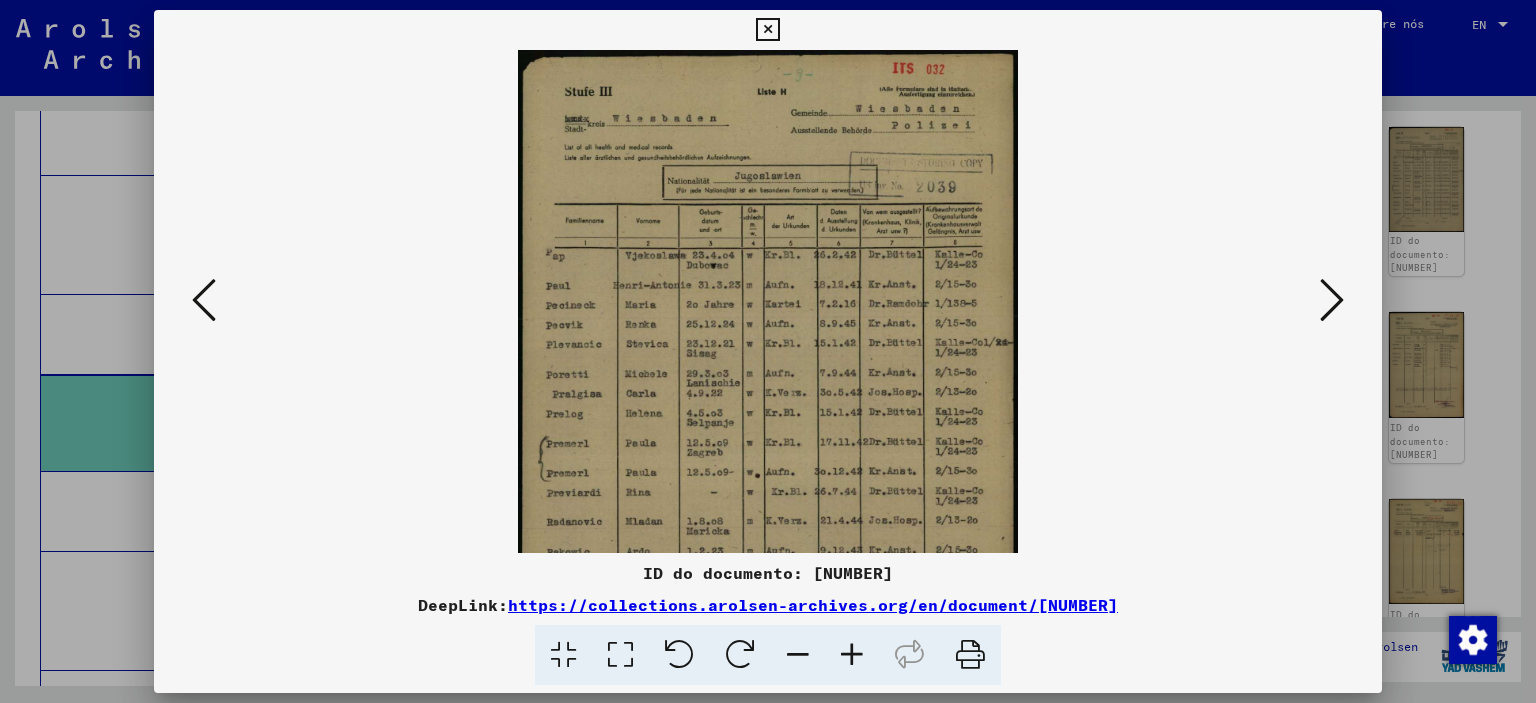 drag, startPoint x: 780, startPoint y: 427, endPoint x: 826, endPoint y: 355, distance: 85.44004 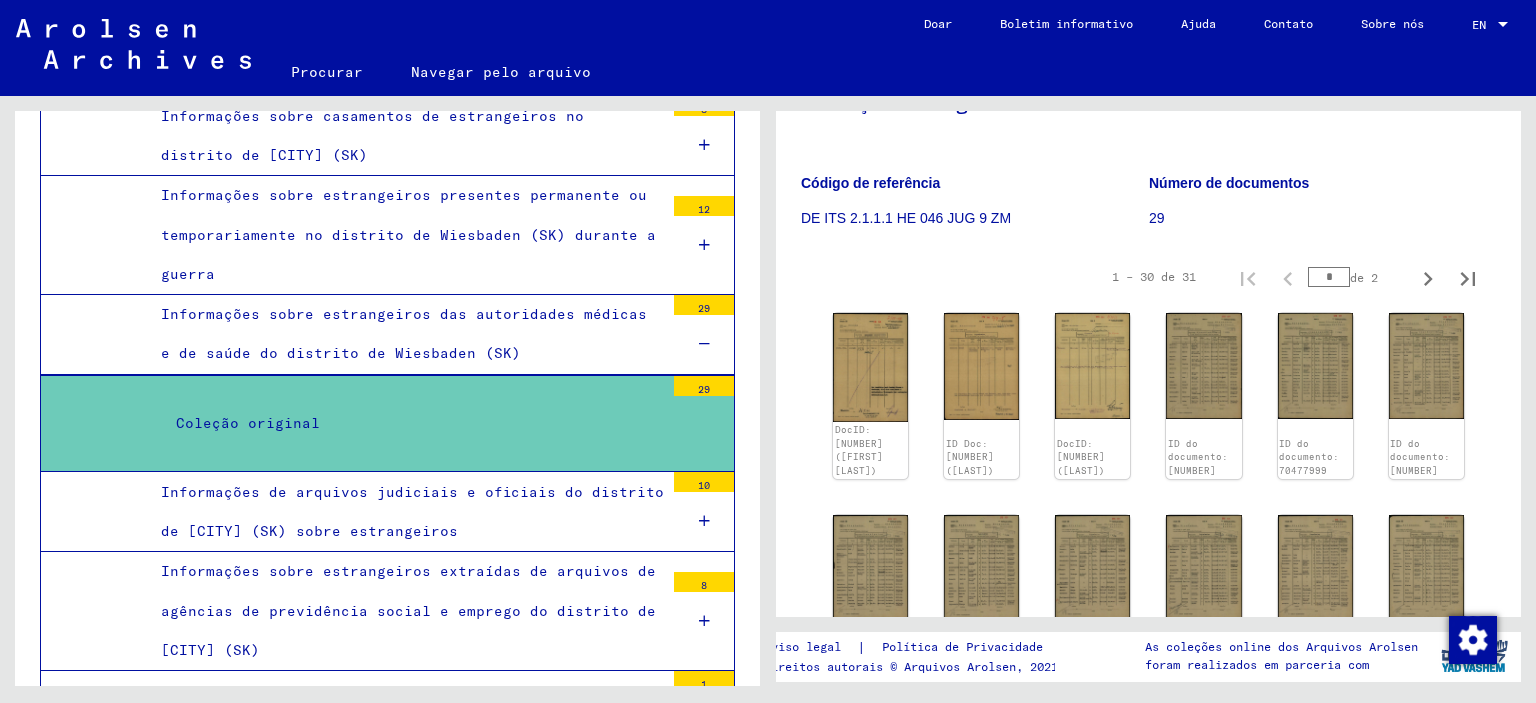 scroll, scrollTop: 200, scrollLeft: 0, axis: vertical 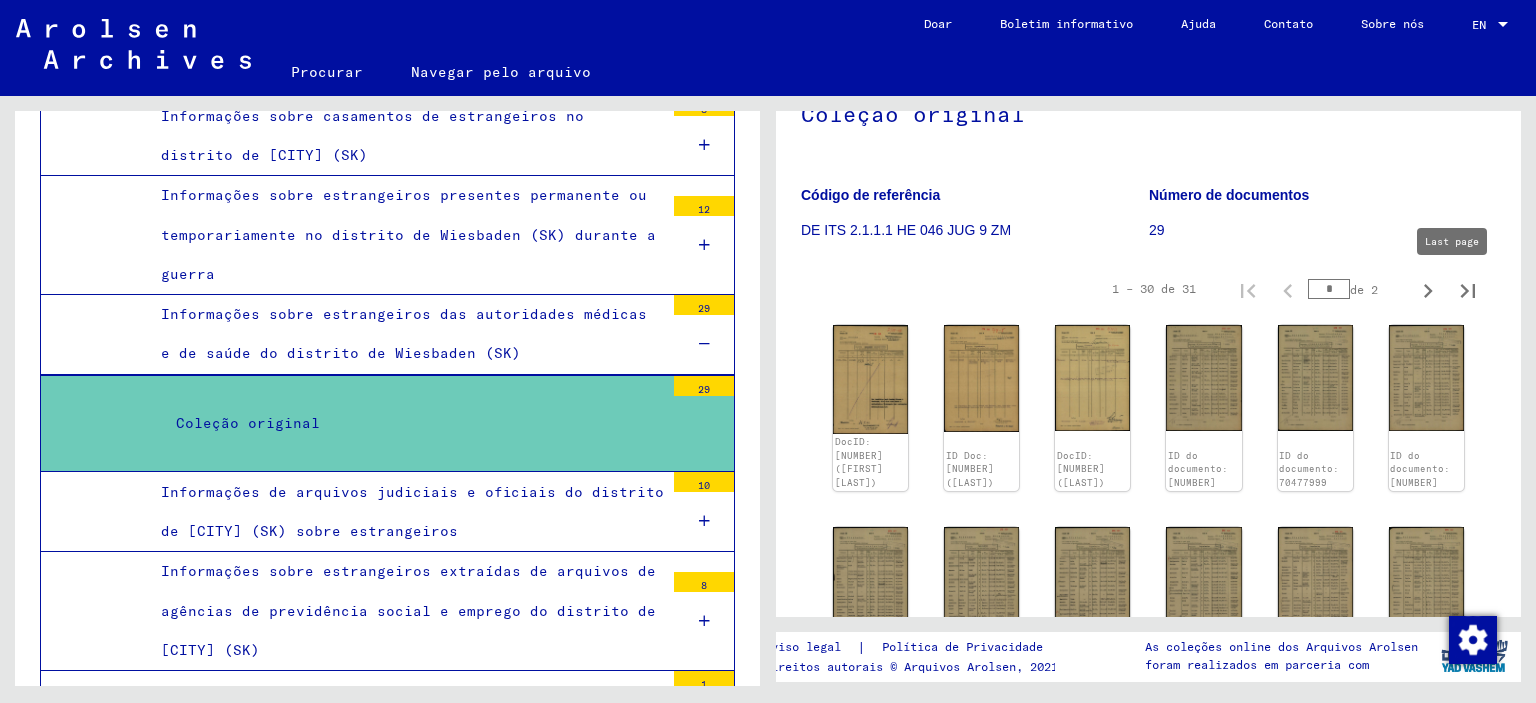 click 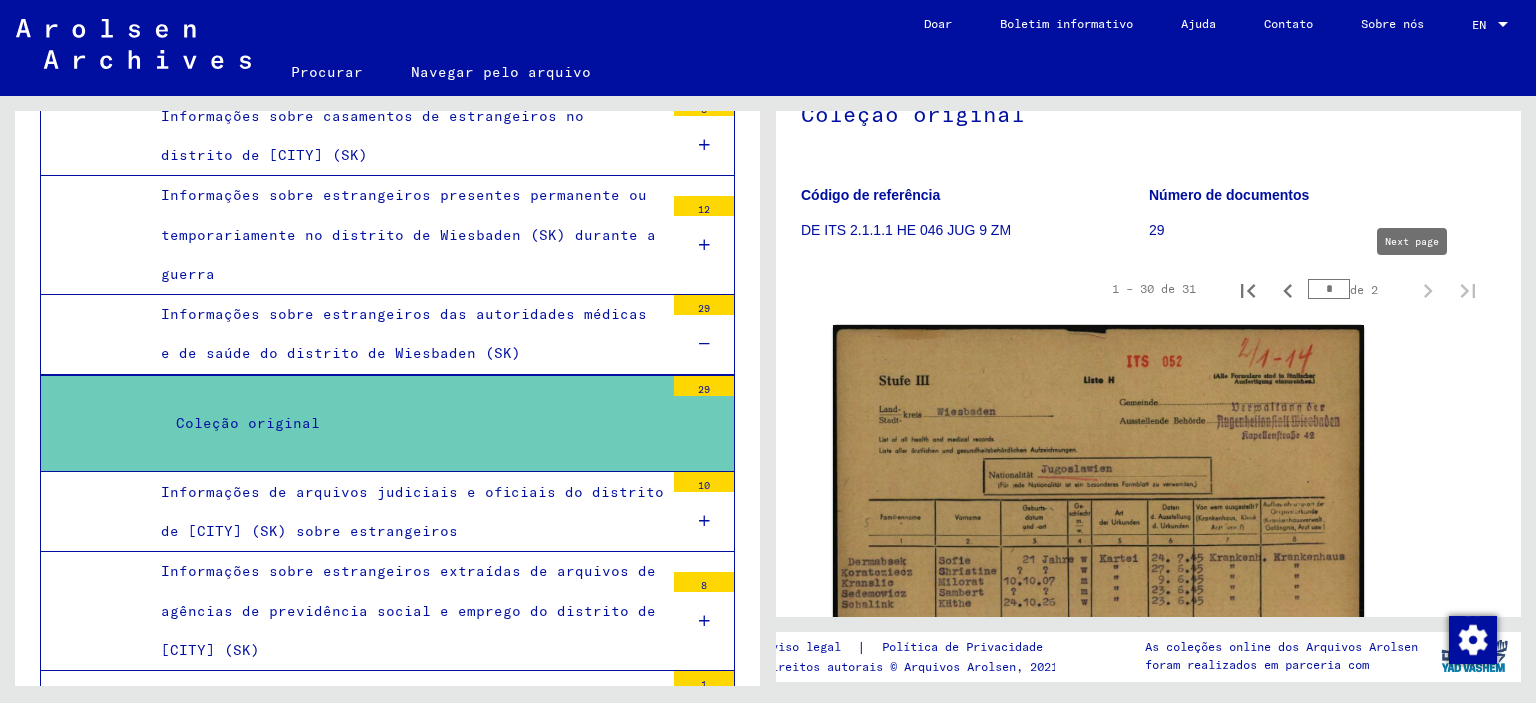 type on "*" 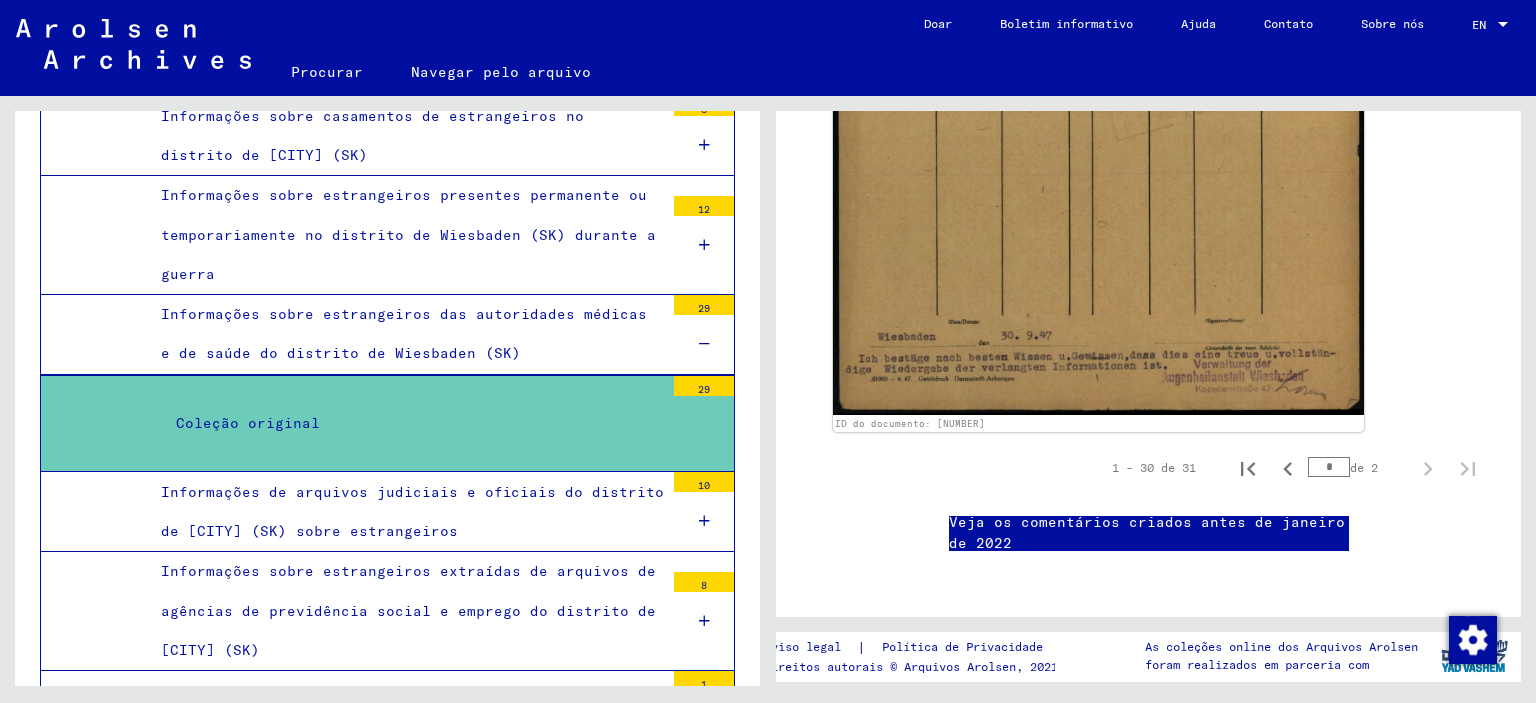 scroll, scrollTop: 1100, scrollLeft: 0, axis: vertical 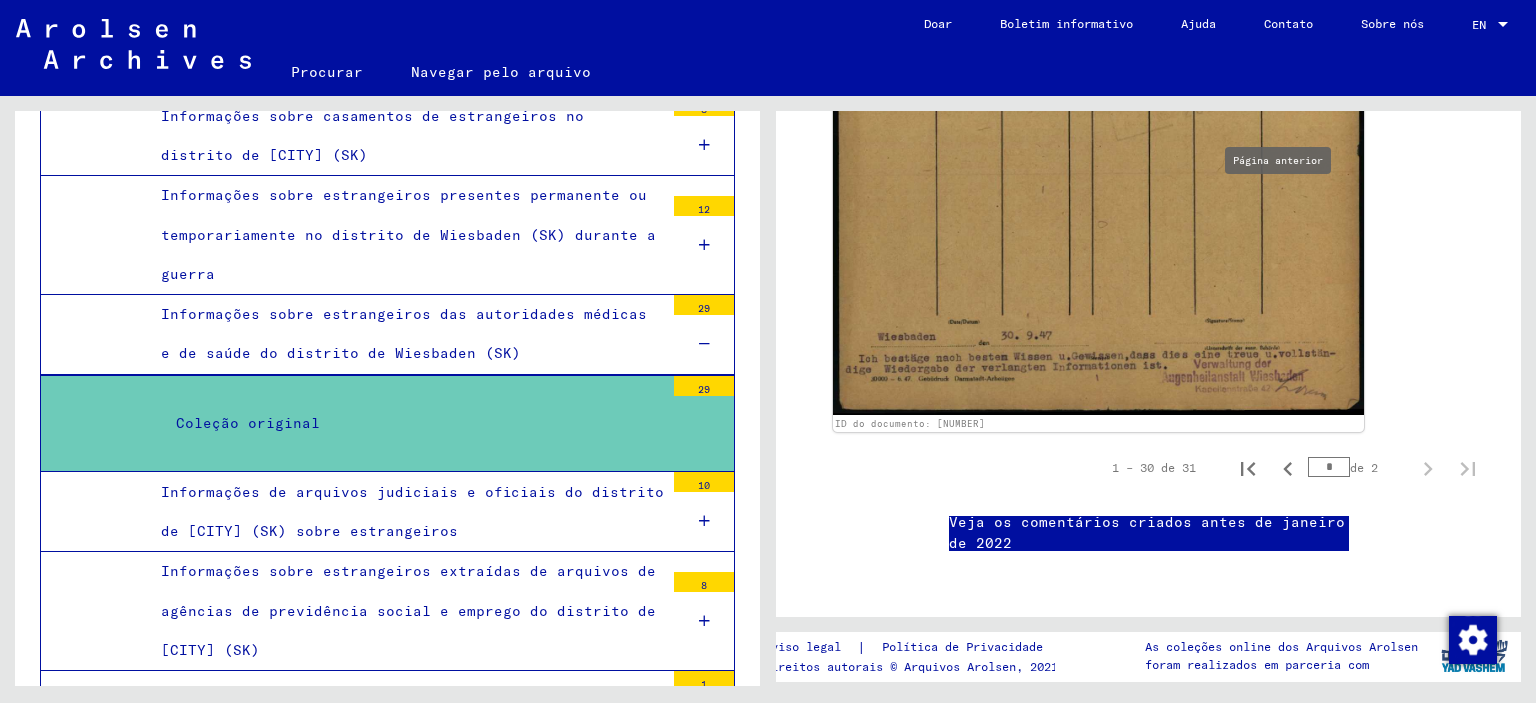 click 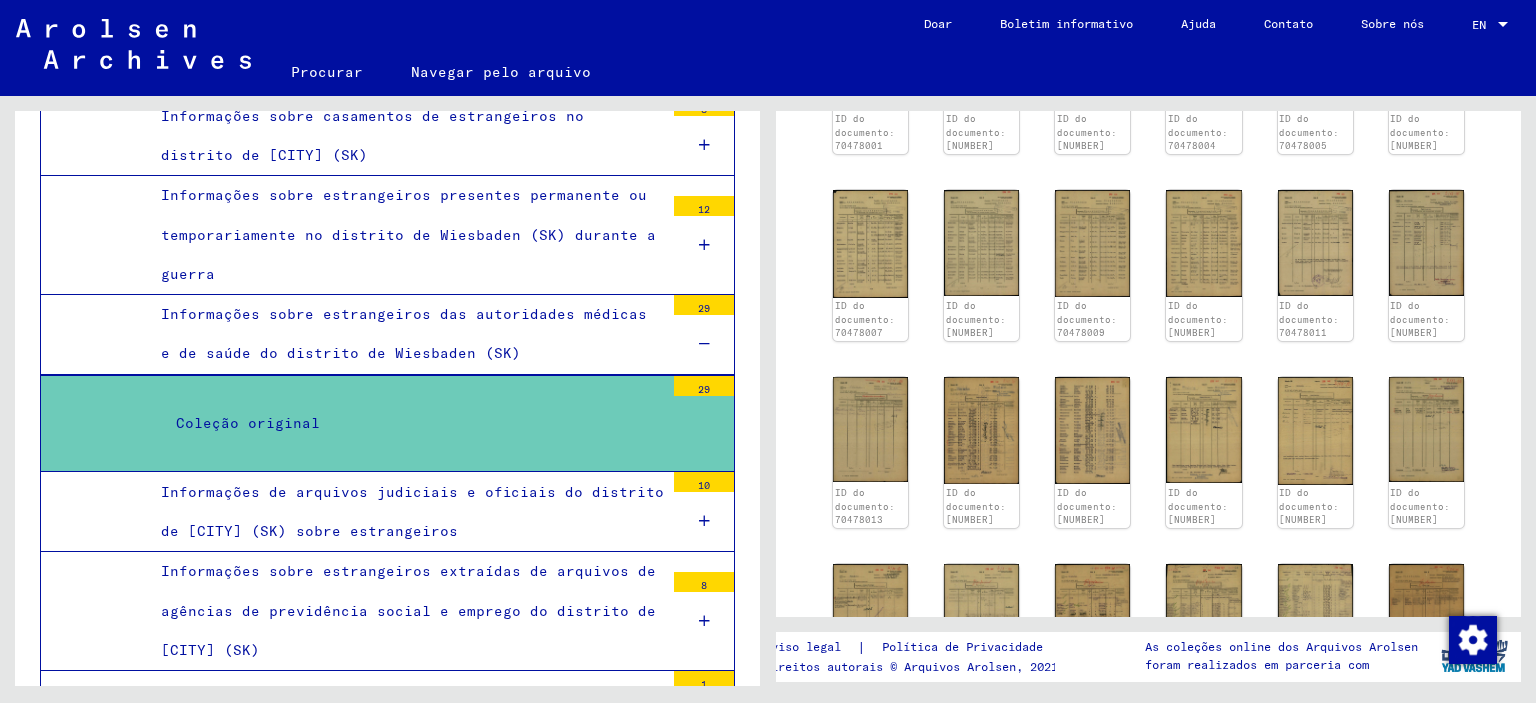 scroll, scrollTop: 700, scrollLeft: 0, axis: vertical 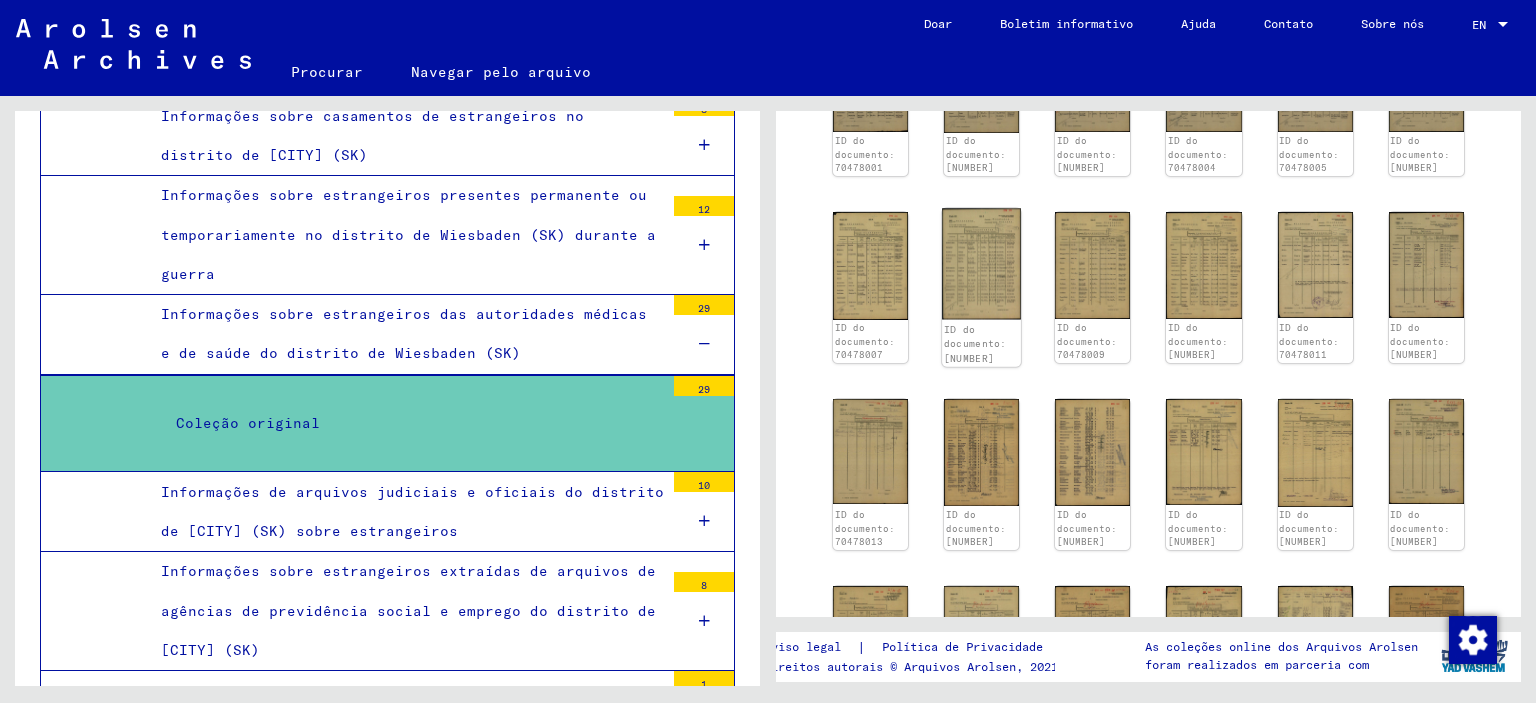 click 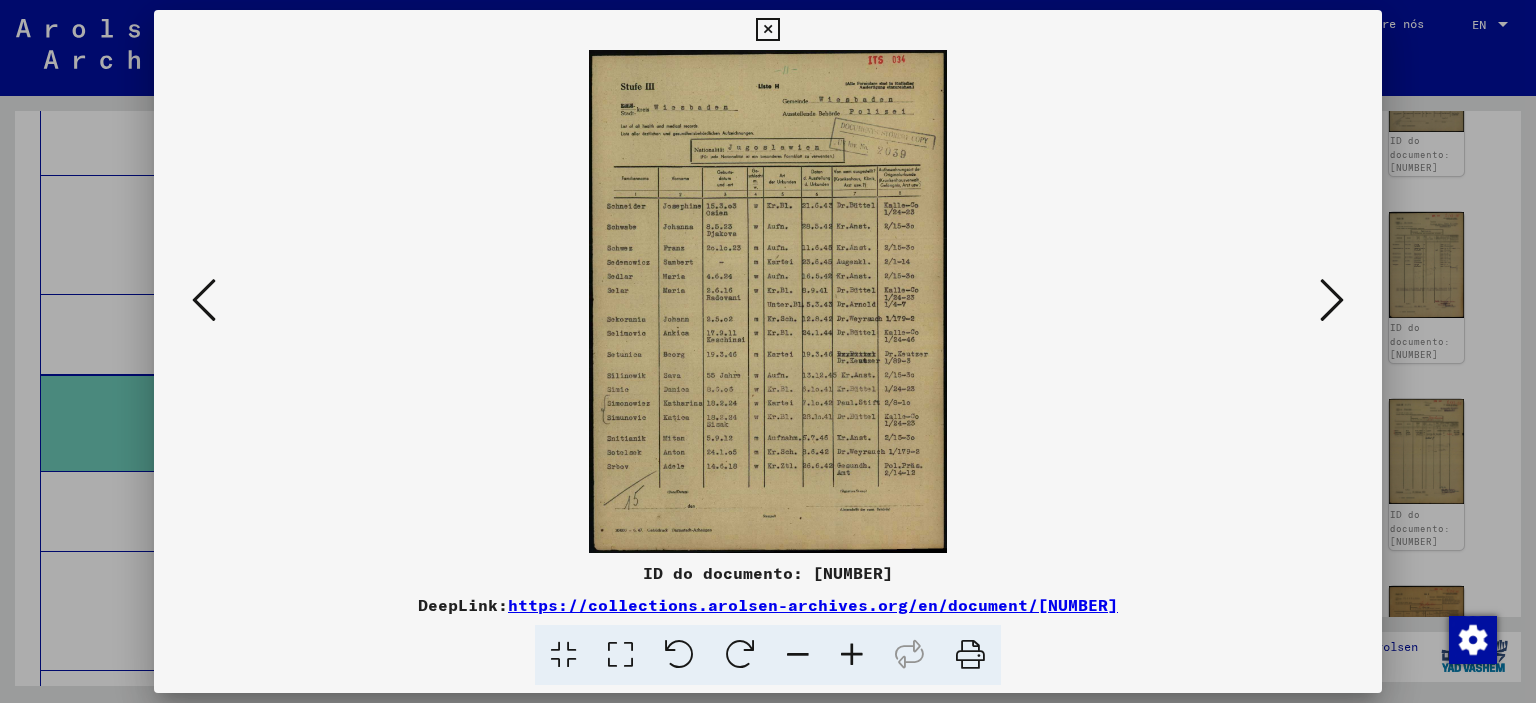 click at bounding box center (768, 301) 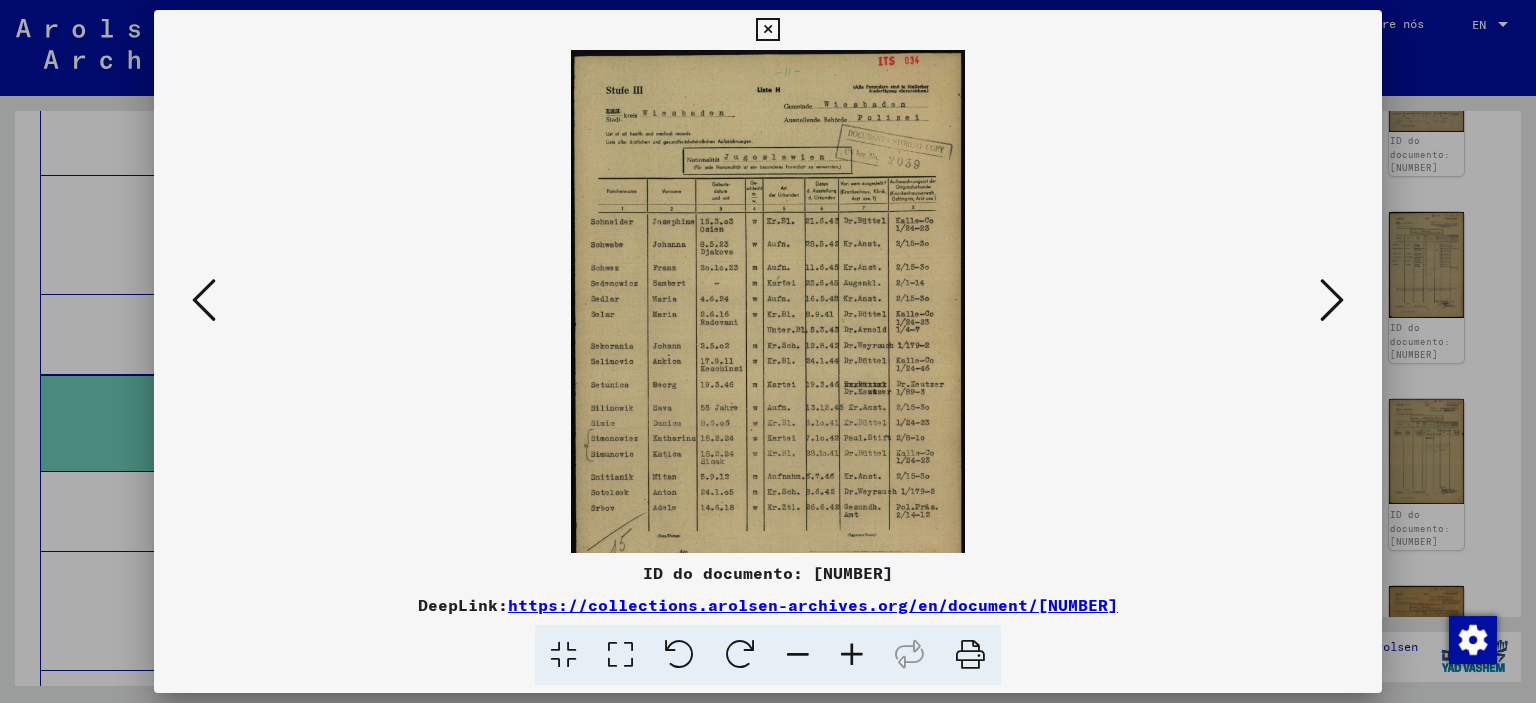 click at bounding box center (852, 655) 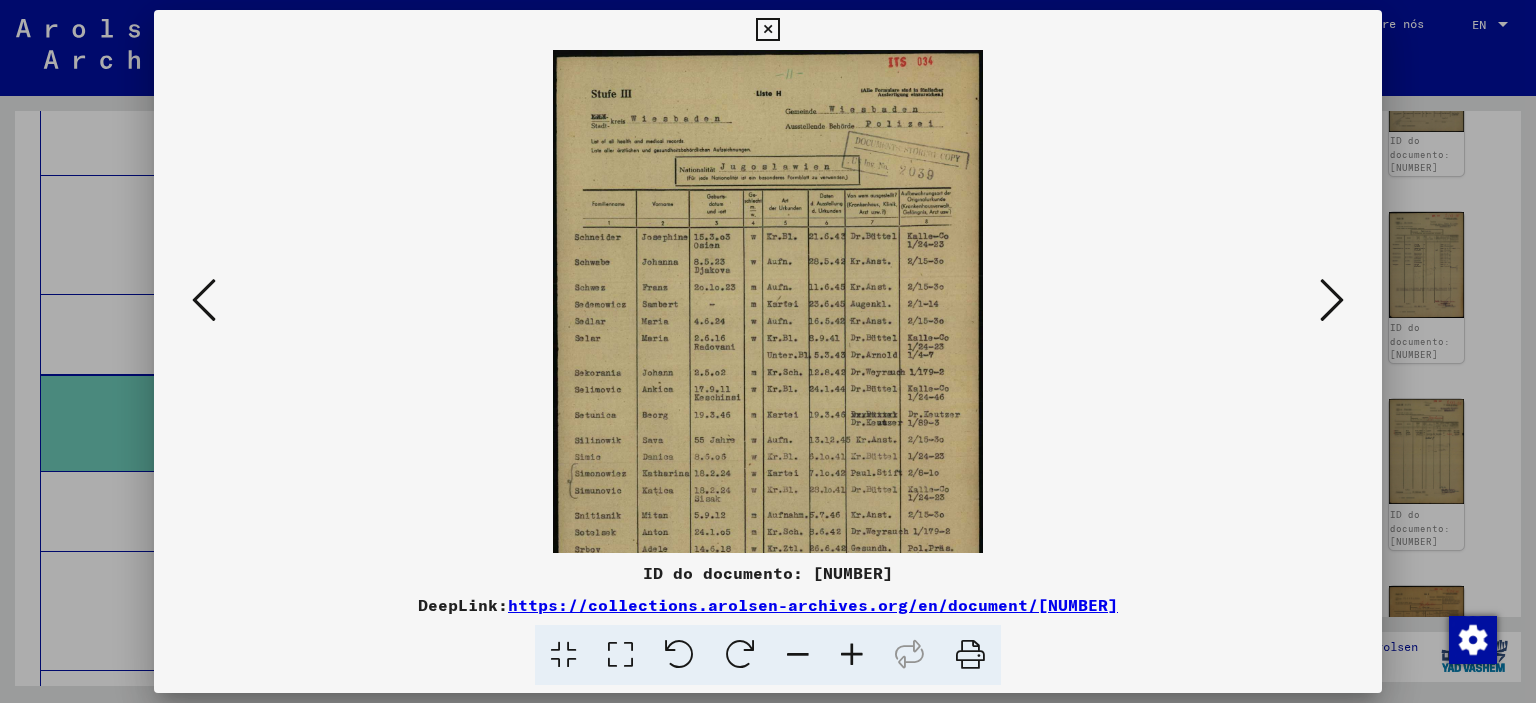 click at bounding box center (852, 655) 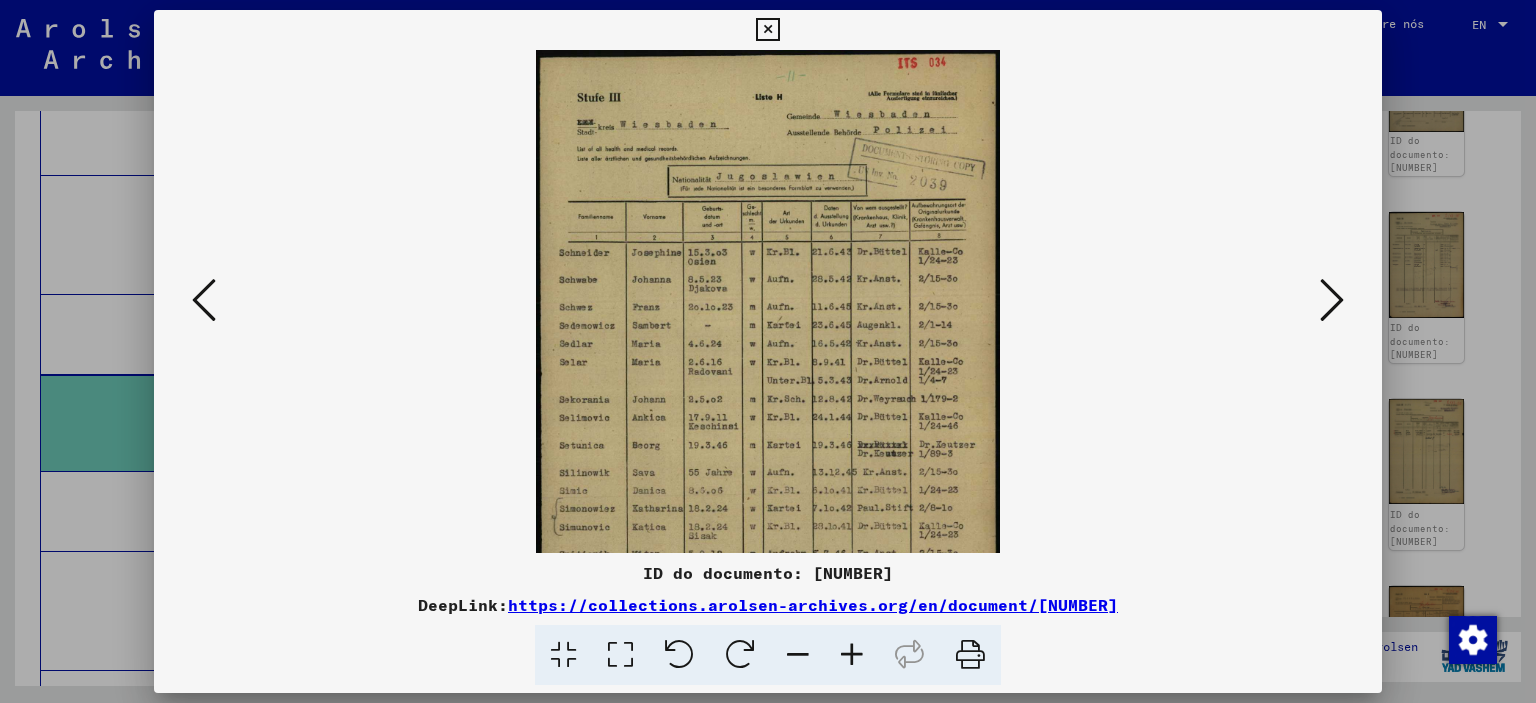 click at bounding box center (852, 655) 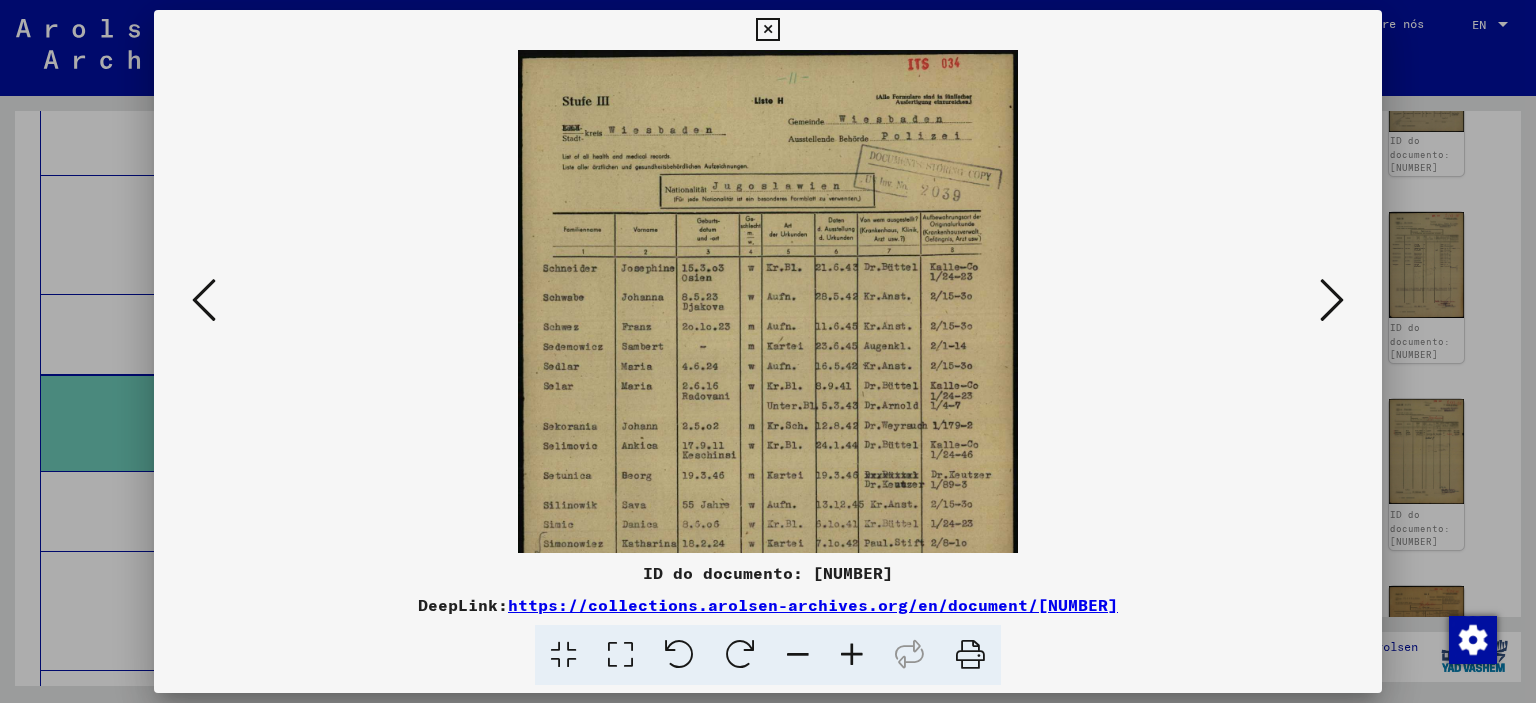 scroll, scrollTop: 200, scrollLeft: 0, axis: vertical 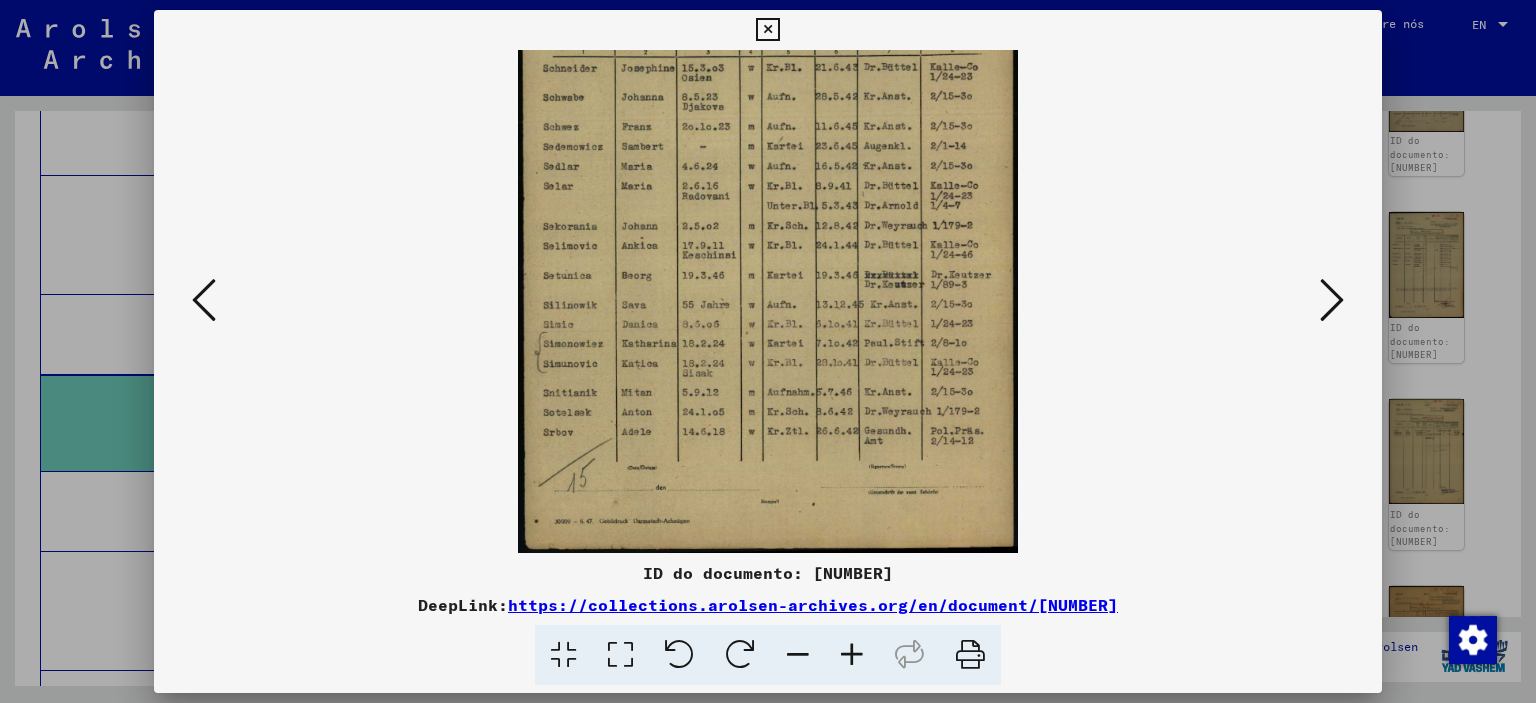 drag, startPoint x: 668, startPoint y: 349, endPoint x: 702, endPoint y: 95, distance: 256.26547 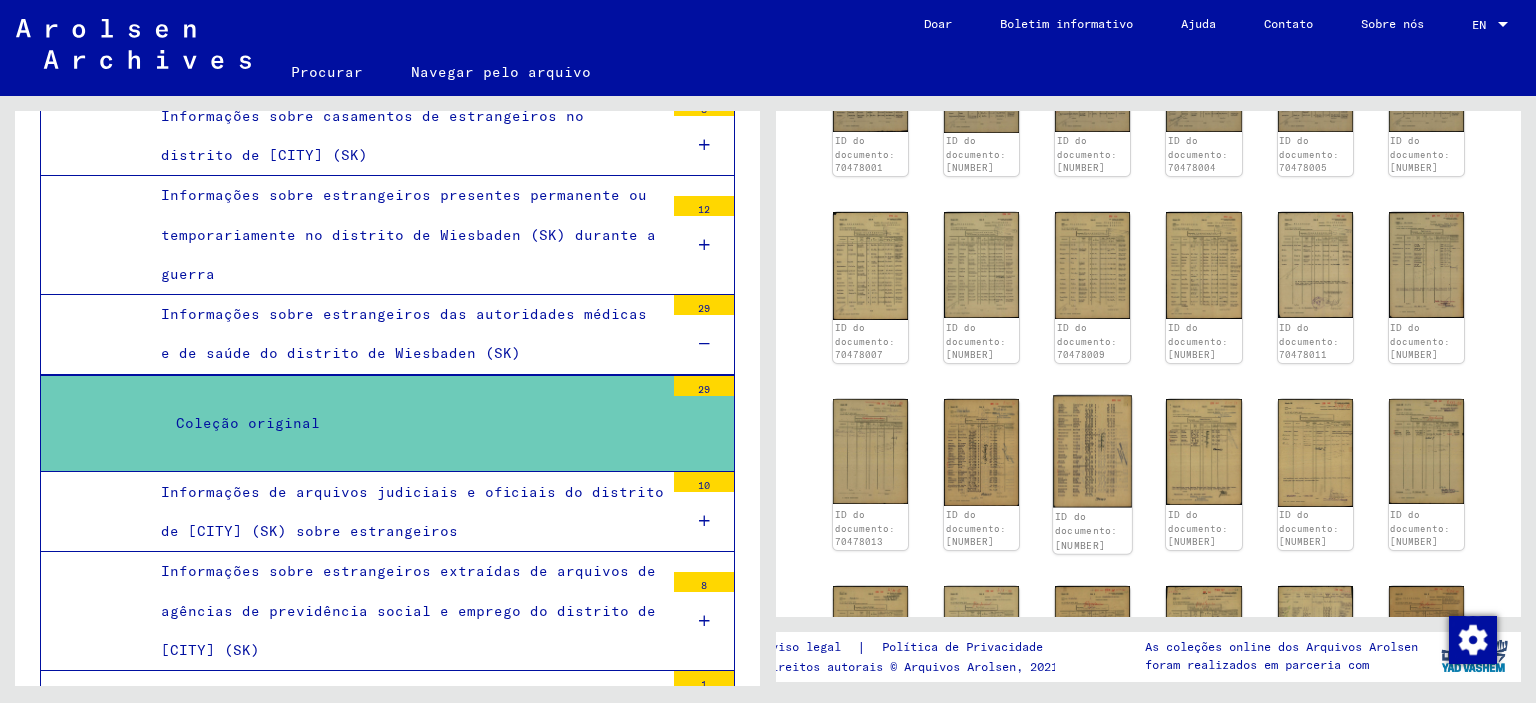 click 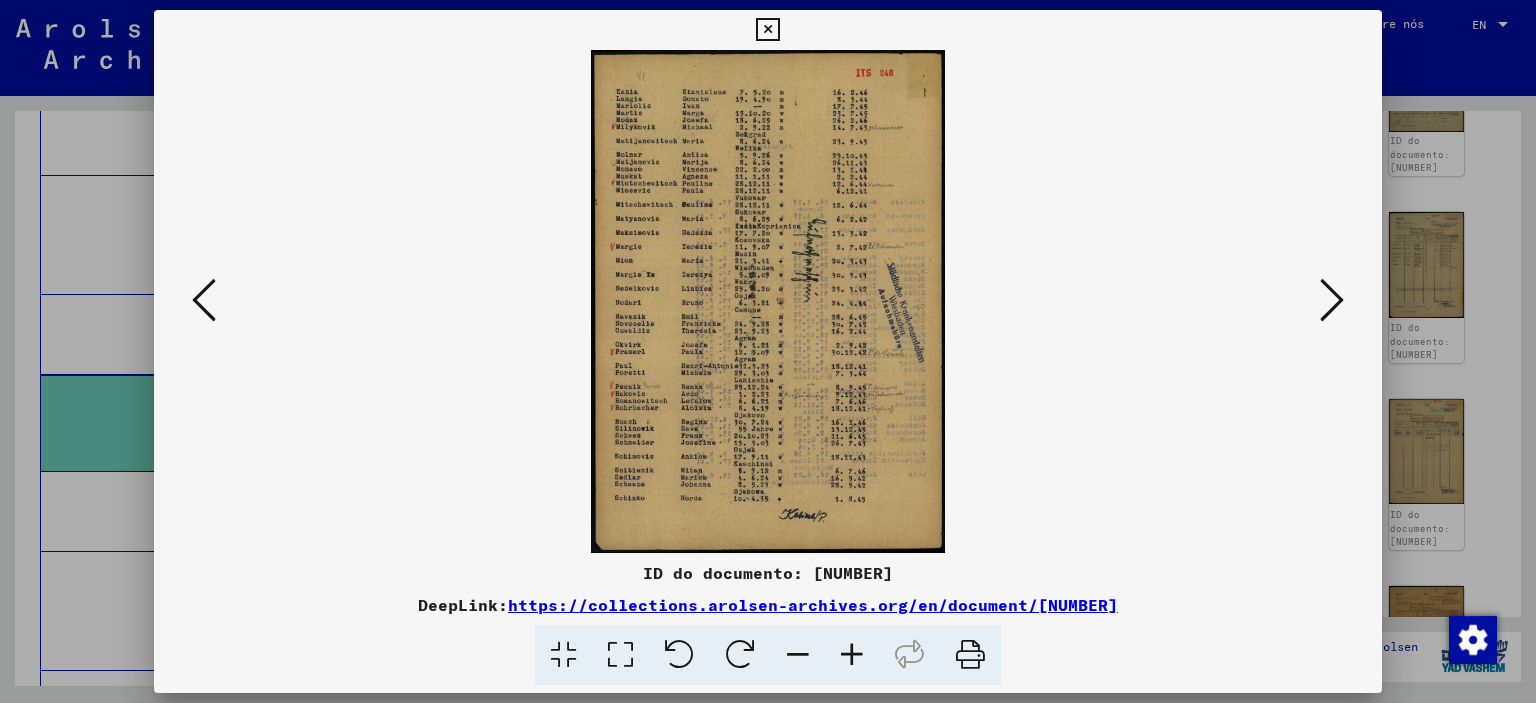 click at bounding box center [852, 655] 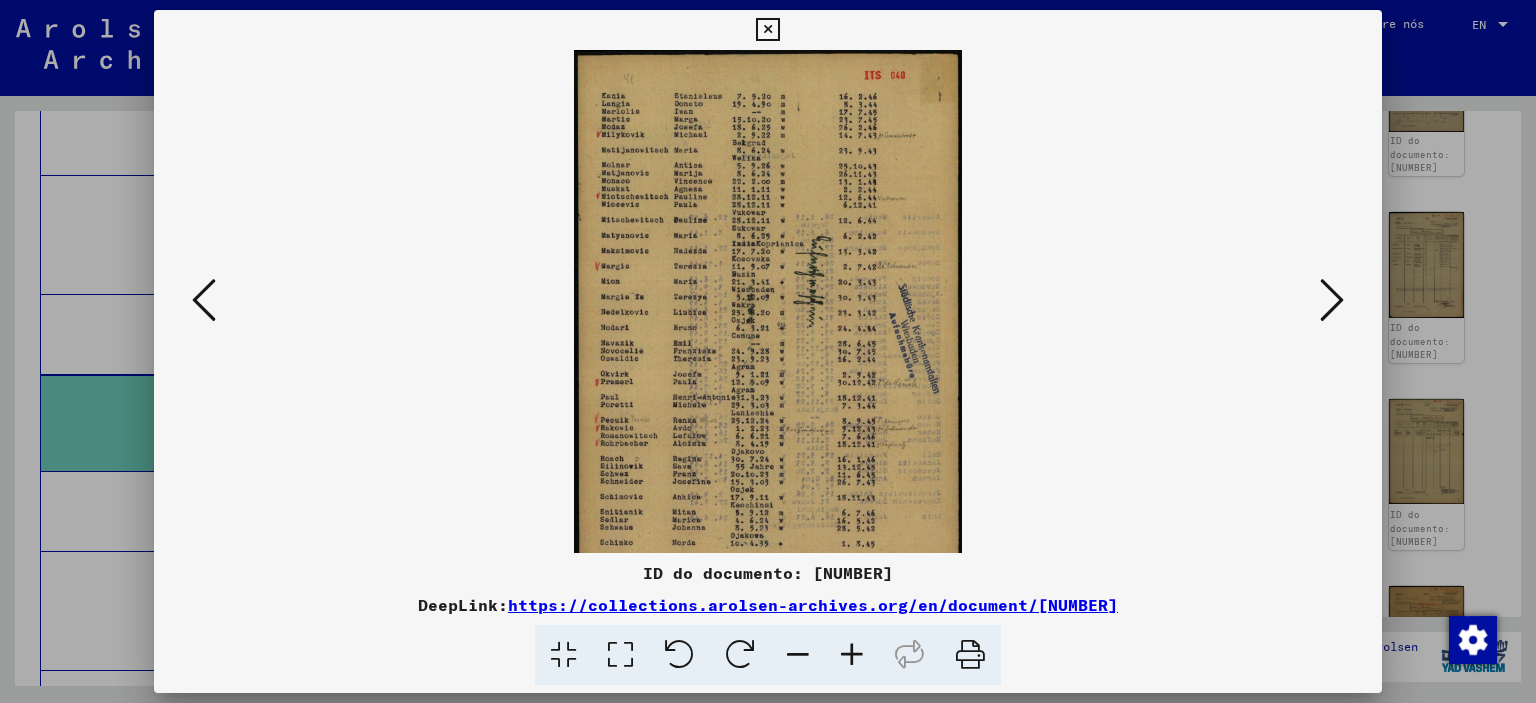 click at bounding box center [852, 655] 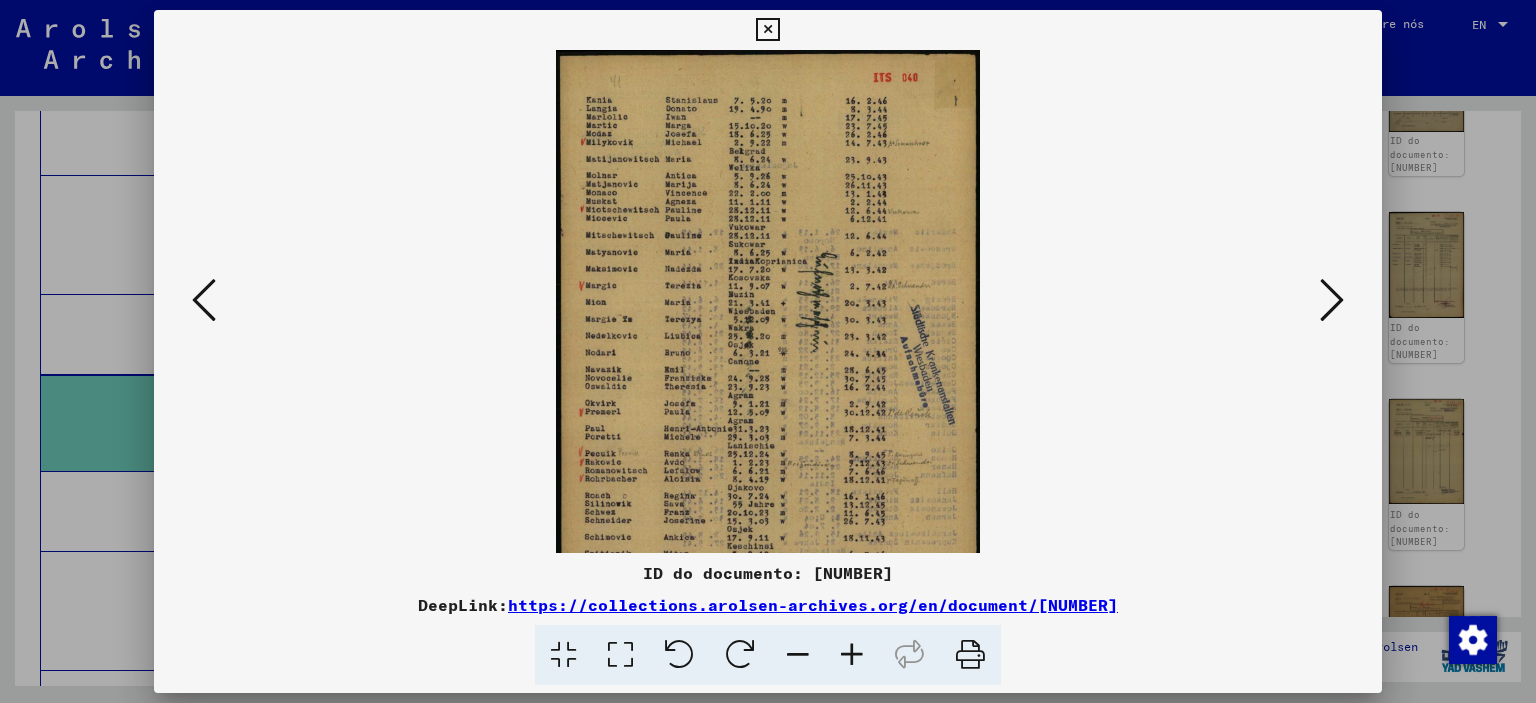click at bounding box center [852, 655] 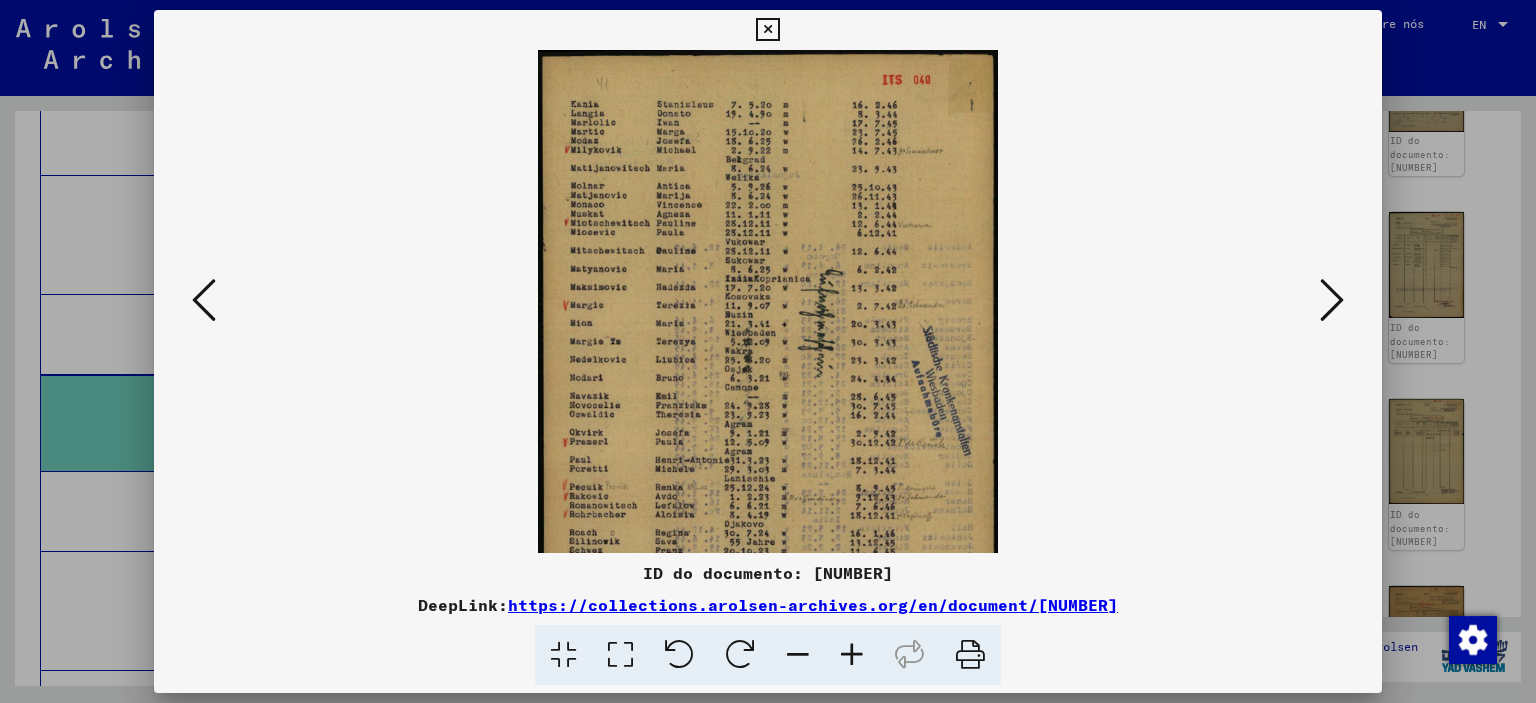 click at bounding box center [852, 655] 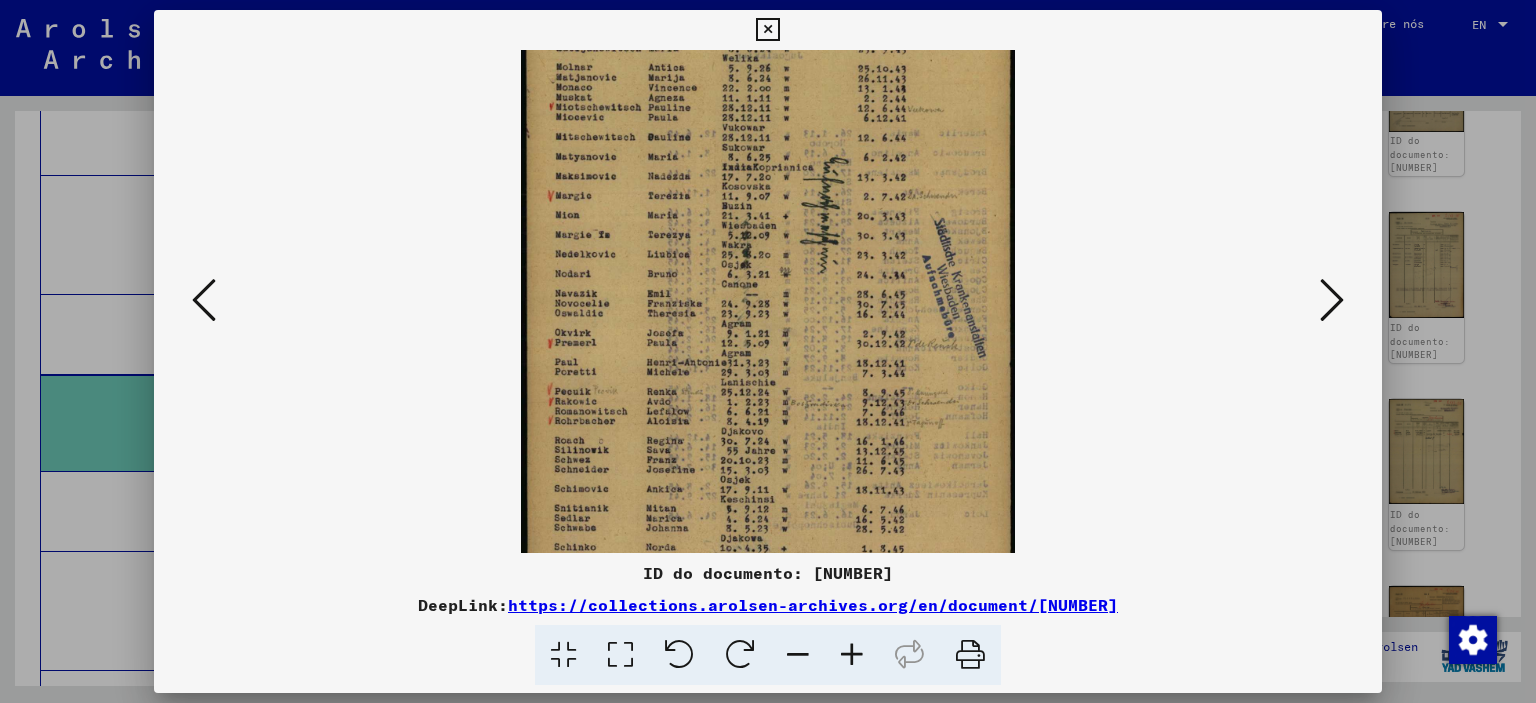 scroll, scrollTop: 200, scrollLeft: 0, axis: vertical 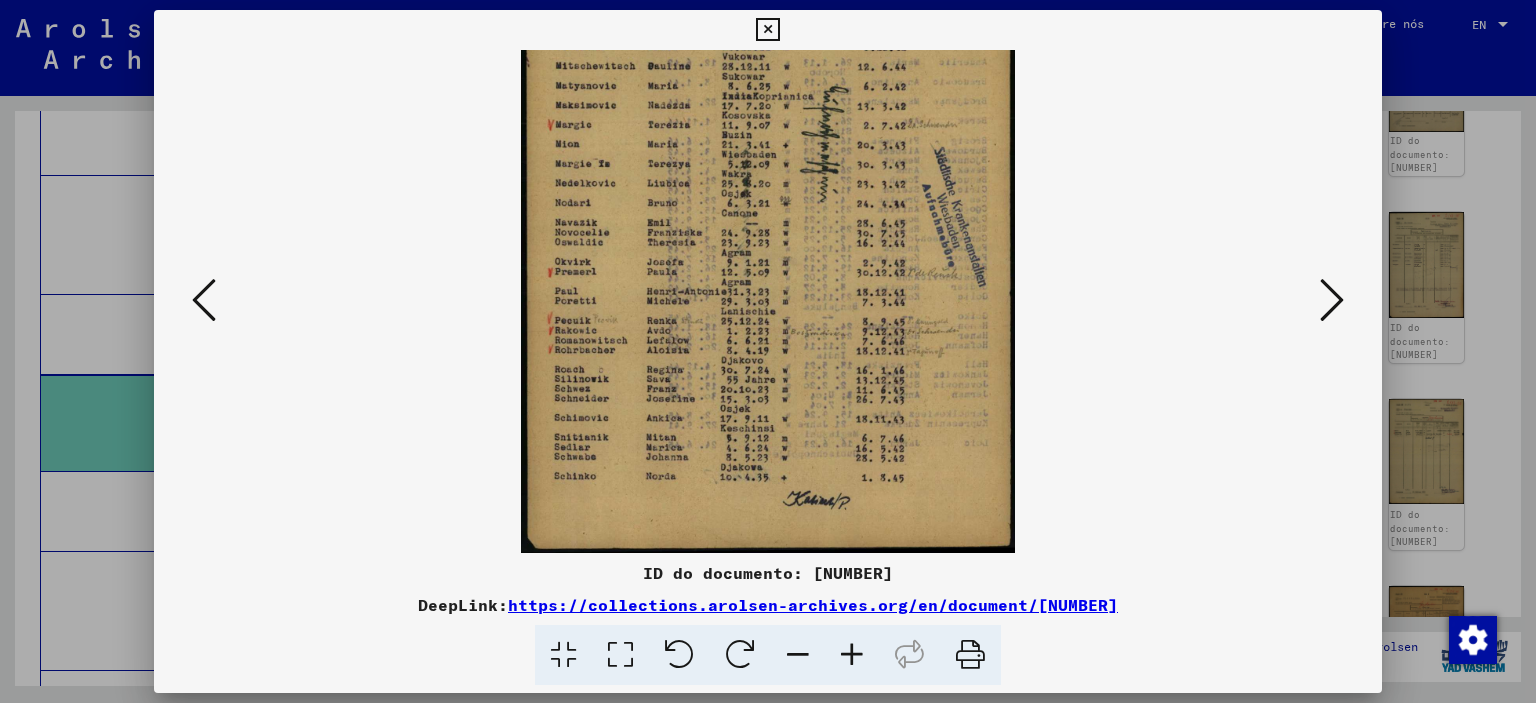 drag, startPoint x: 756, startPoint y: 442, endPoint x: 768, endPoint y: 202, distance: 240.29982 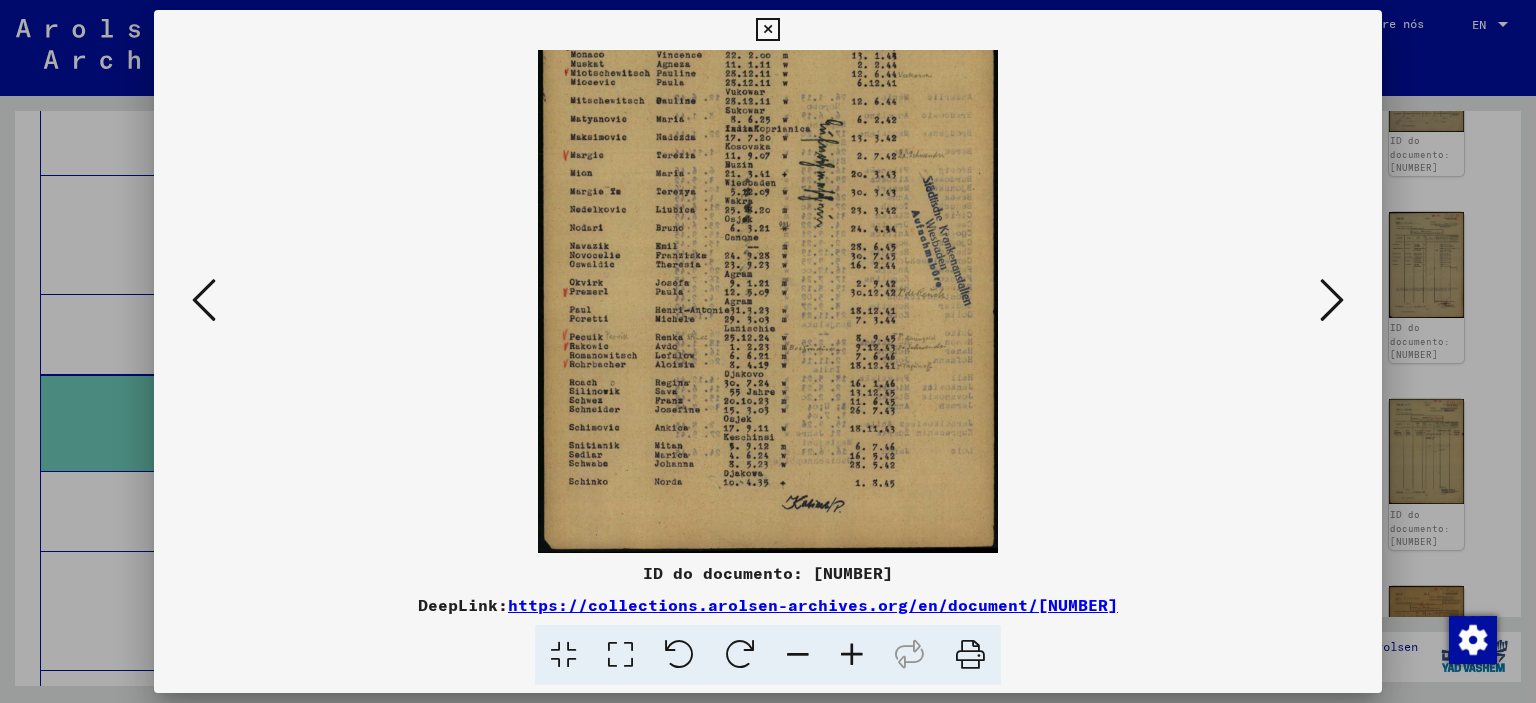 scroll, scrollTop: 149, scrollLeft: 0, axis: vertical 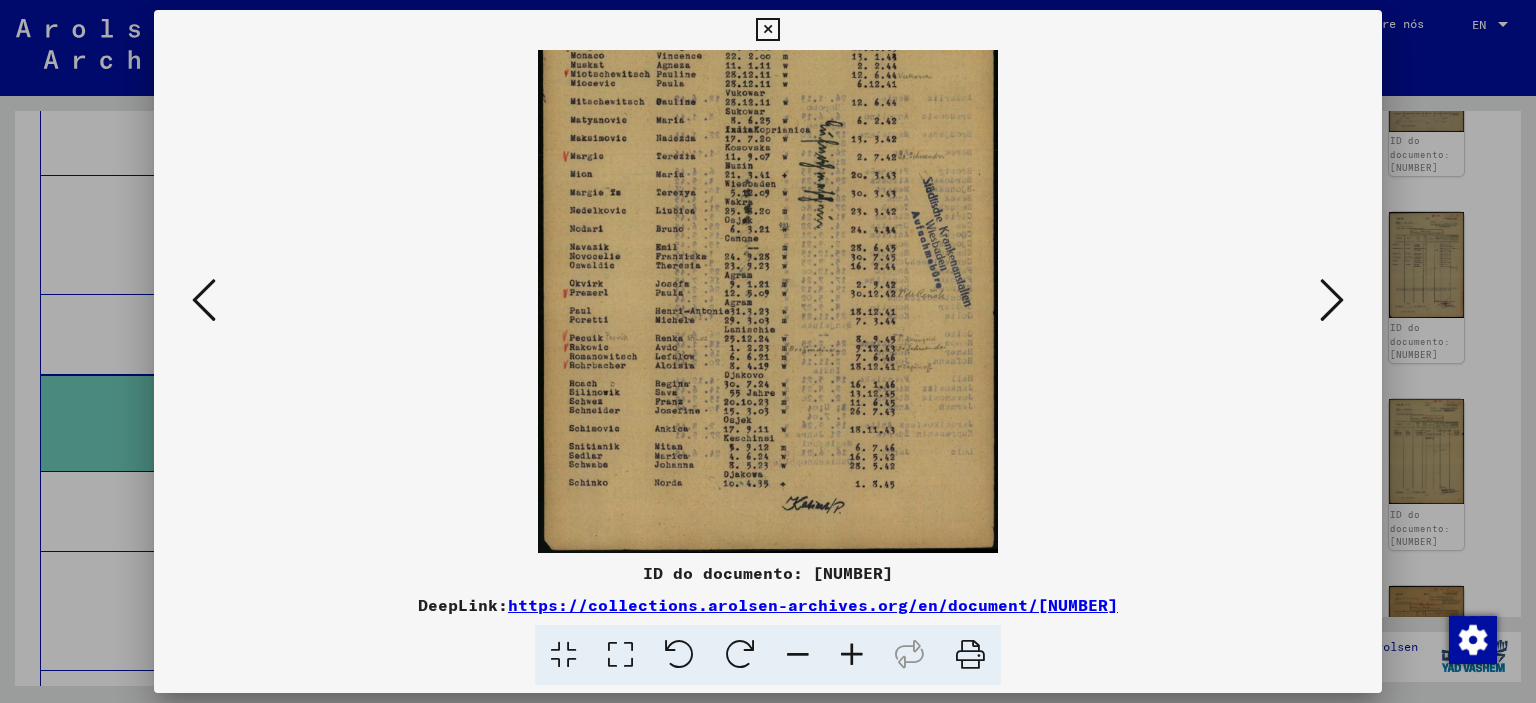 click at bounding box center [767, 30] 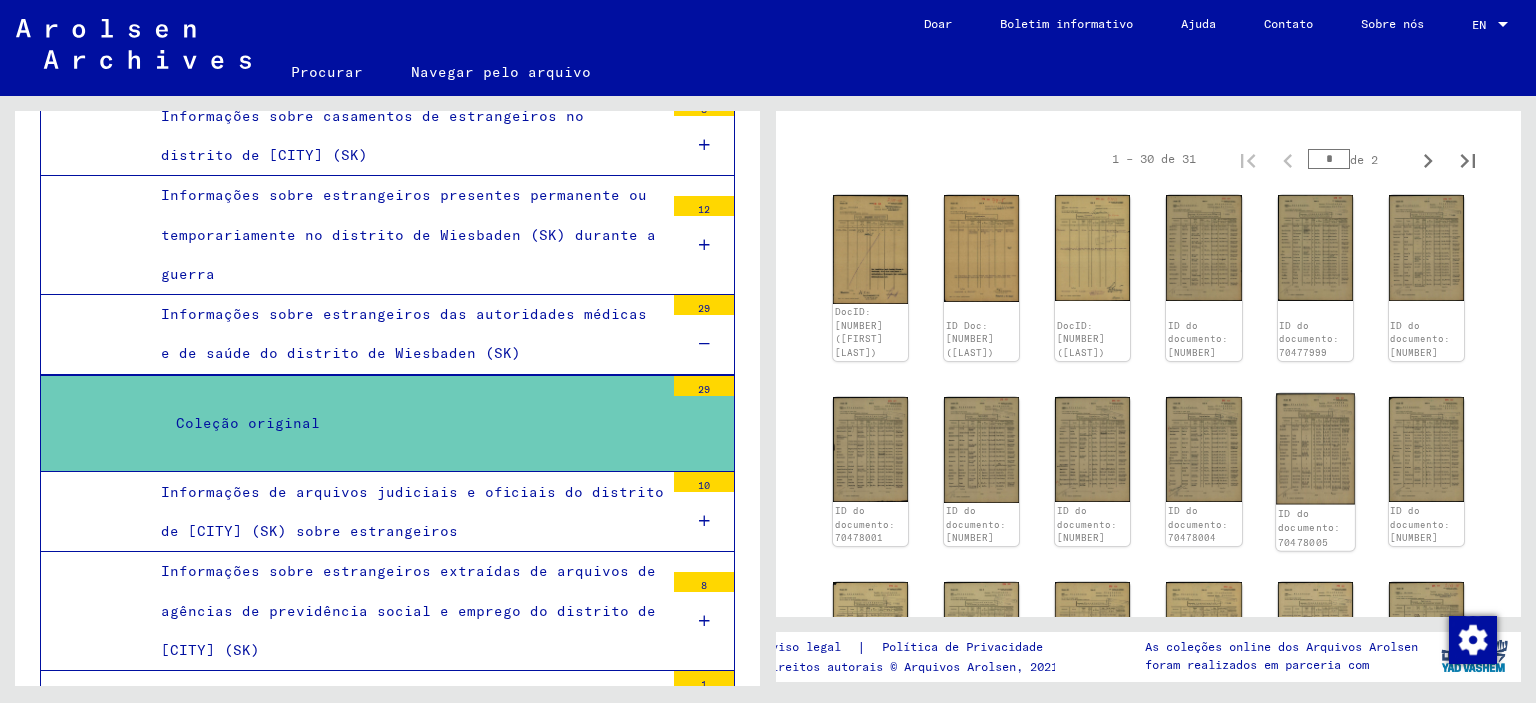 scroll, scrollTop: 300, scrollLeft: 0, axis: vertical 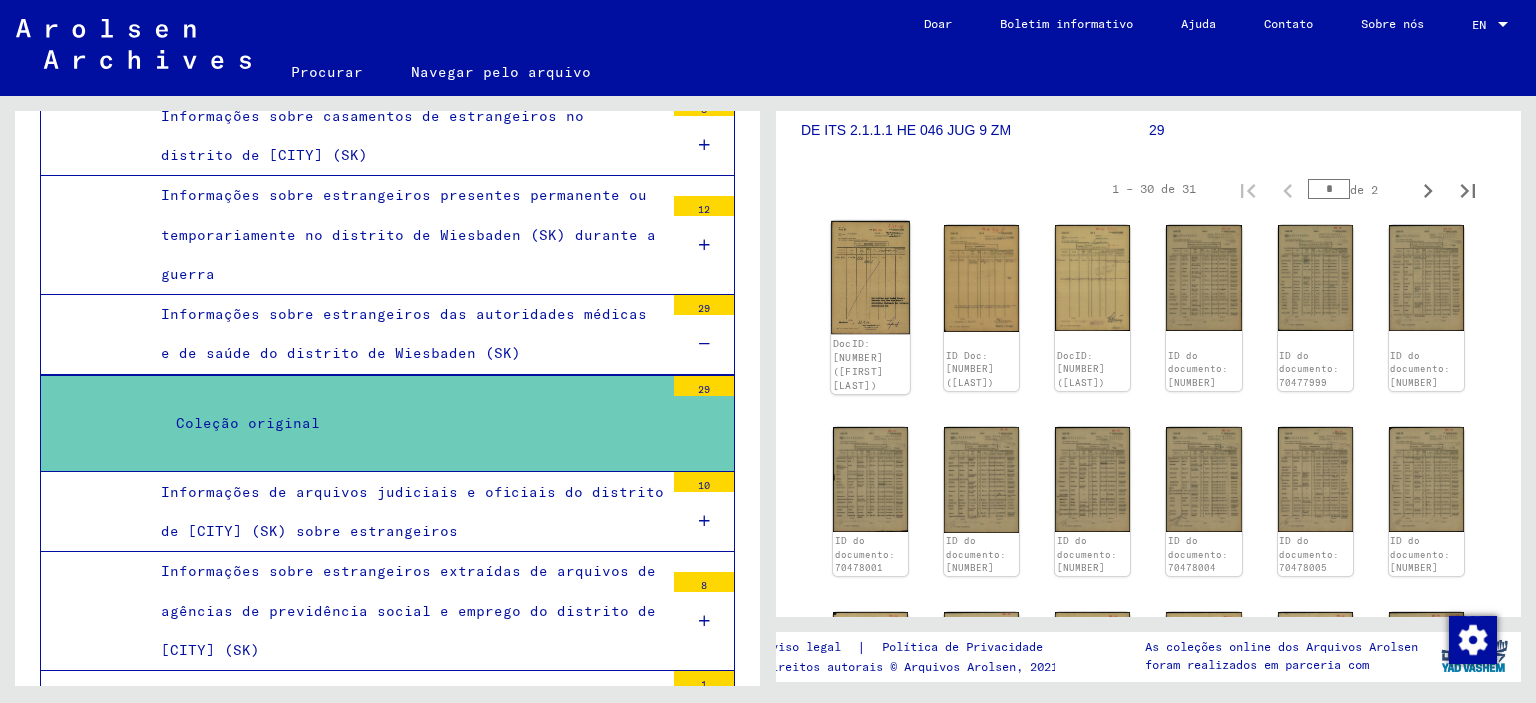 click 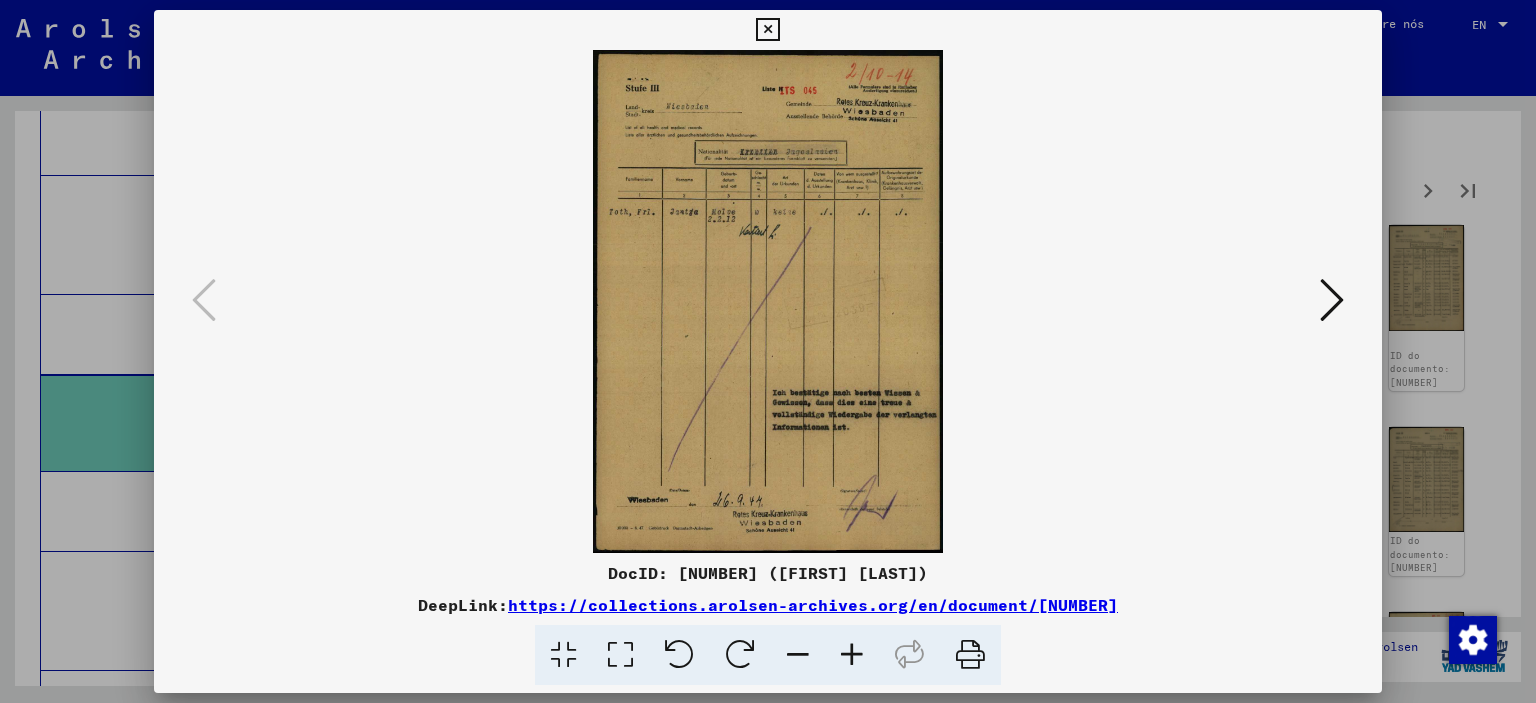 click at bounding box center (767, 30) 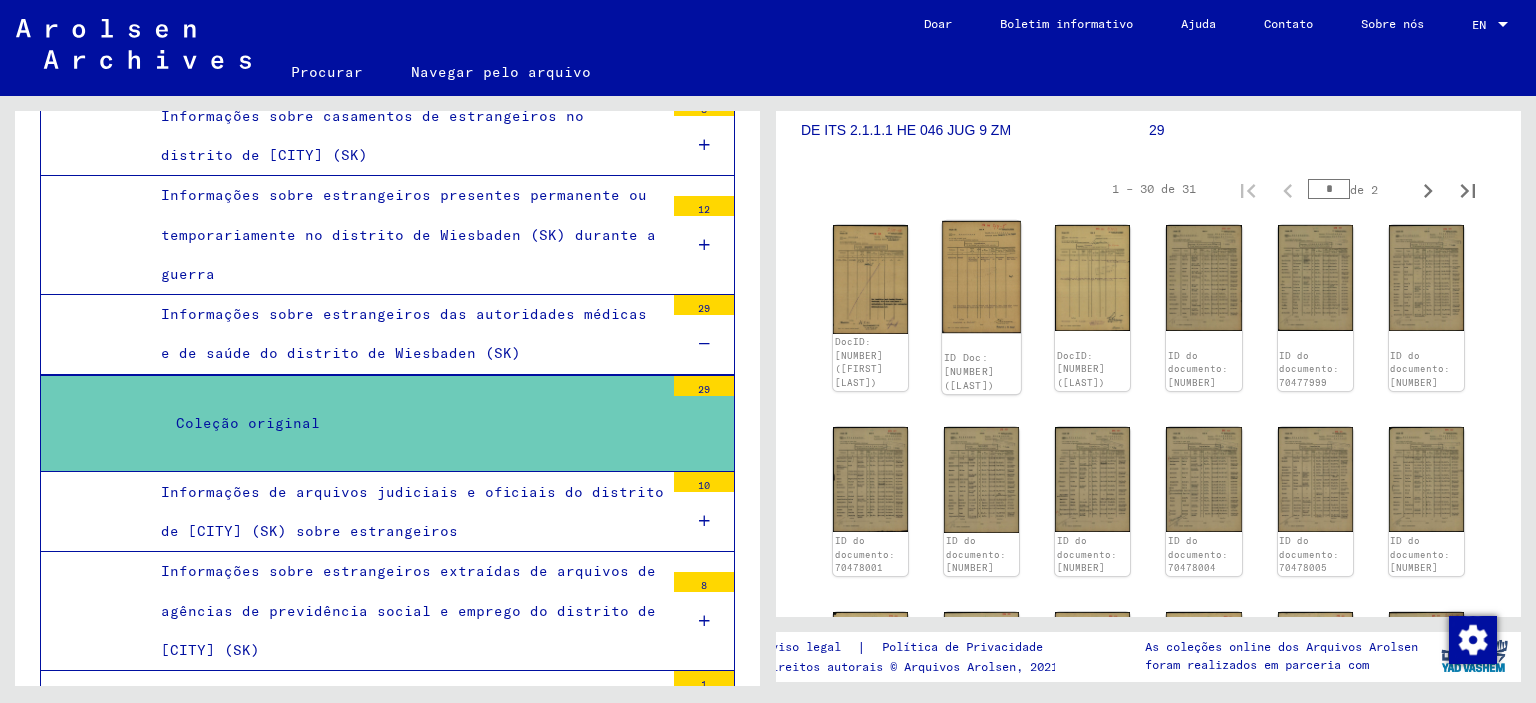 click 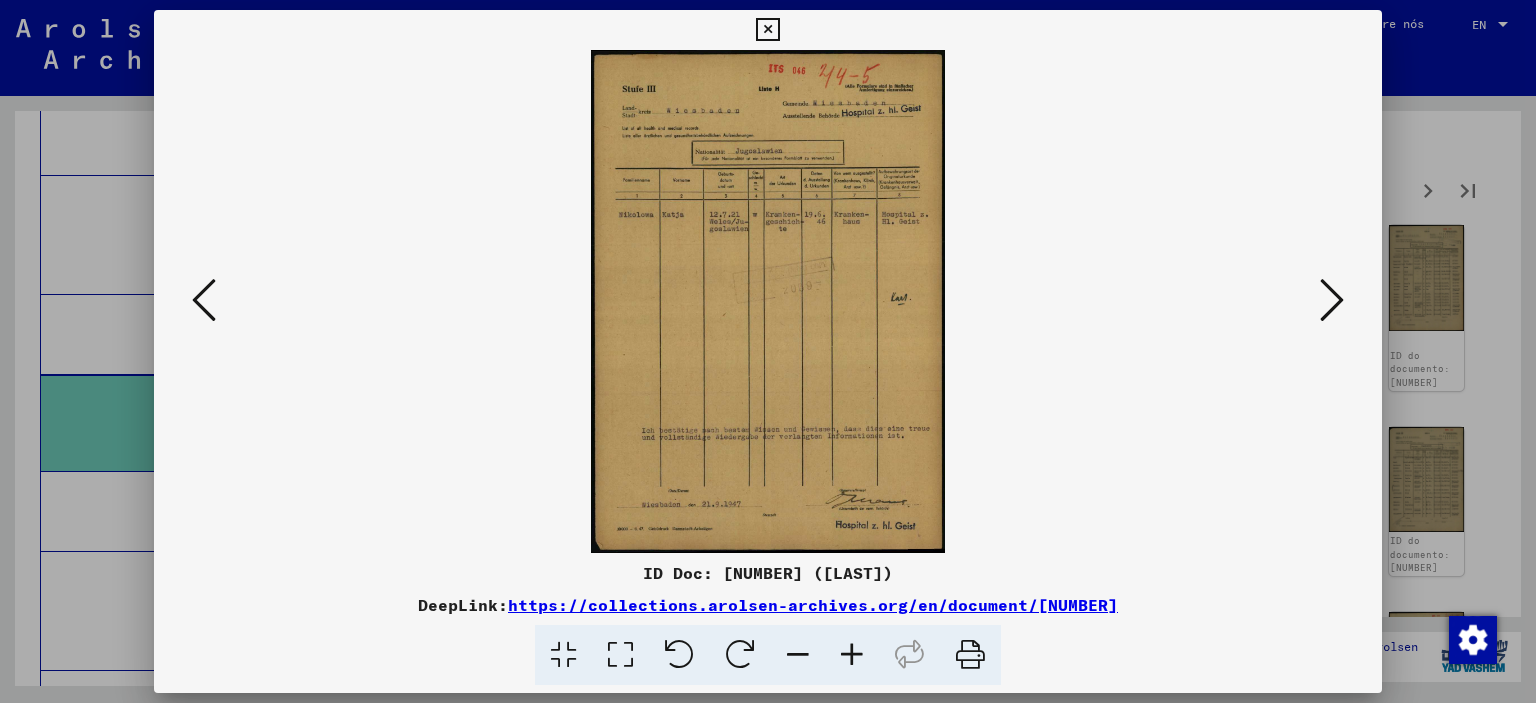 click at bounding box center (768, 301) 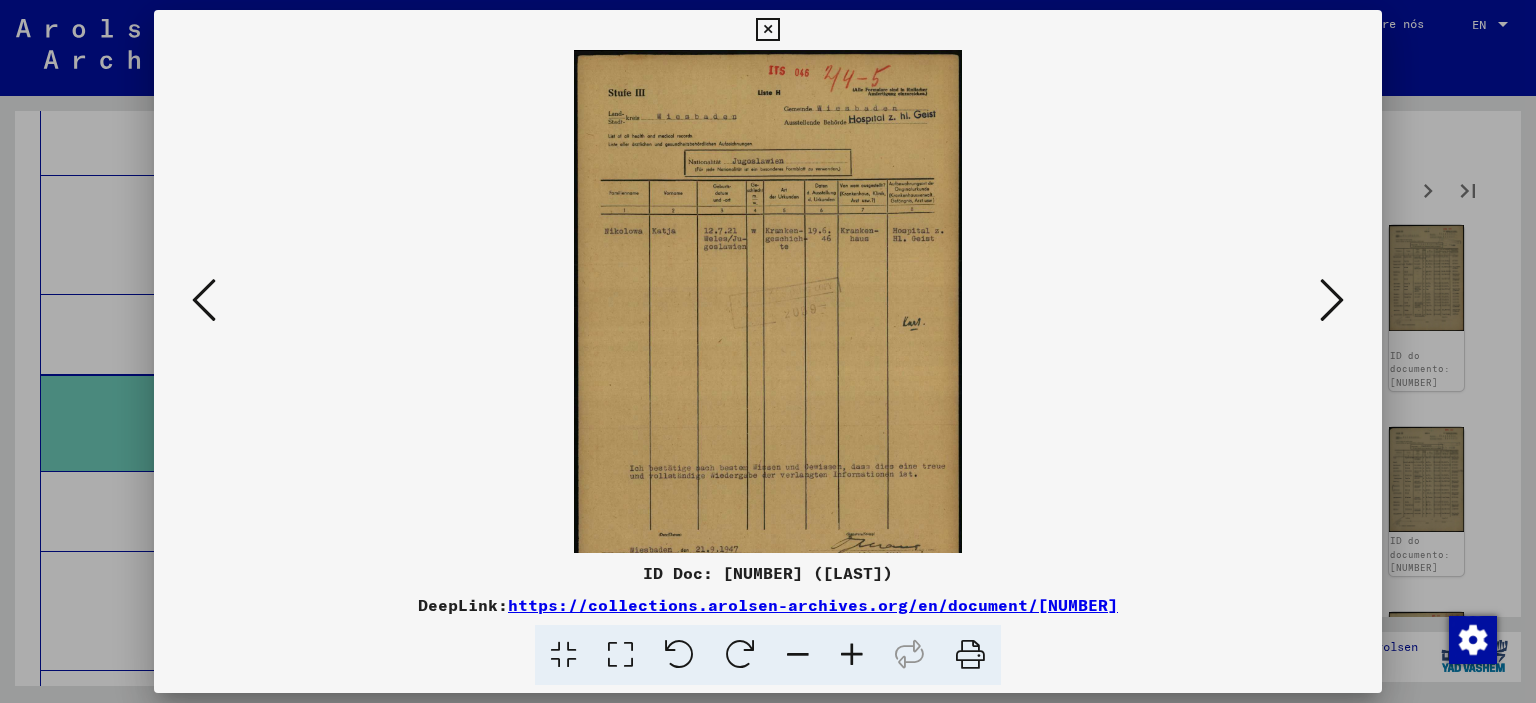 click at bounding box center (852, 655) 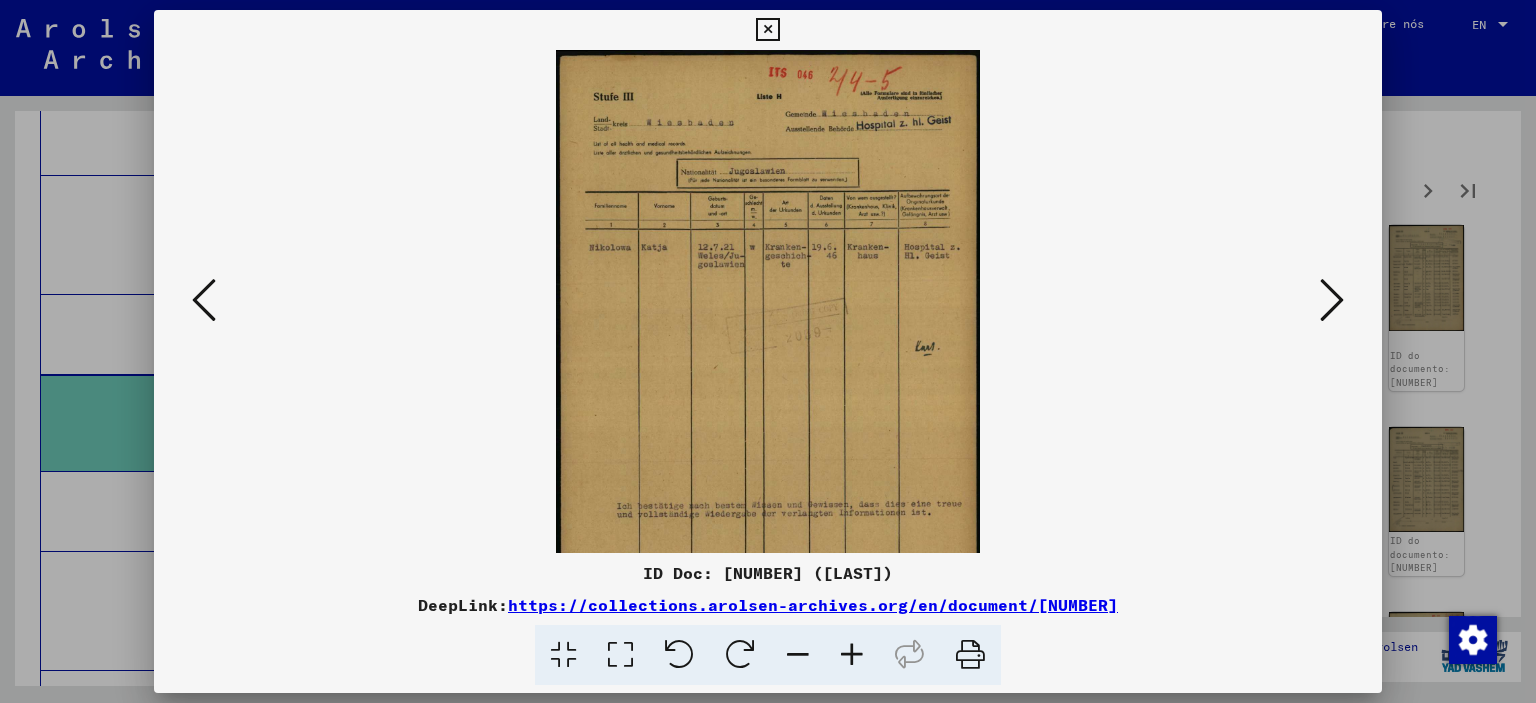 click at bounding box center [852, 655] 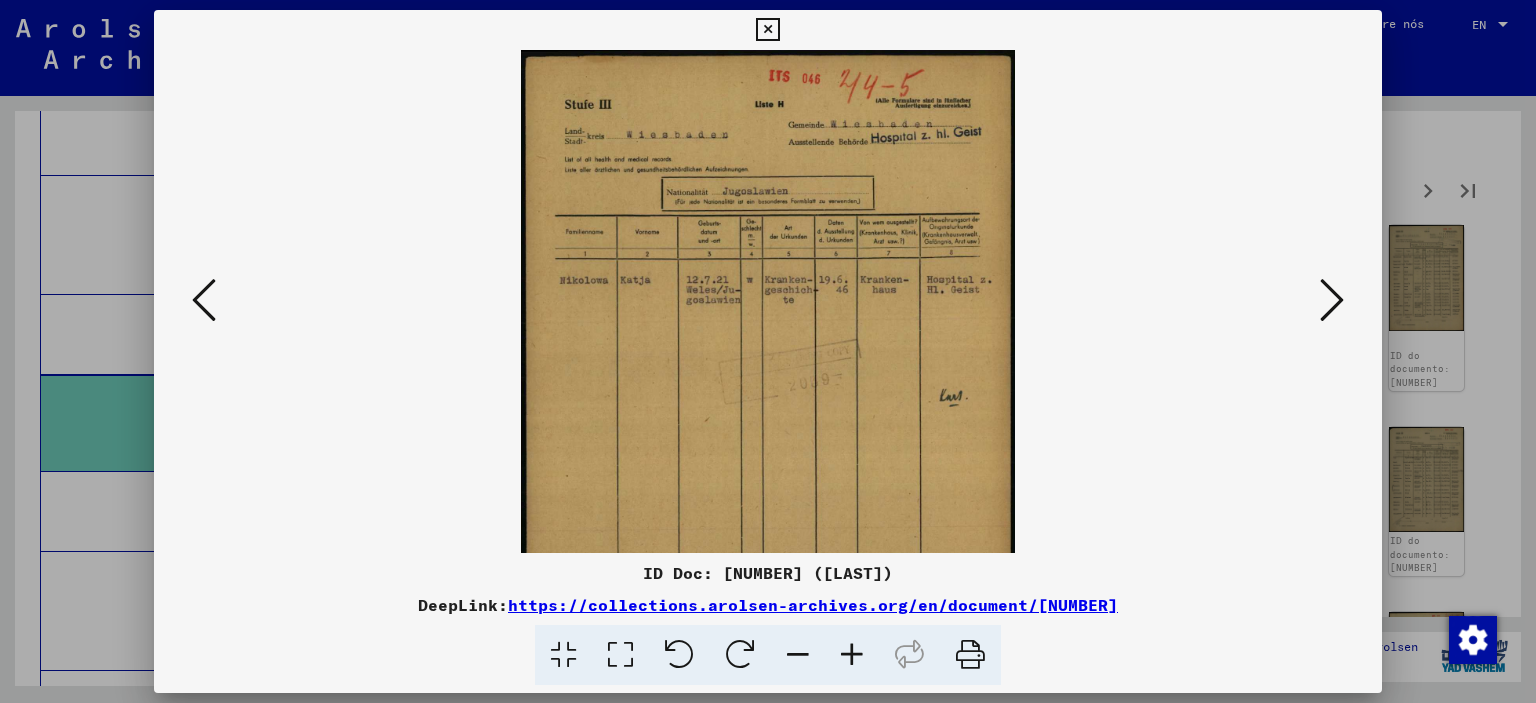 click at bounding box center [852, 655] 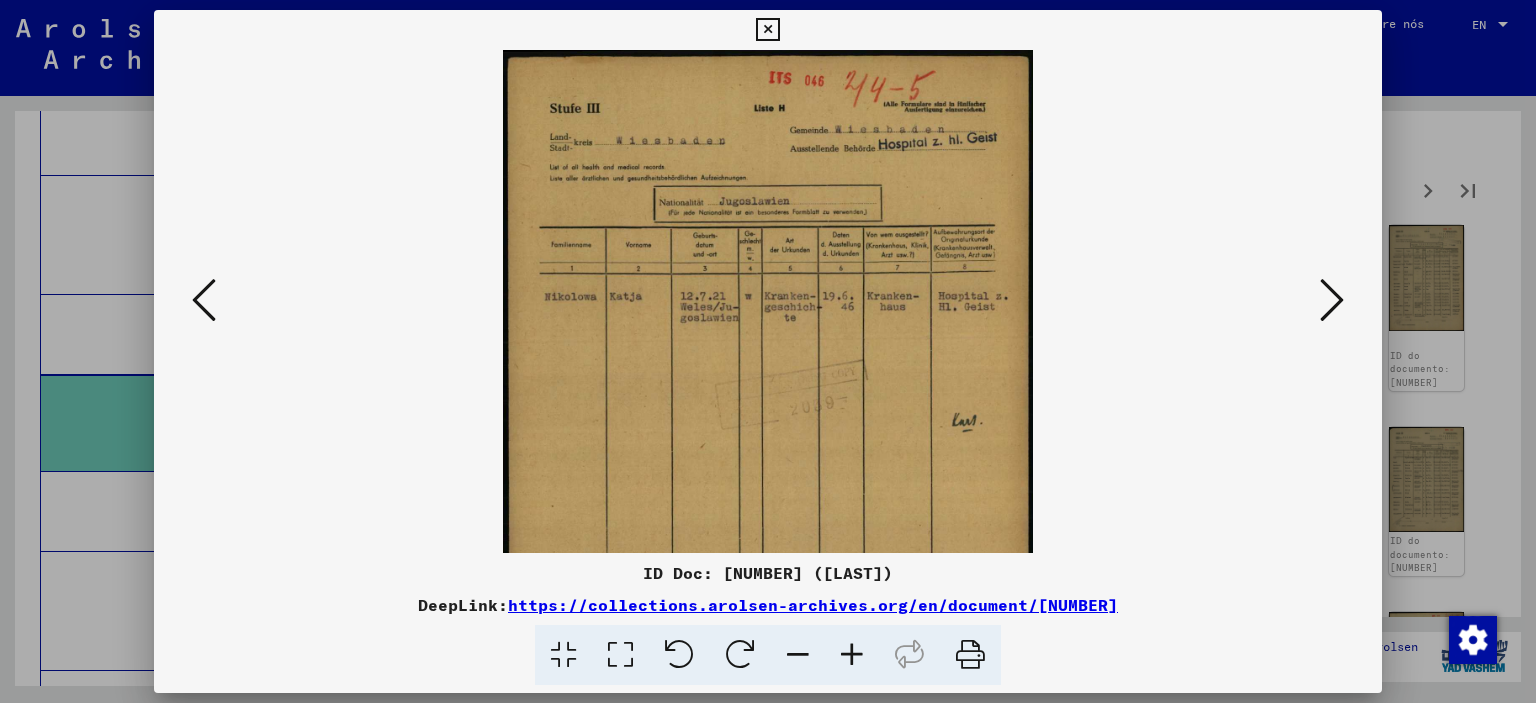 click at bounding box center [767, 30] 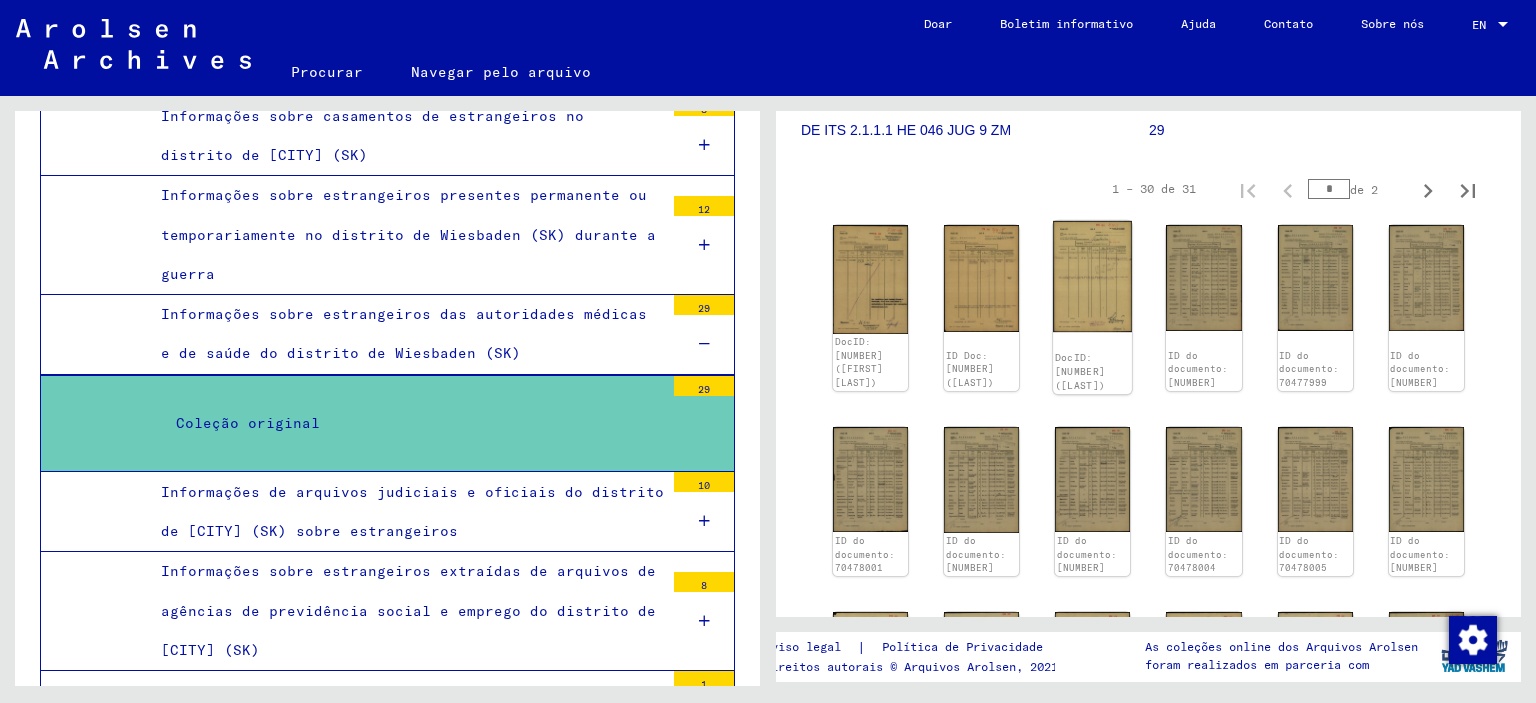 click 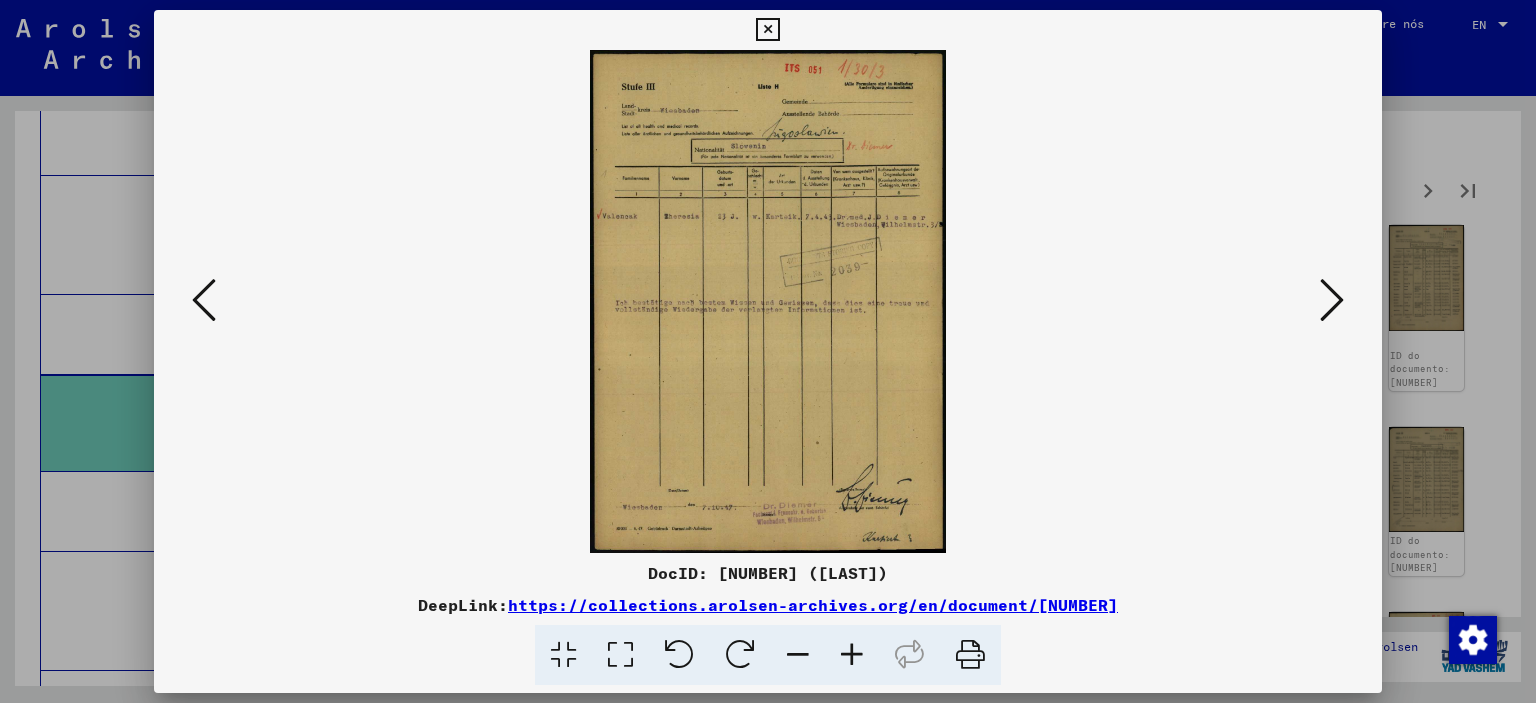 click at bounding box center (852, 655) 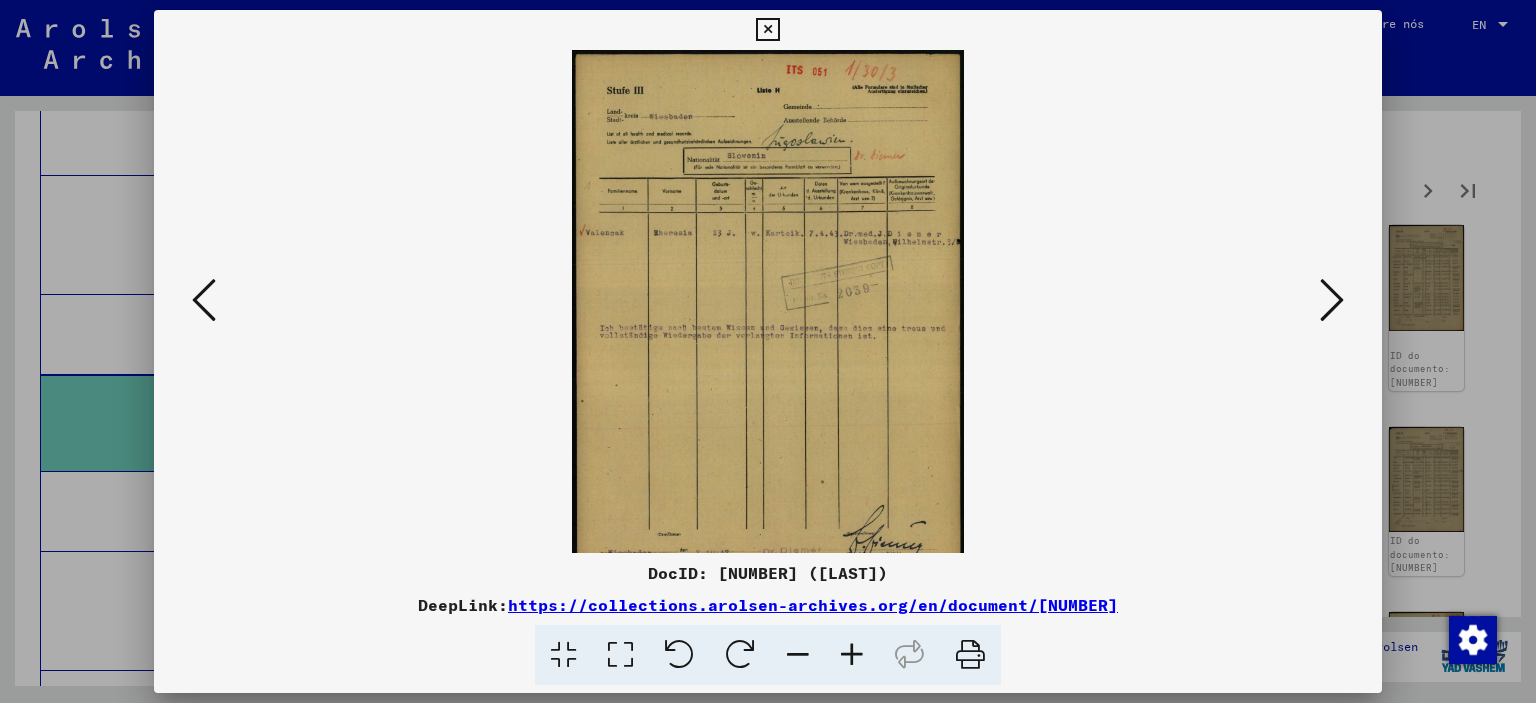 click at bounding box center [852, 655] 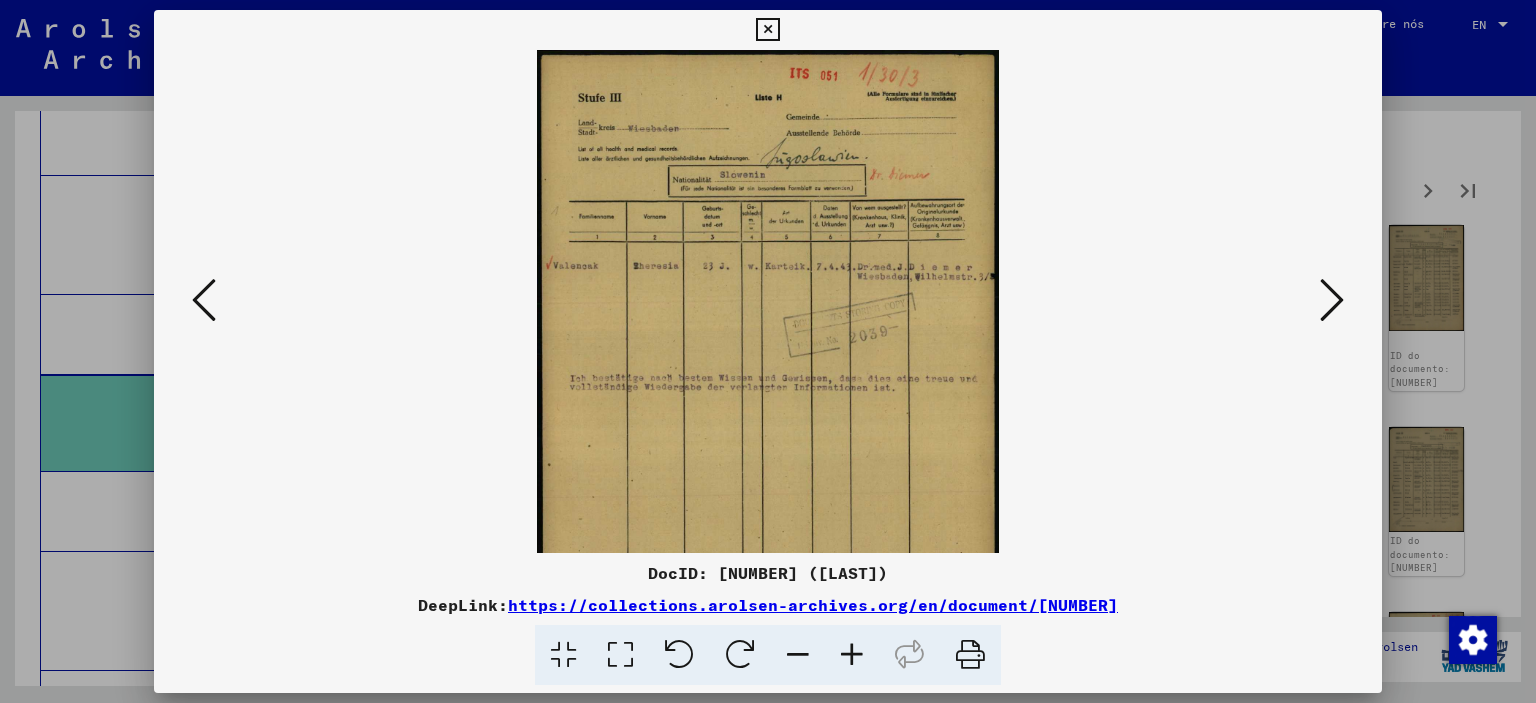 click at bounding box center [852, 655] 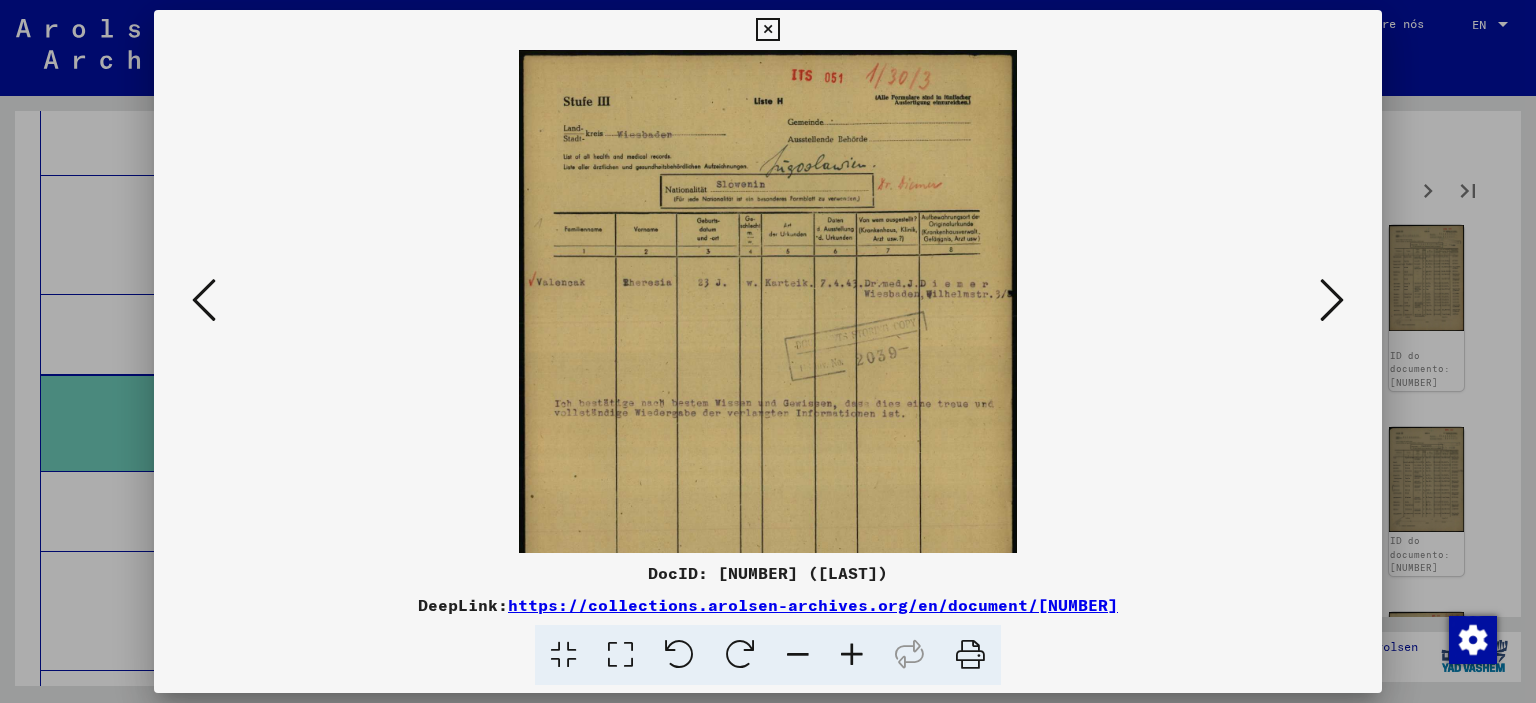 click at bounding box center (852, 655) 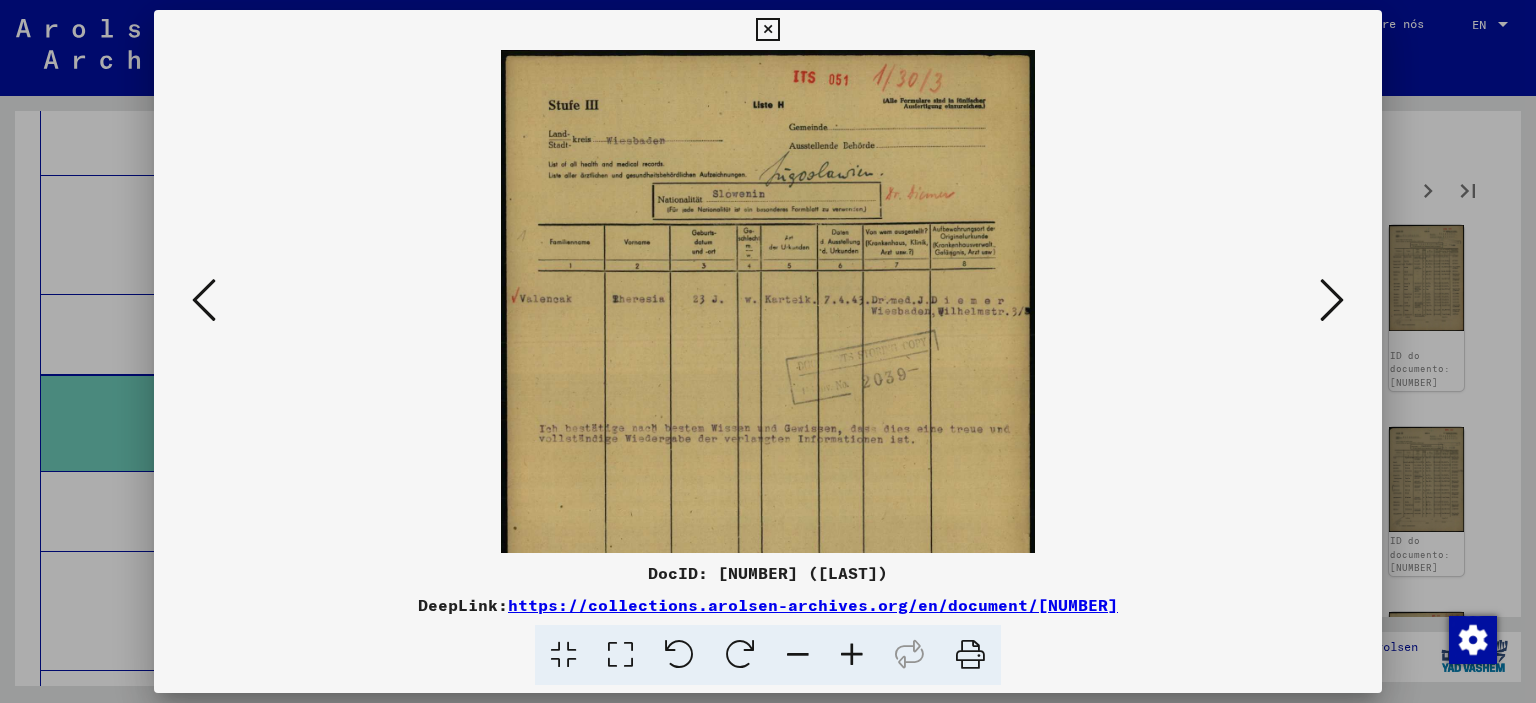 click at bounding box center (767, 30) 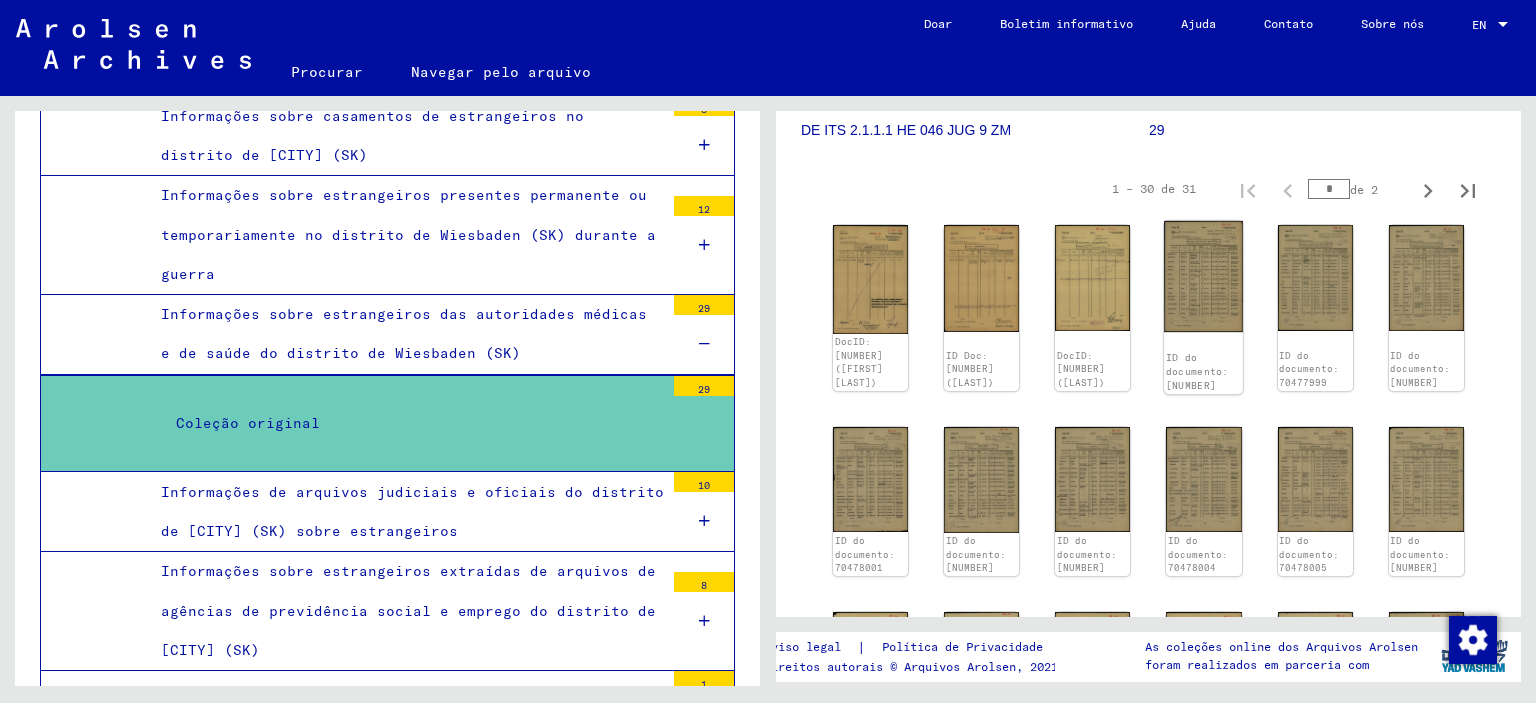 click 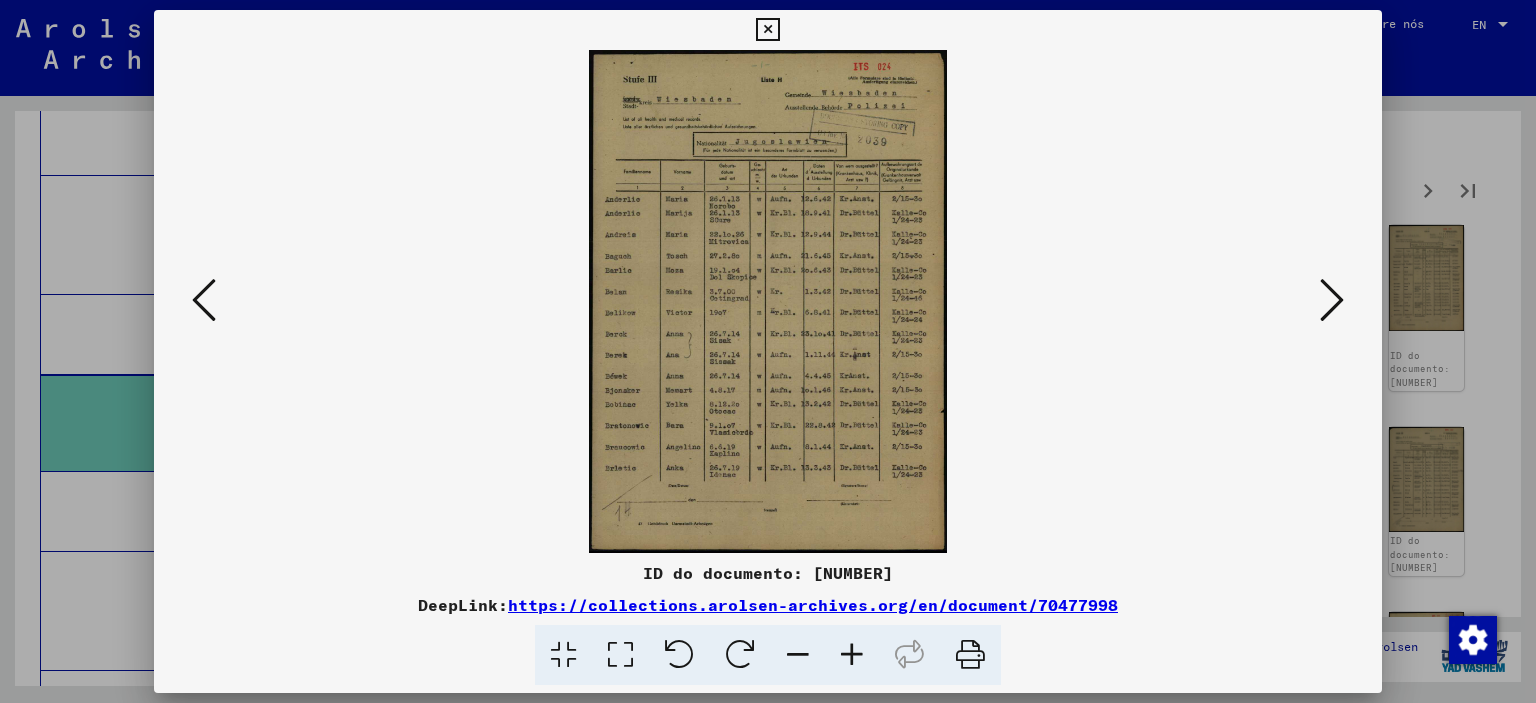 click at bounding box center [852, 655] 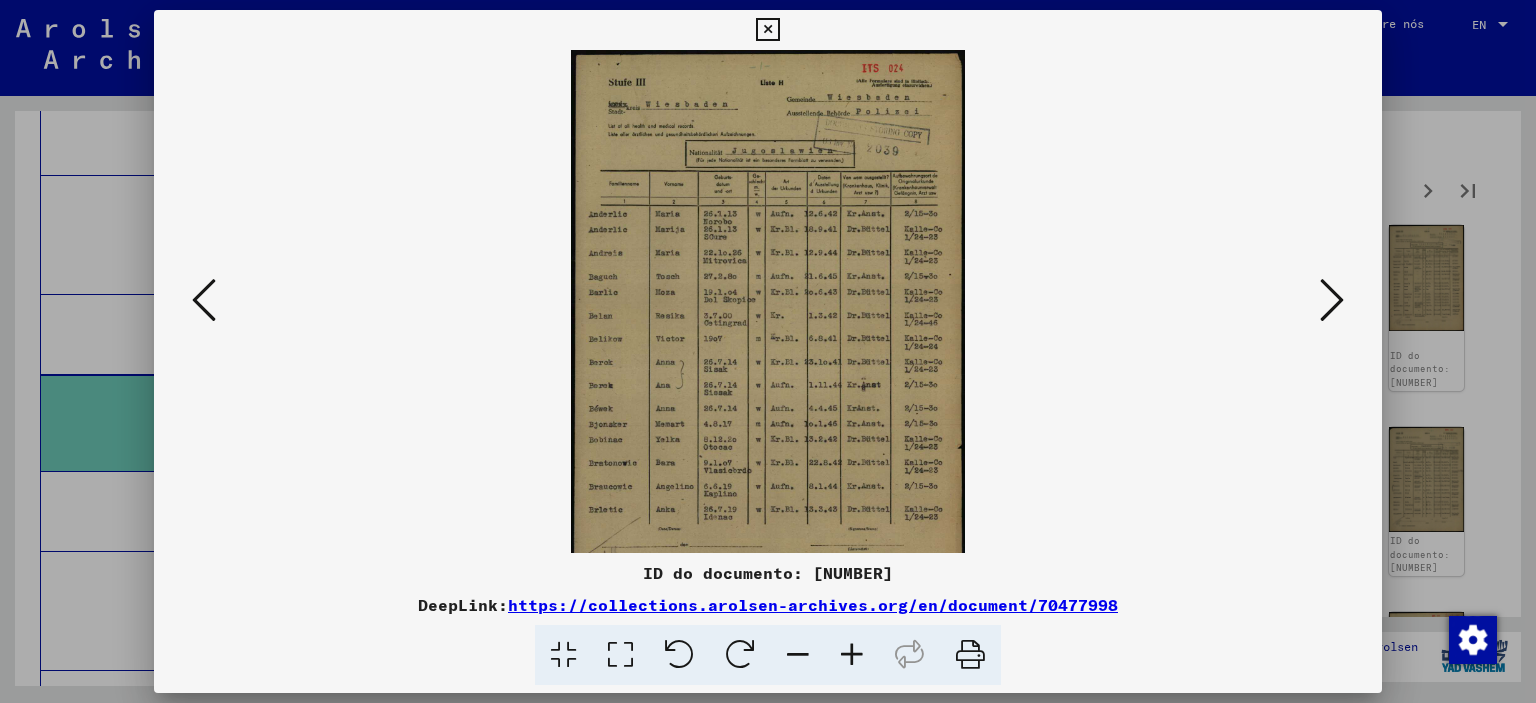 click at bounding box center [852, 655] 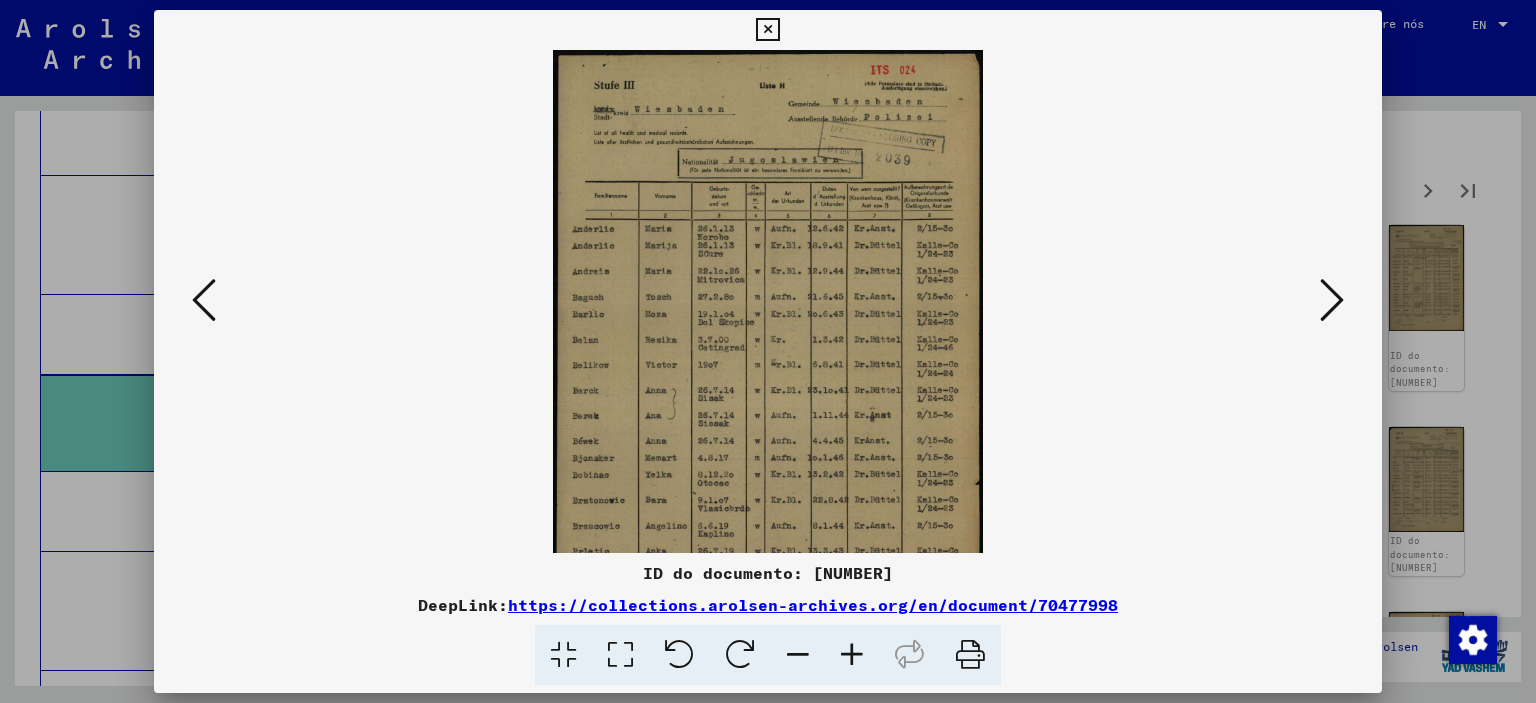 click at bounding box center (852, 655) 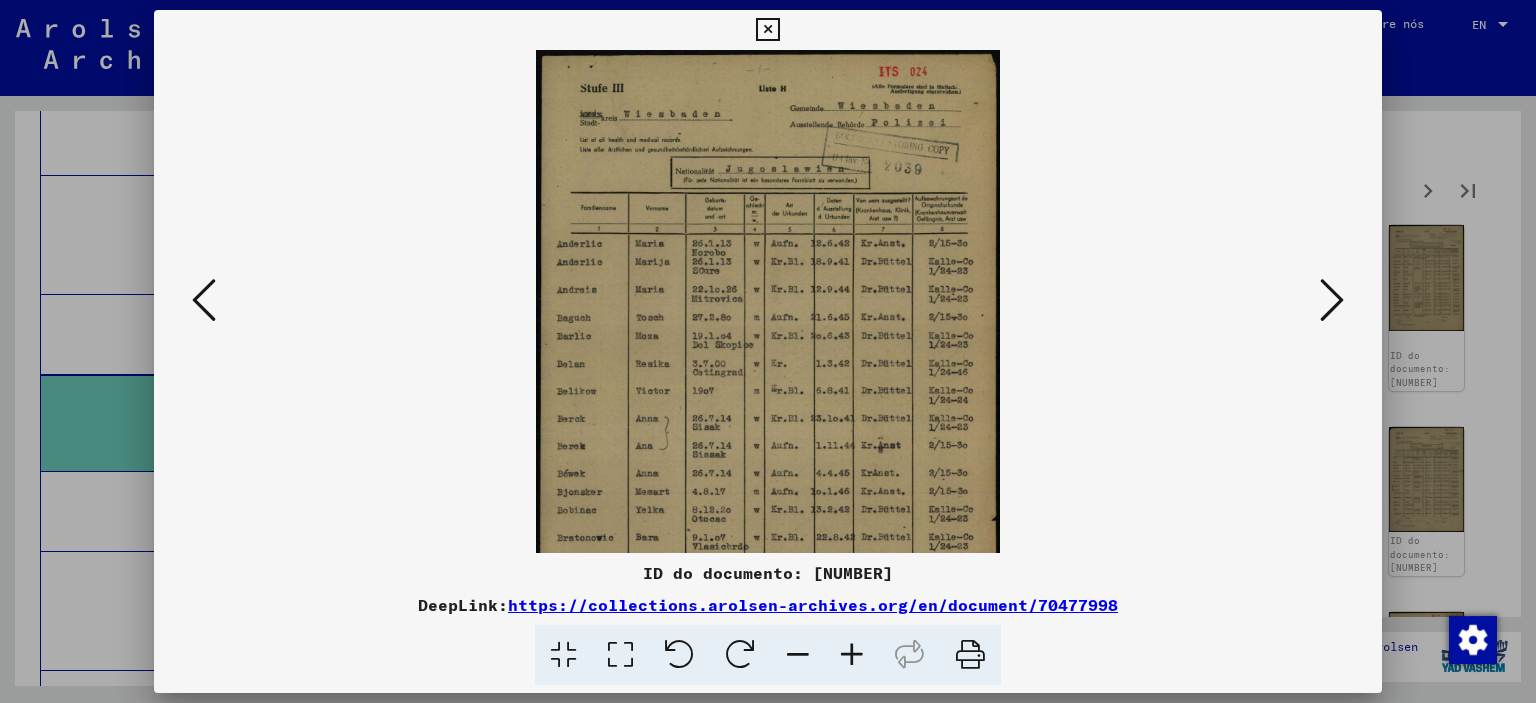 click at bounding box center (852, 655) 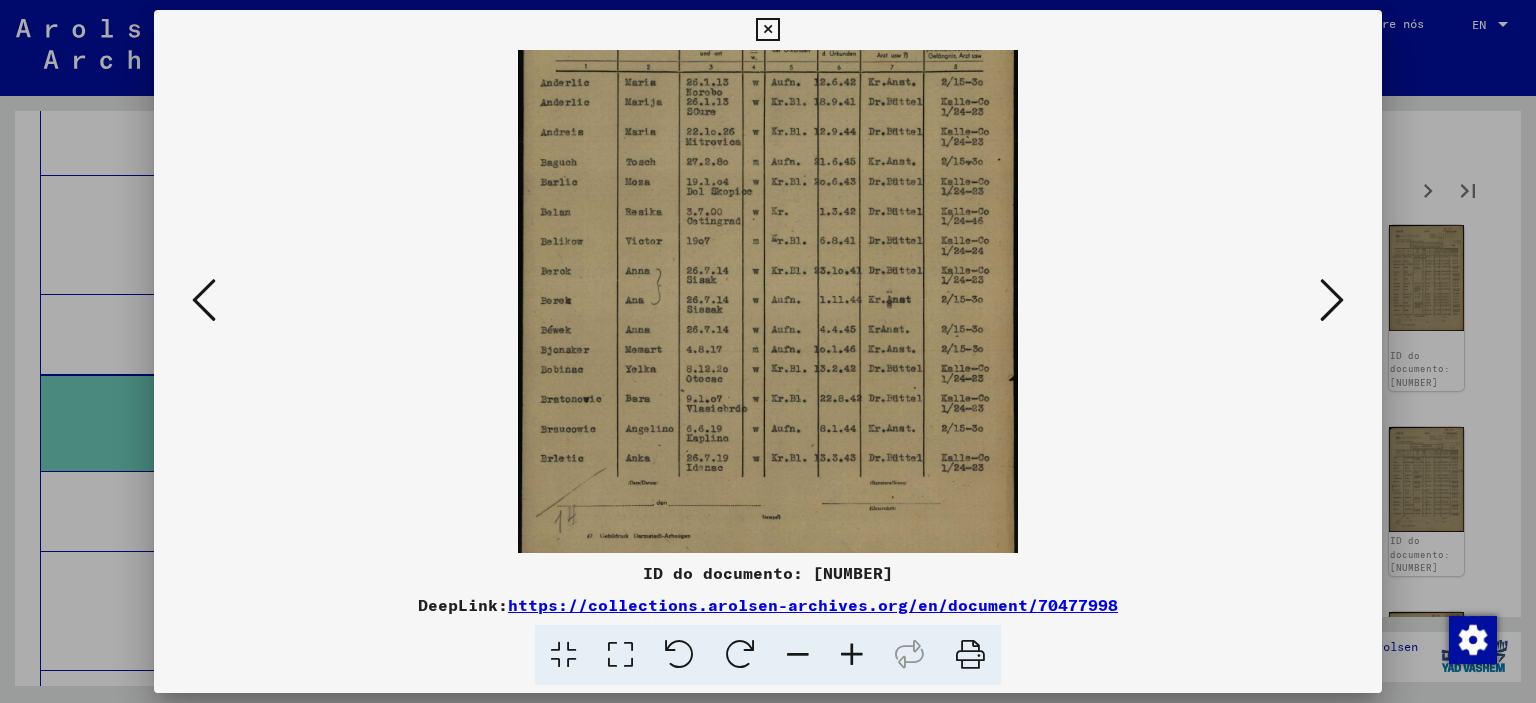 scroll, scrollTop: 200, scrollLeft: 0, axis: vertical 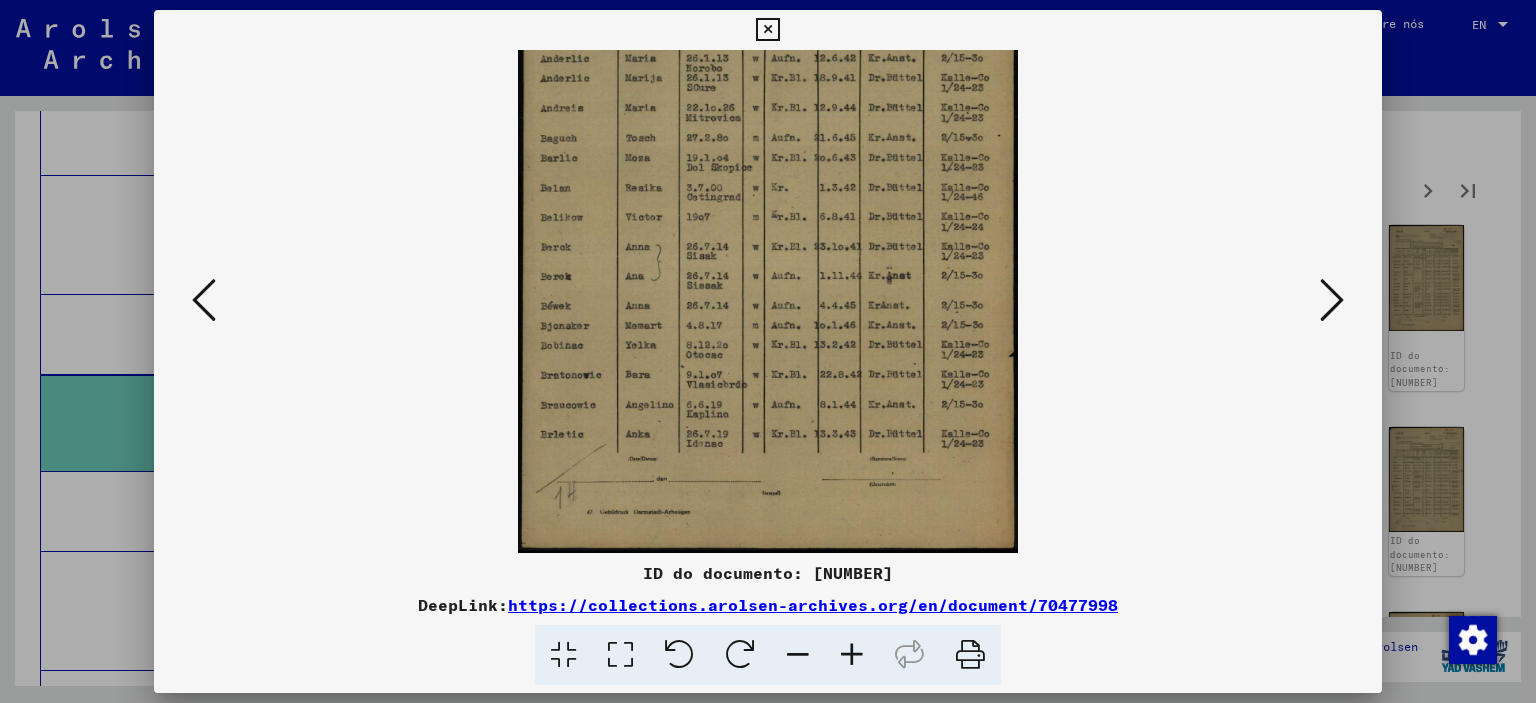 drag, startPoint x: 687, startPoint y: 463, endPoint x: 725, endPoint y: 229, distance: 237.0654 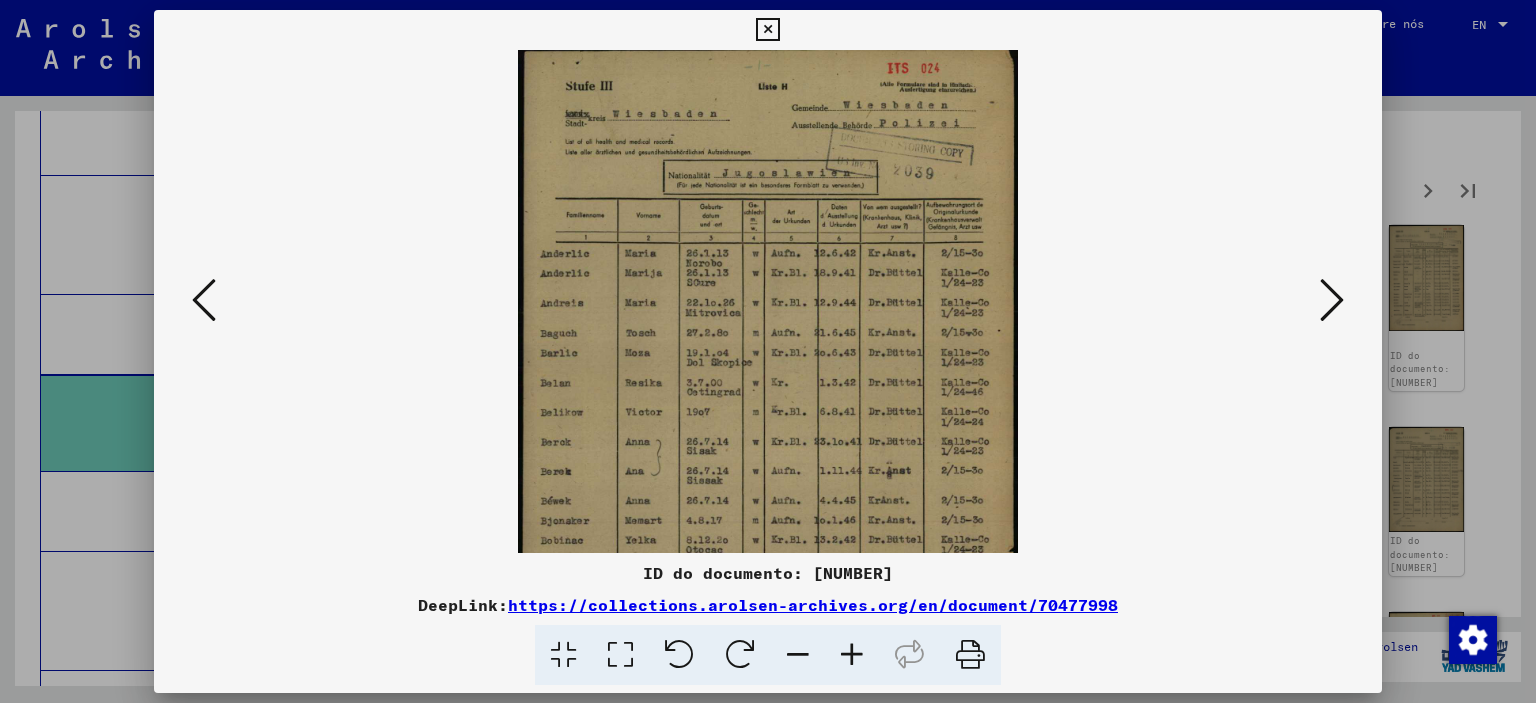scroll, scrollTop: 0, scrollLeft: 0, axis: both 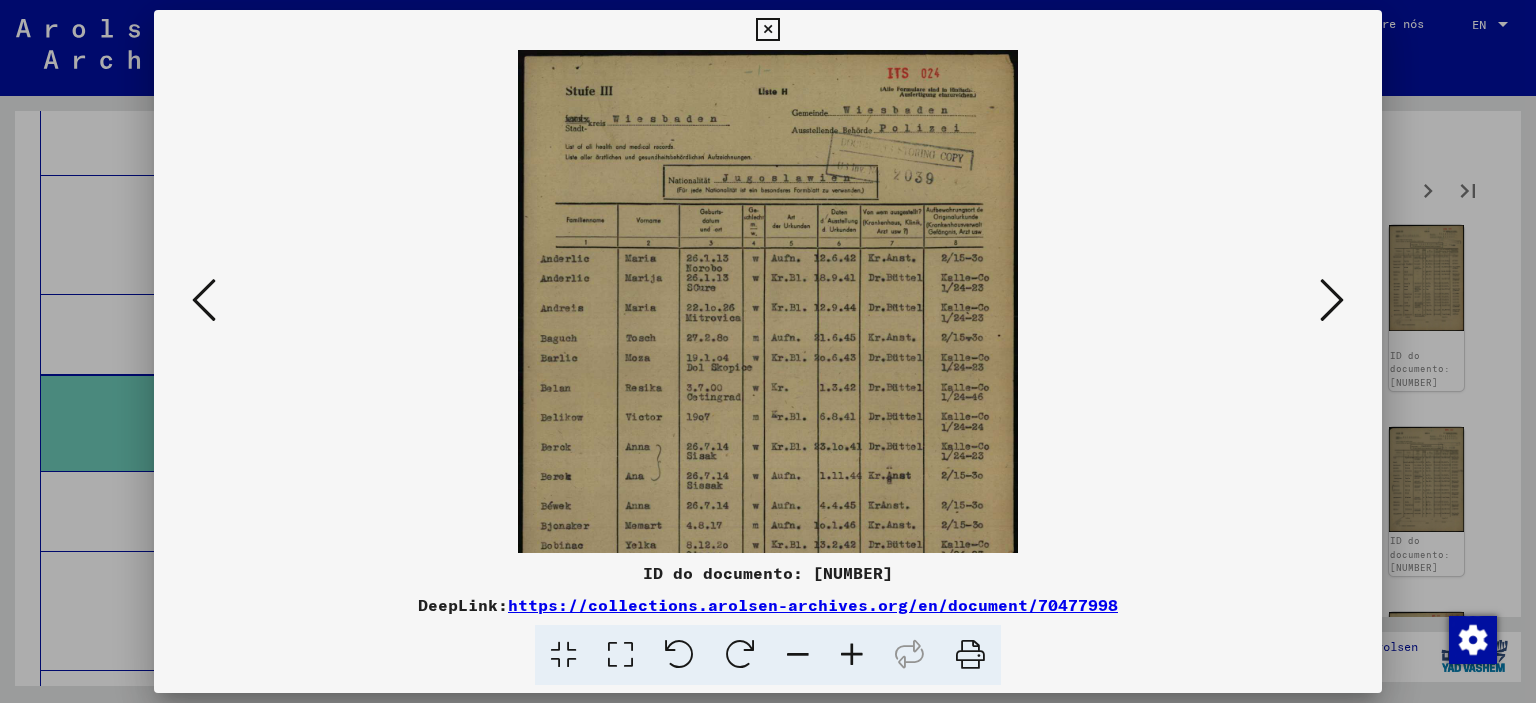drag, startPoint x: 767, startPoint y: 141, endPoint x: 784, endPoint y: 388, distance: 247.58434 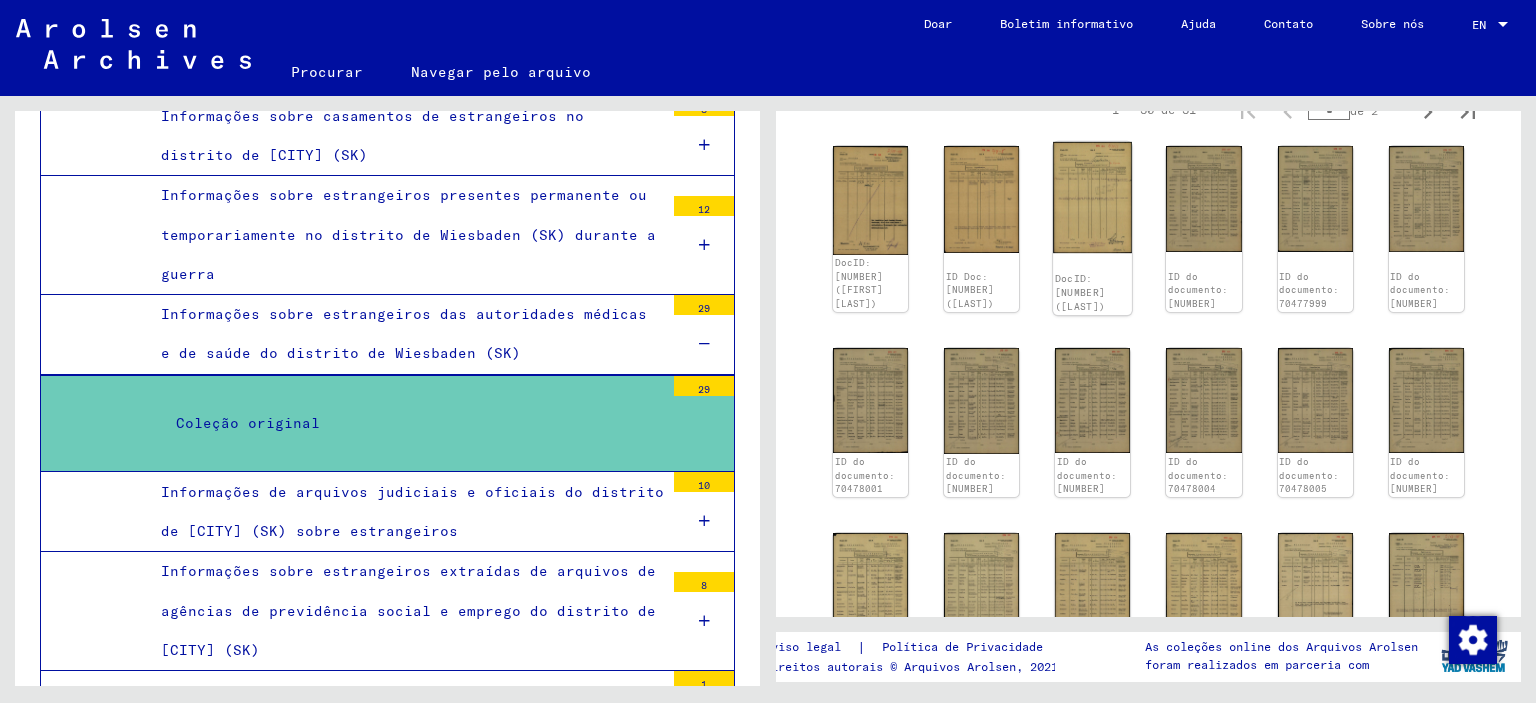 scroll, scrollTop: 400, scrollLeft: 0, axis: vertical 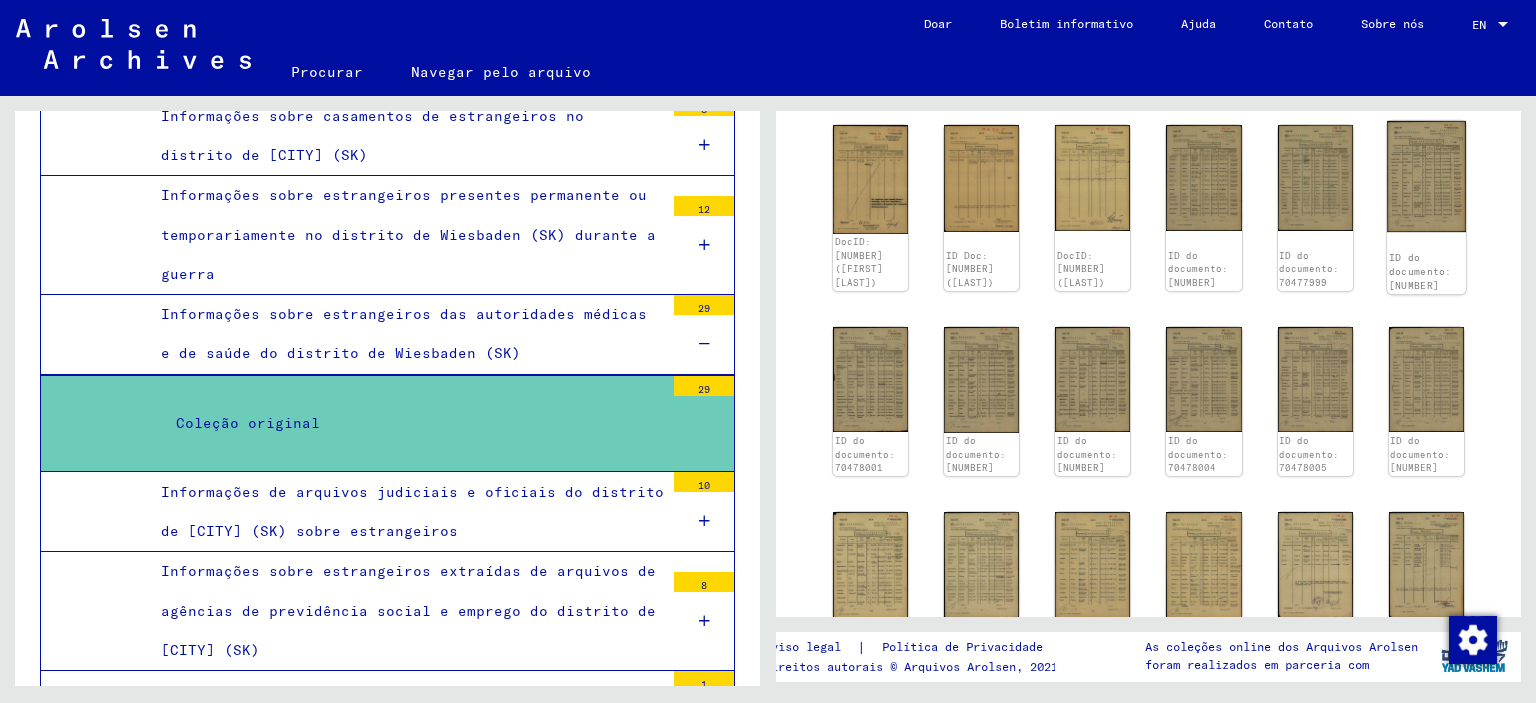 click 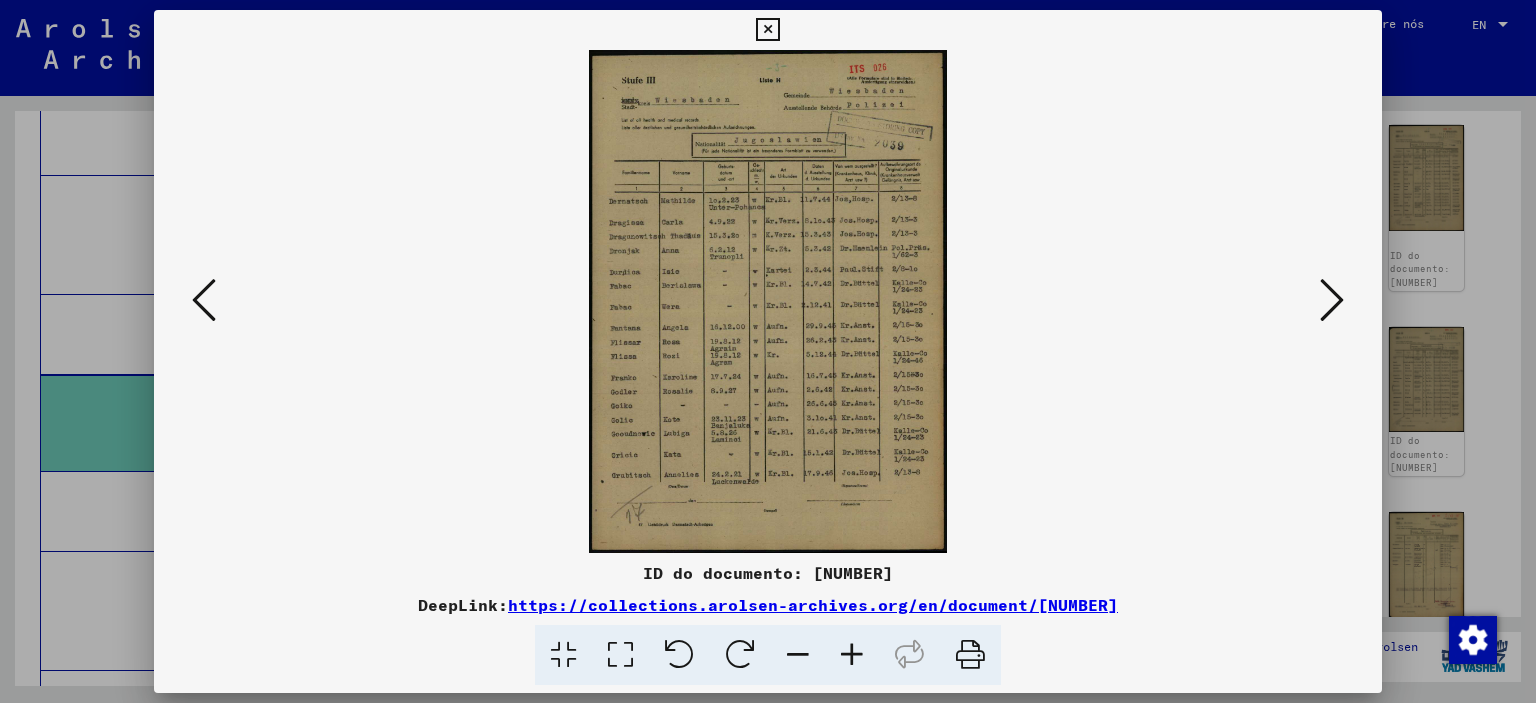 click at bounding box center [767, 30] 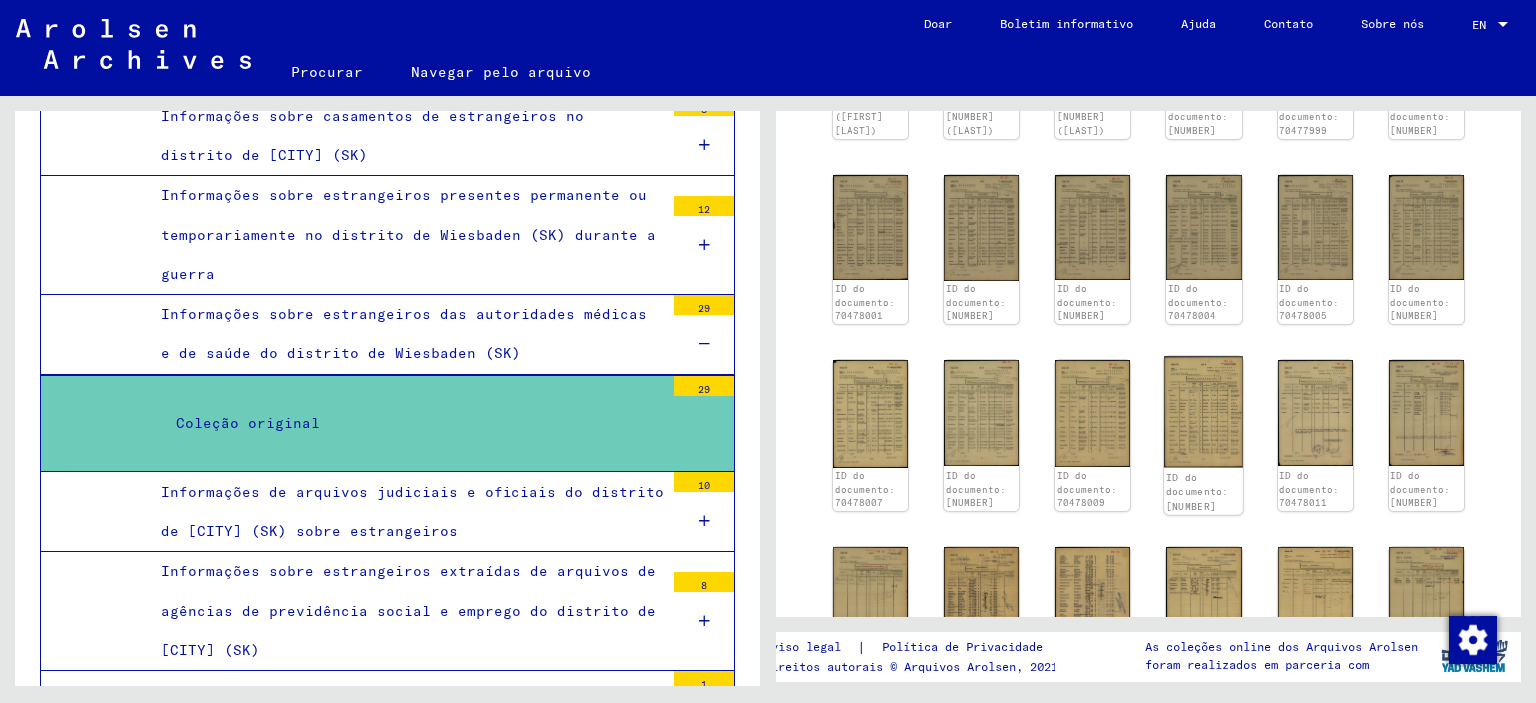 scroll, scrollTop: 600, scrollLeft: 0, axis: vertical 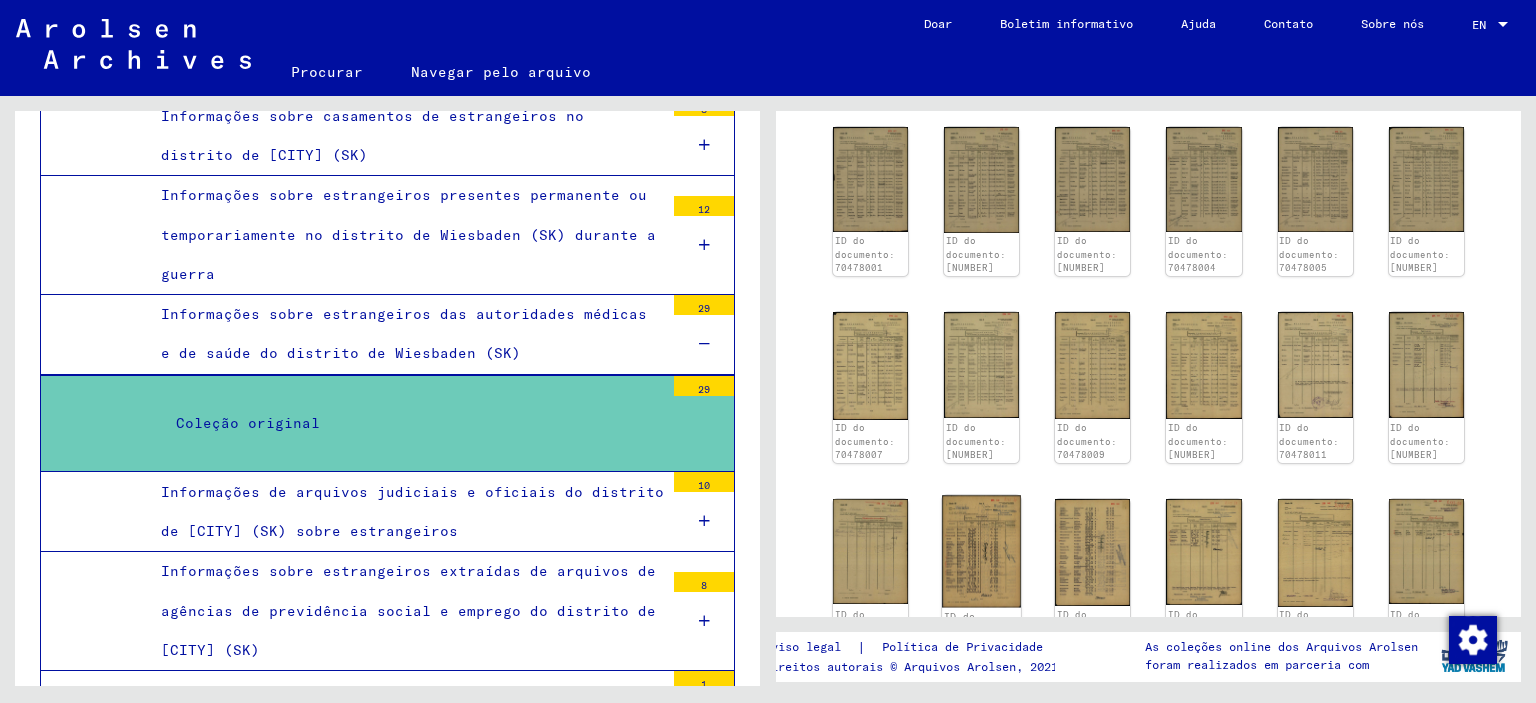 click 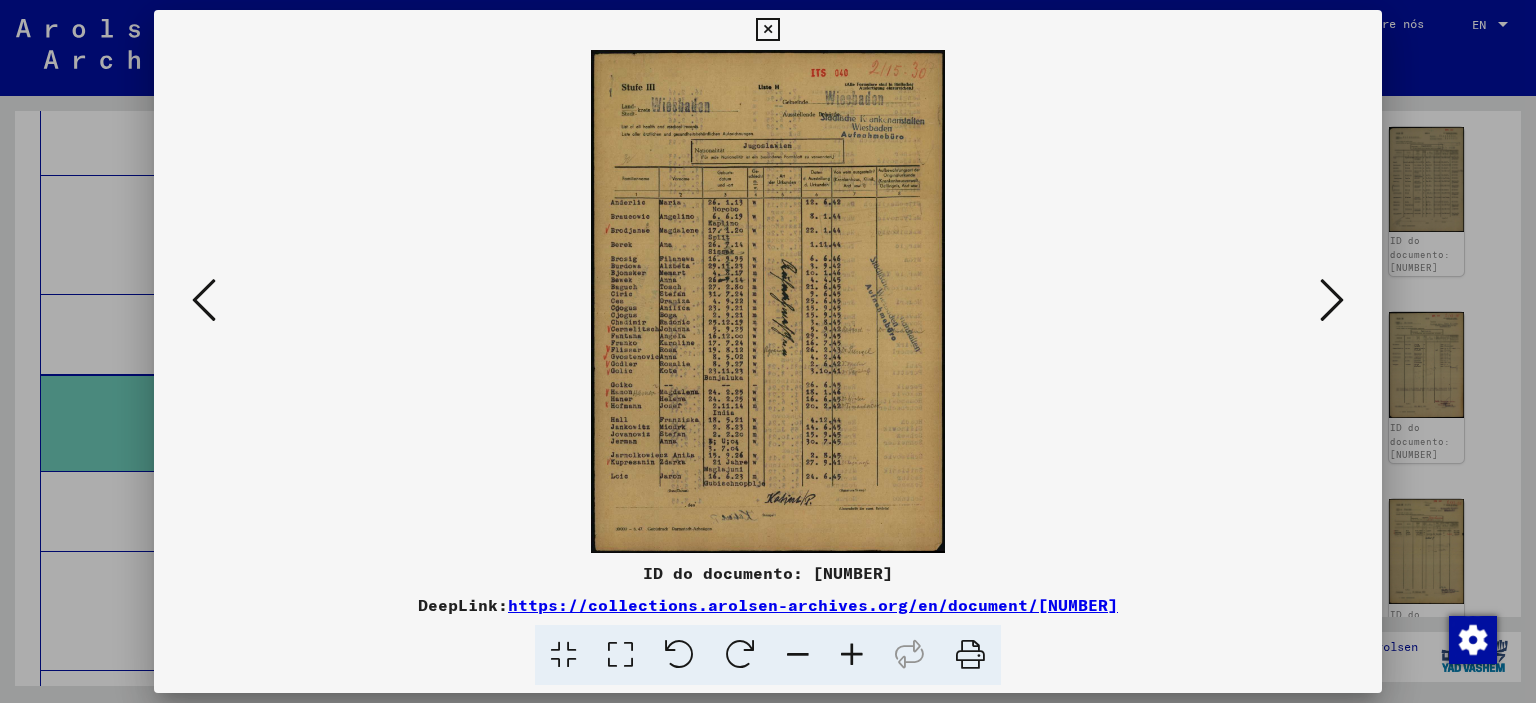 click at bounding box center (852, 655) 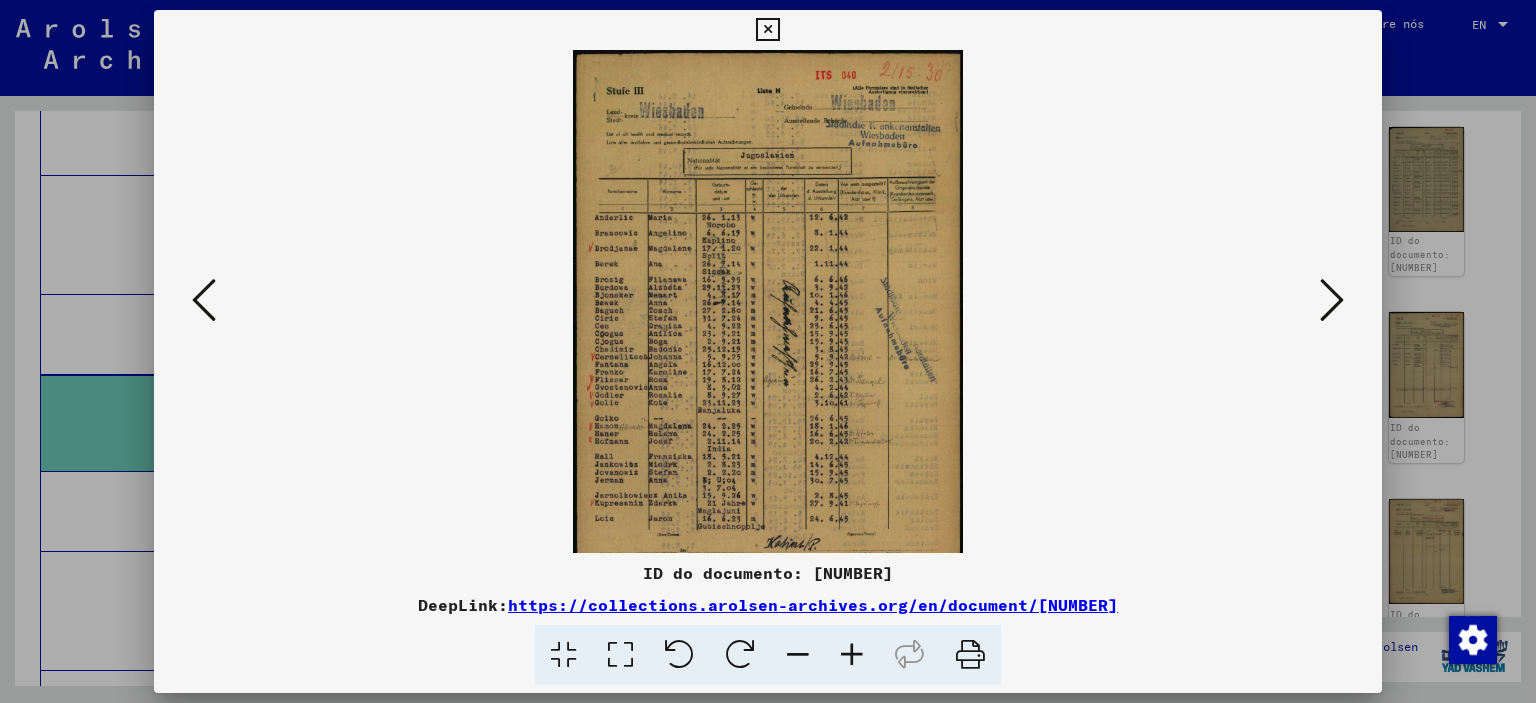 click at bounding box center (852, 655) 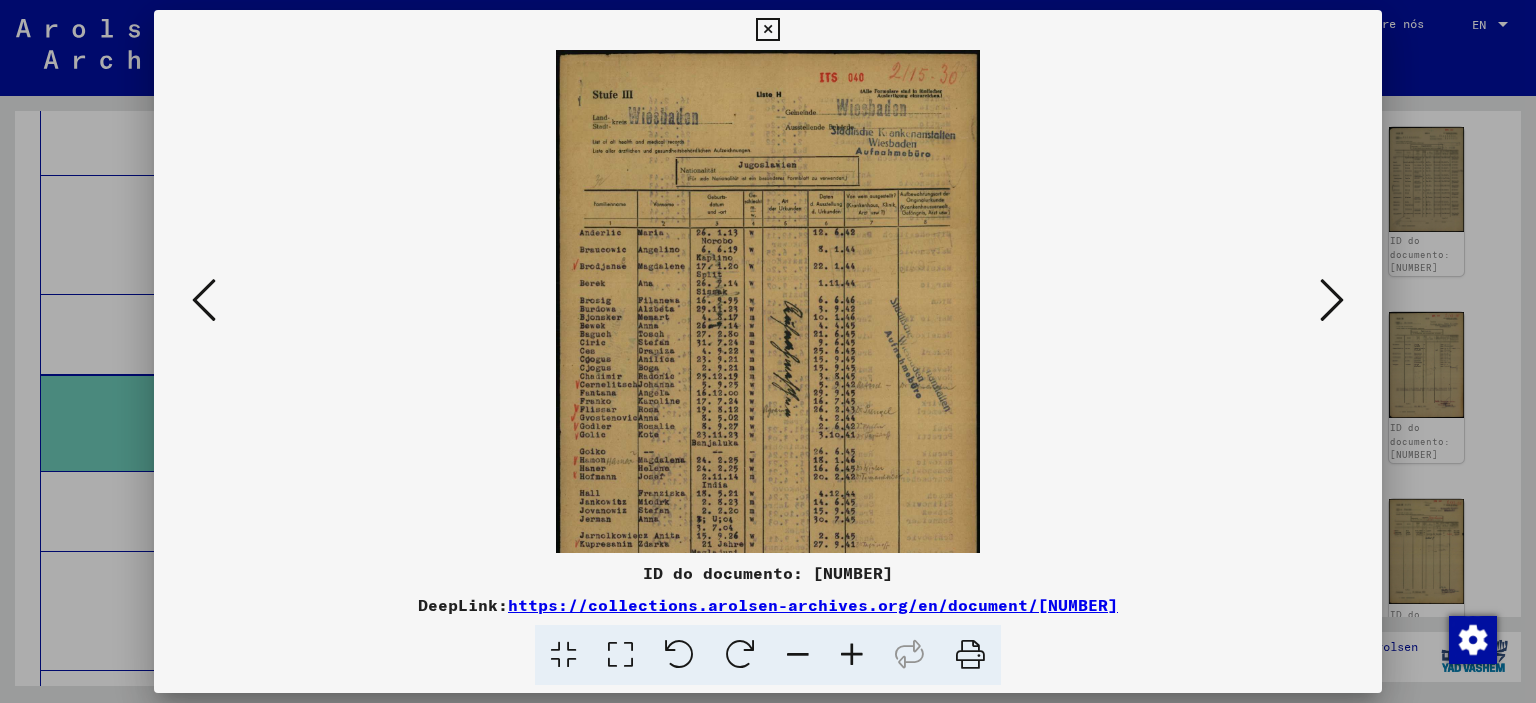 scroll, scrollTop: 84, scrollLeft: 0, axis: vertical 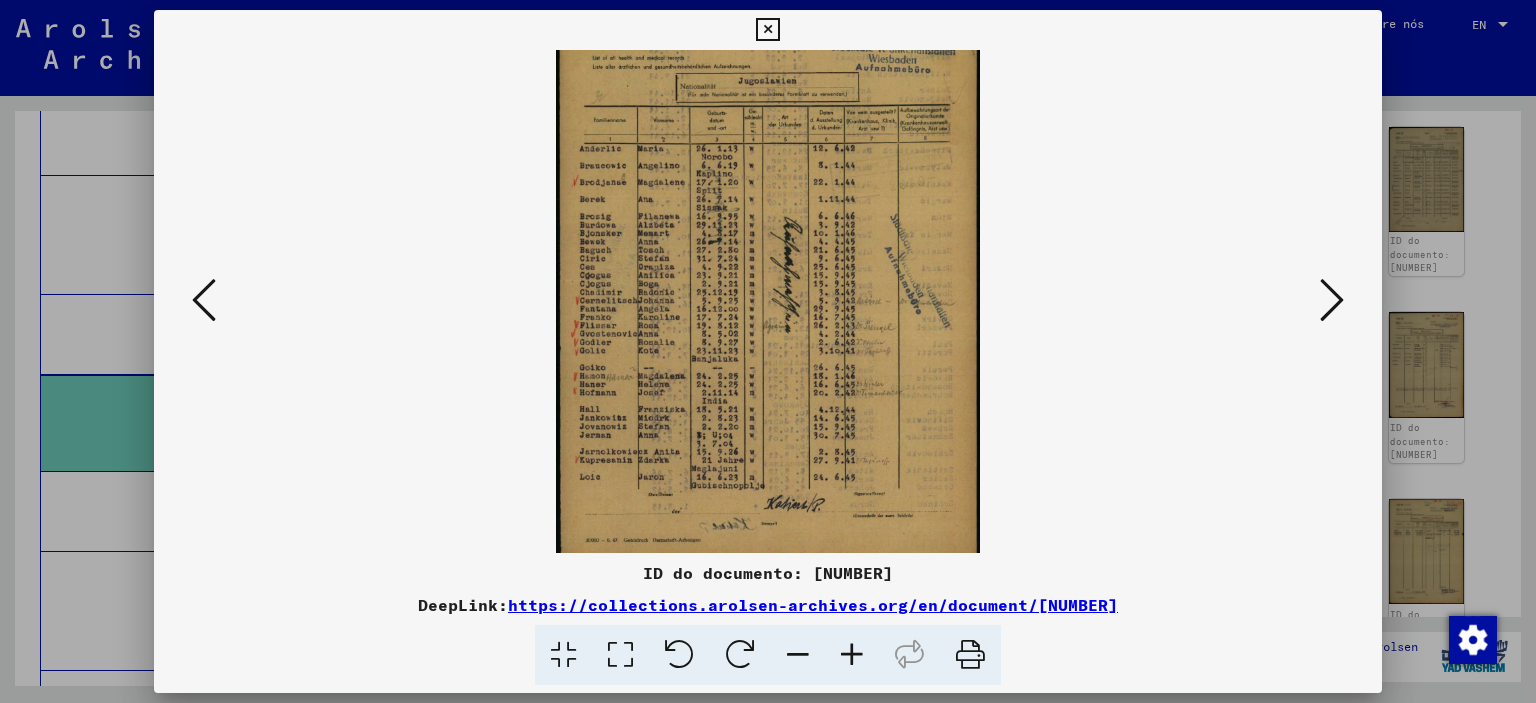 drag, startPoint x: 781, startPoint y: 443, endPoint x: 805, endPoint y: 362, distance: 84.48077 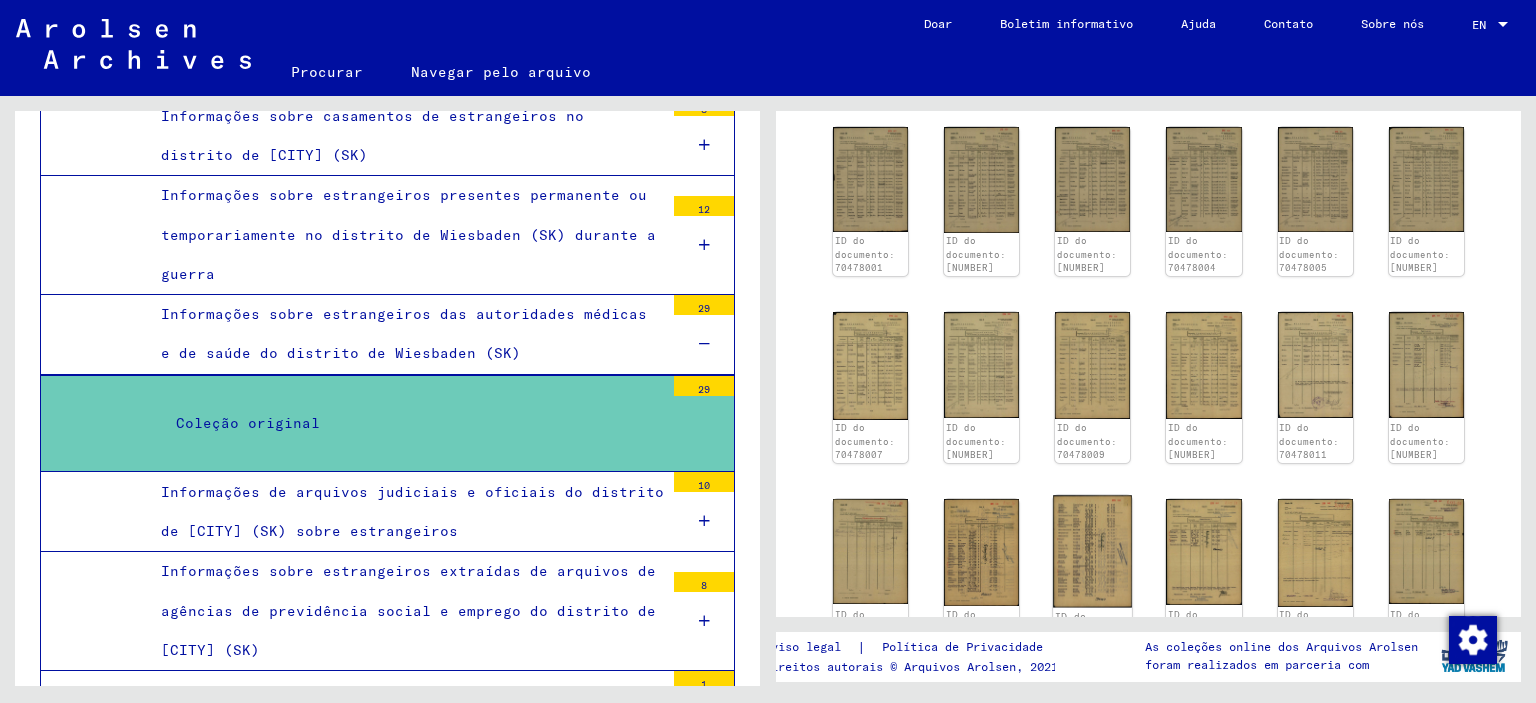 click 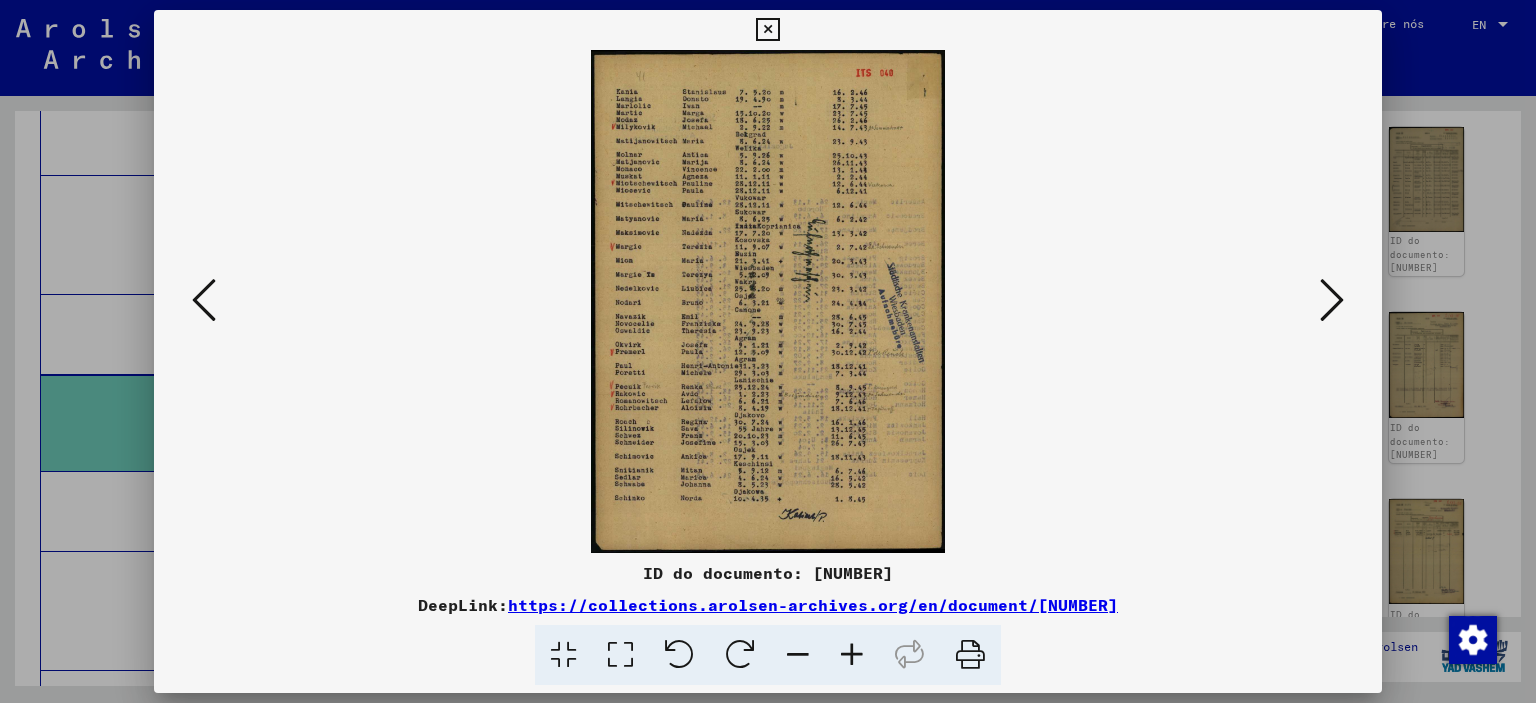 click at bounding box center [767, 30] 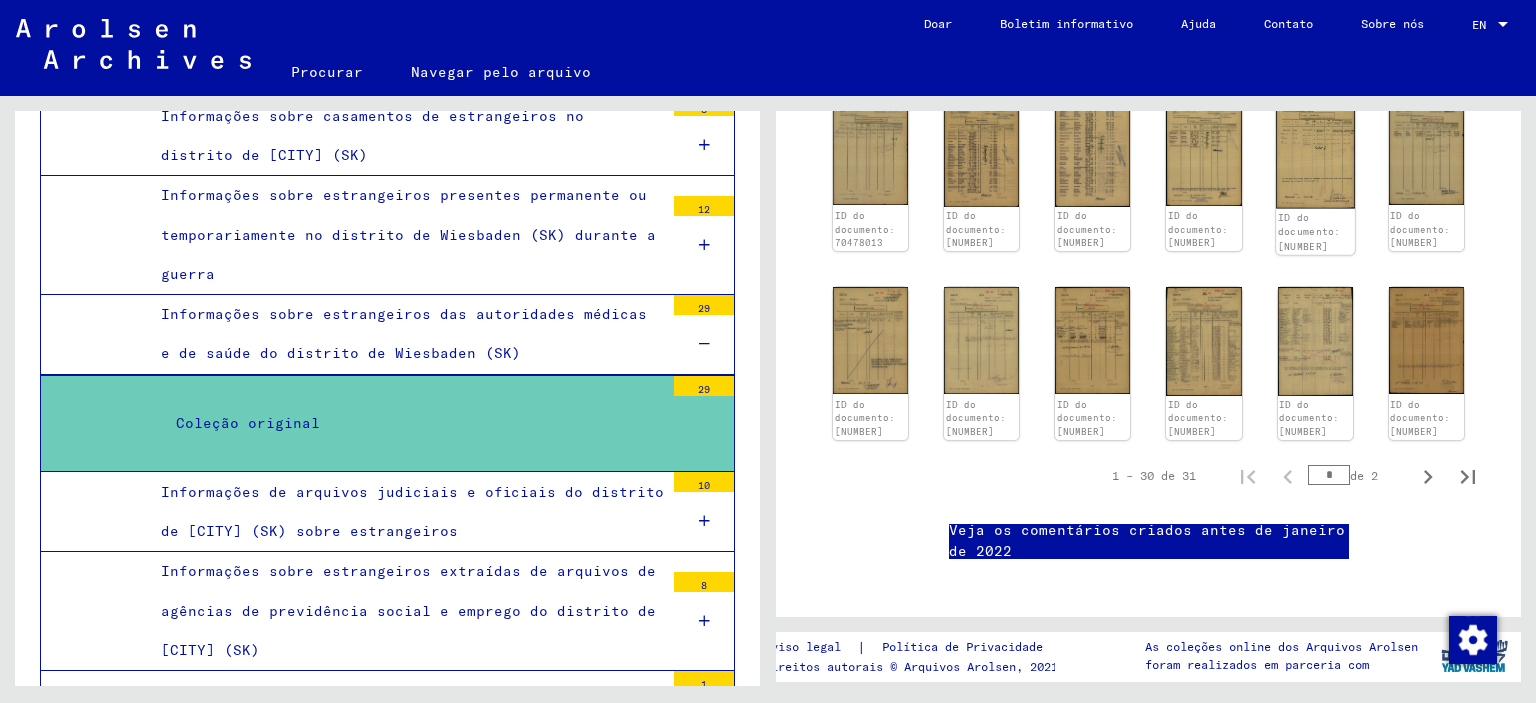 scroll, scrollTop: 1000, scrollLeft: 0, axis: vertical 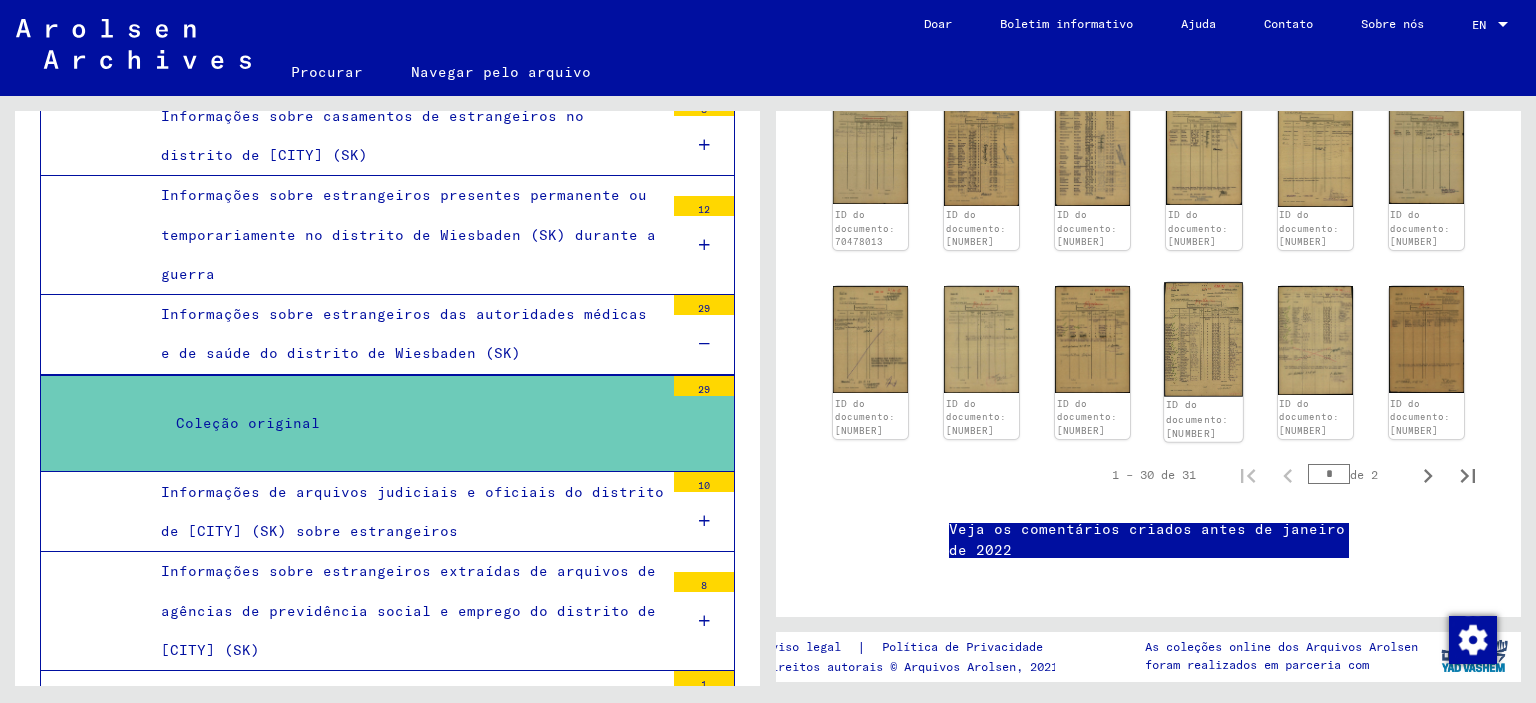 click 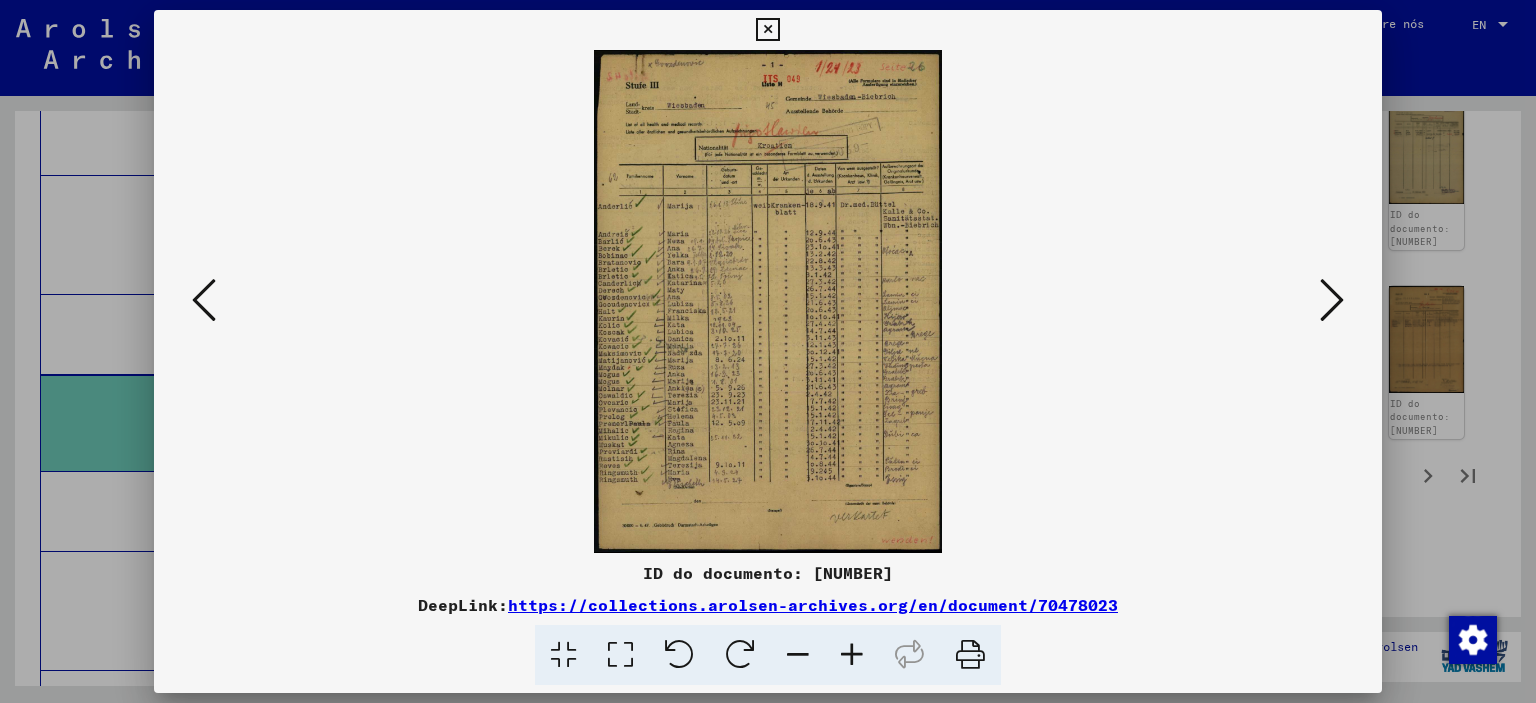 click at bounding box center [852, 655] 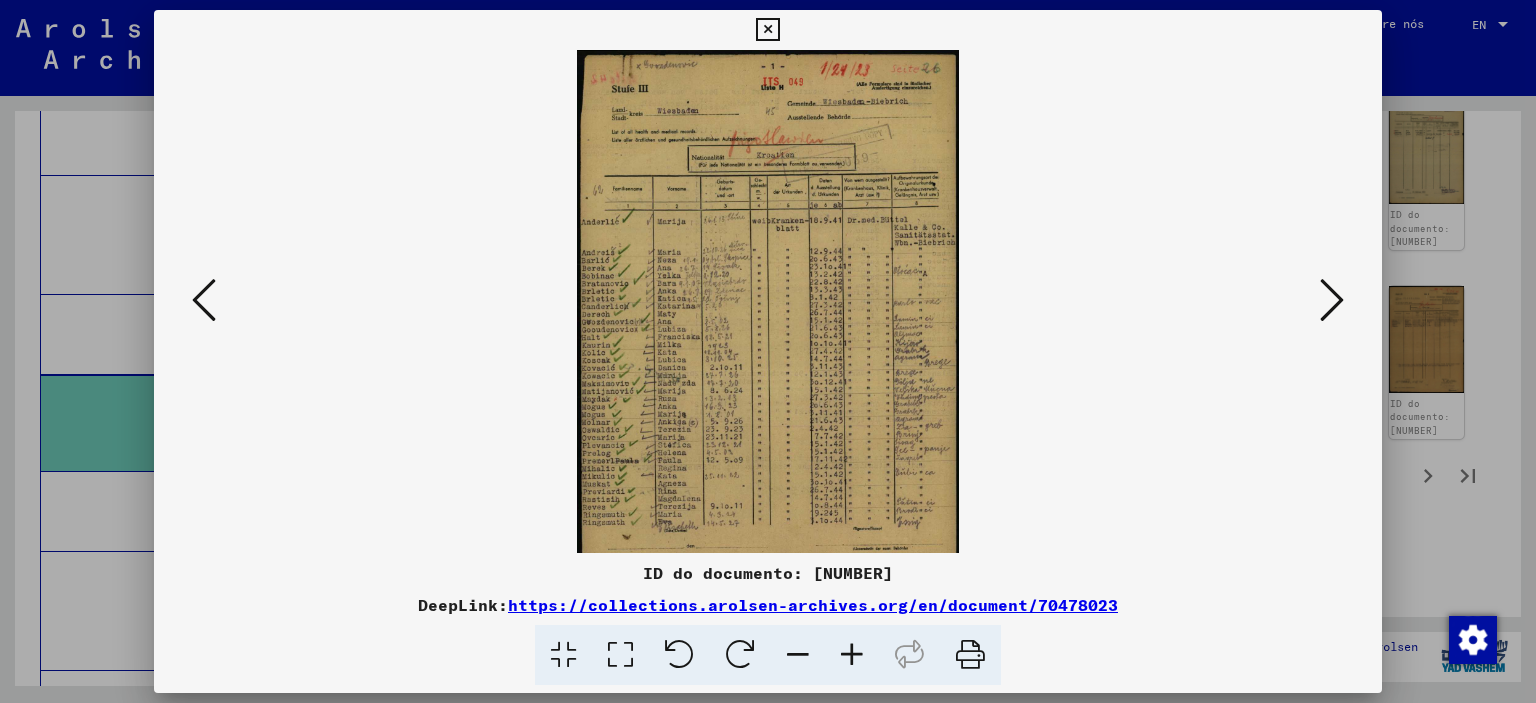 click at bounding box center [852, 655] 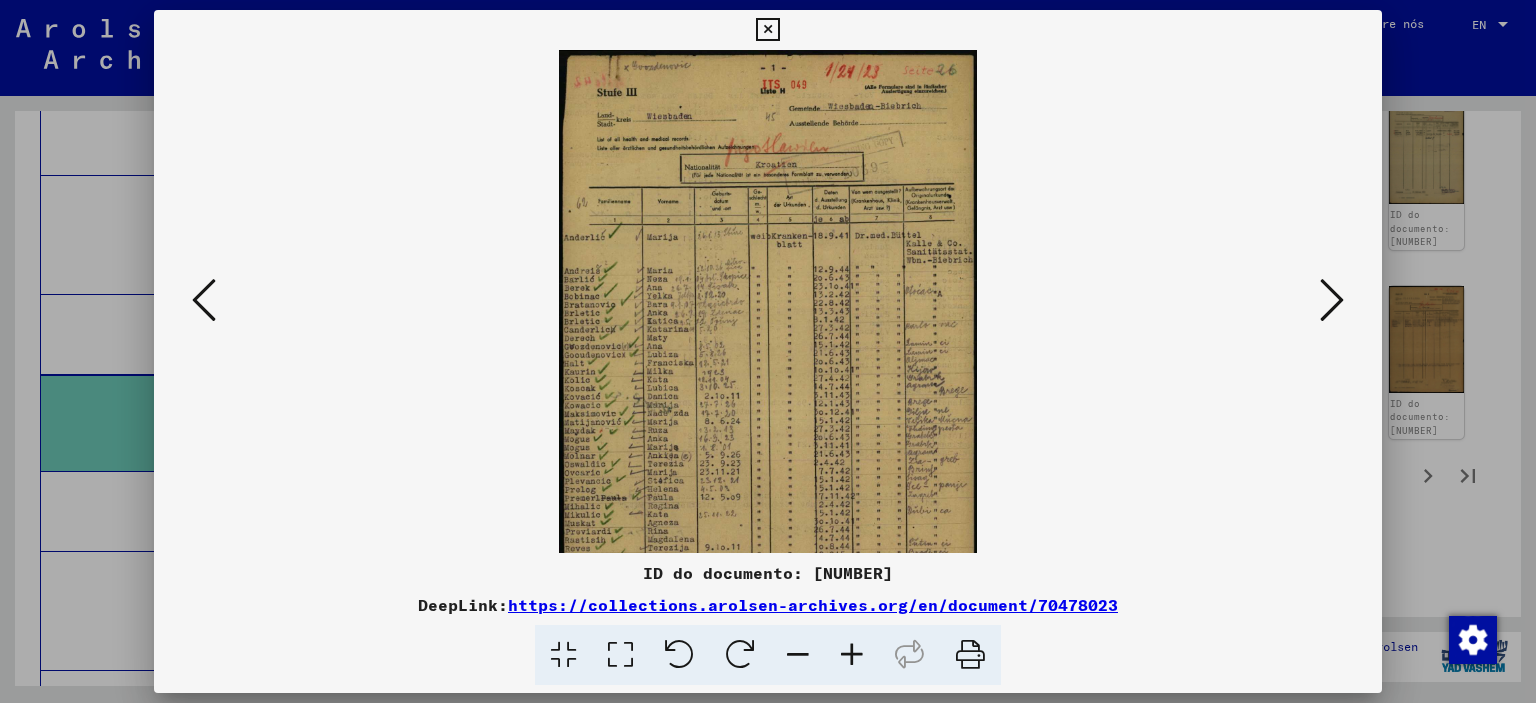 click at bounding box center (852, 655) 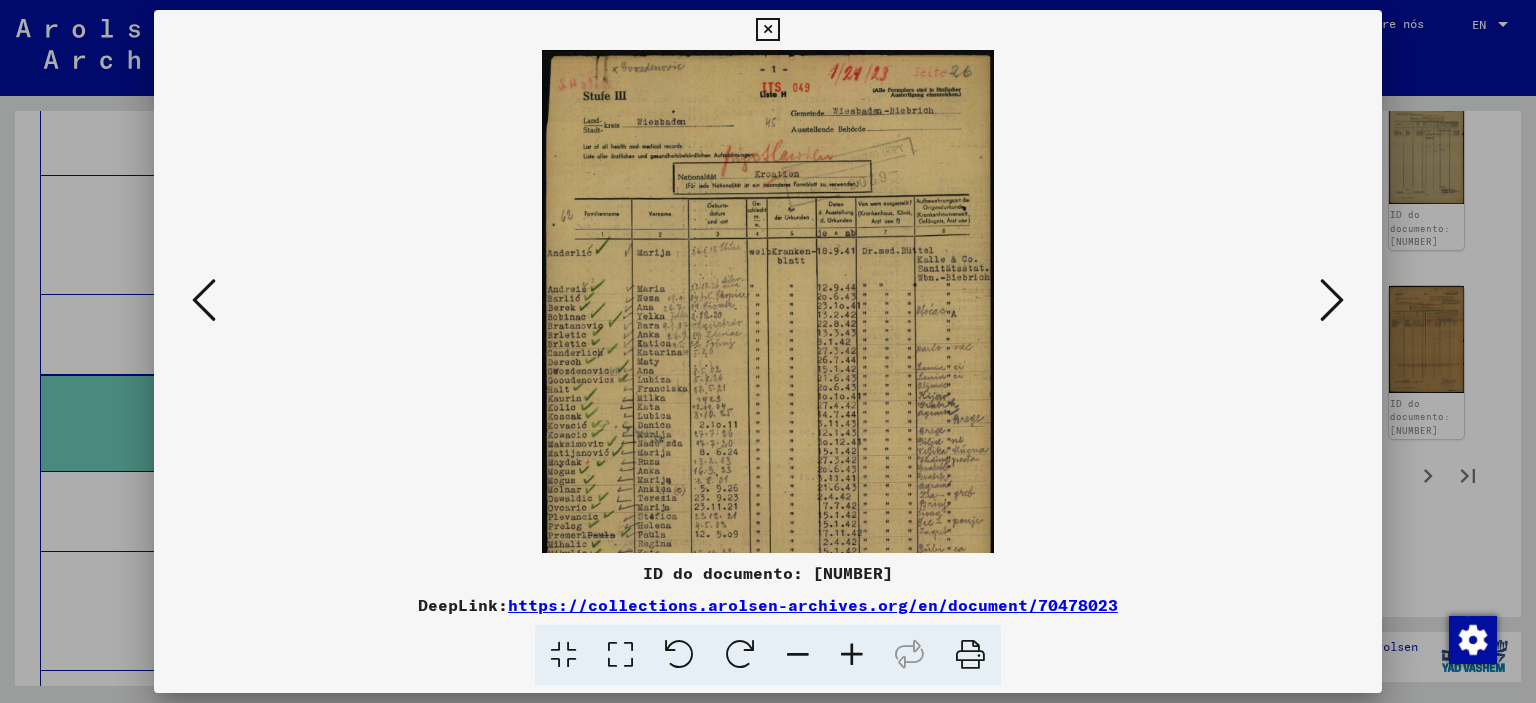 scroll, scrollTop: 149, scrollLeft: 0, axis: vertical 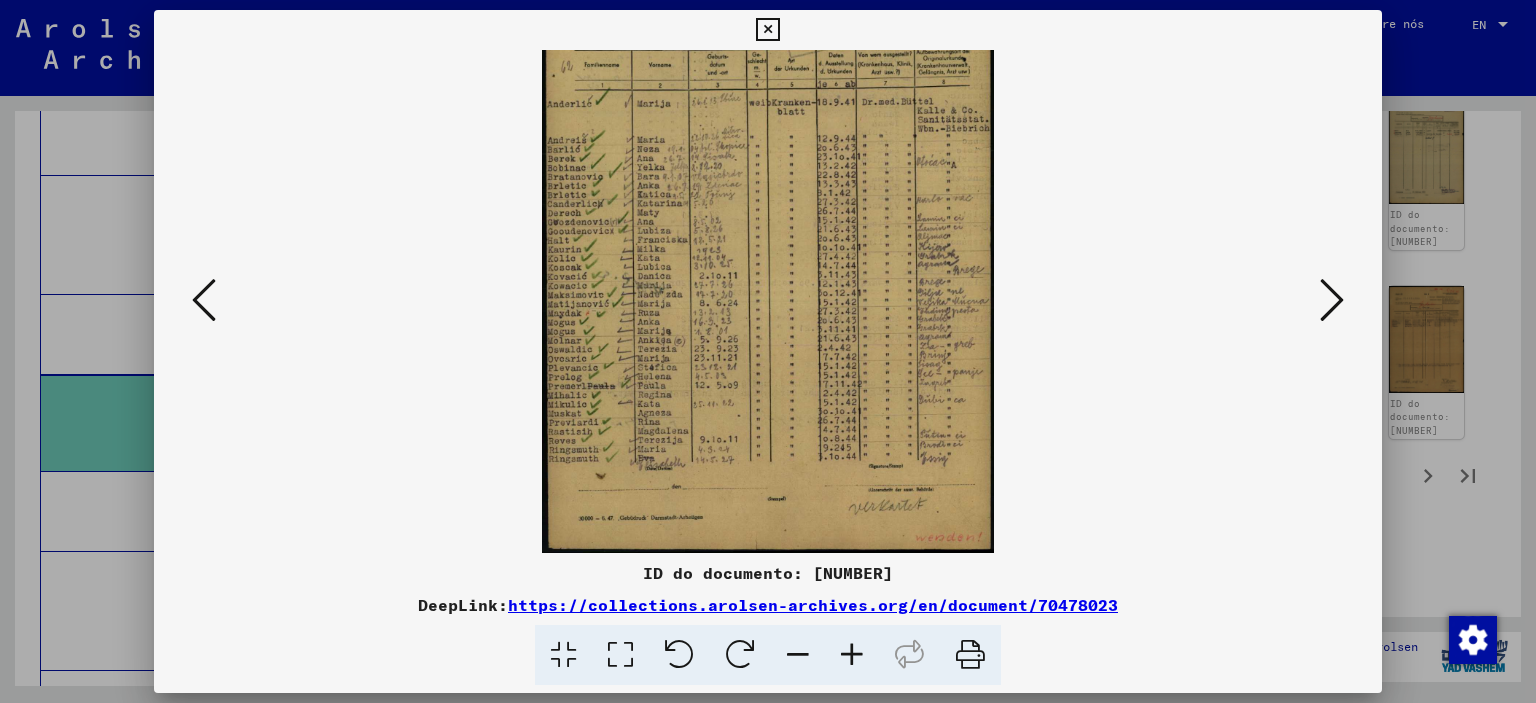 drag, startPoint x: 779, startPoint y: 468, endPoint x: 802, endPoint y: 295, distance: 174.5222 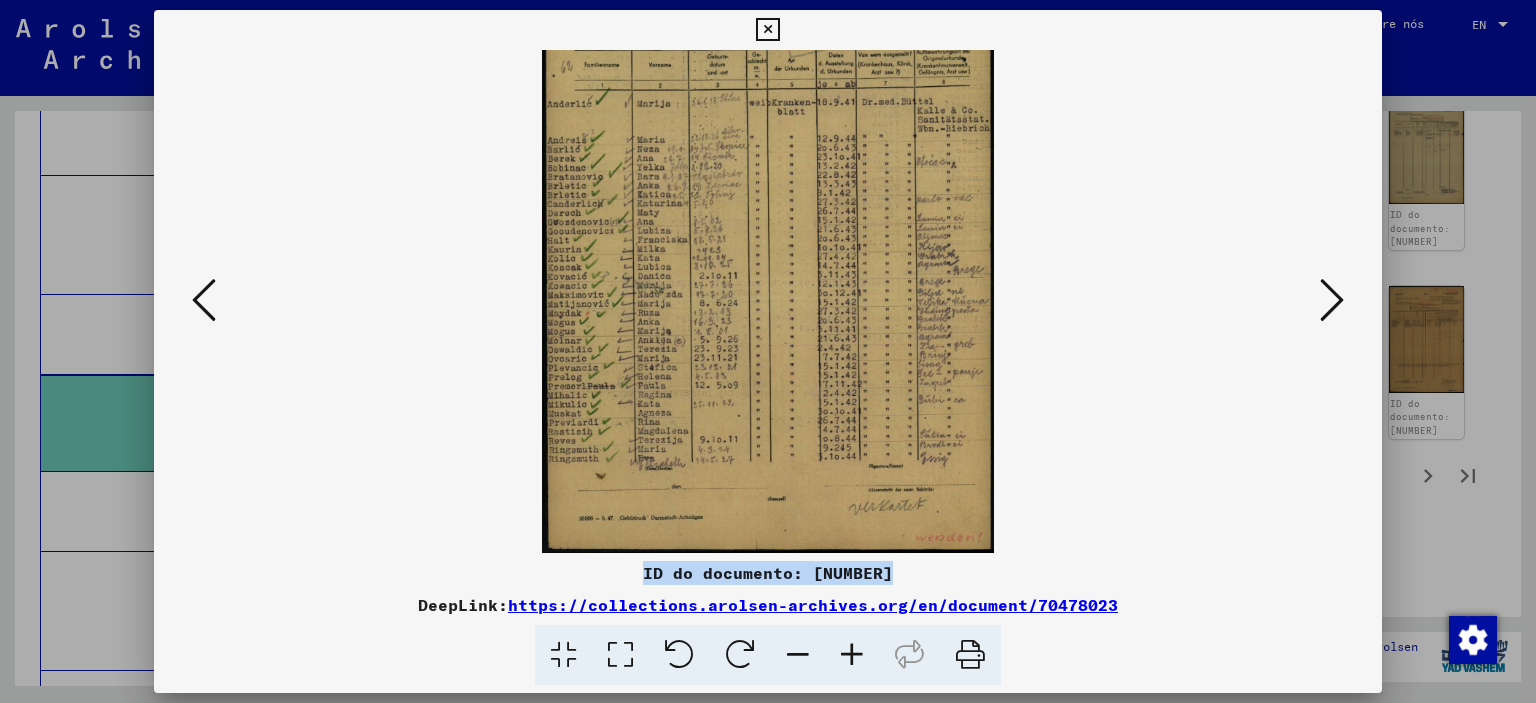 drag, startPoint x: 644, startPoint y: 571, endPoint x: 954, endPoint y: 566, distance: 310.0403 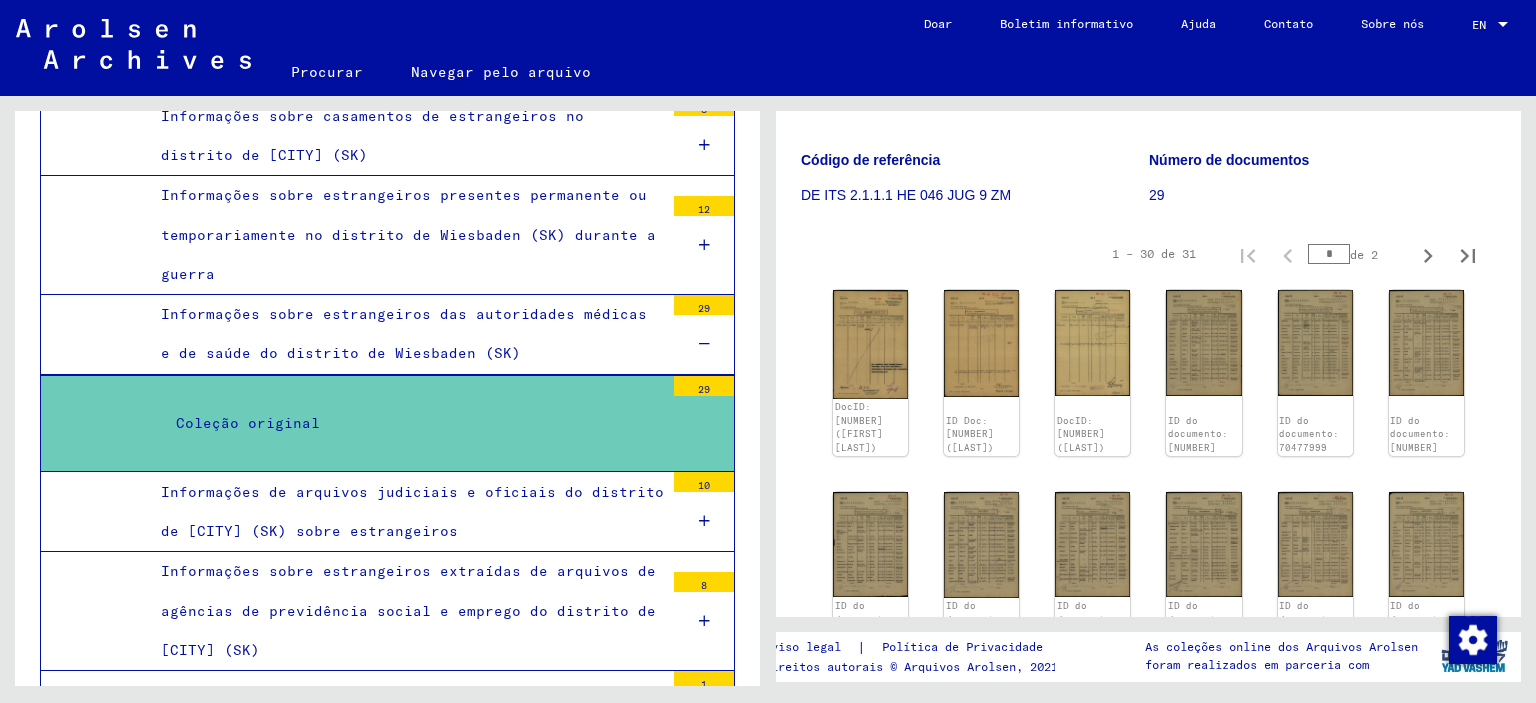 scroll, scrollTop: 200, scrollLeft: 0, axis: vertical 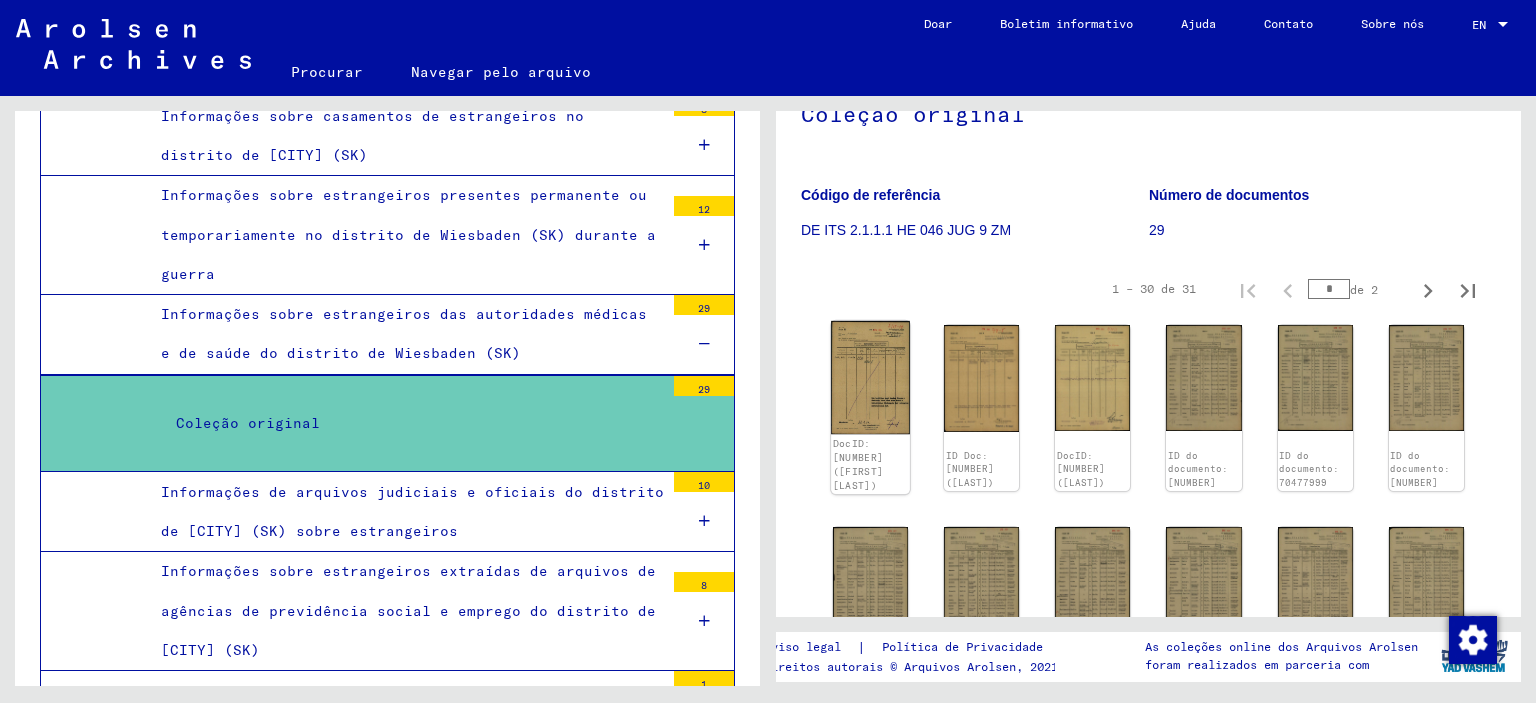 click 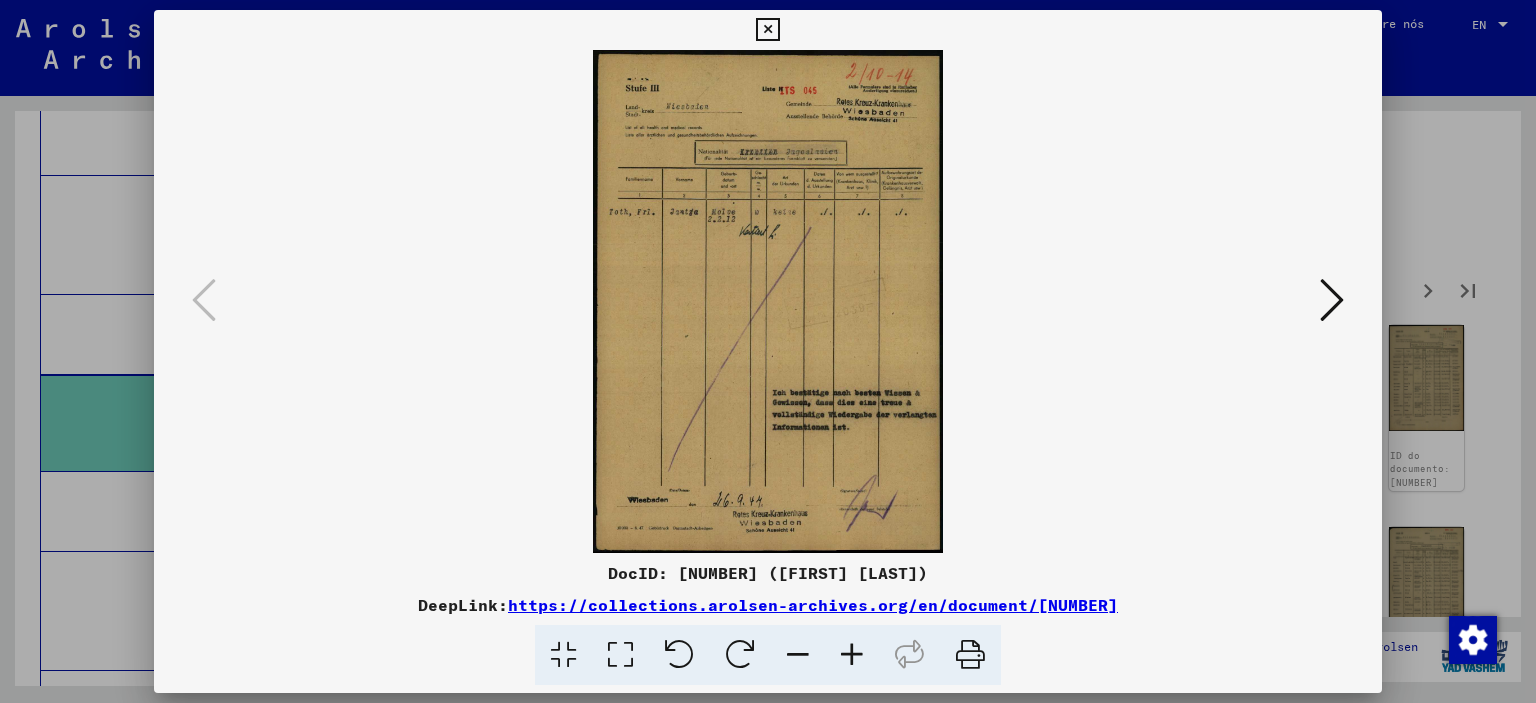 click at bounding box center [1332, 301] 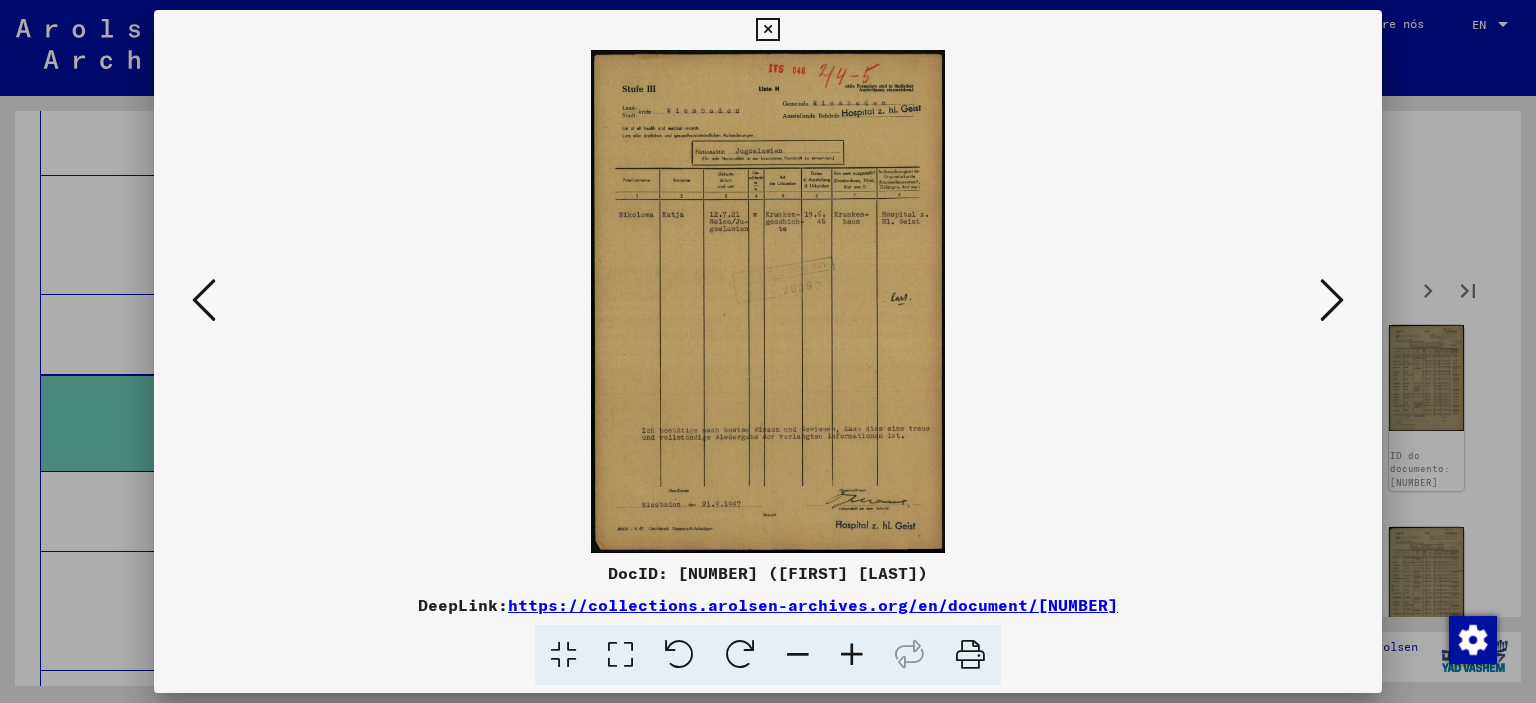 click at bounding box center [1332, 301] 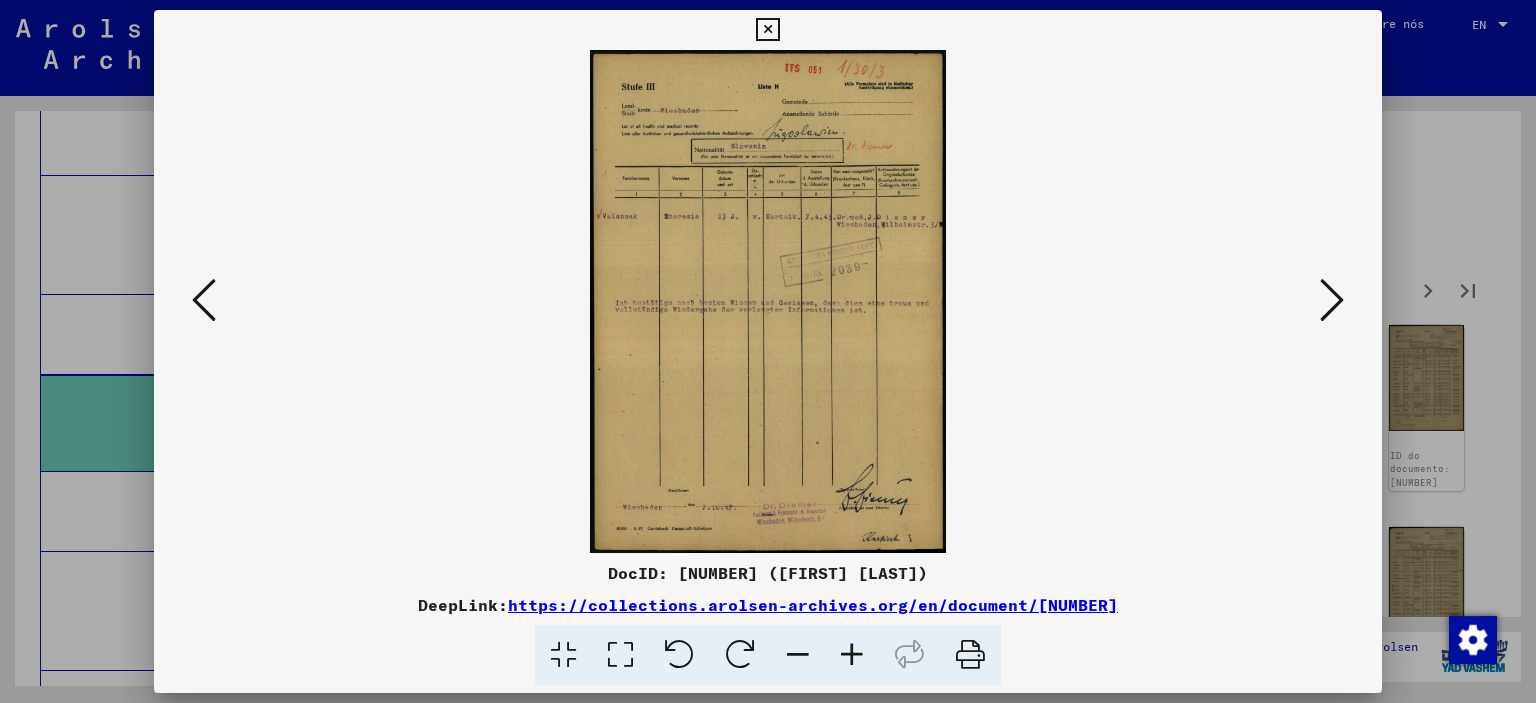 click at bounding box center [1332, 301] 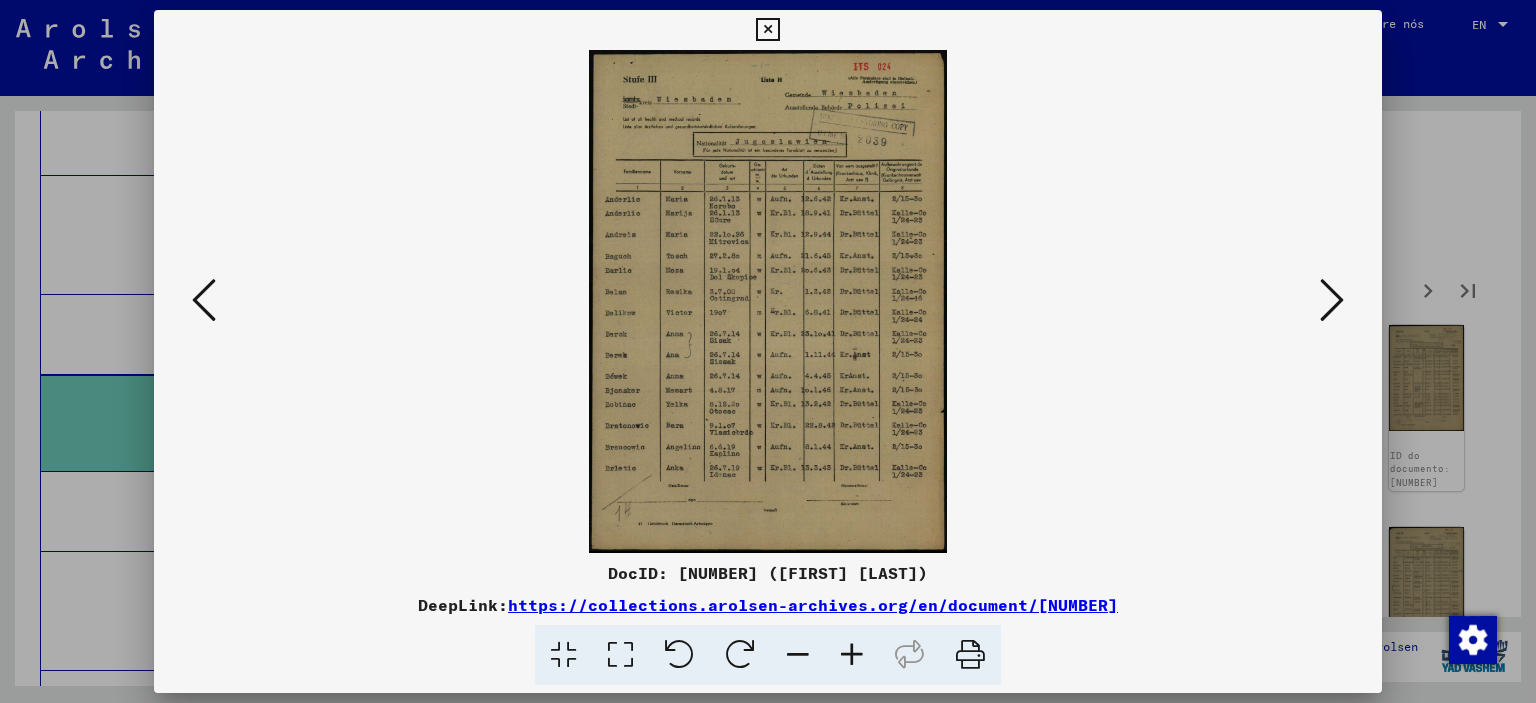 click at bounding box center (768, 301) 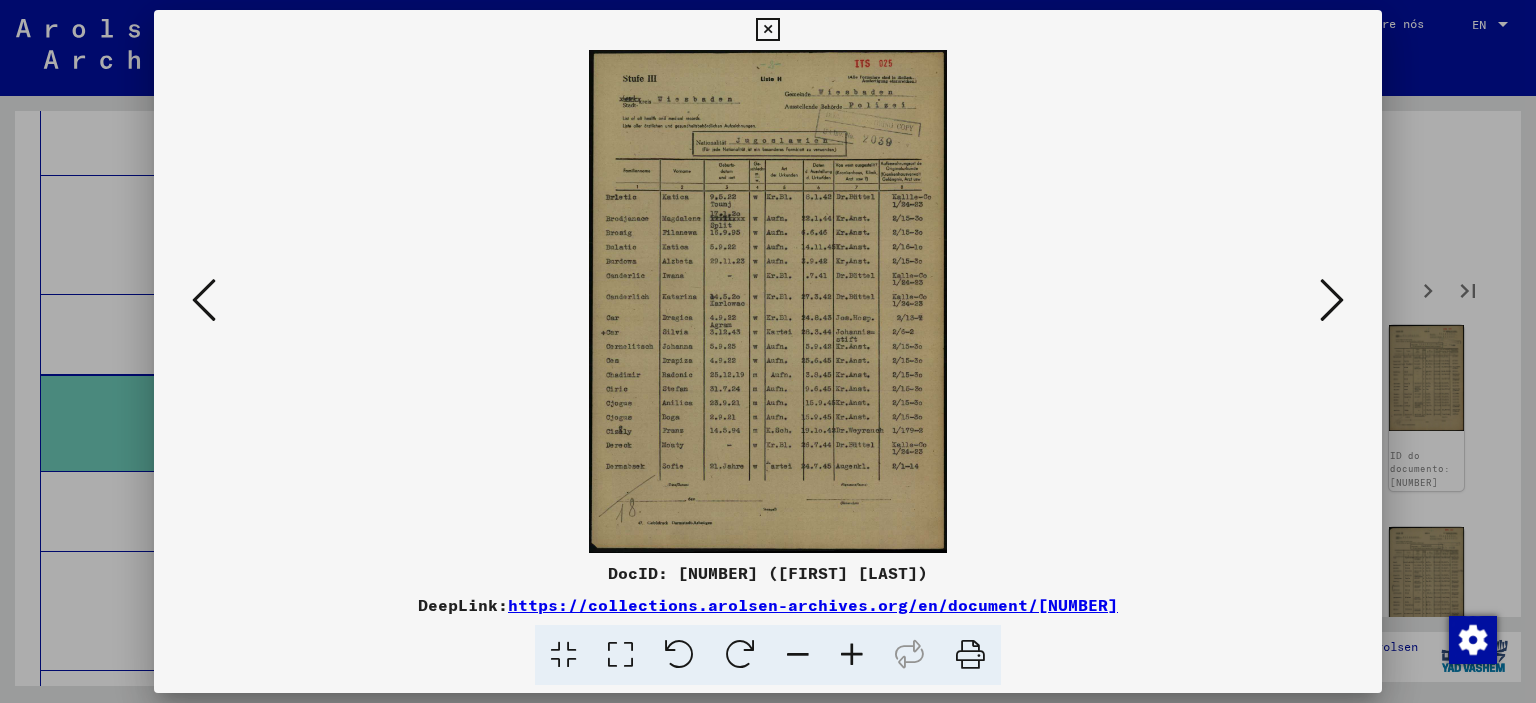 click at bounding box center [1332, 300] 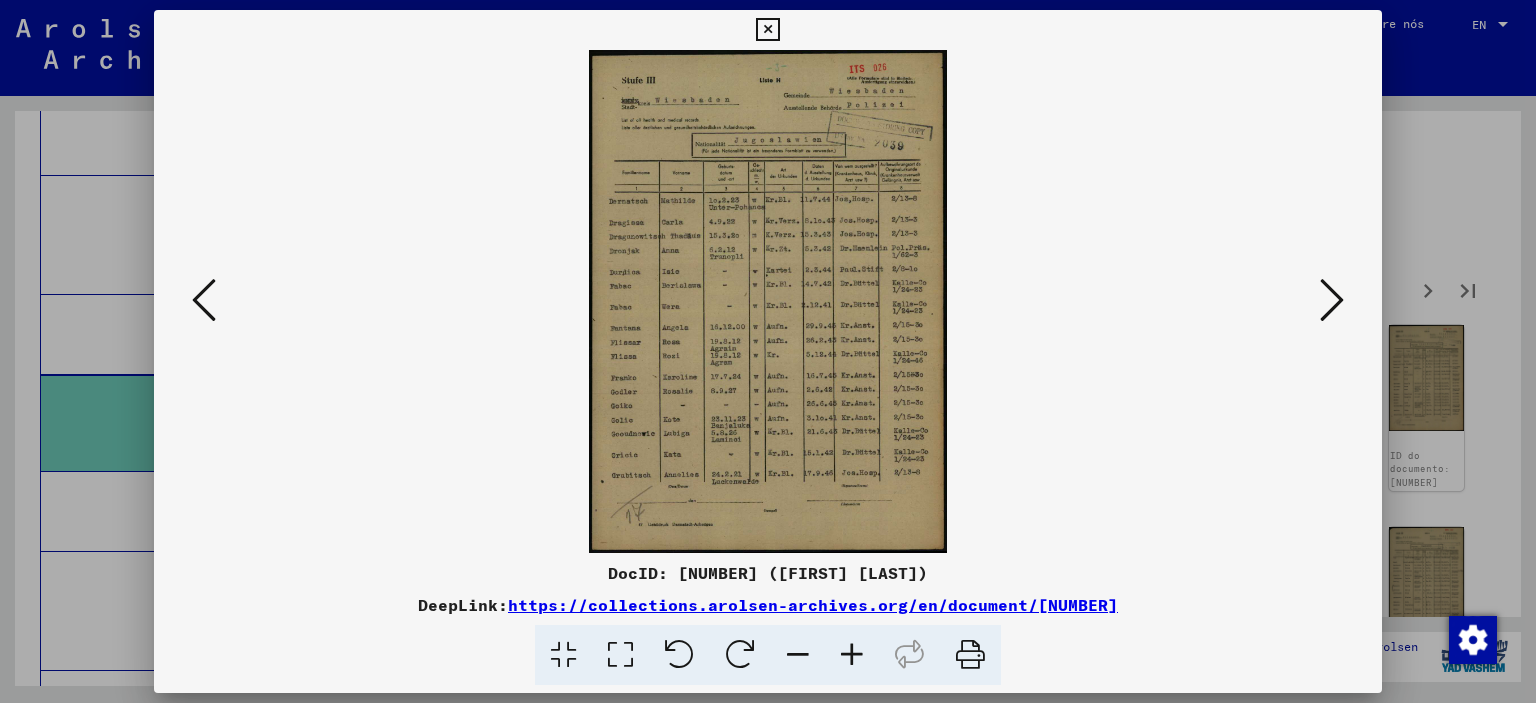 click at bounding box center [1332, 300] 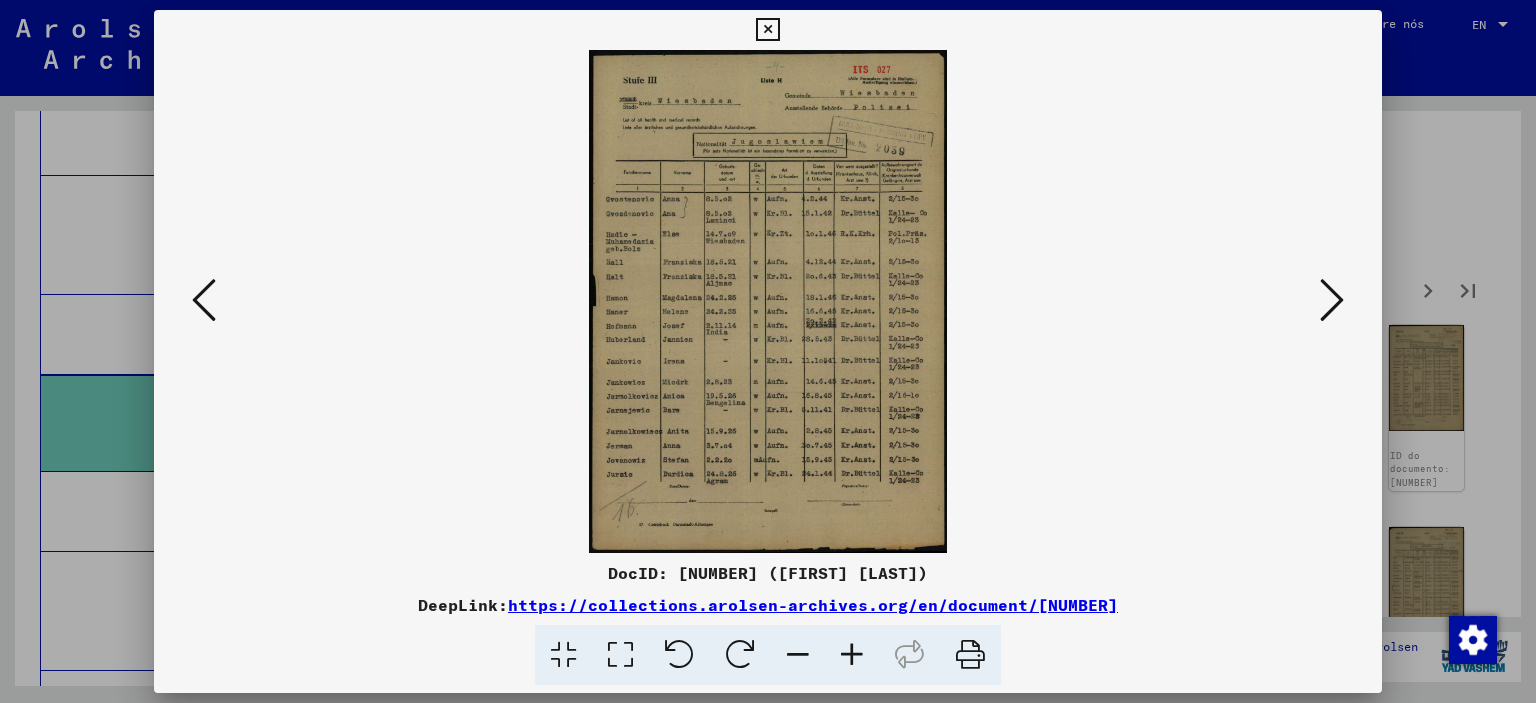 click at bounding box center (1332, 300) 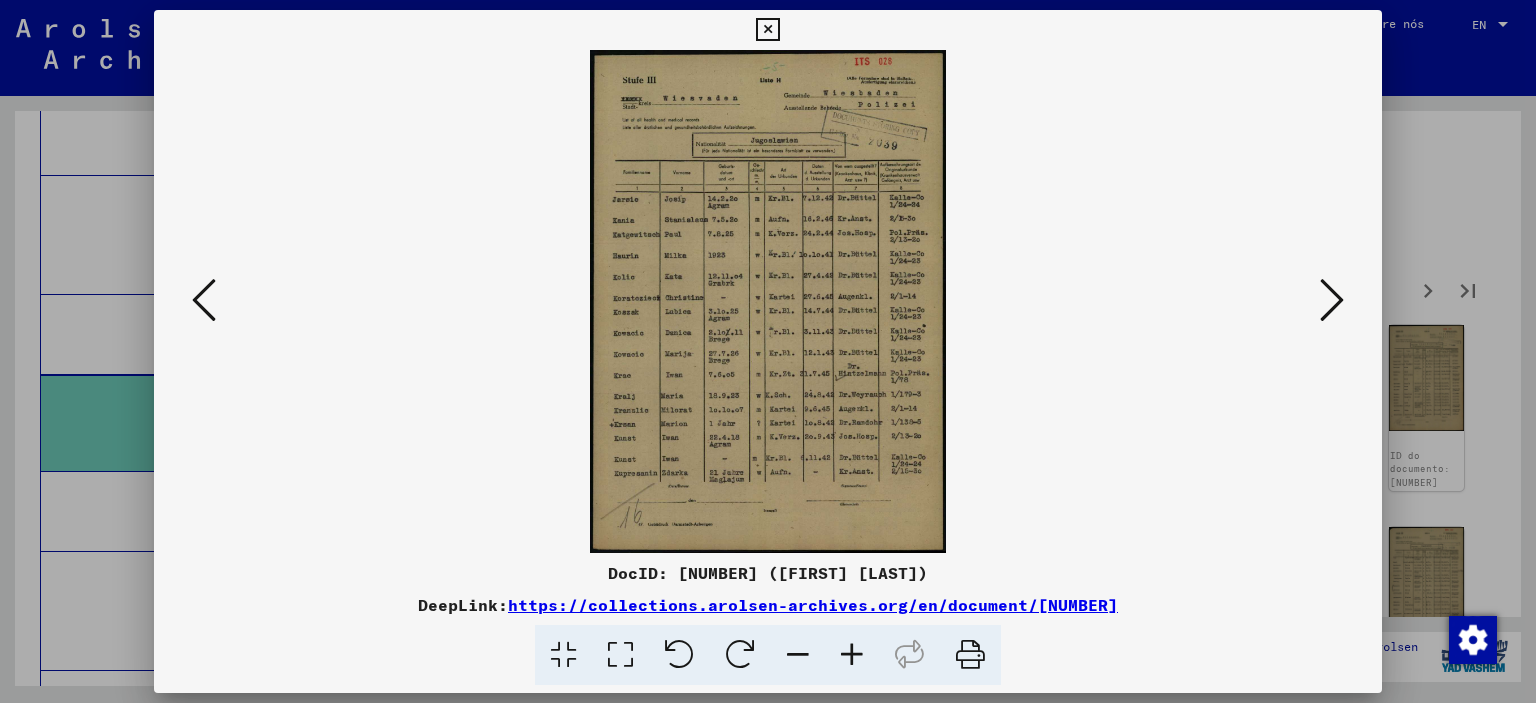 click at bounding box center [767, 30] 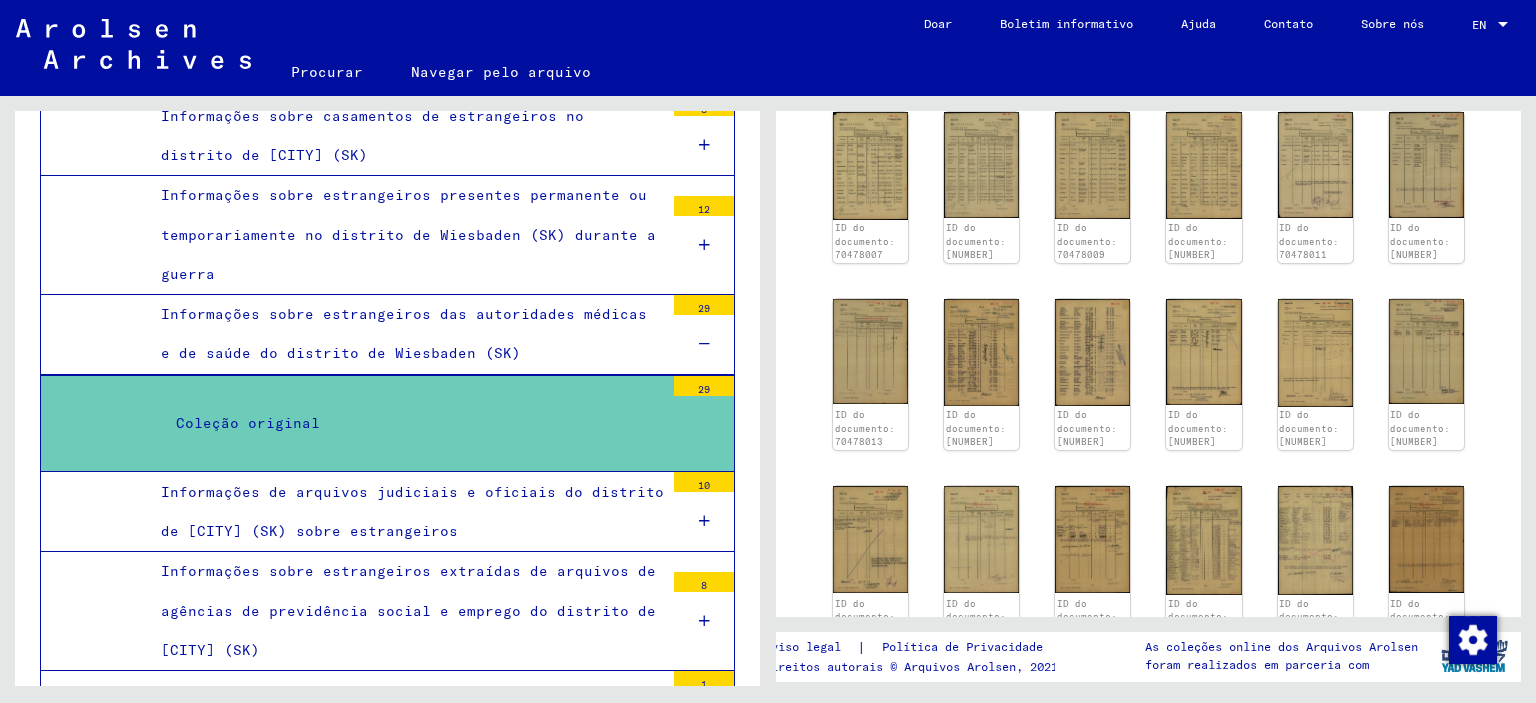 scroll, scrollTop: 900, scrollLeft: 0, axis: vertical 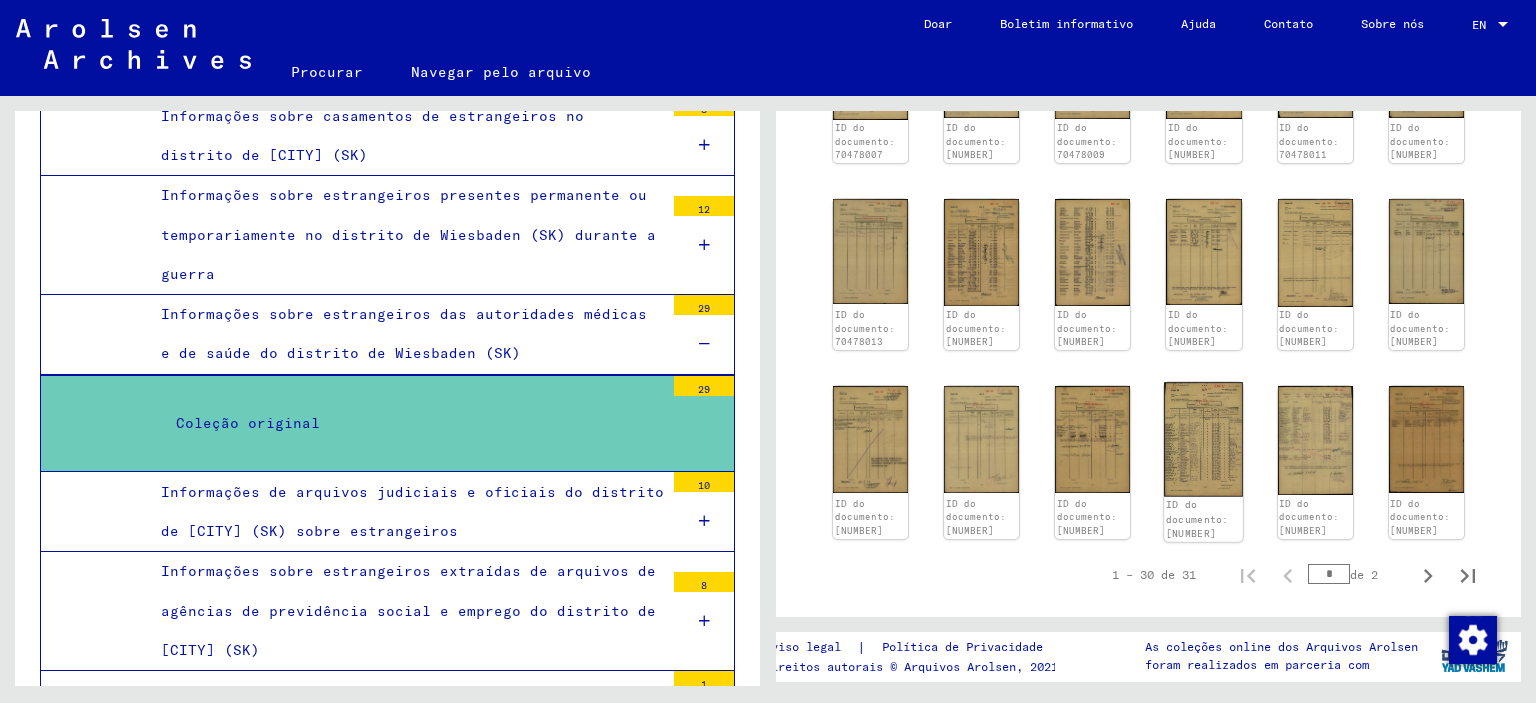 click 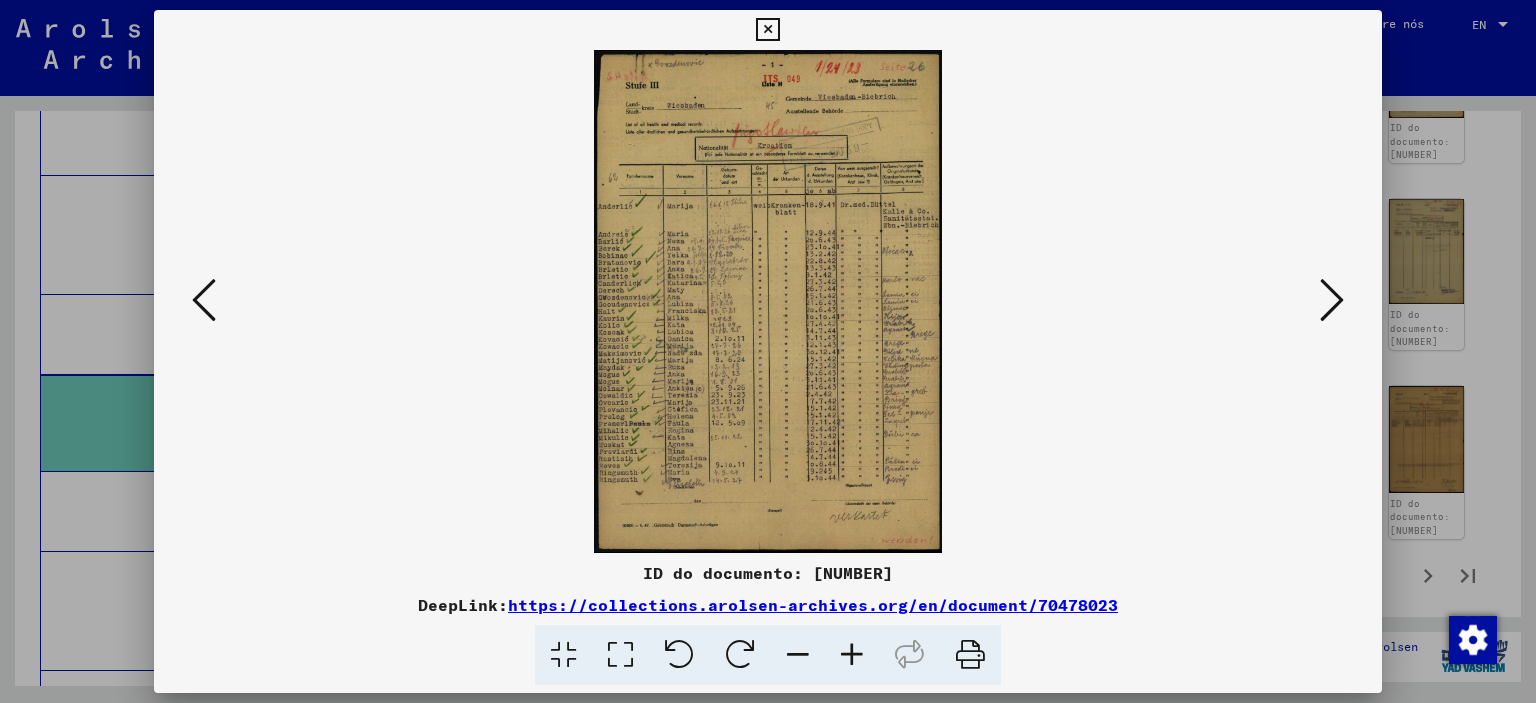 click at bounding box center (852, 655) 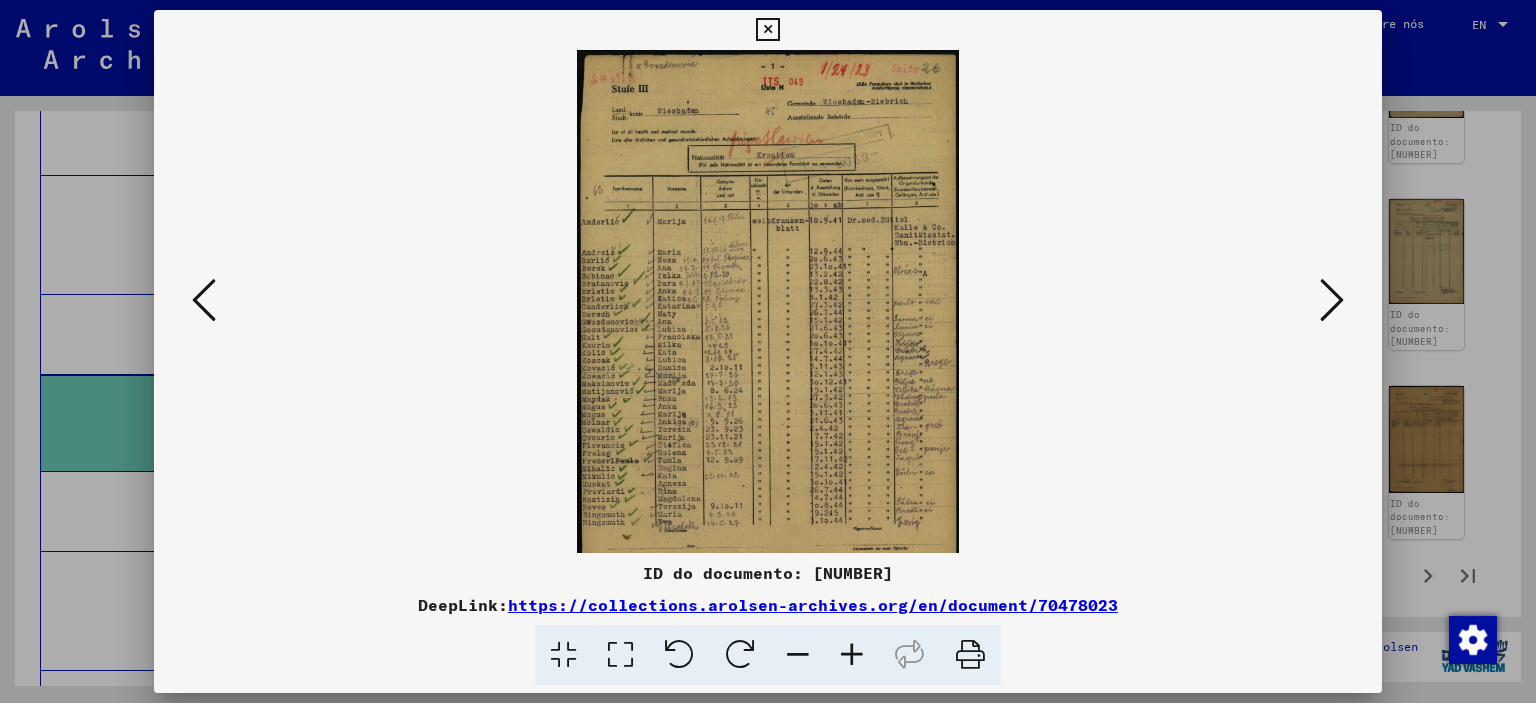click at bounding box center (852, 655) 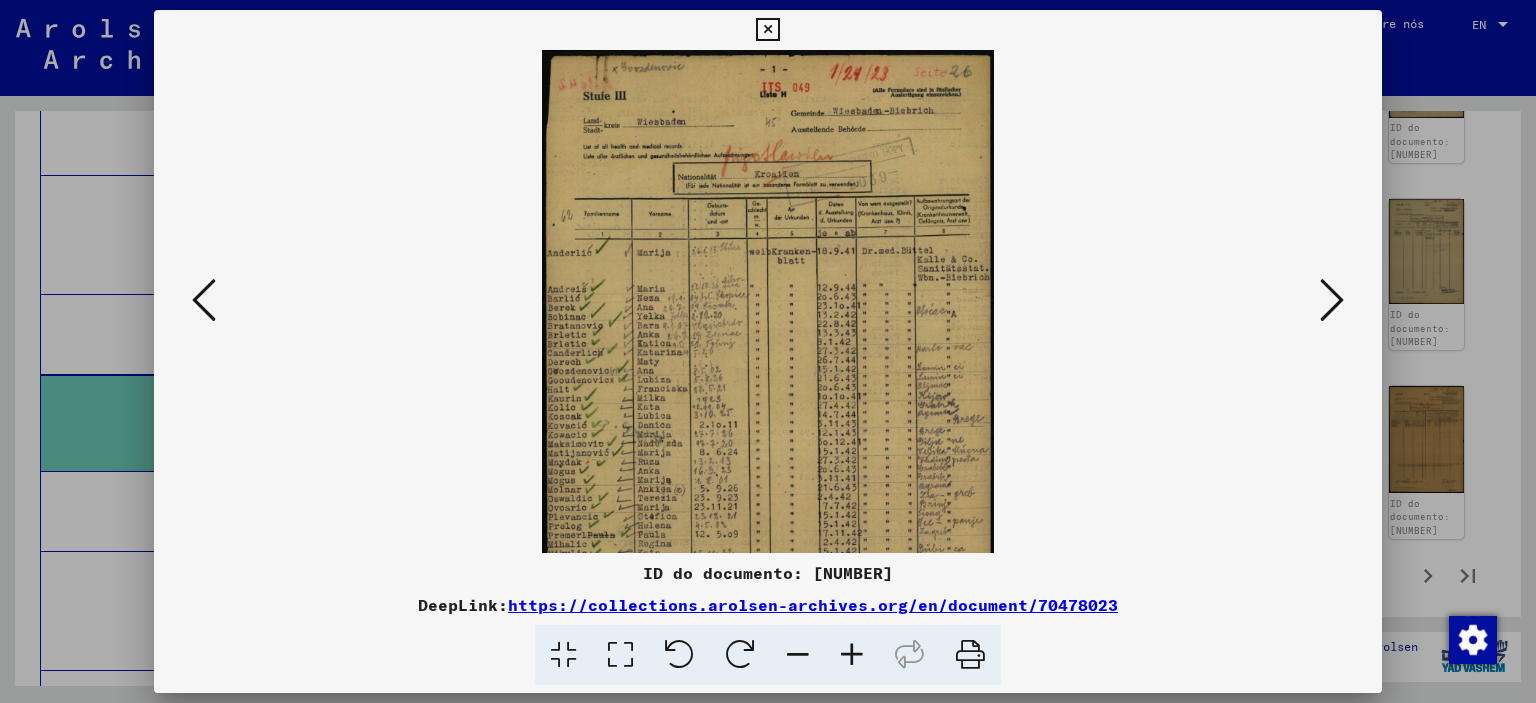 click at bounding box center [852, 655] 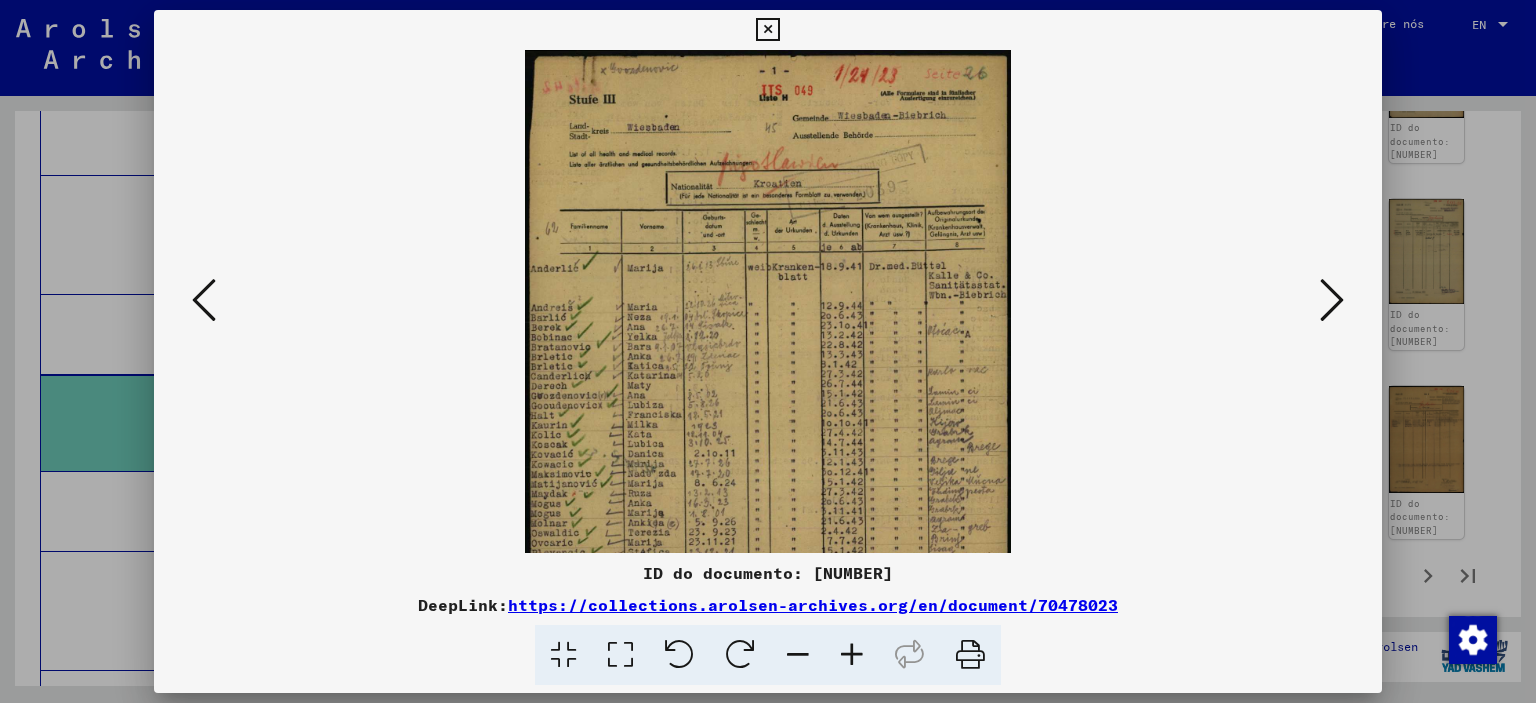 click at bounding box center [852, 655] 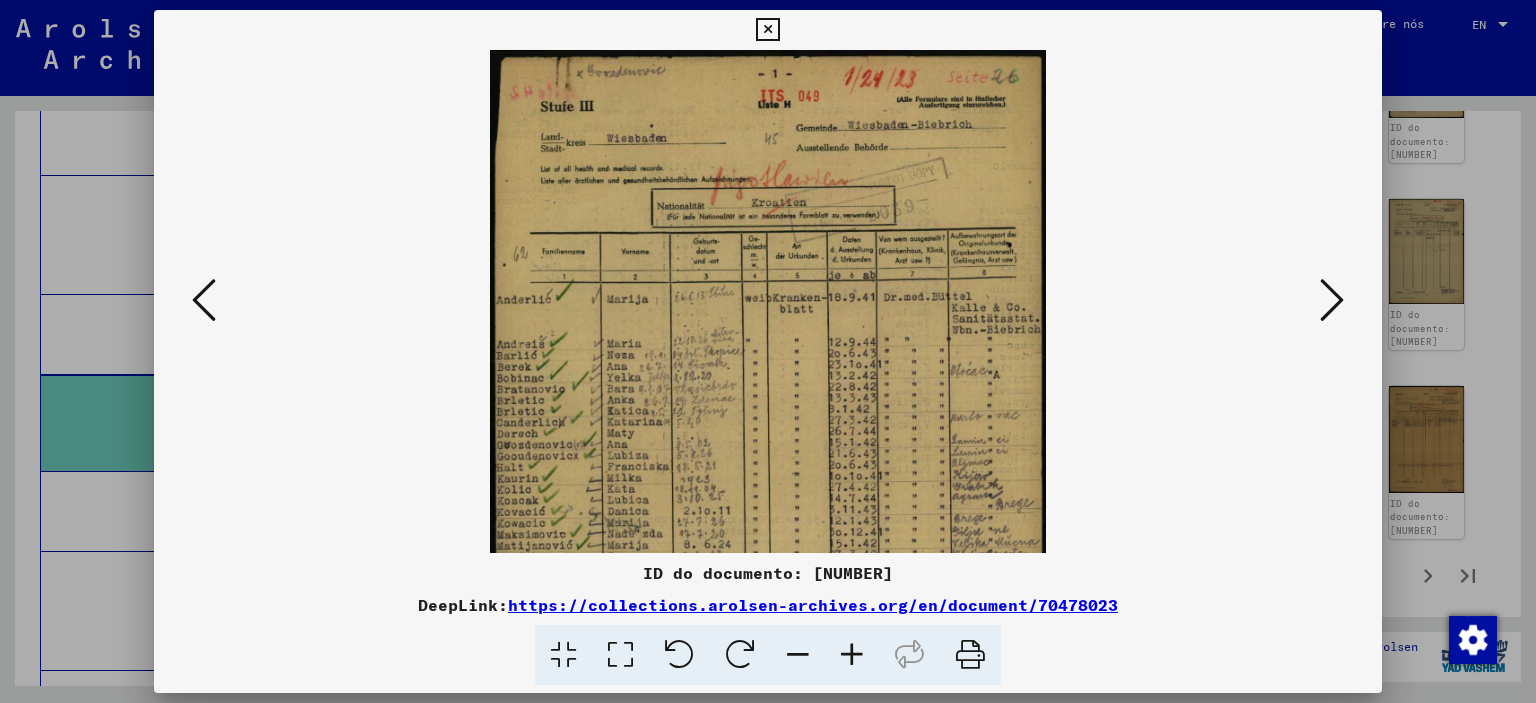 click at bounding box center [852, 655] 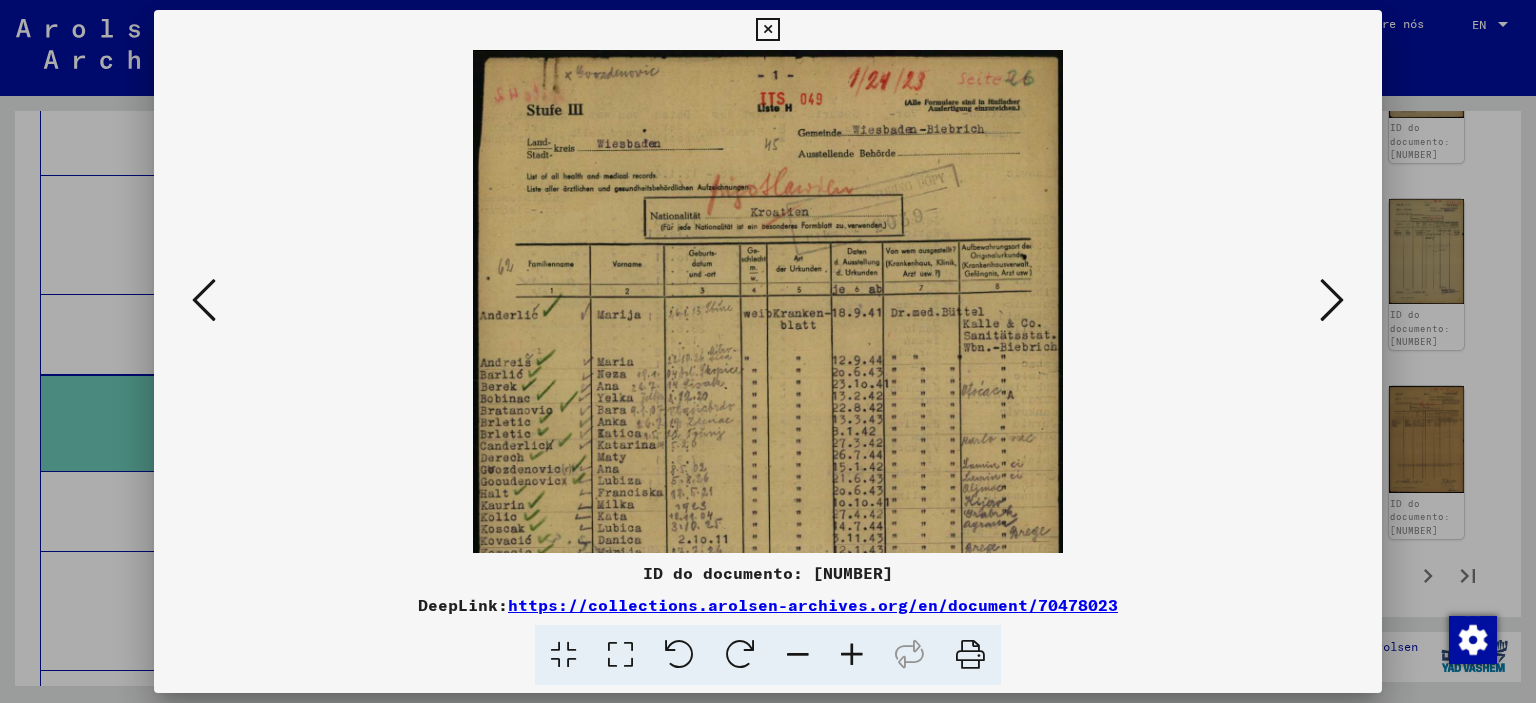 click at bounding box center [852, 655] 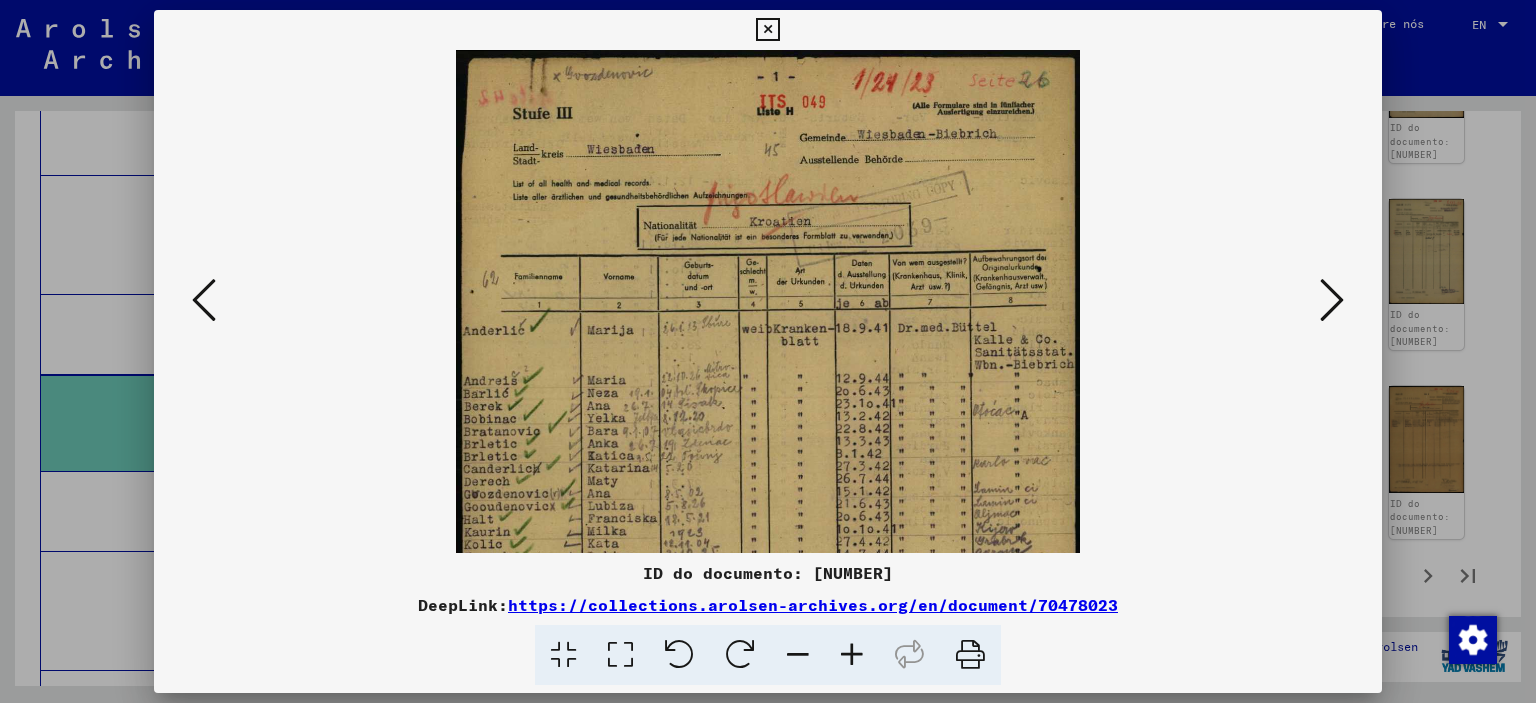 click at bounding box center (852, 655) 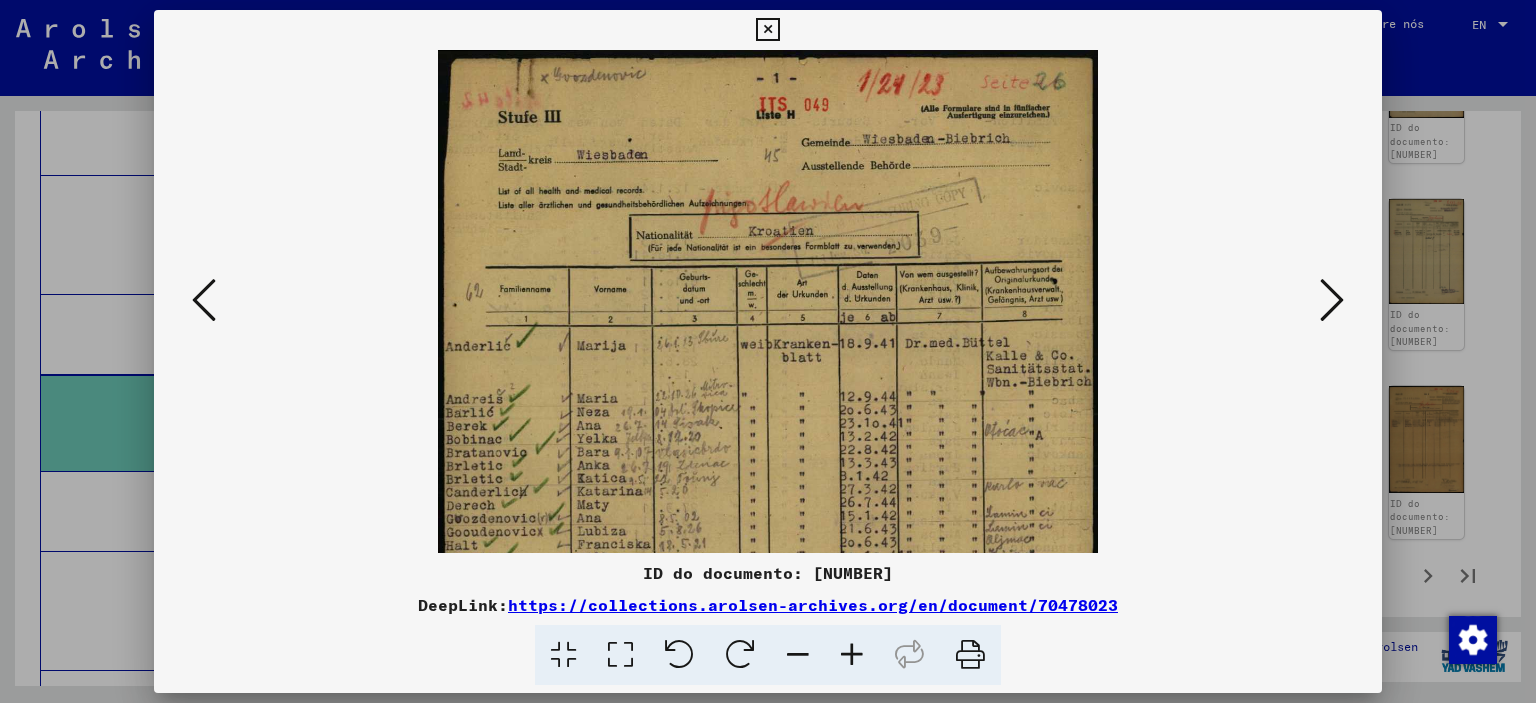 click at bounding box center (852, 655) 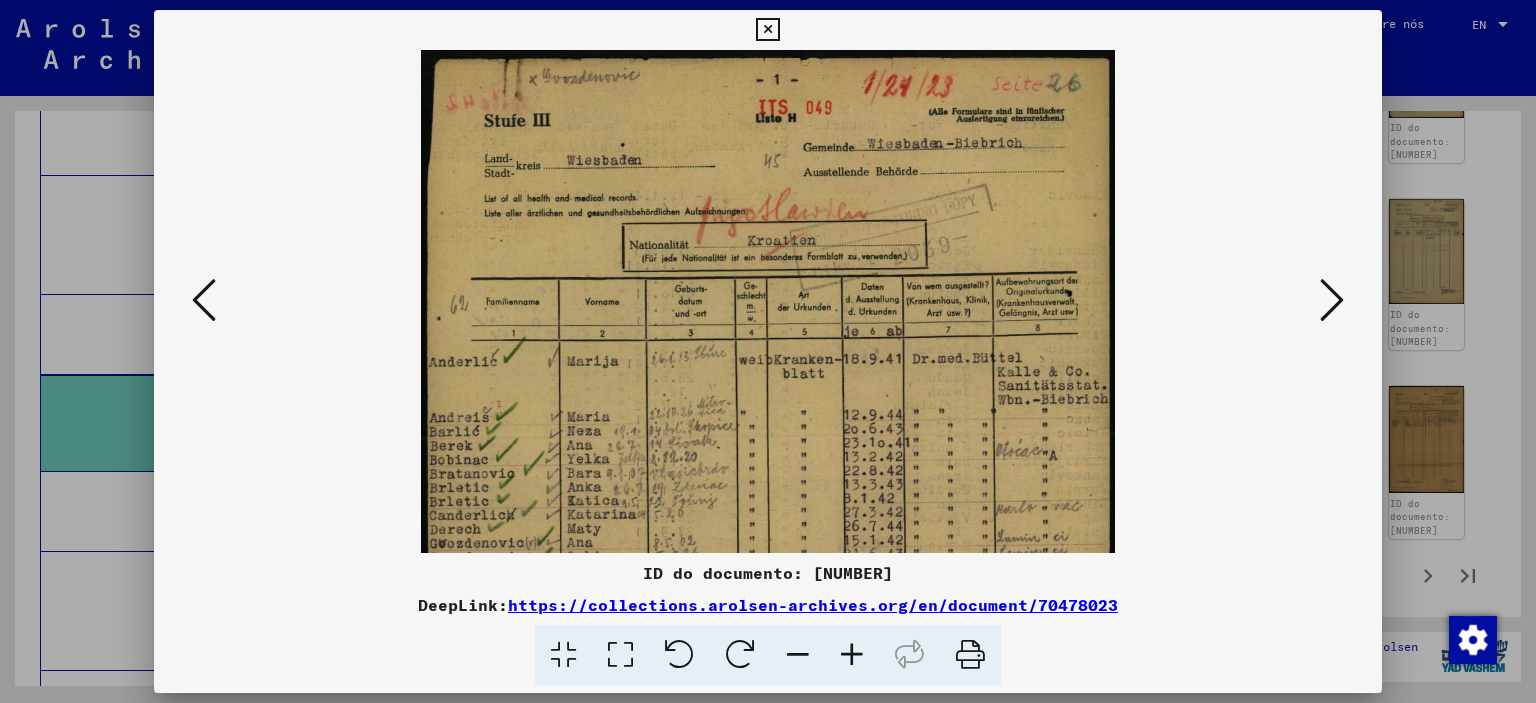 click at bounding box center [852, 655] 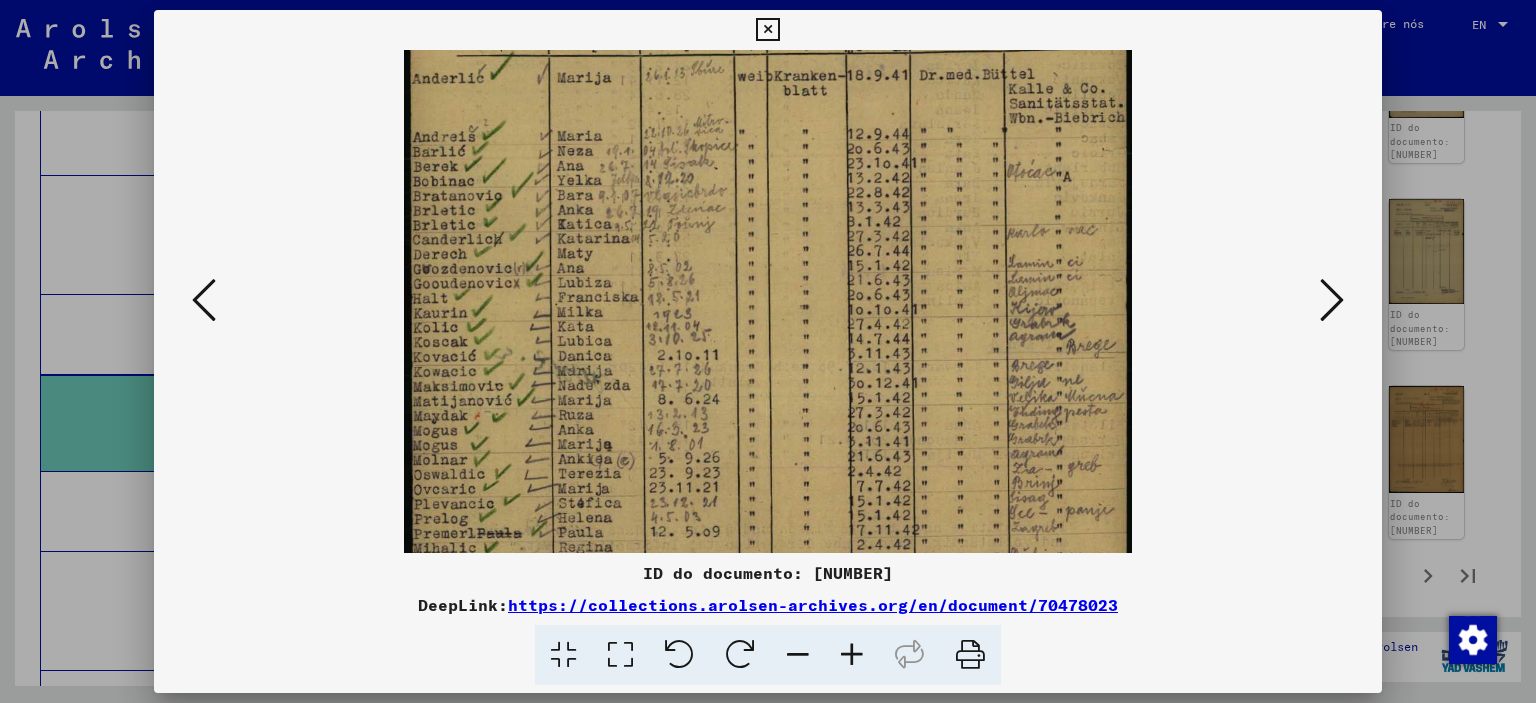 drag, startPoint x: 950, startPoint y: 475, endPoint x: 940, endPoint y: 179, distance: 296.16888 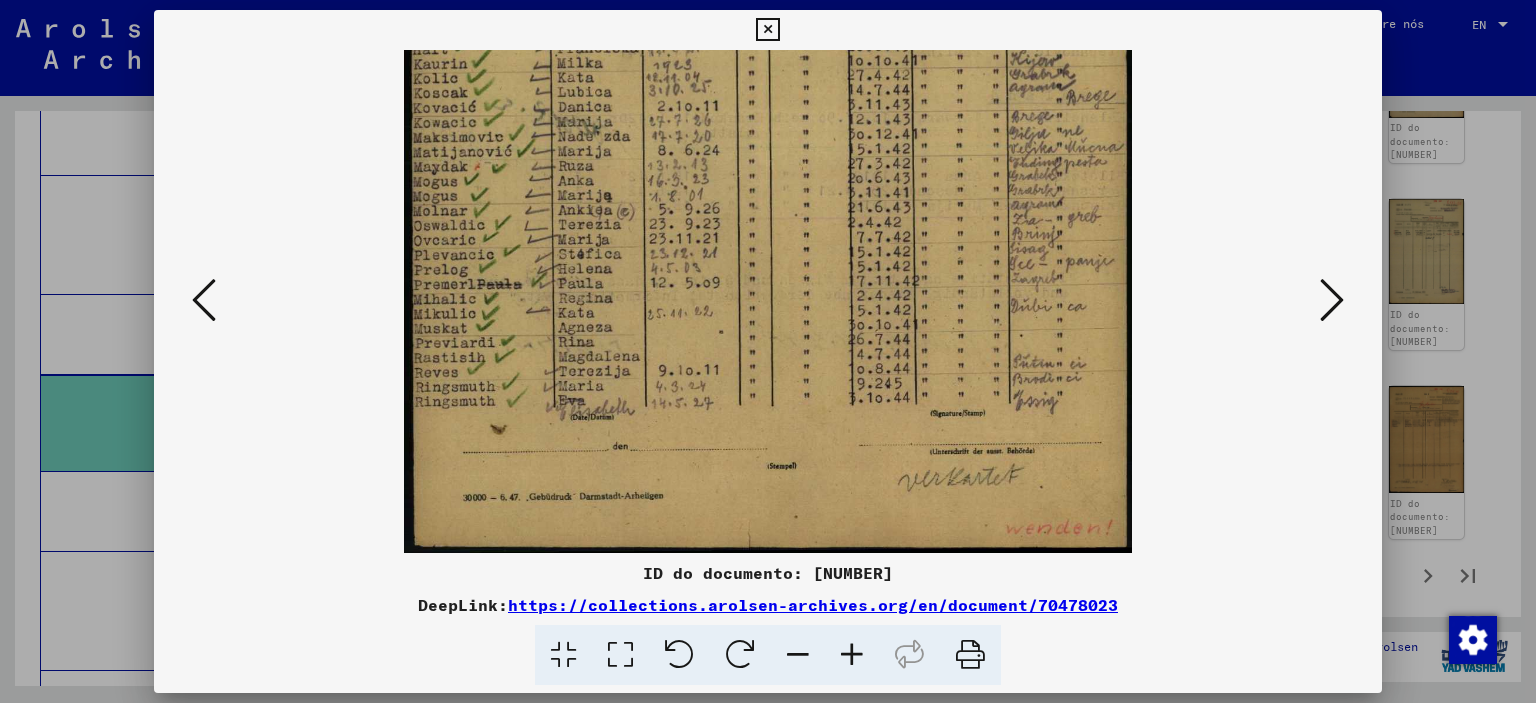 scroll, scrollTop: 549, scrollLeft: 0, axis: vertical 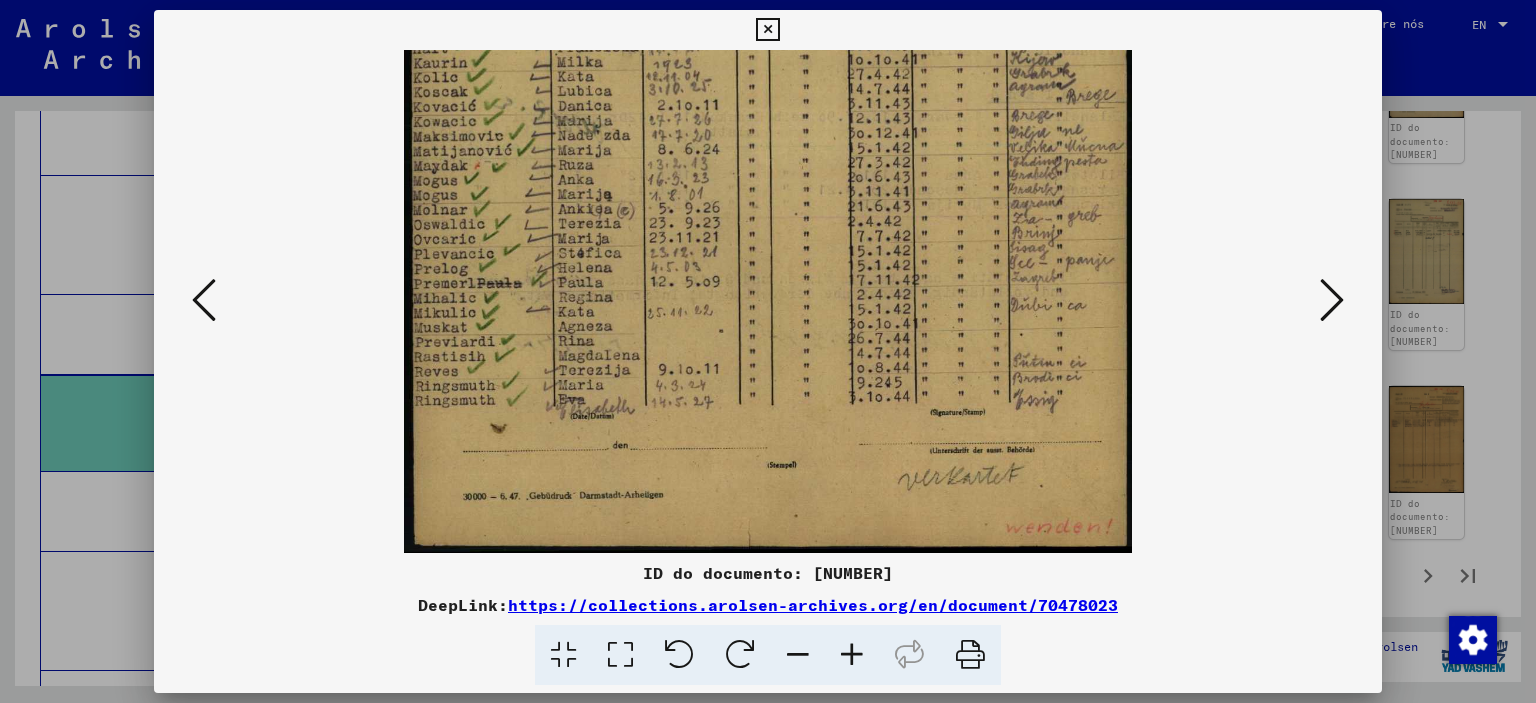 drag, startPoint x: 1000, startPoint y: 465, endPoint x: 1018, endPoint y: 179, distance: 286.5659 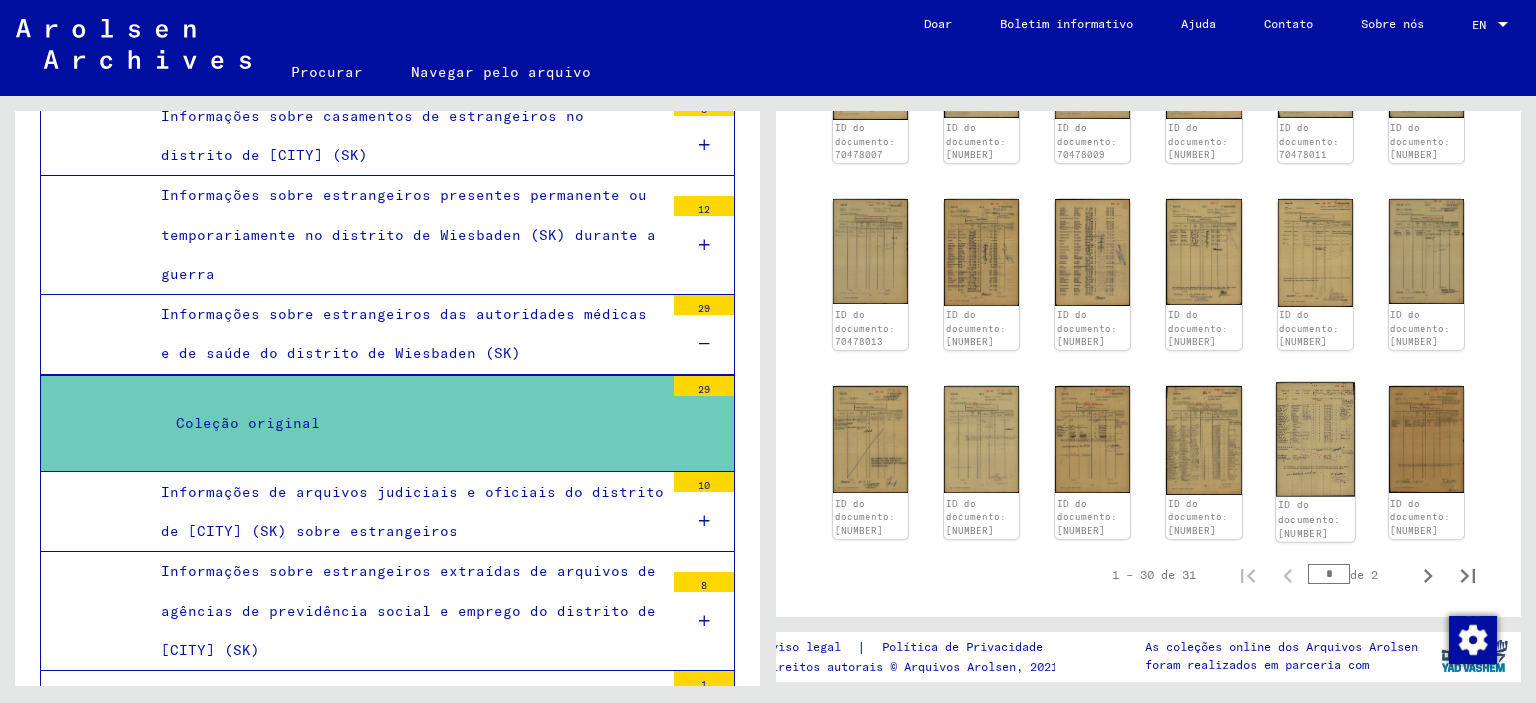 click 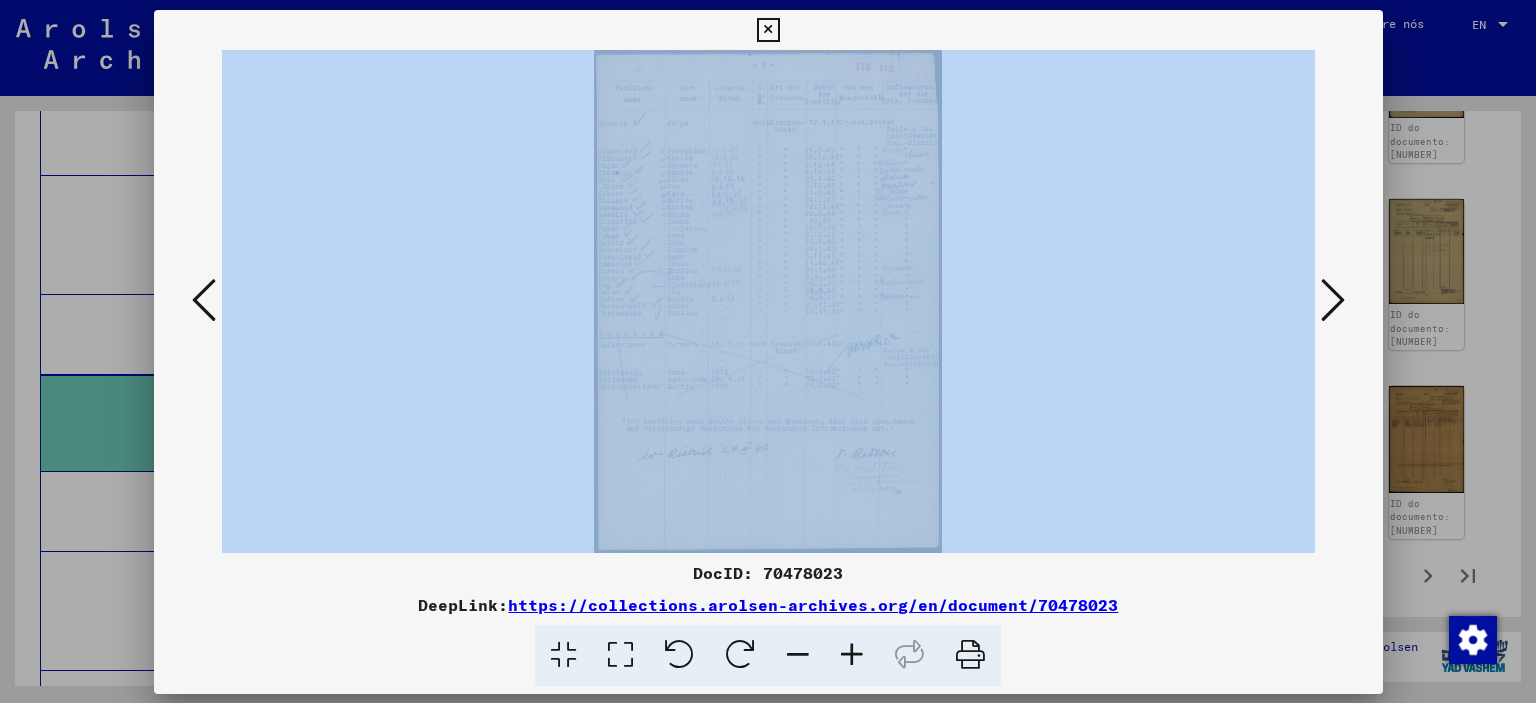 click on "DocID: 70478023  DeepLink:  https://collections.arolsen-archives.org/en/document/70478023" at bounding box center [768, 352] 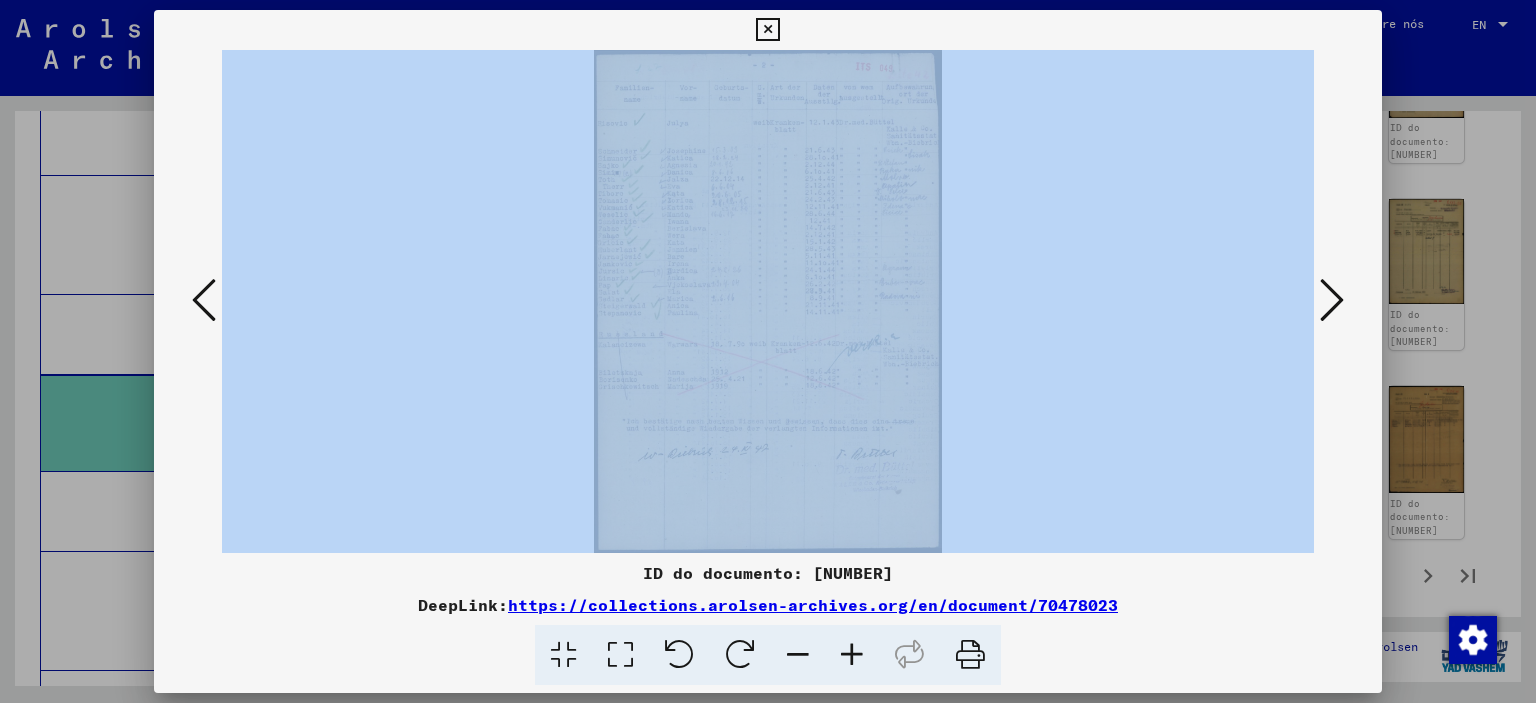 click at bounding box center (767, 30) 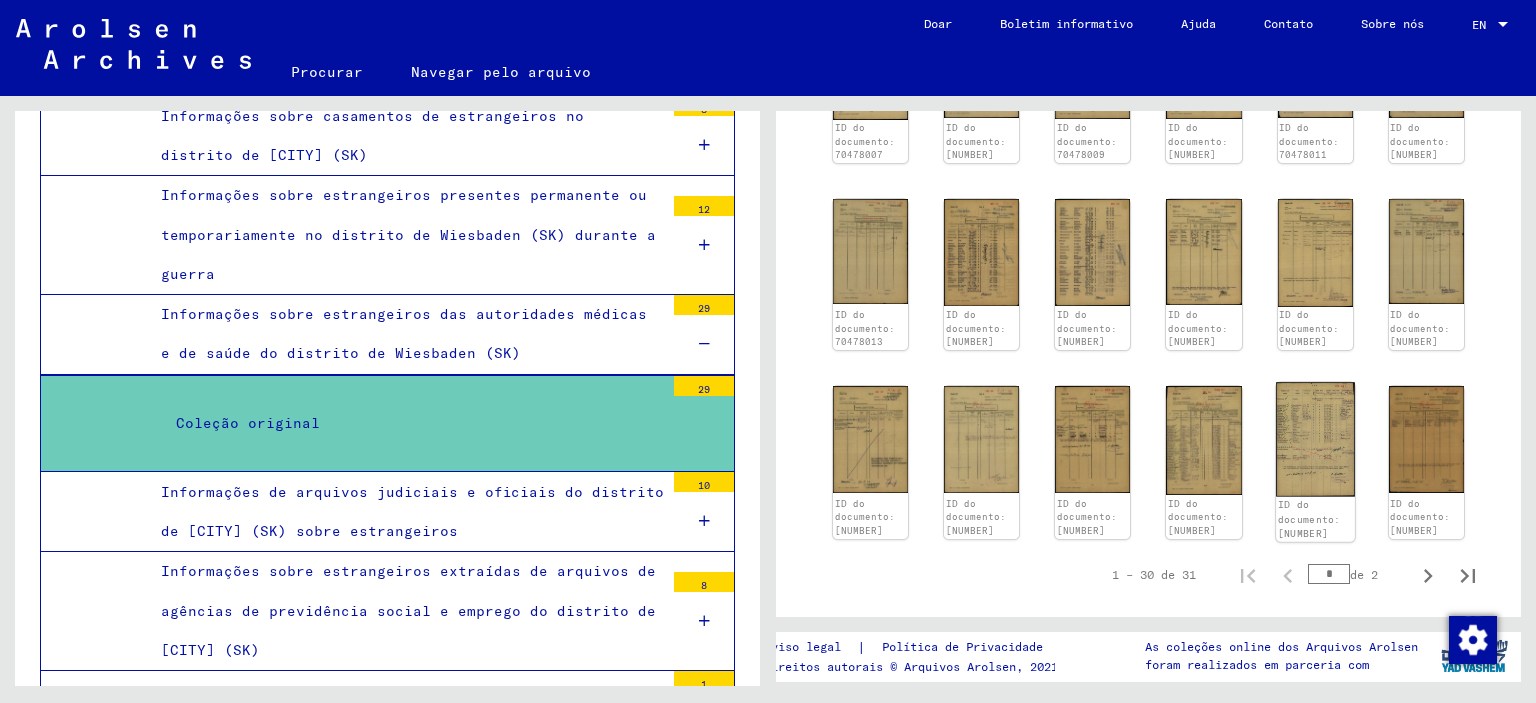 click 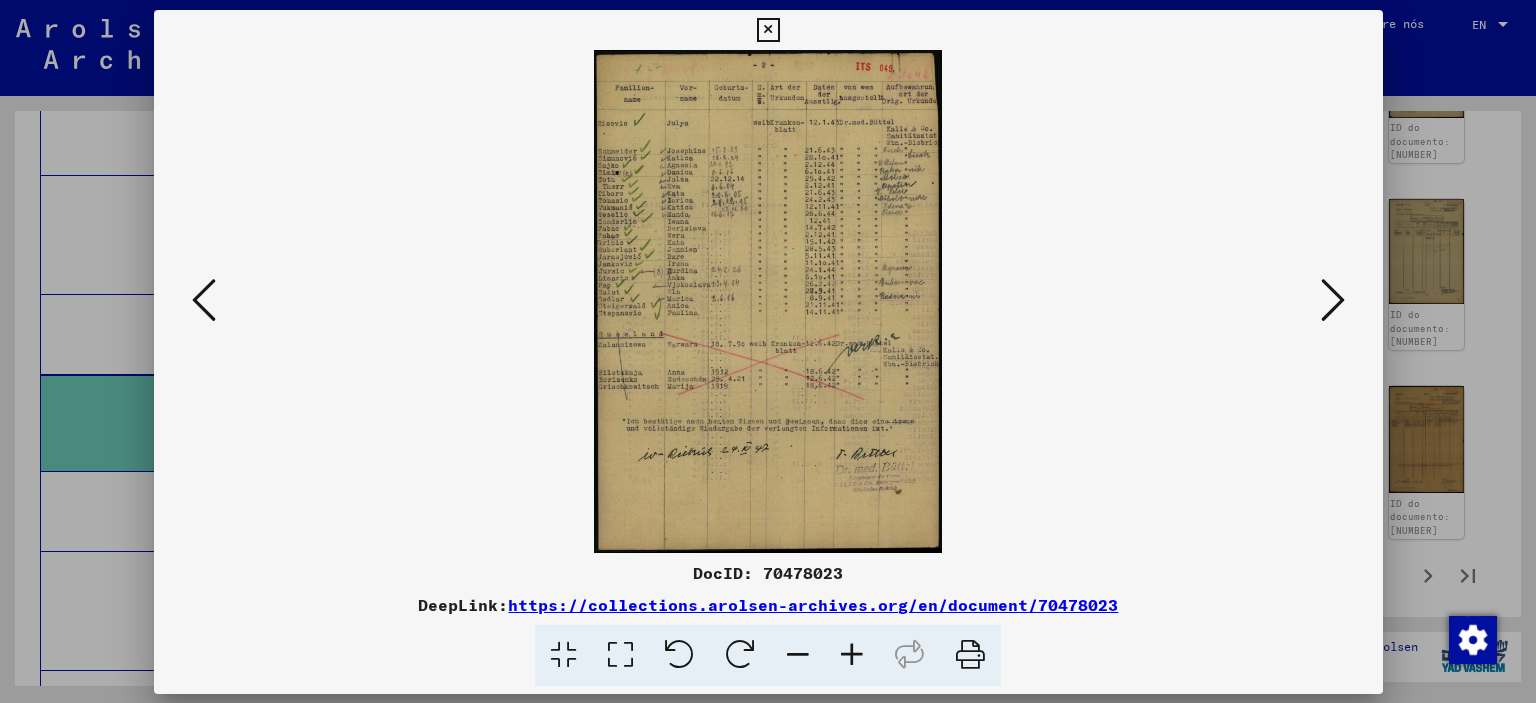 click at bounding box center [768, 301] 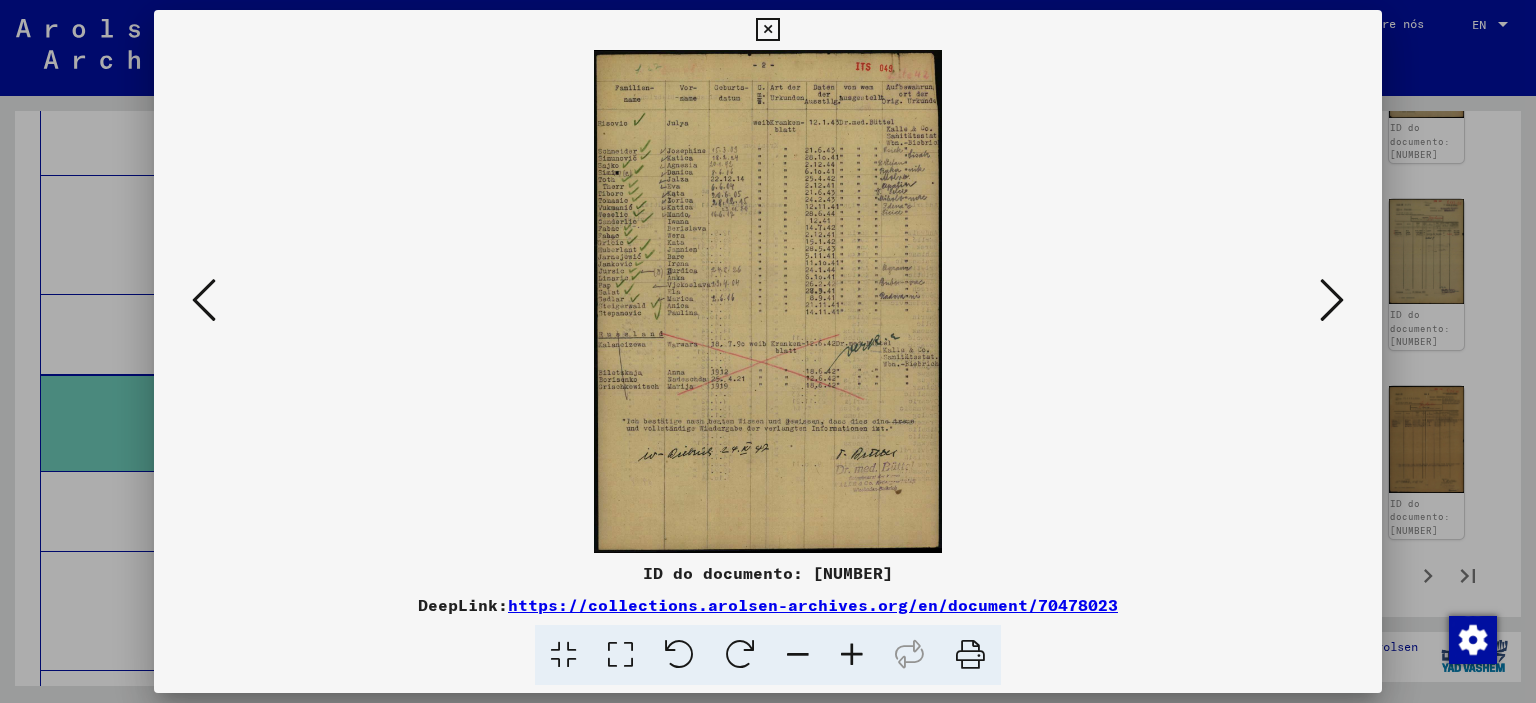 click at bounding box center [767, 30] 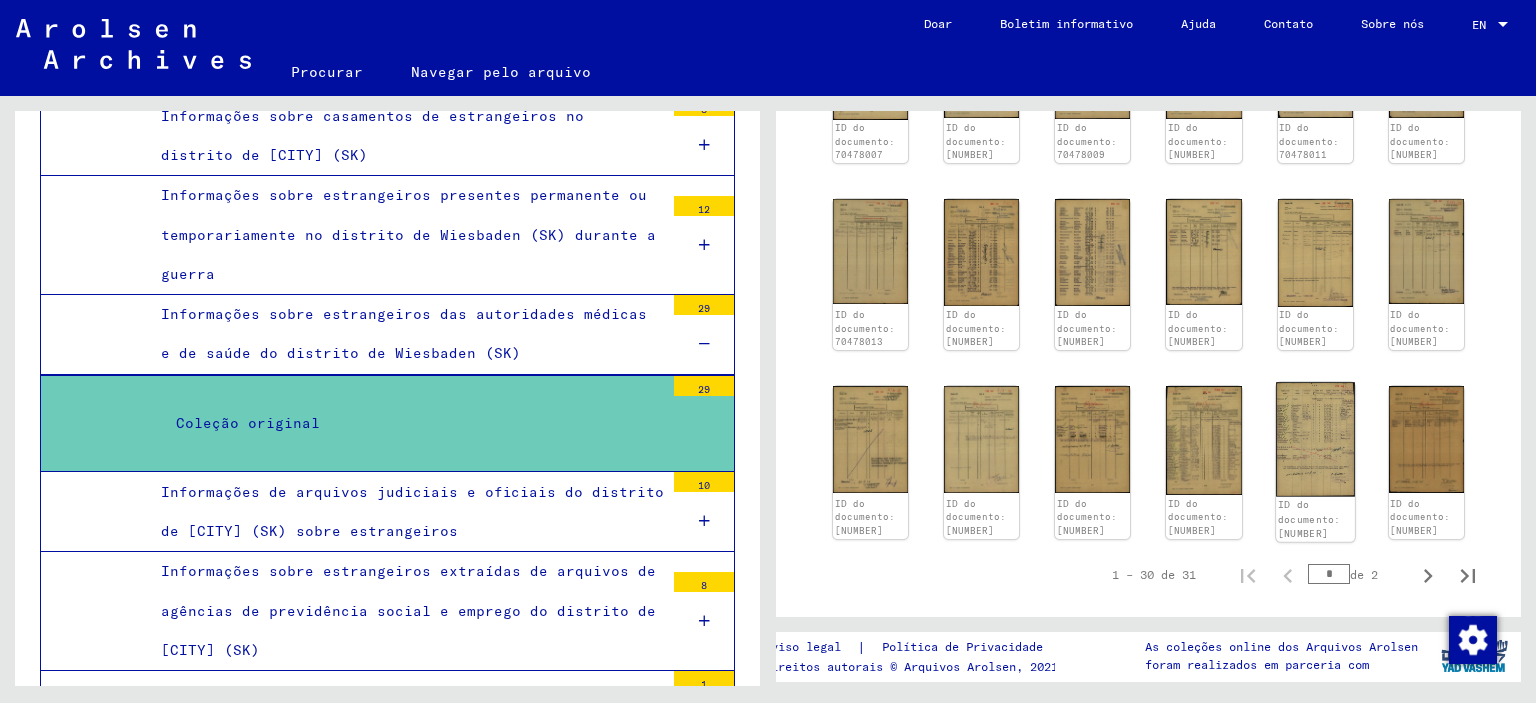 scroll, scrollTop: 1000, scrollLeft: 0, axis: vertical 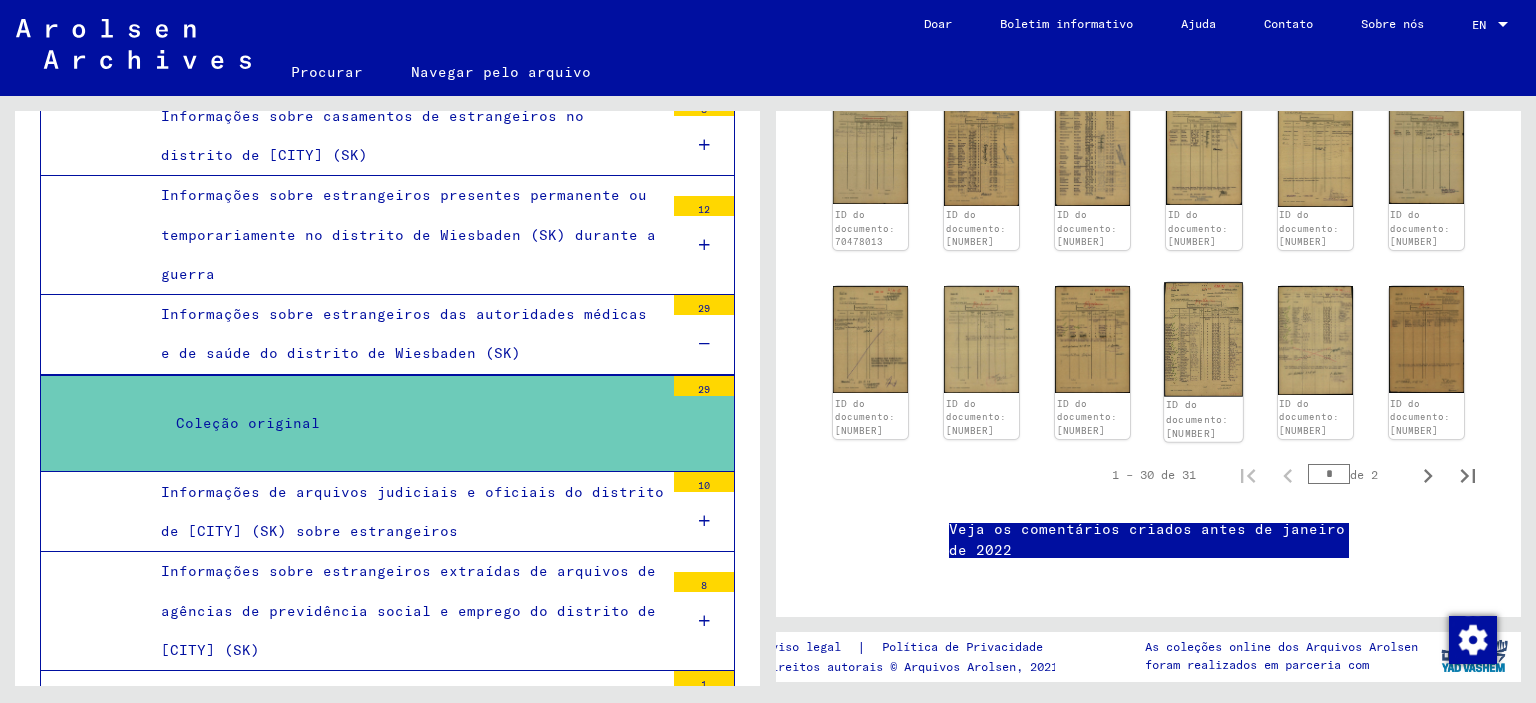 click 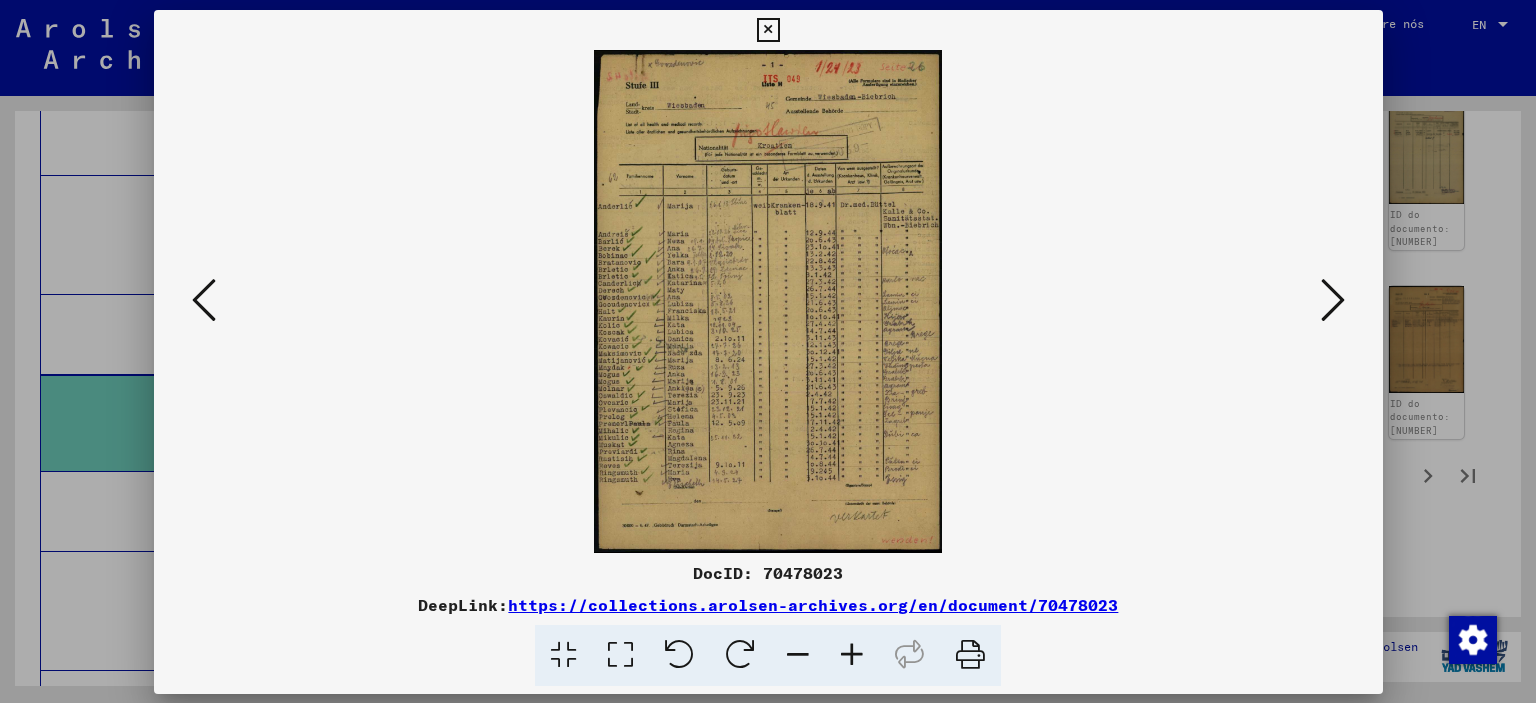 click at bounding box center [768, 301] 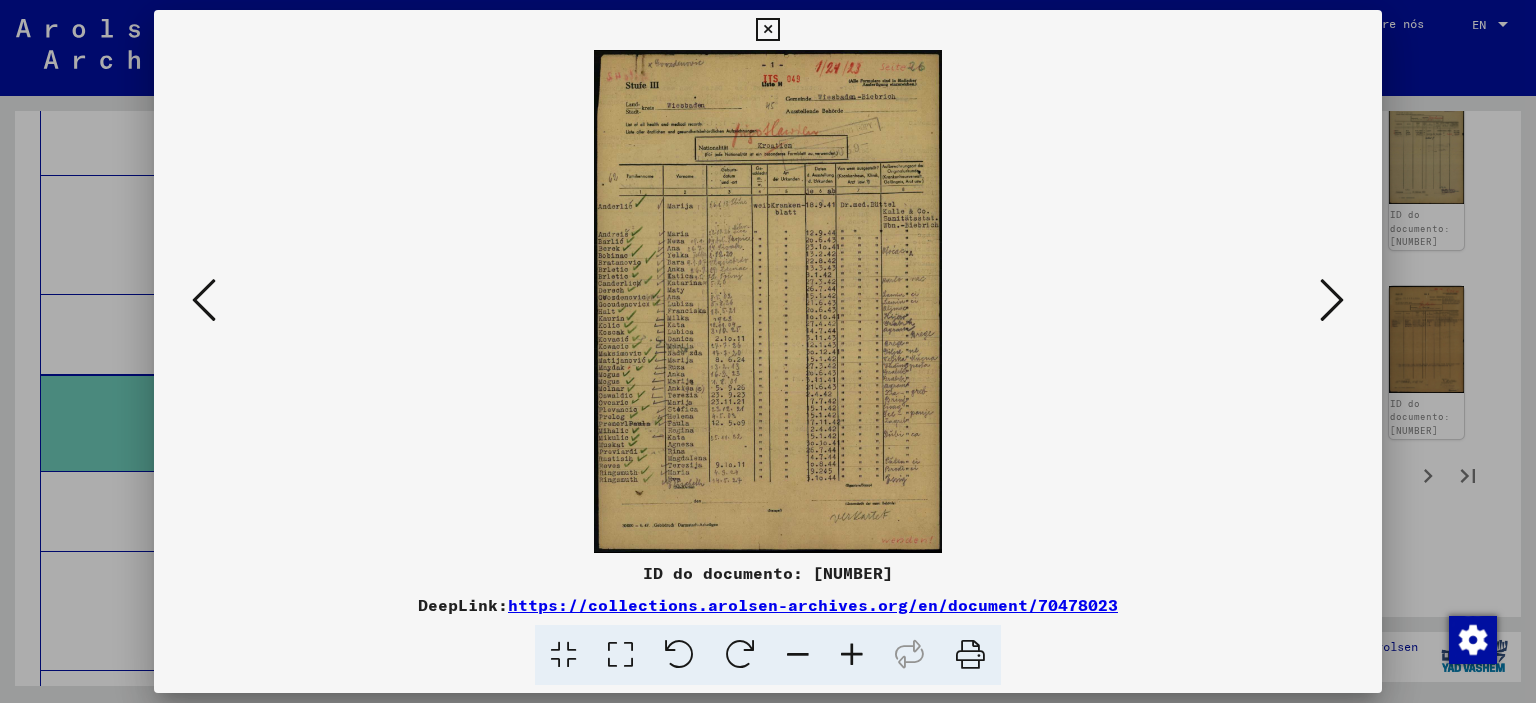 click at bounding box center (768, 301) 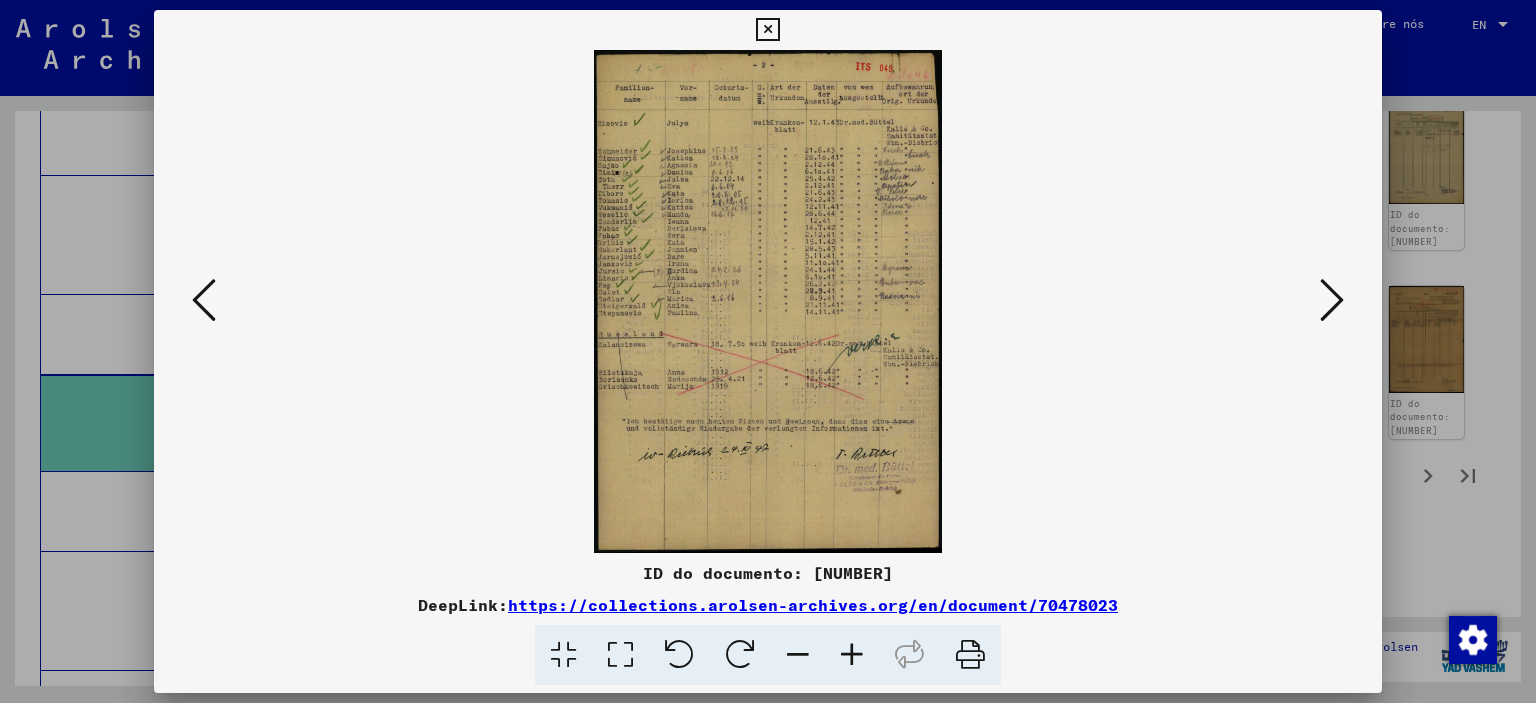 click at bounding box center (852, 655) 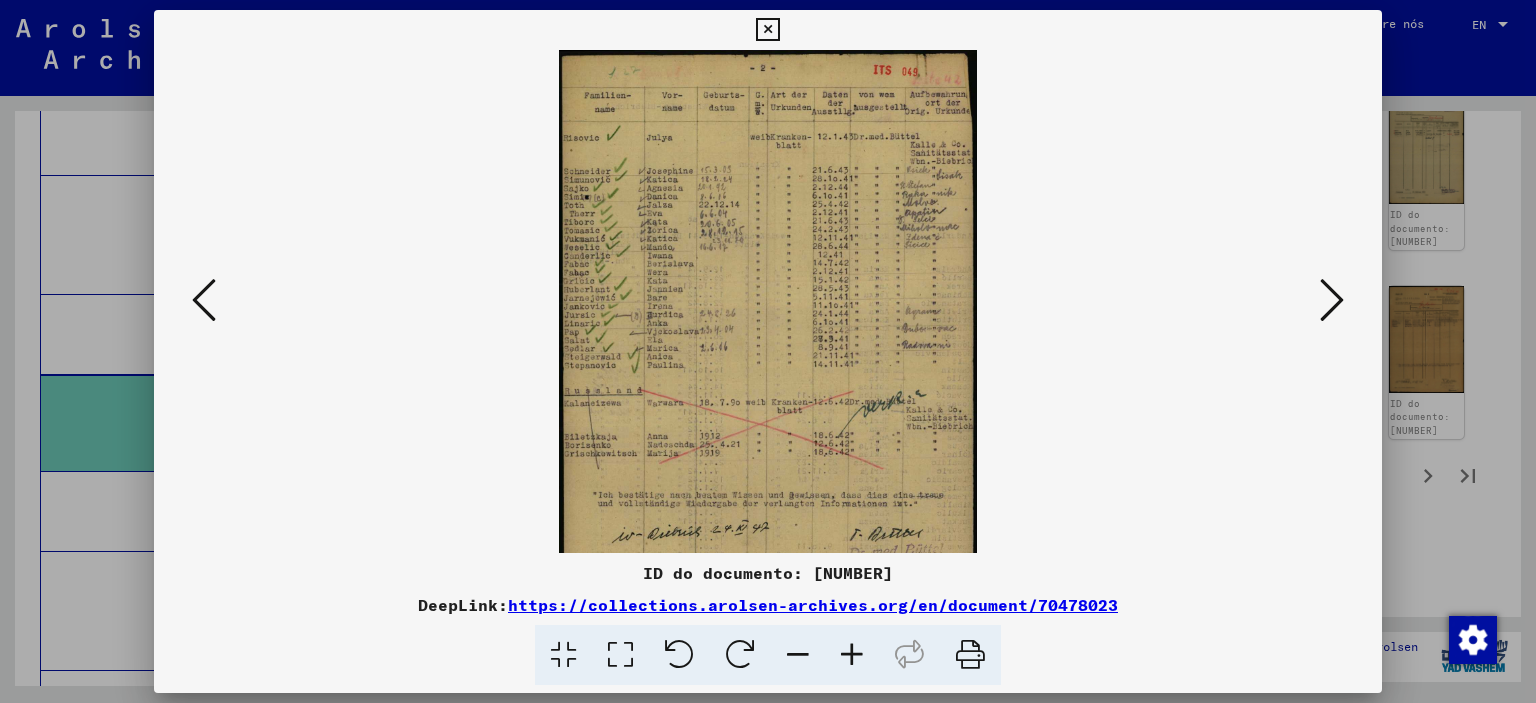 click at bounding box center (852, 655) 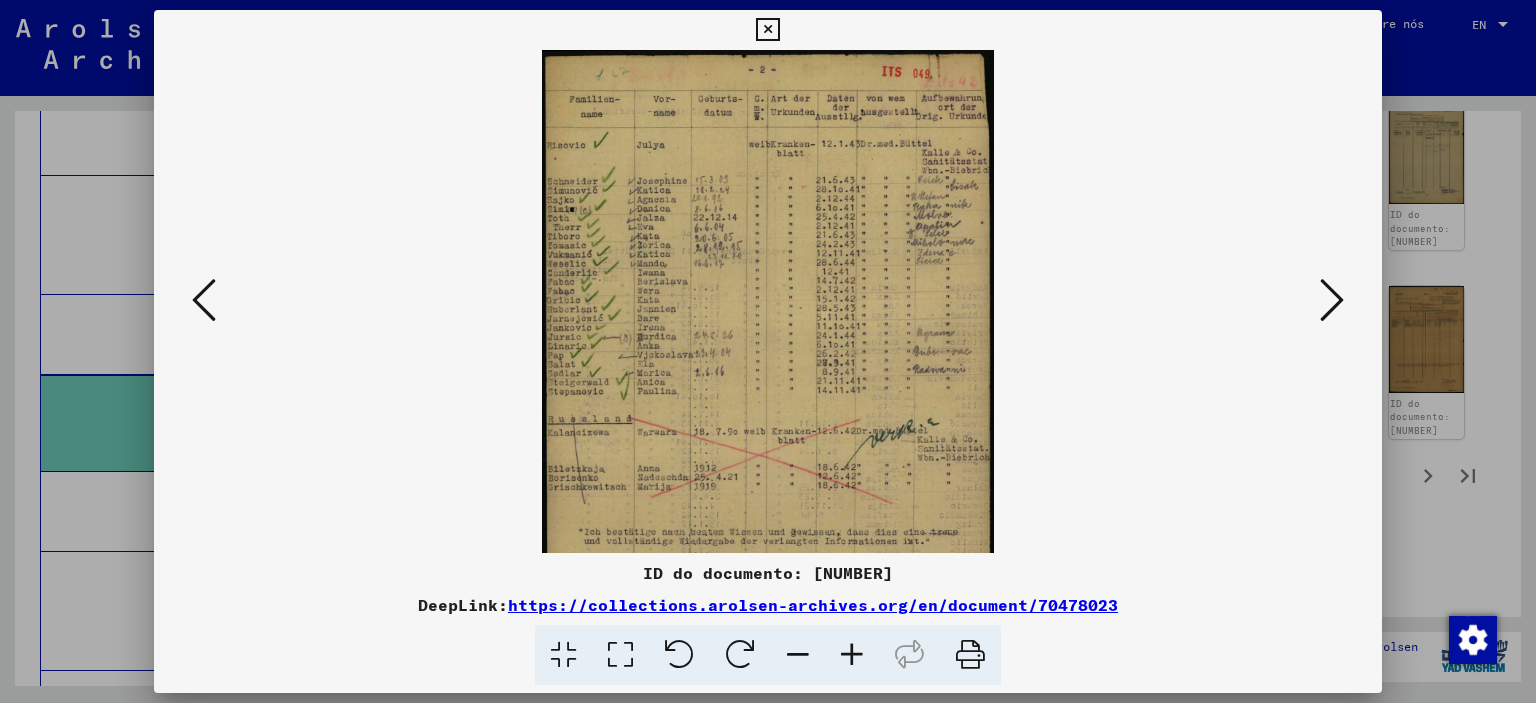 click at bounding box center [852, 655] 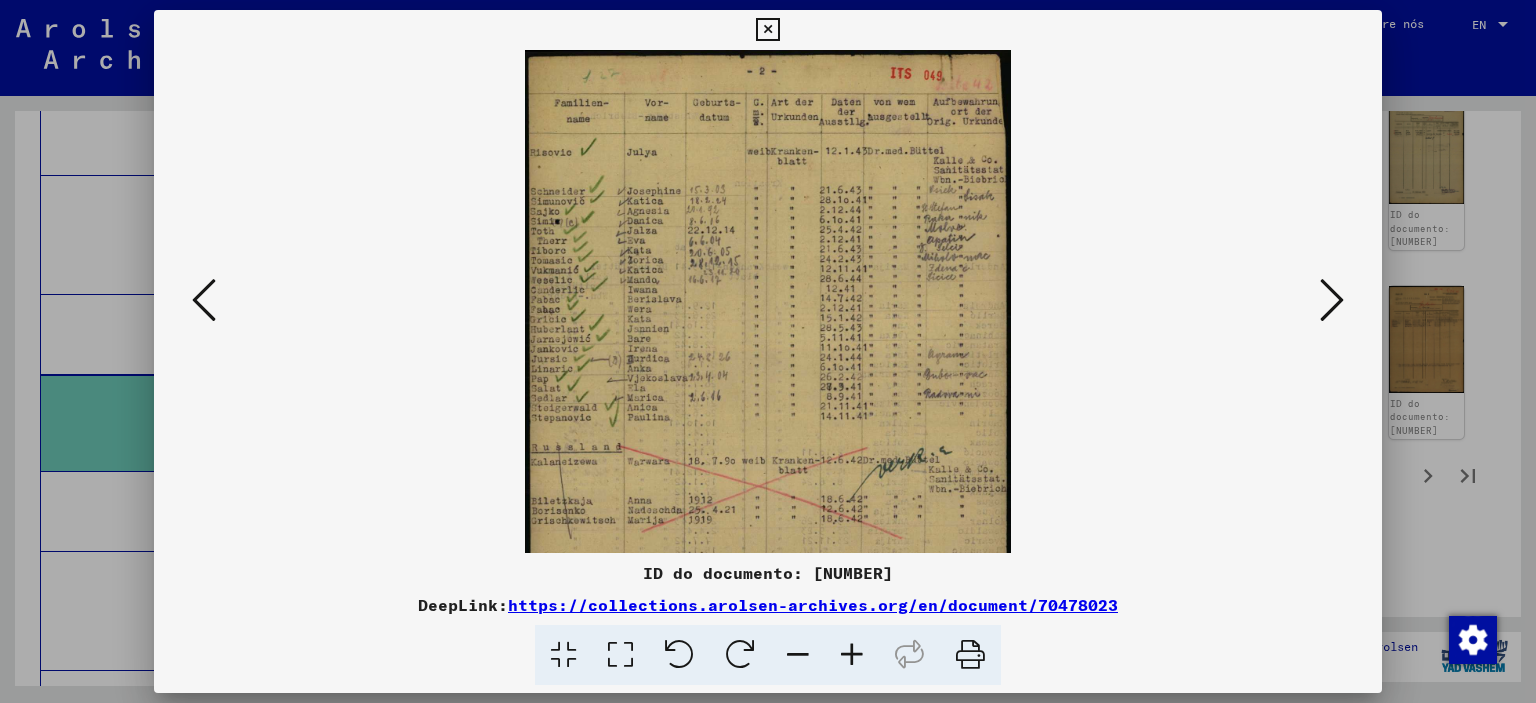 click at bounding box center [852, 655] 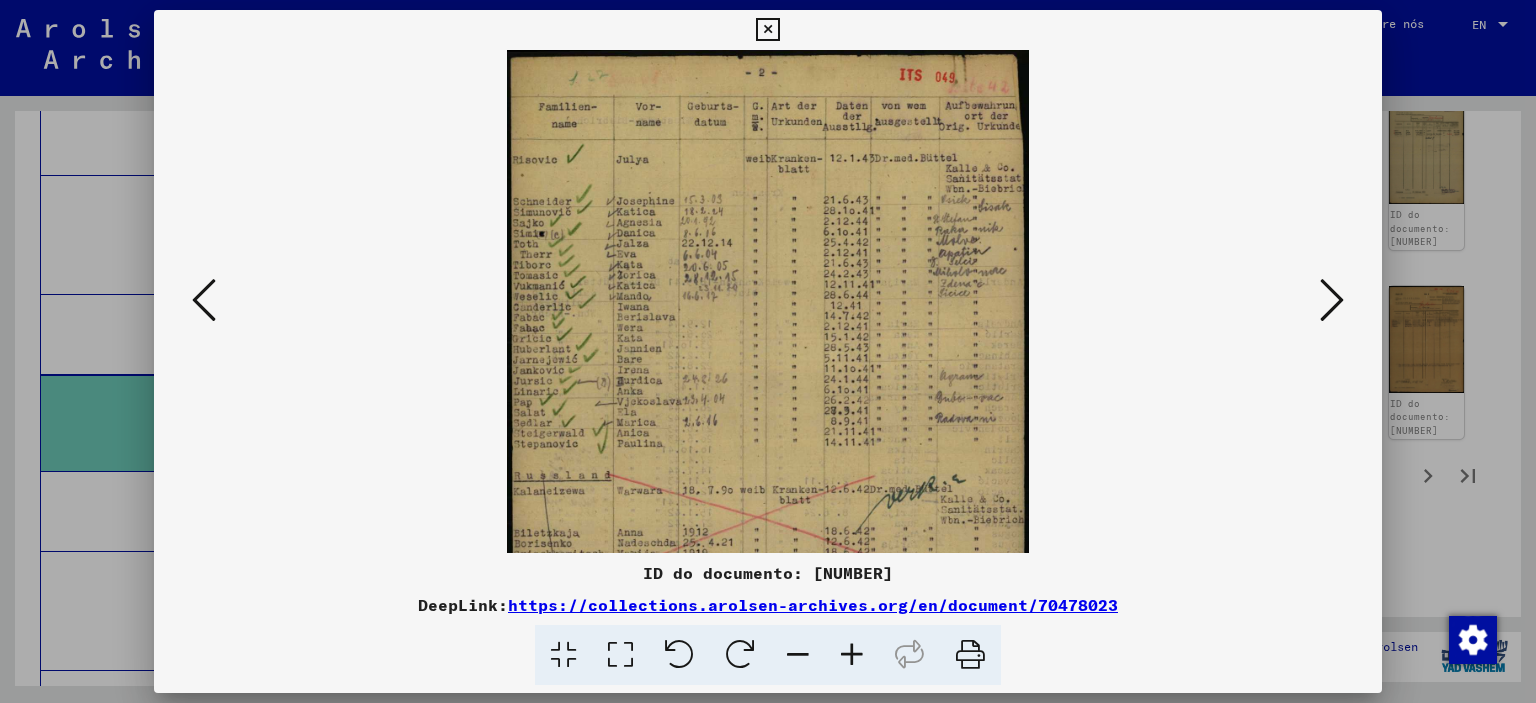 click at bounding box center (852, 655) 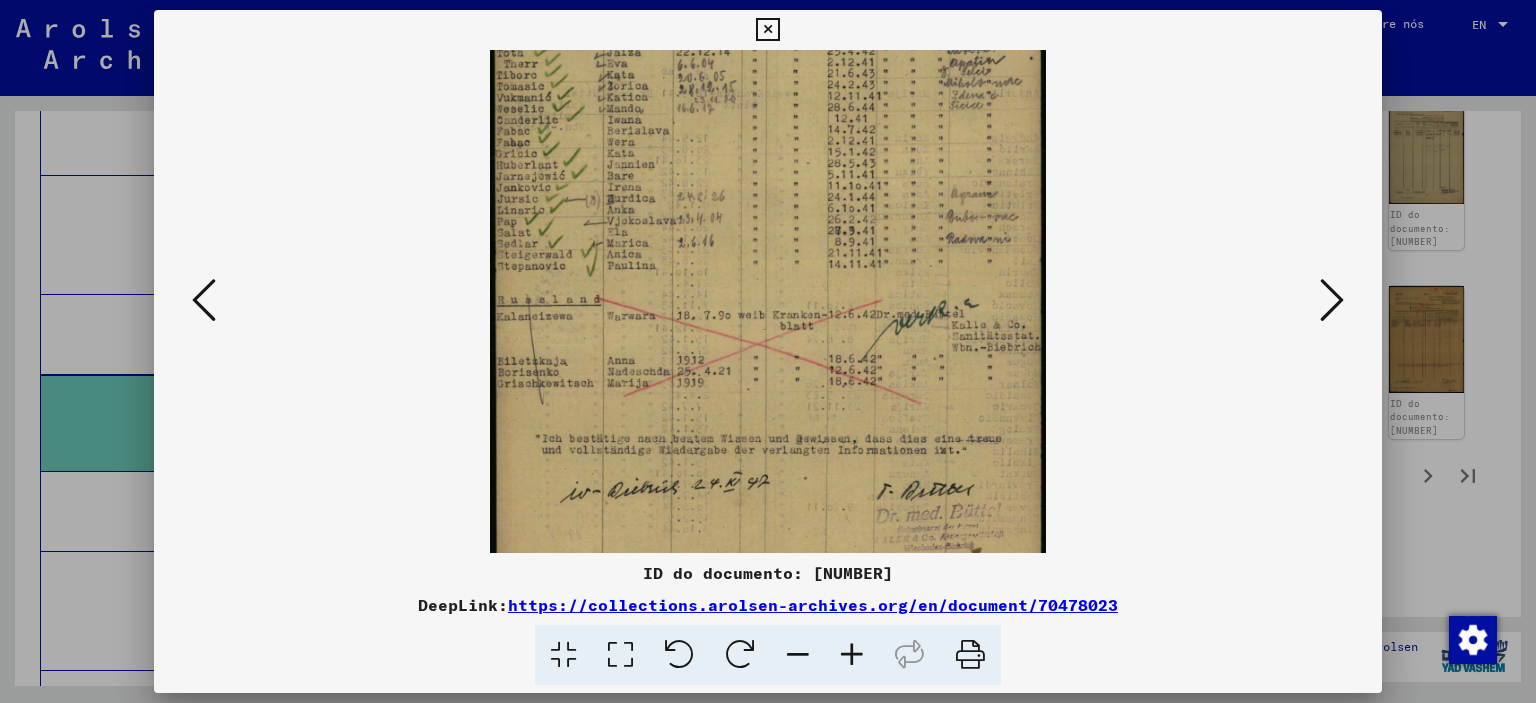 scroll, scrollTop: 215, scrollLeft: 0, axis: vertical 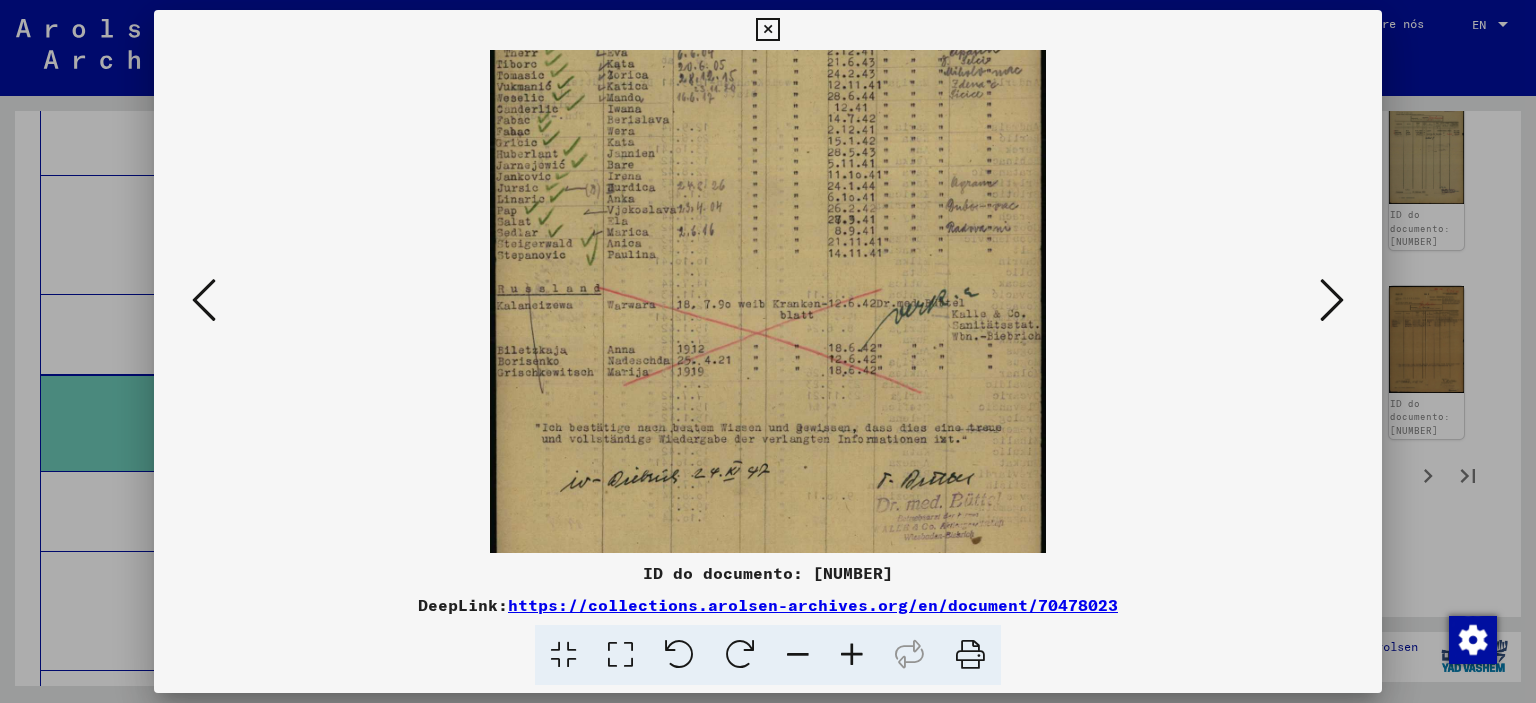 drag, startPoint x: 716, startPoint y: 453, endPoint x: 812, endPoint y: 25, distance: 438.63425 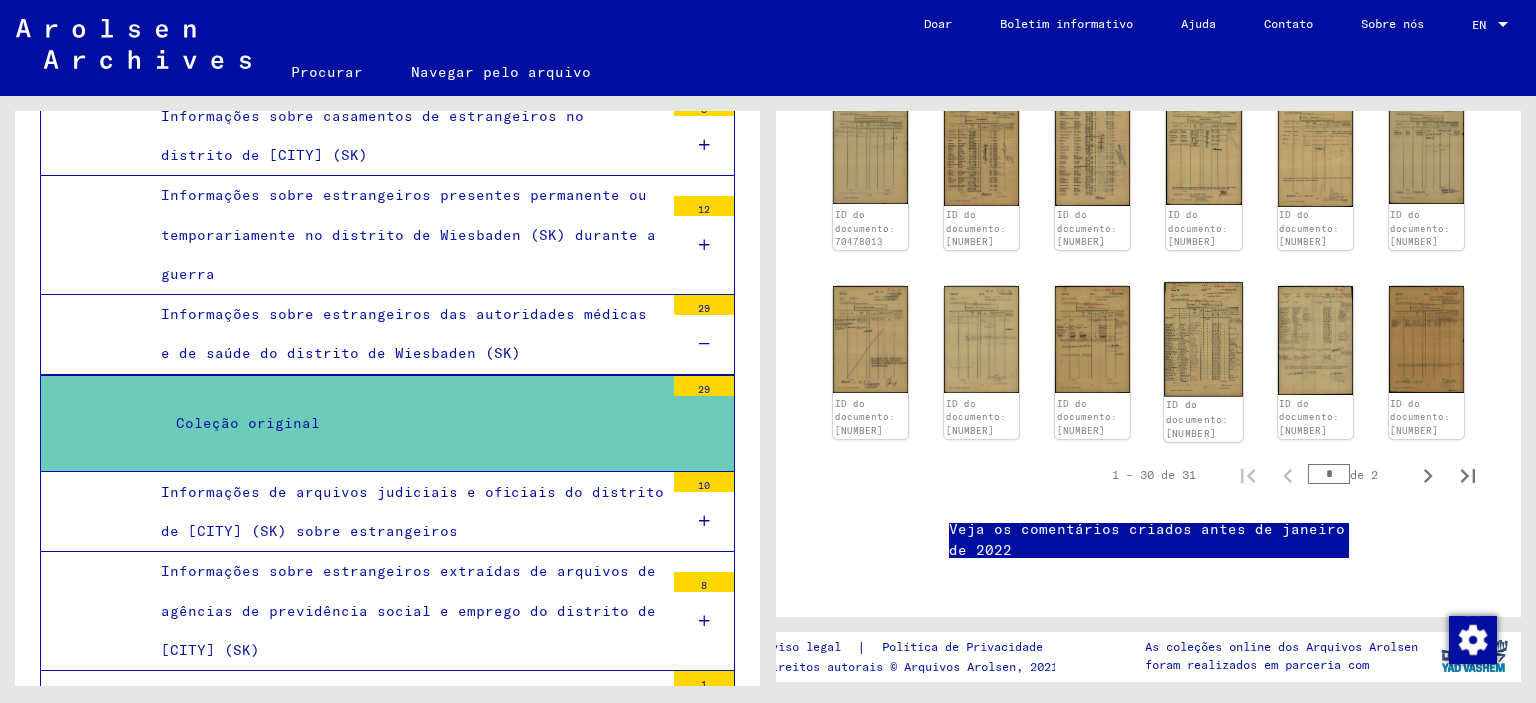 click 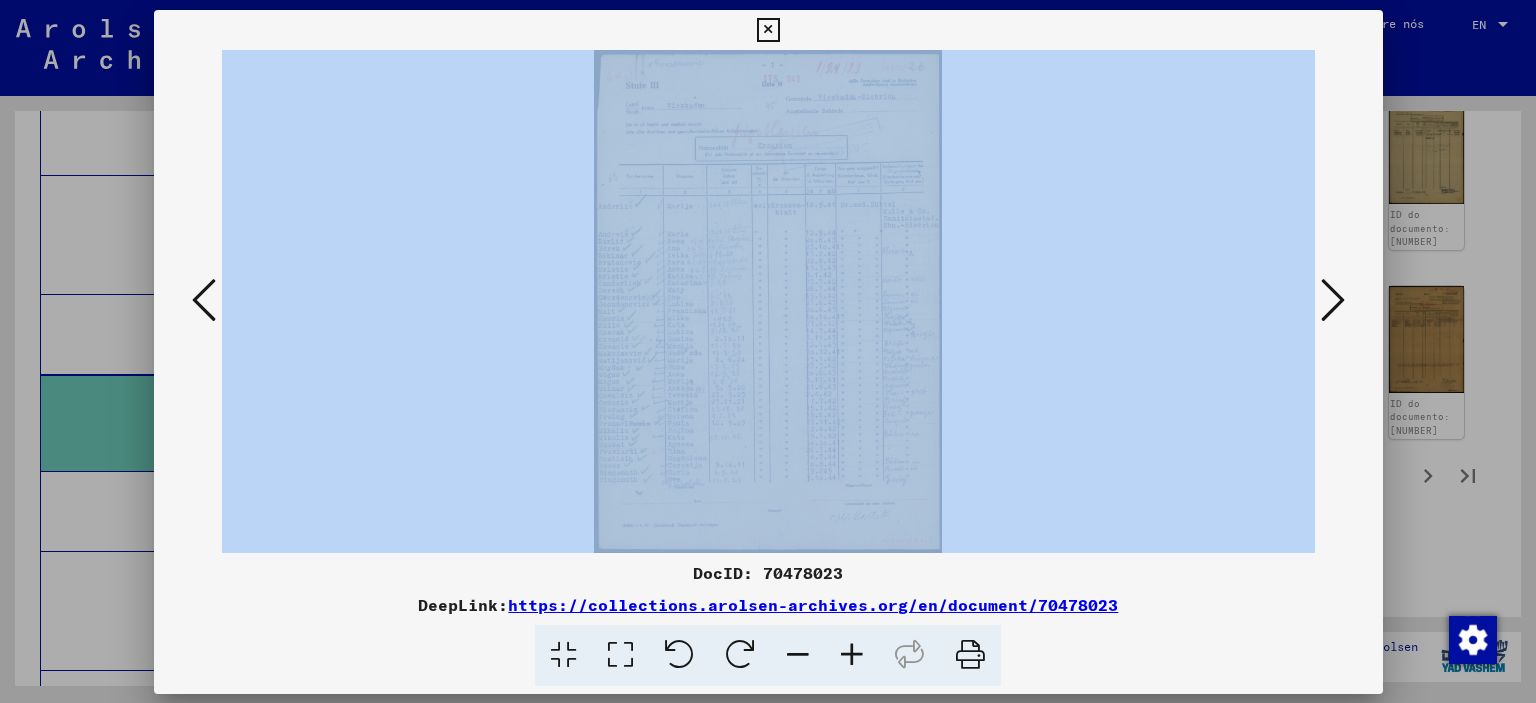click at bounding box center (768, 301) 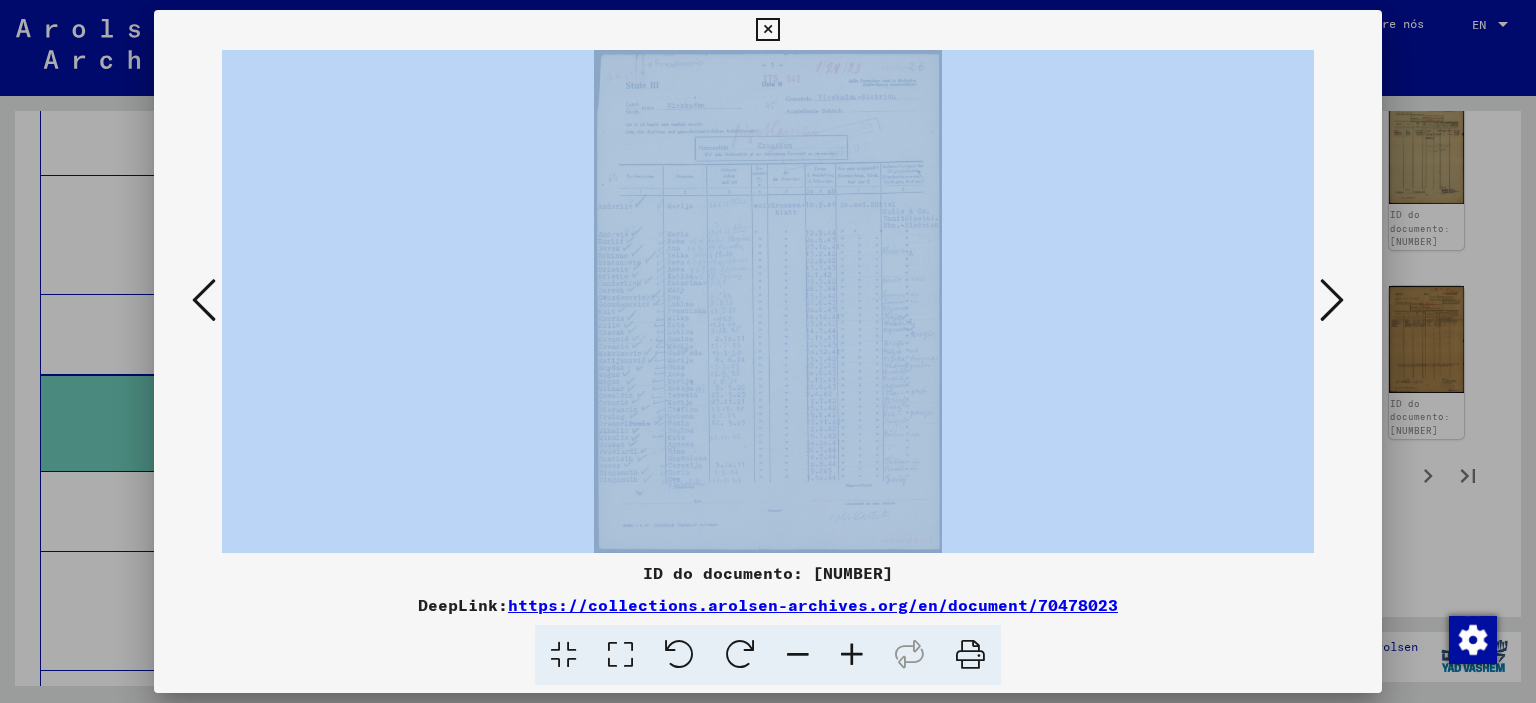 click at bounding box center [204, 300] 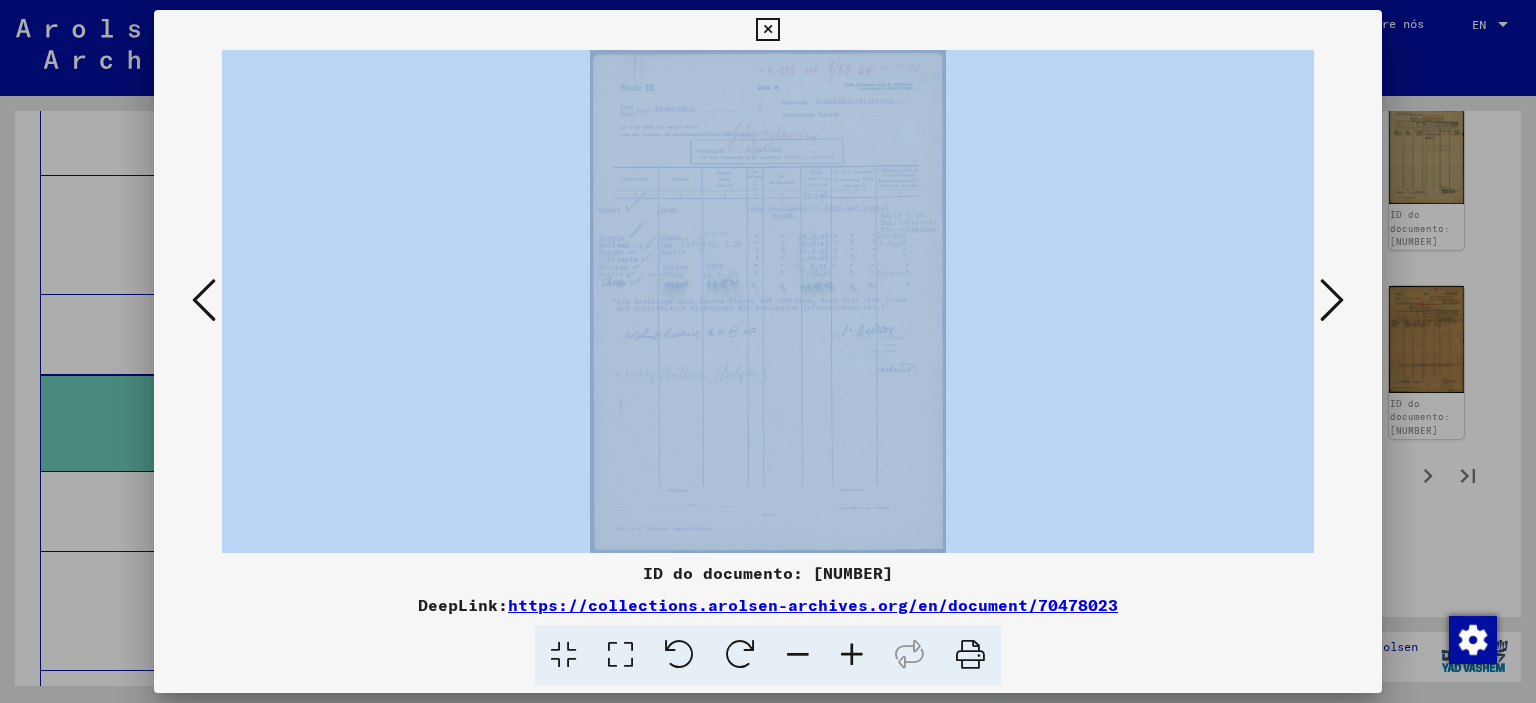 click at bounding box center (204, 300) 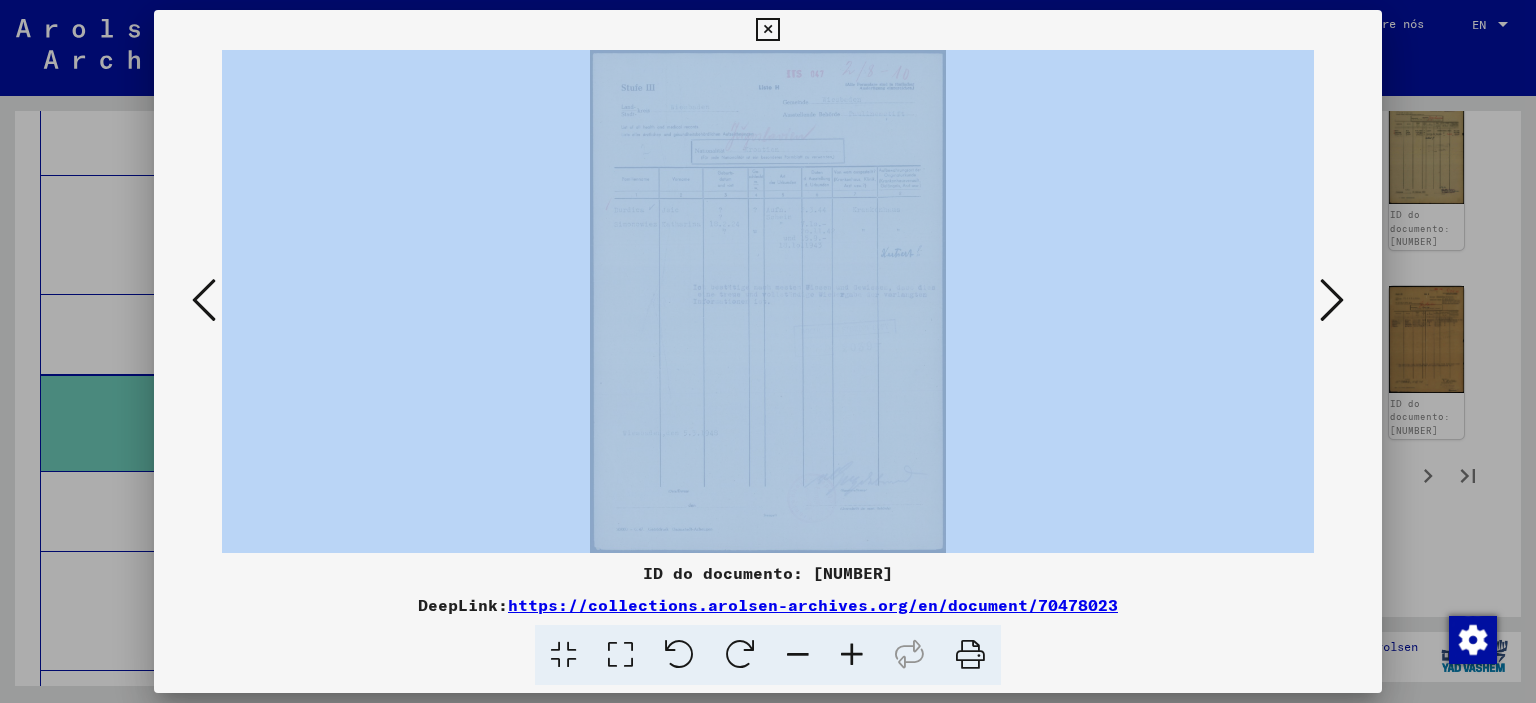 click at bounding box center (767, 30) 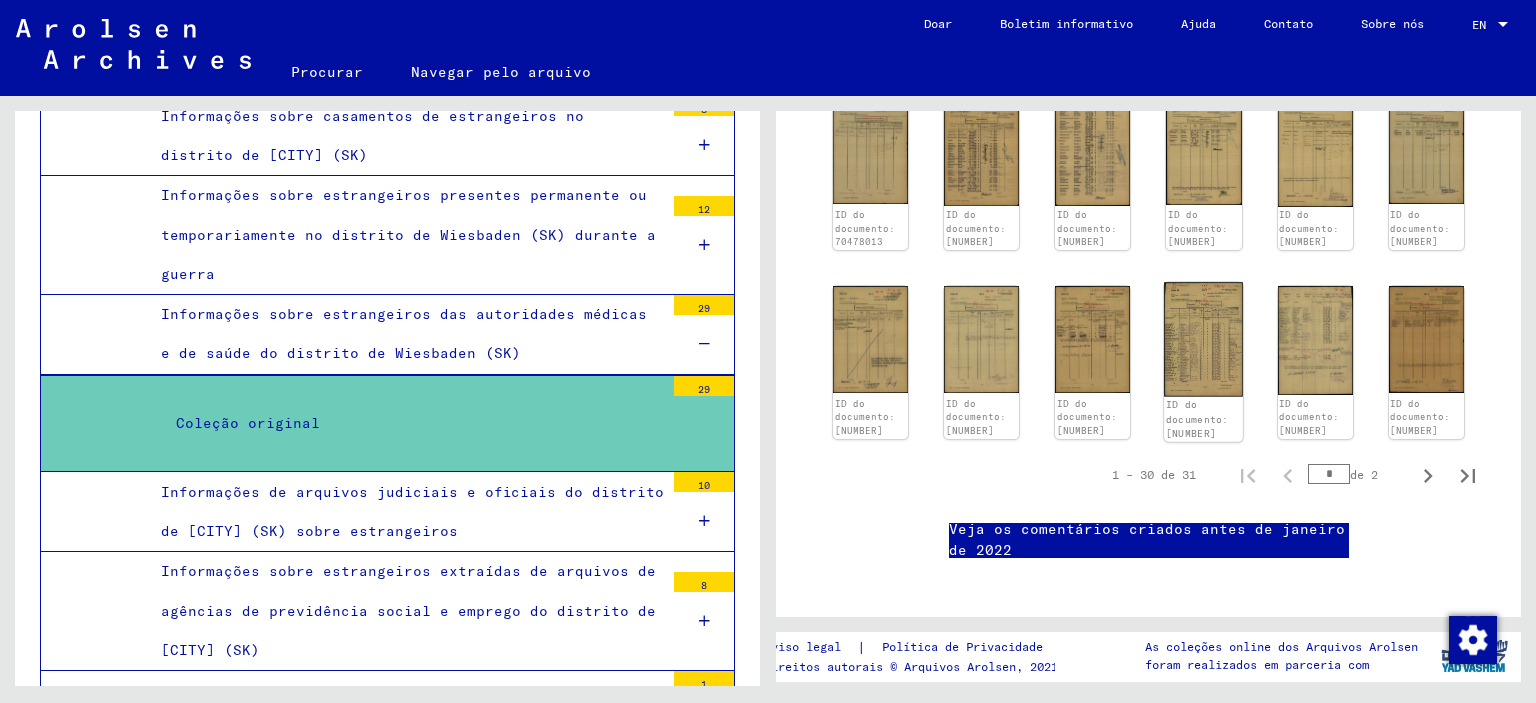 click 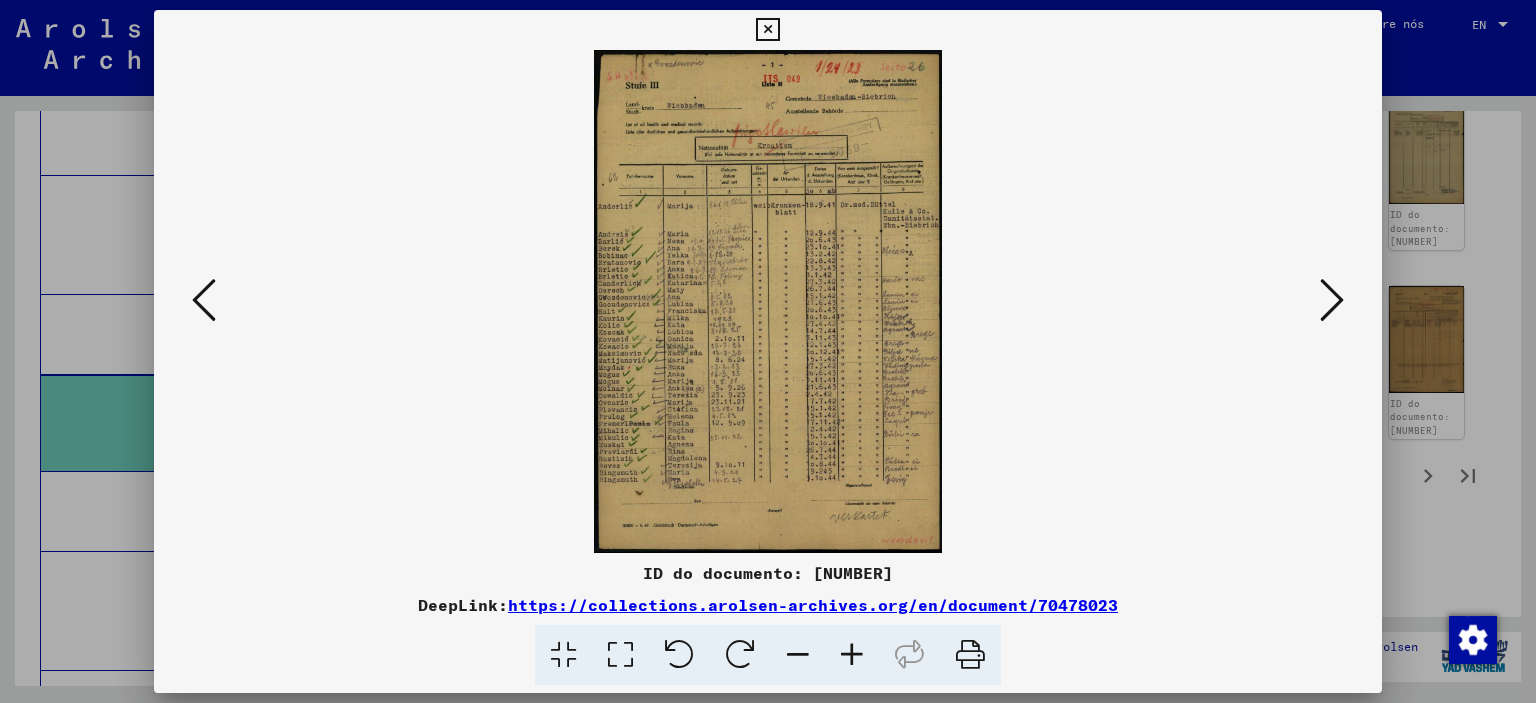 click at bounding box center (852, 655) 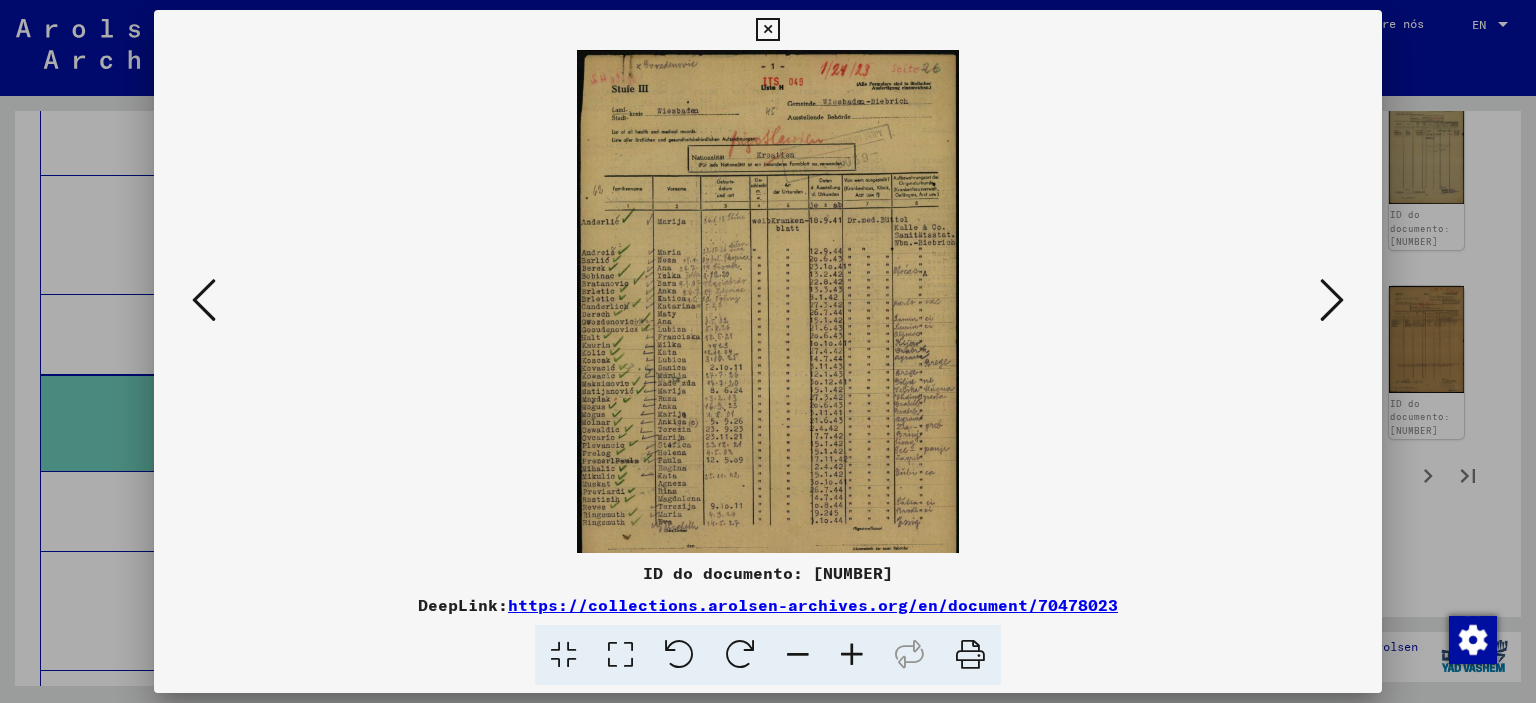 click at bounding box center (768, 326) 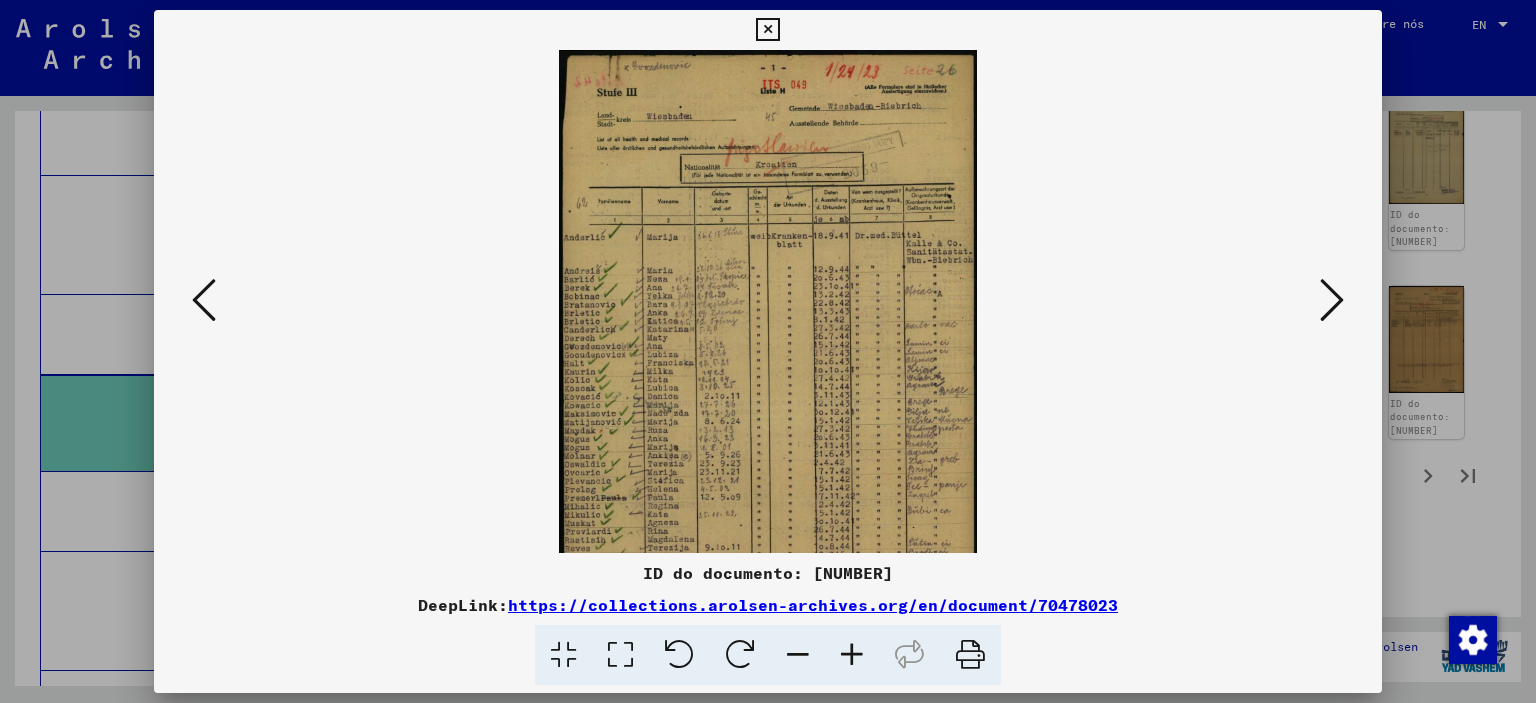 click at bounding box center (852, 655) 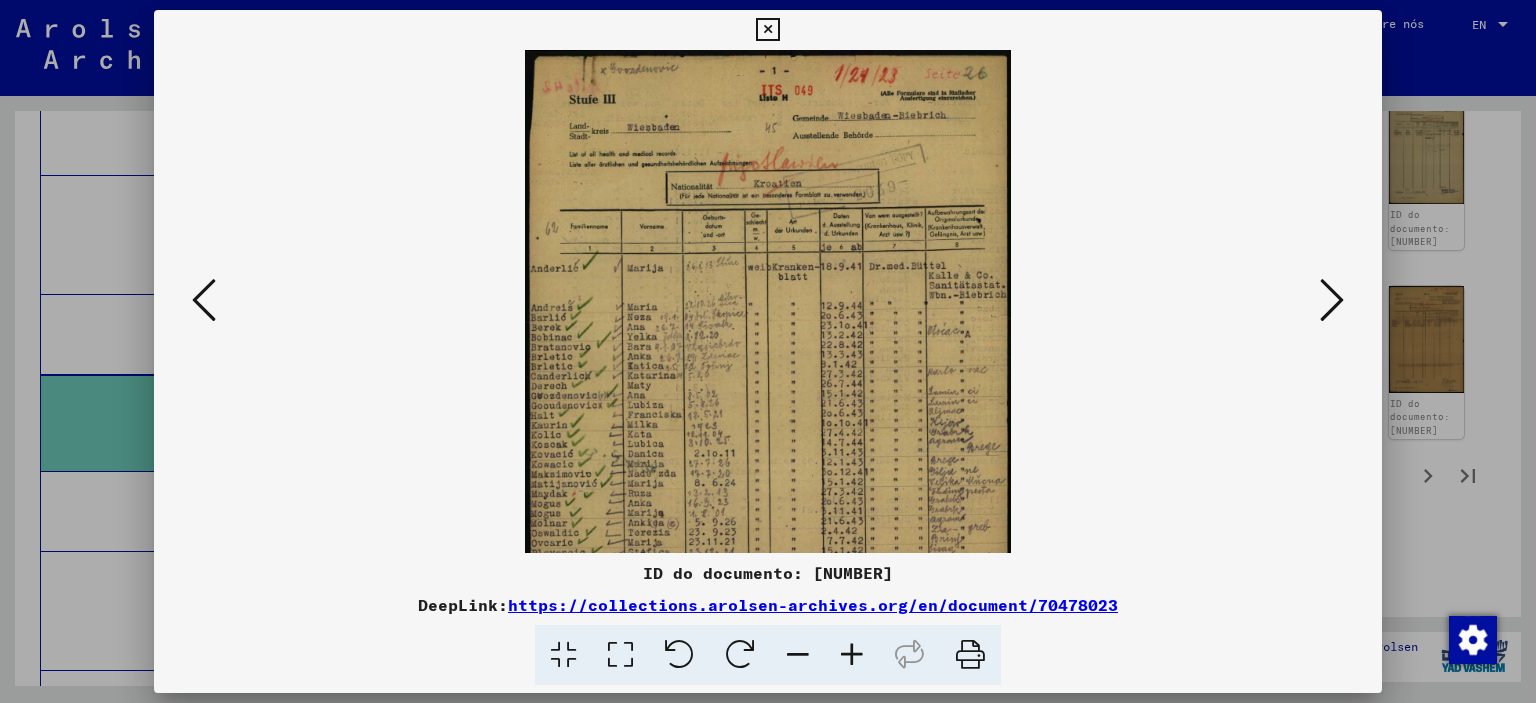 click at bounding box center (852, 655) 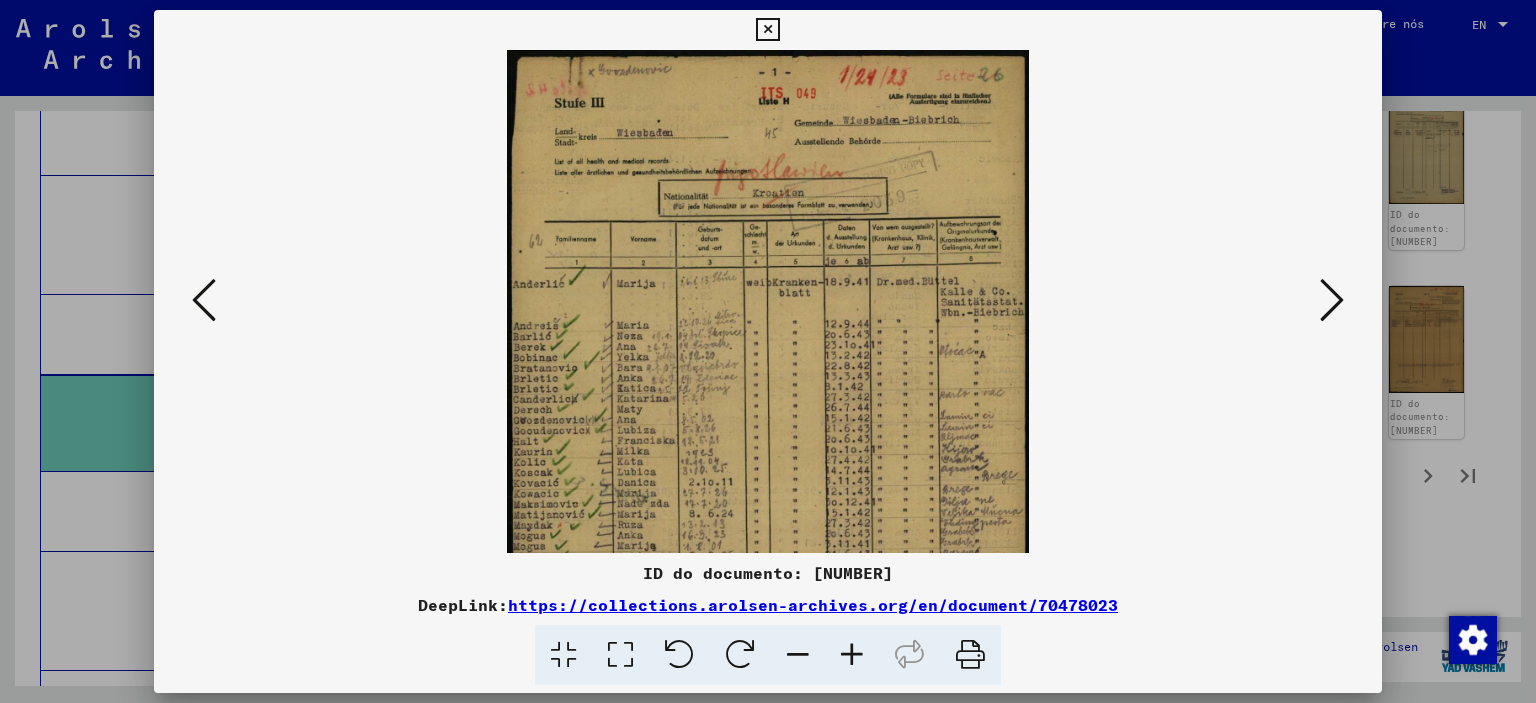 click at bounding box center [852, 655] 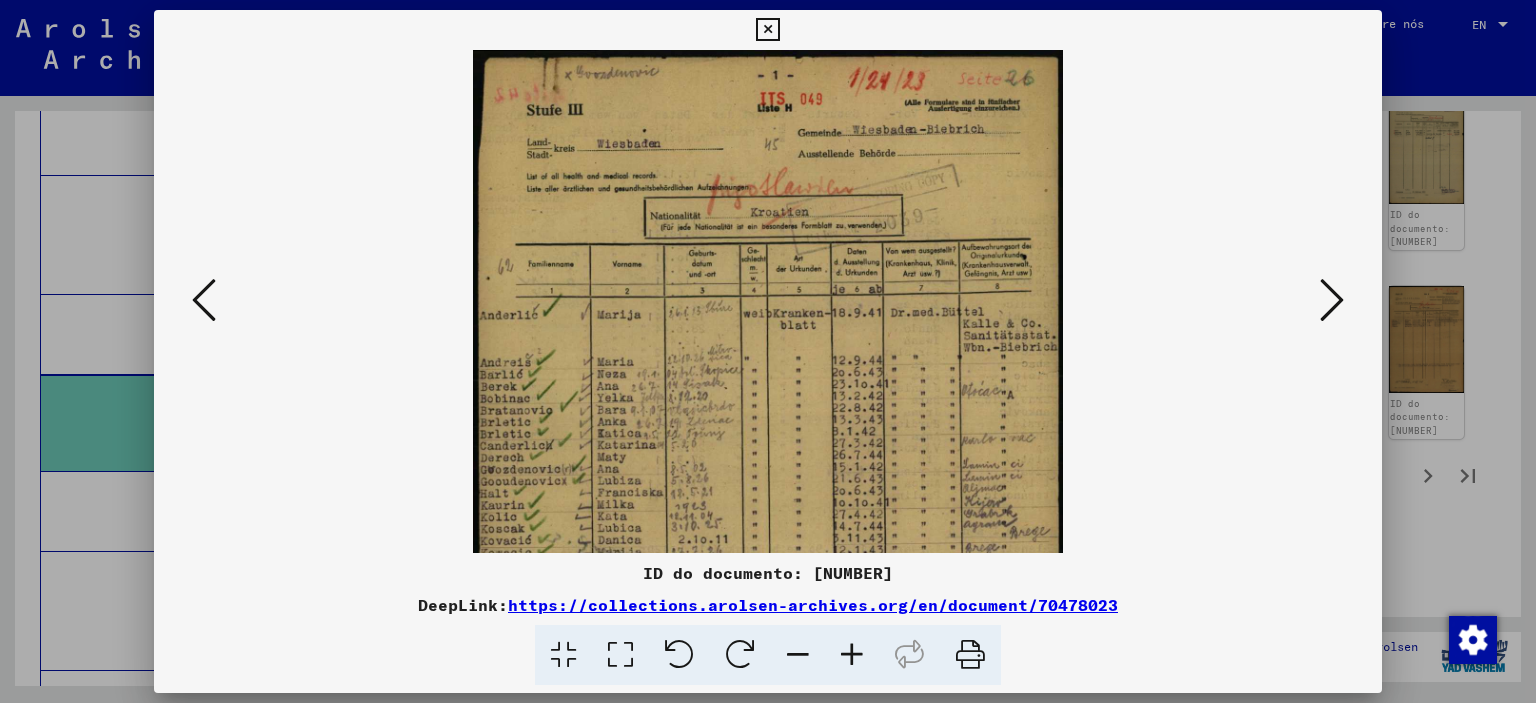click at bounding box center (852, 655) 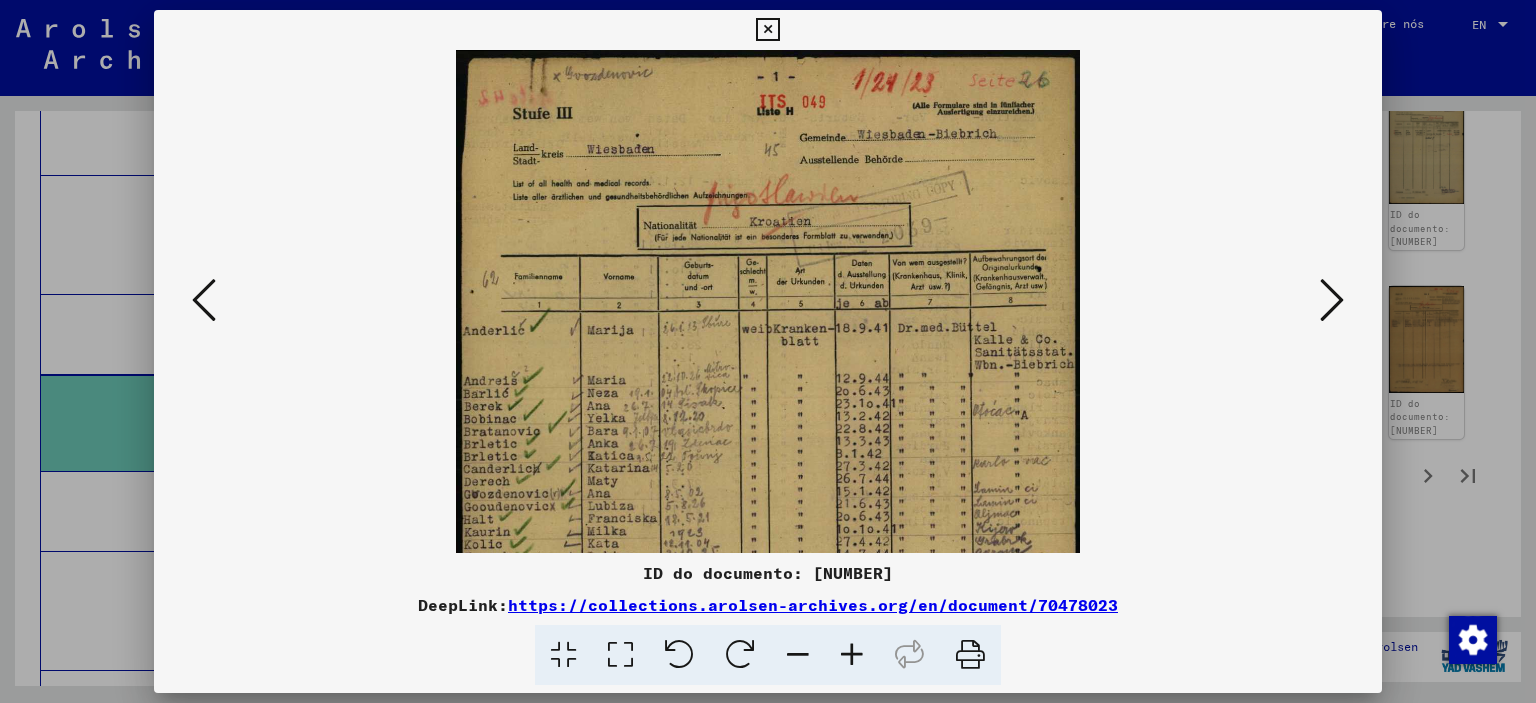 click at bounding box center (852, 655) 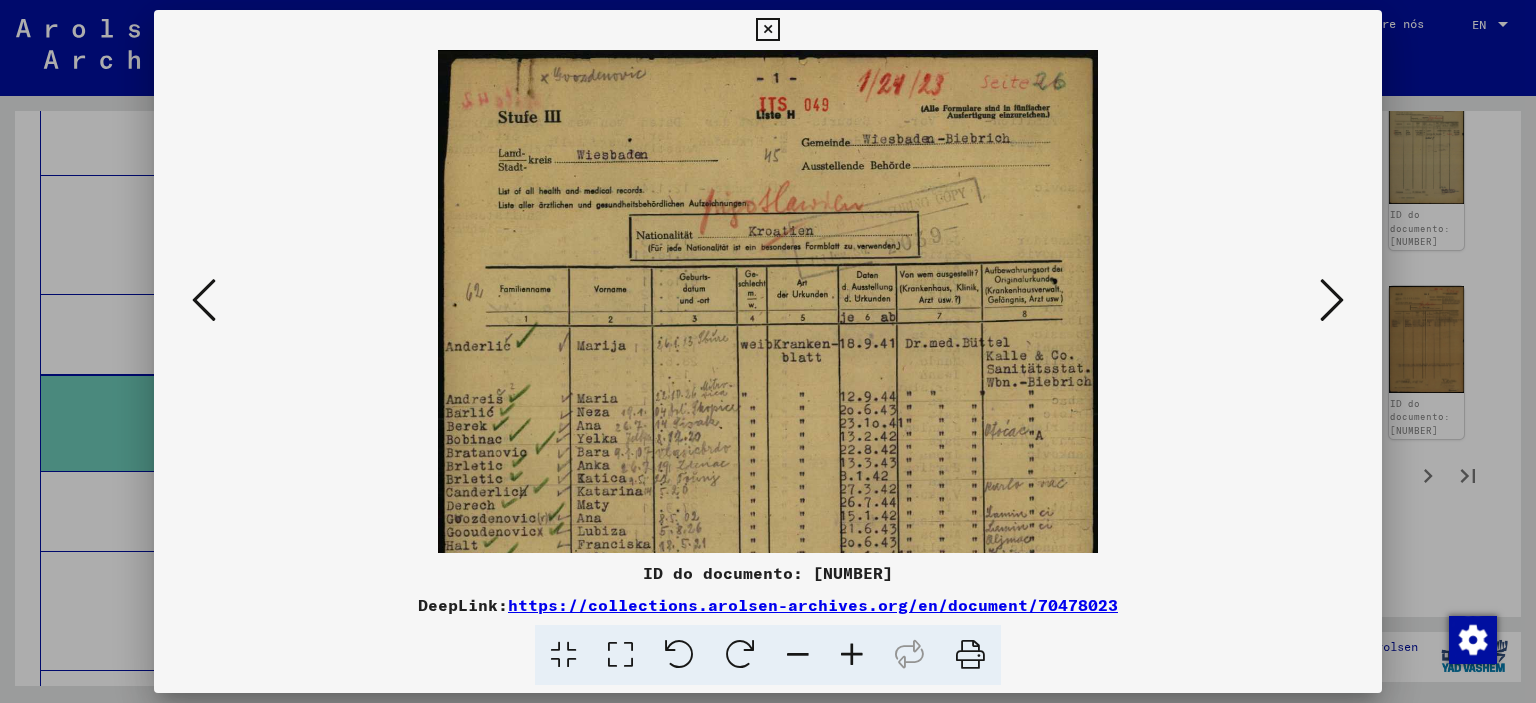 scroll, scrollTop: 40, scrollLeft: 0, axis: vertical 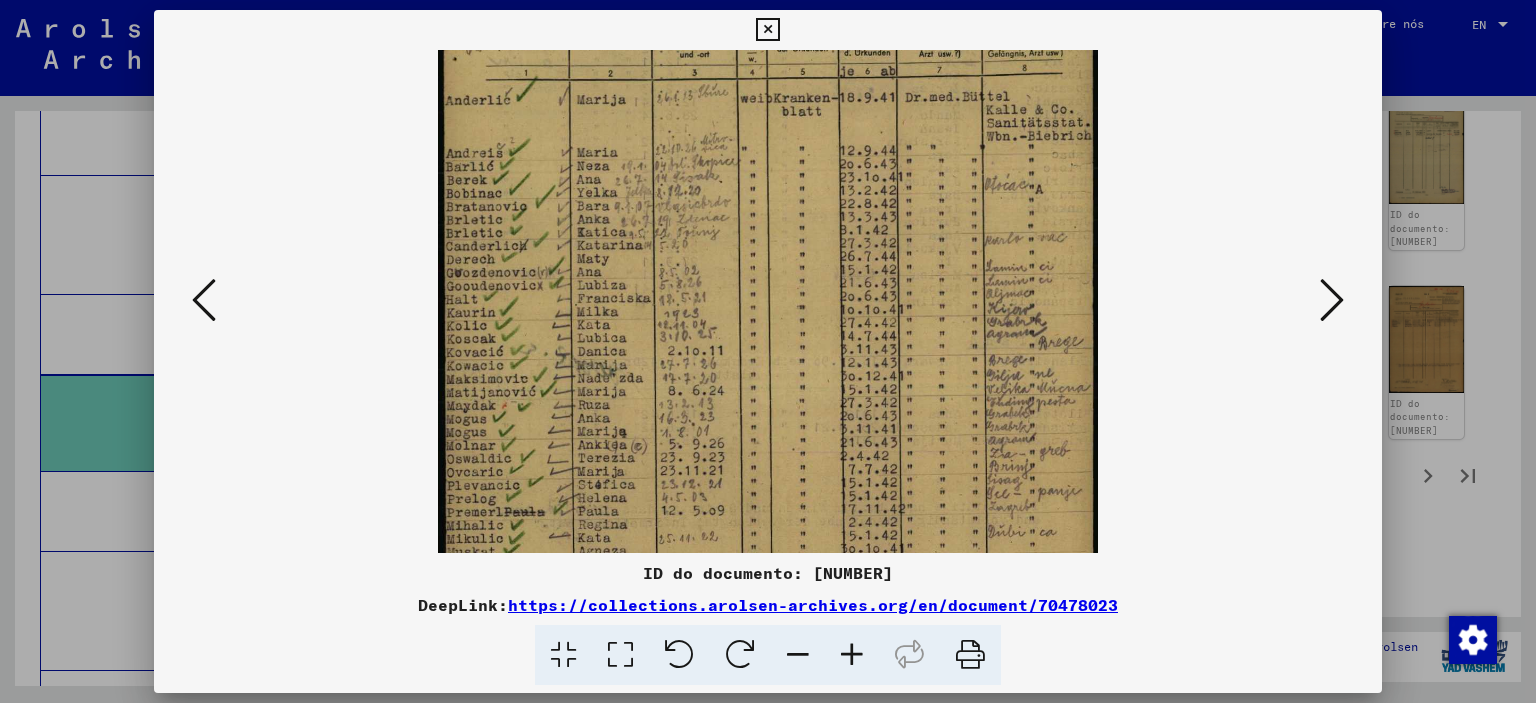 drag, startPoint x: 852, startPoint y: 477, endPoint x: 878, endPoint y: 232, distance: 246.37573 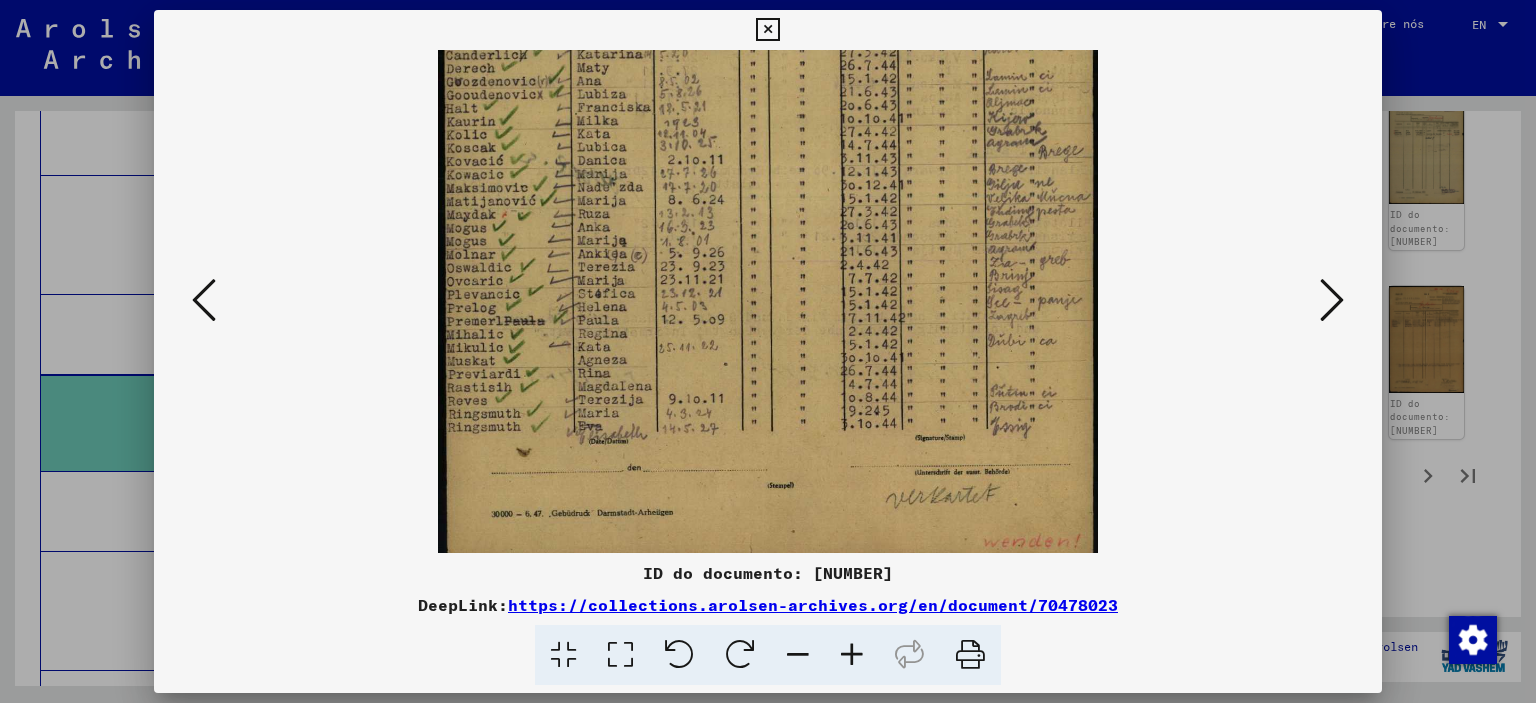 scroll, scrollTop: 449, scrollLeft: 0, axis: vertical 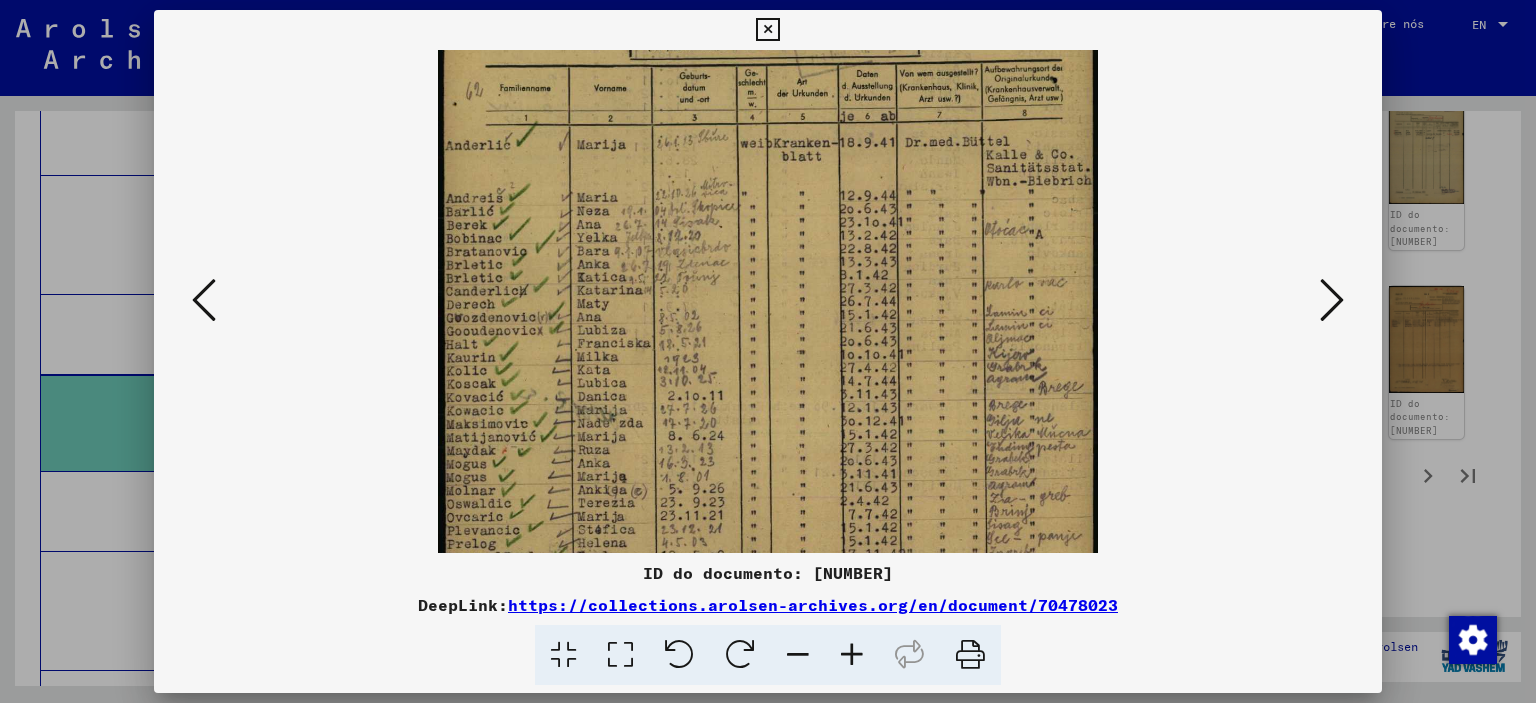 drag, startPoint x: 864, startPoint y: 463, endPoint x: 903, endPoint y: 468, distance: 39.319206 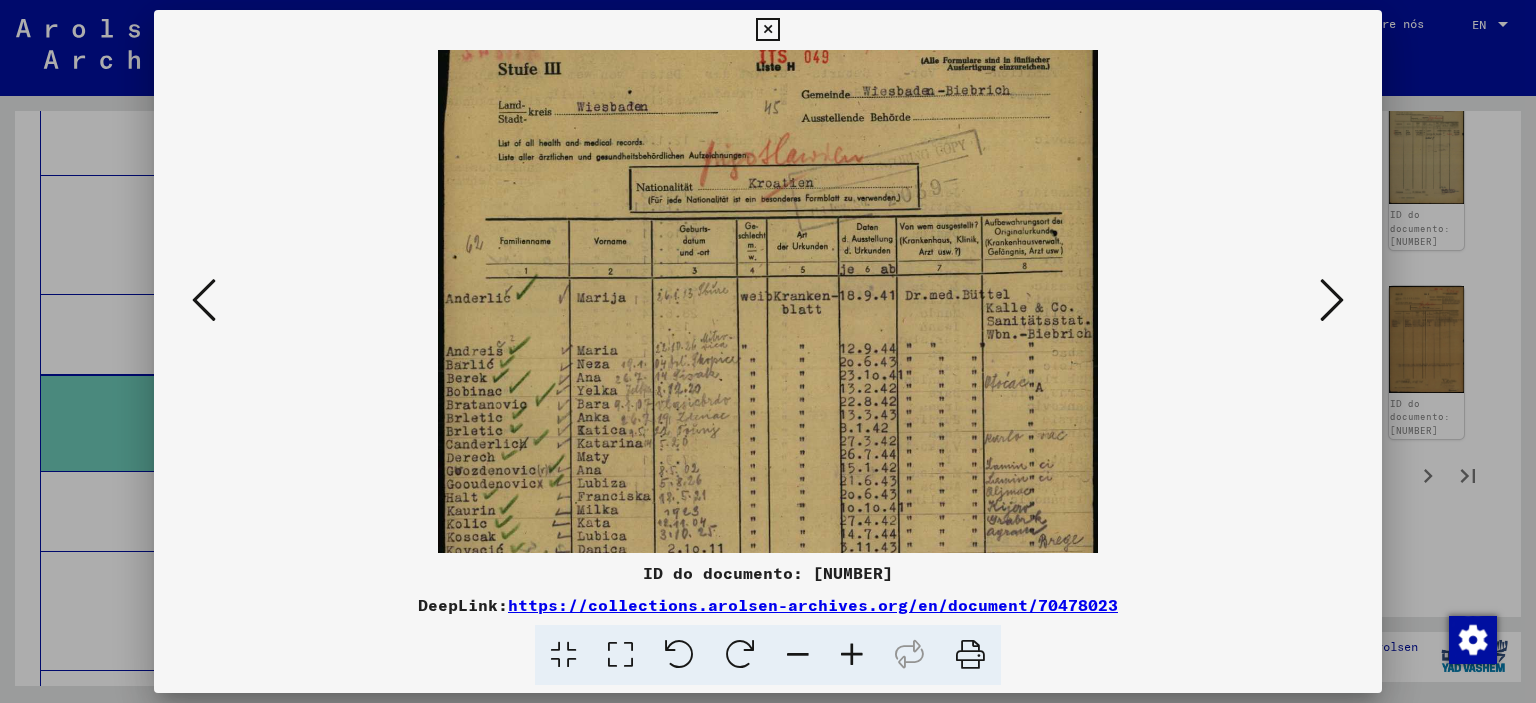 scroll, scrollTop: 41, scrollLeft: 0, axis: vertical 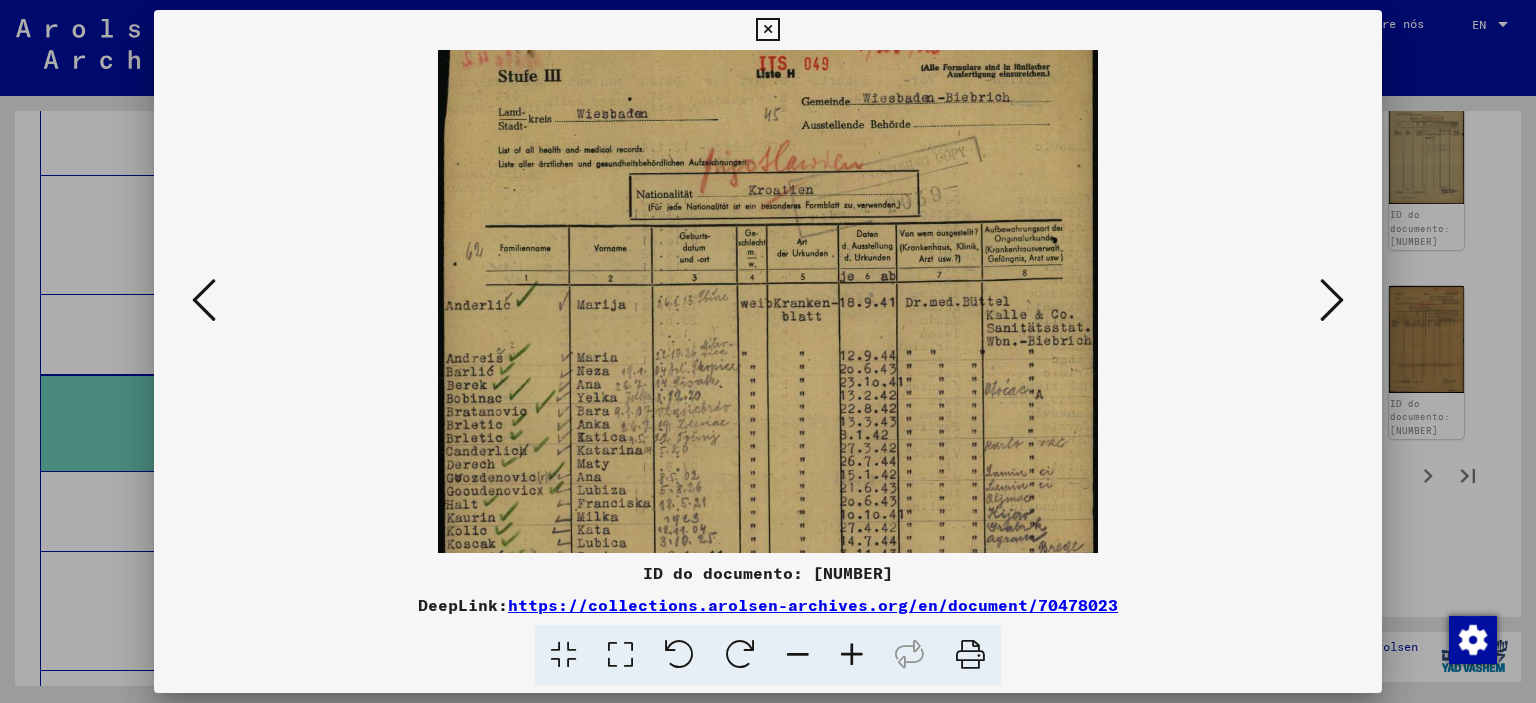 drag, startPoint x: 778, startPoint y: 266, endPoint x: 836, endPoint y: 419, distance: 163.62457 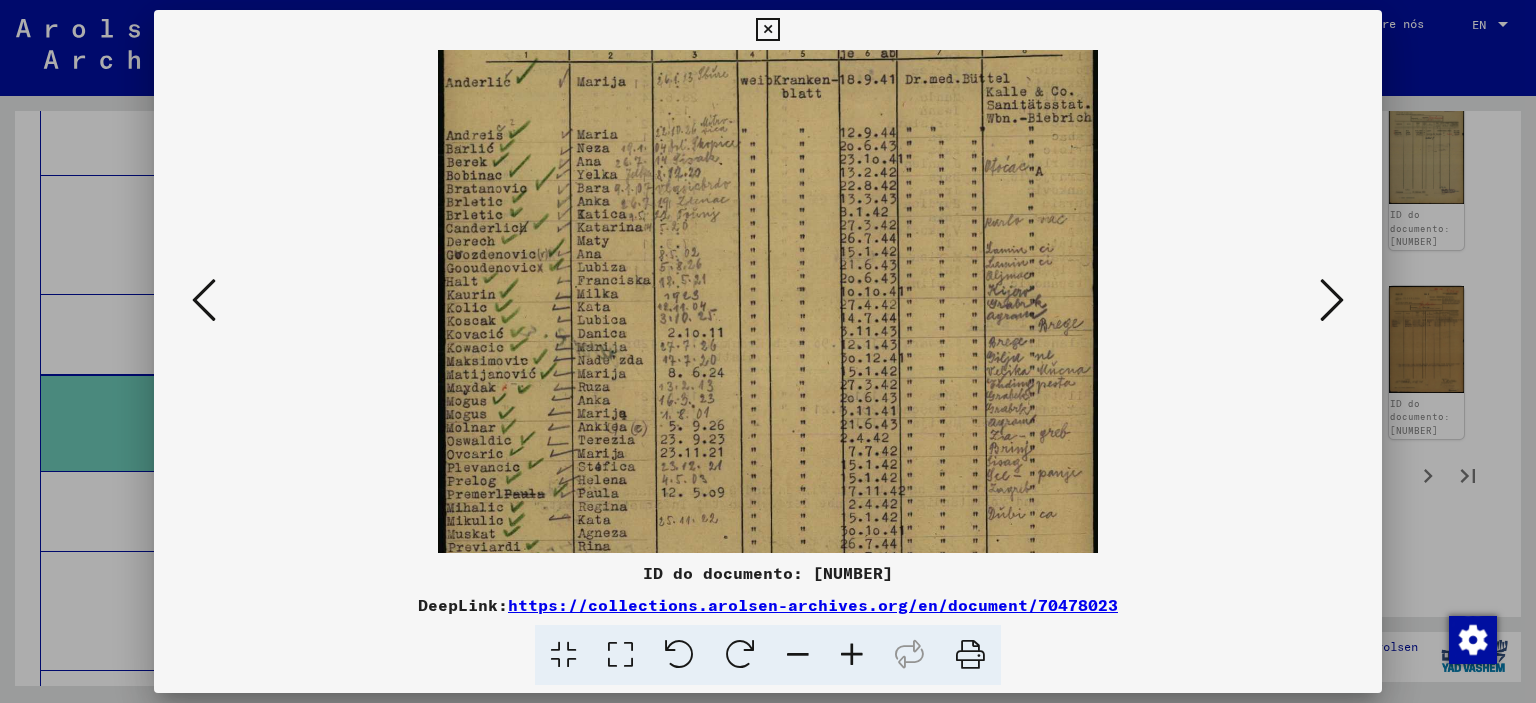 drag, startPoint x: 747, startPoint y: 499, endPoint x: 810, endPoint y: 259, distance: 248.13101 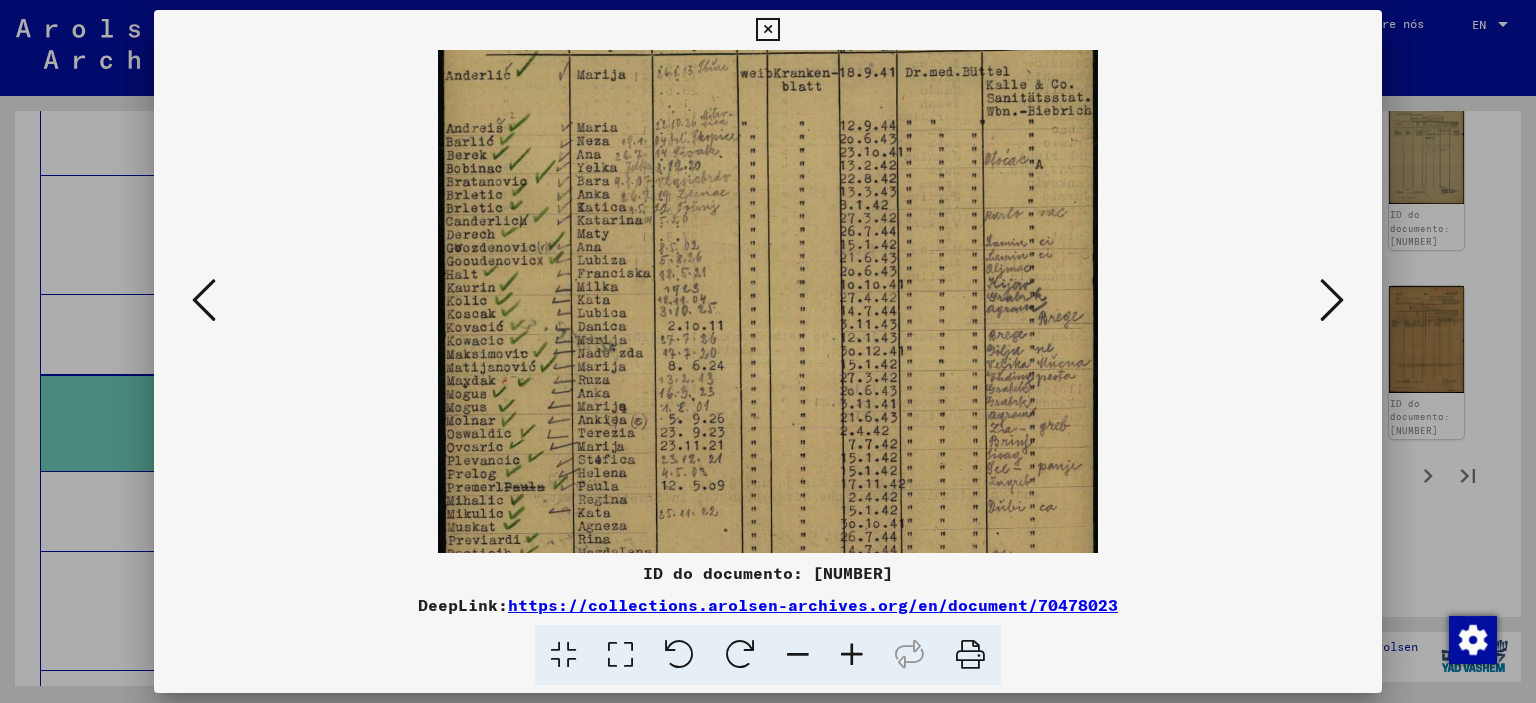 scroll, scrollTop: 449, scrollLeft: 0, axis: vertical 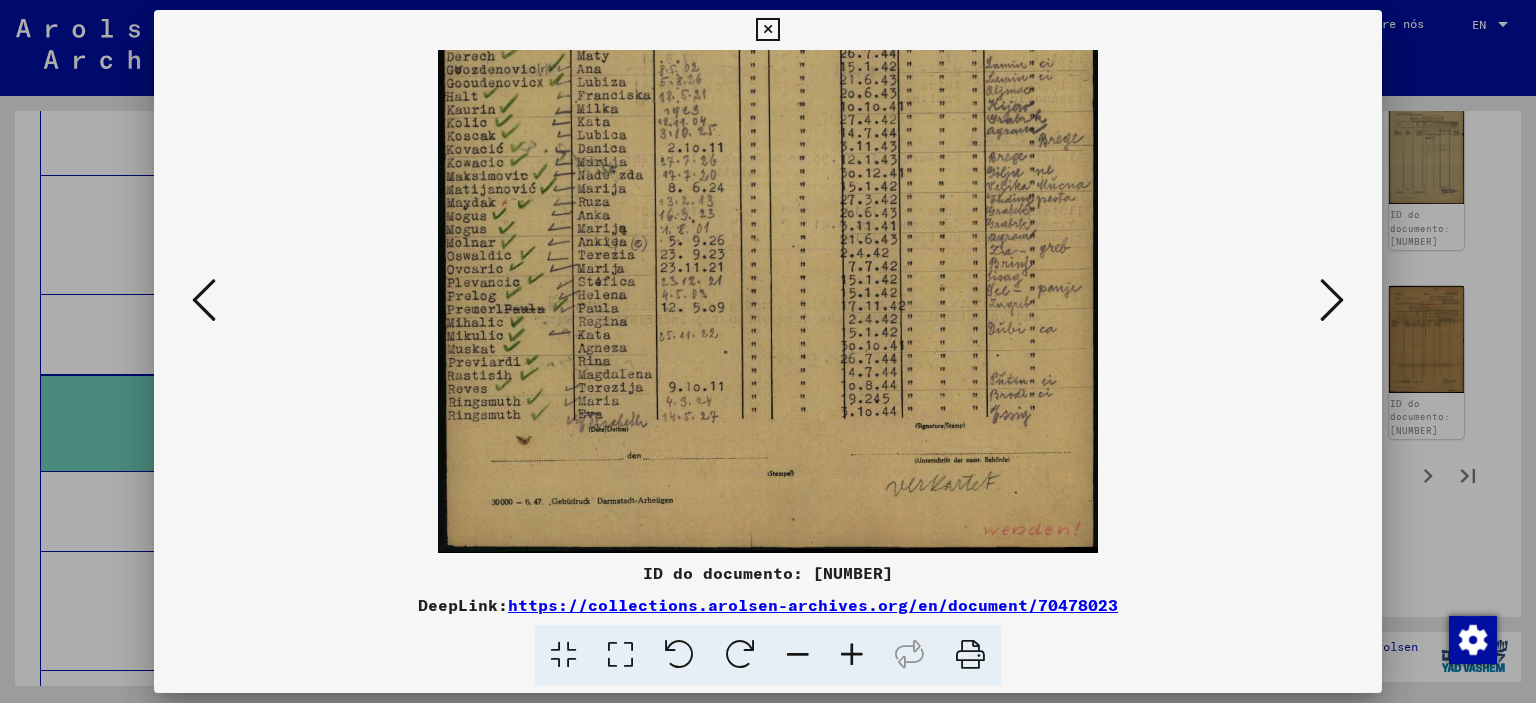 drag, startPoint x: 802, startPoint y: 468, endPoint x: 844, endPoint y: 230, distance: 241.67747 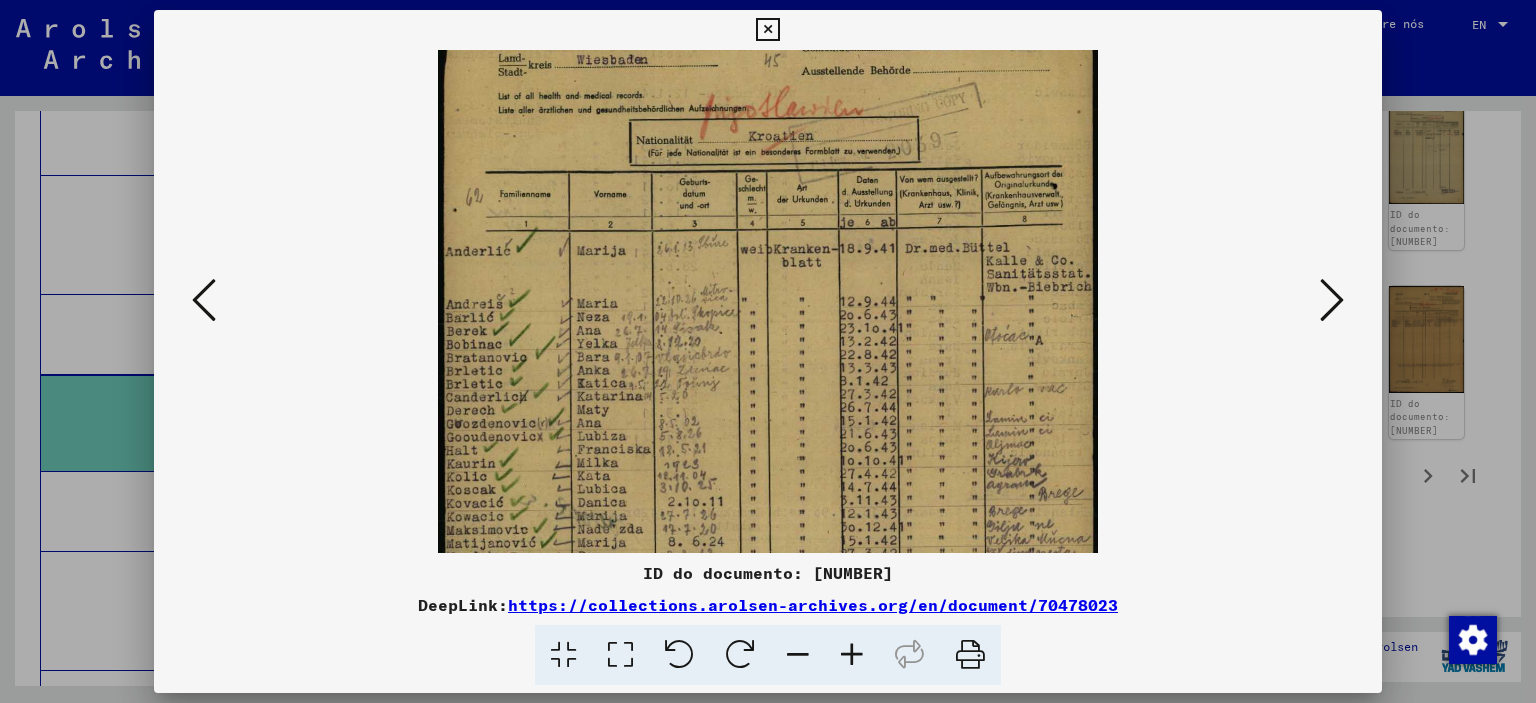 drag, startPoint x: 786, startPoint y: 365, endPoint x: 764, endPoint y: 507, distance: 143.69412 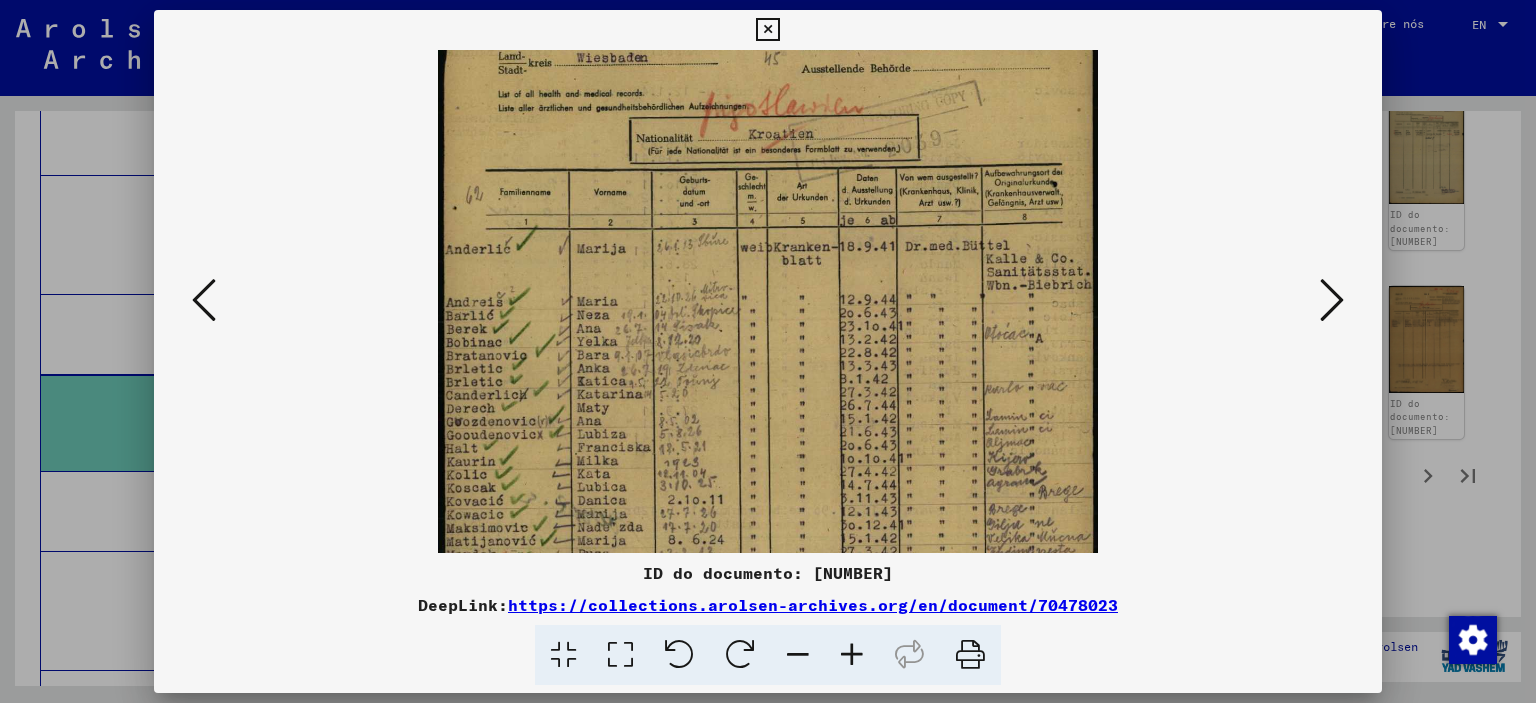 scroll, scrollTop: 0, scrollLeft: 0, axis: both 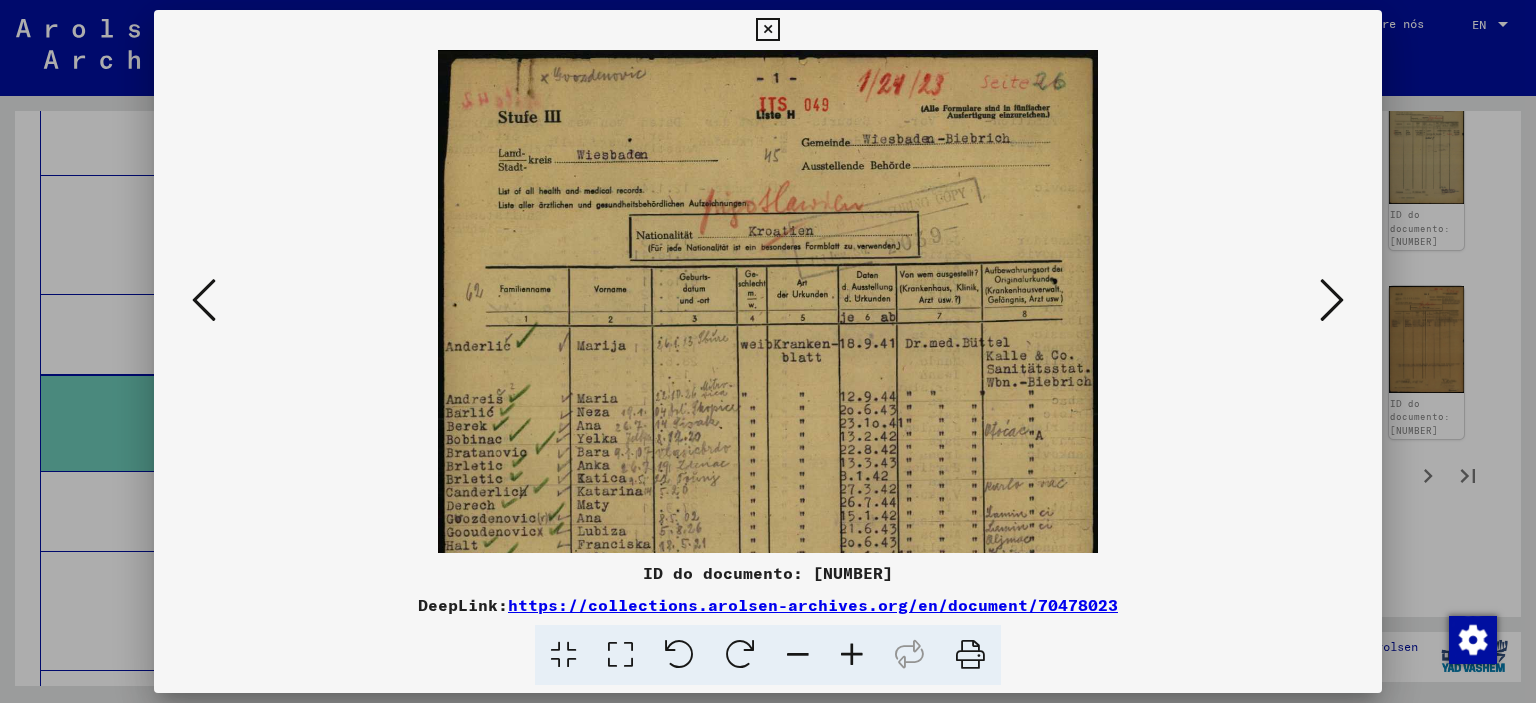 drag, startPoint x: 708, startPoint y: 273, endPoint x: 718, endPoint y: 419, distance: 146.34207 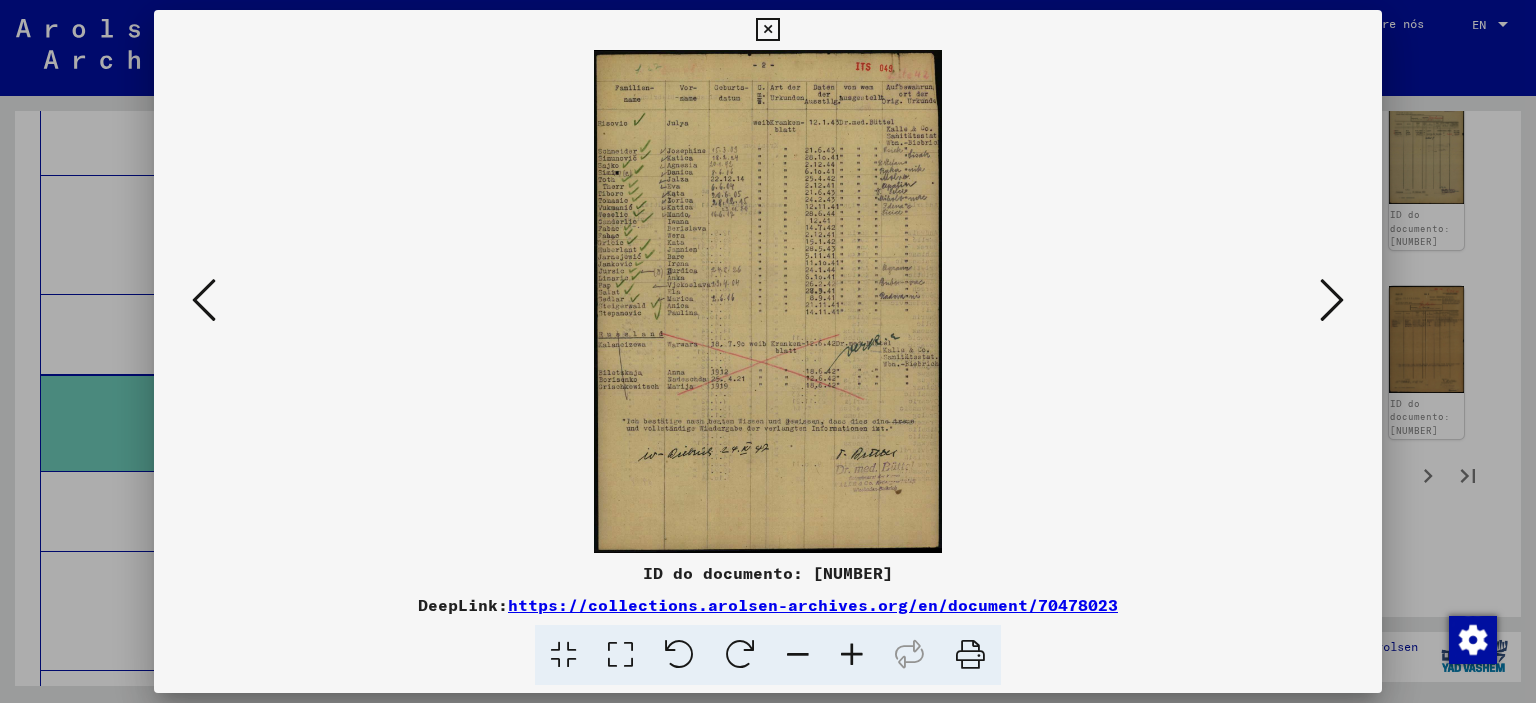 click at bounding box center [852, 655] 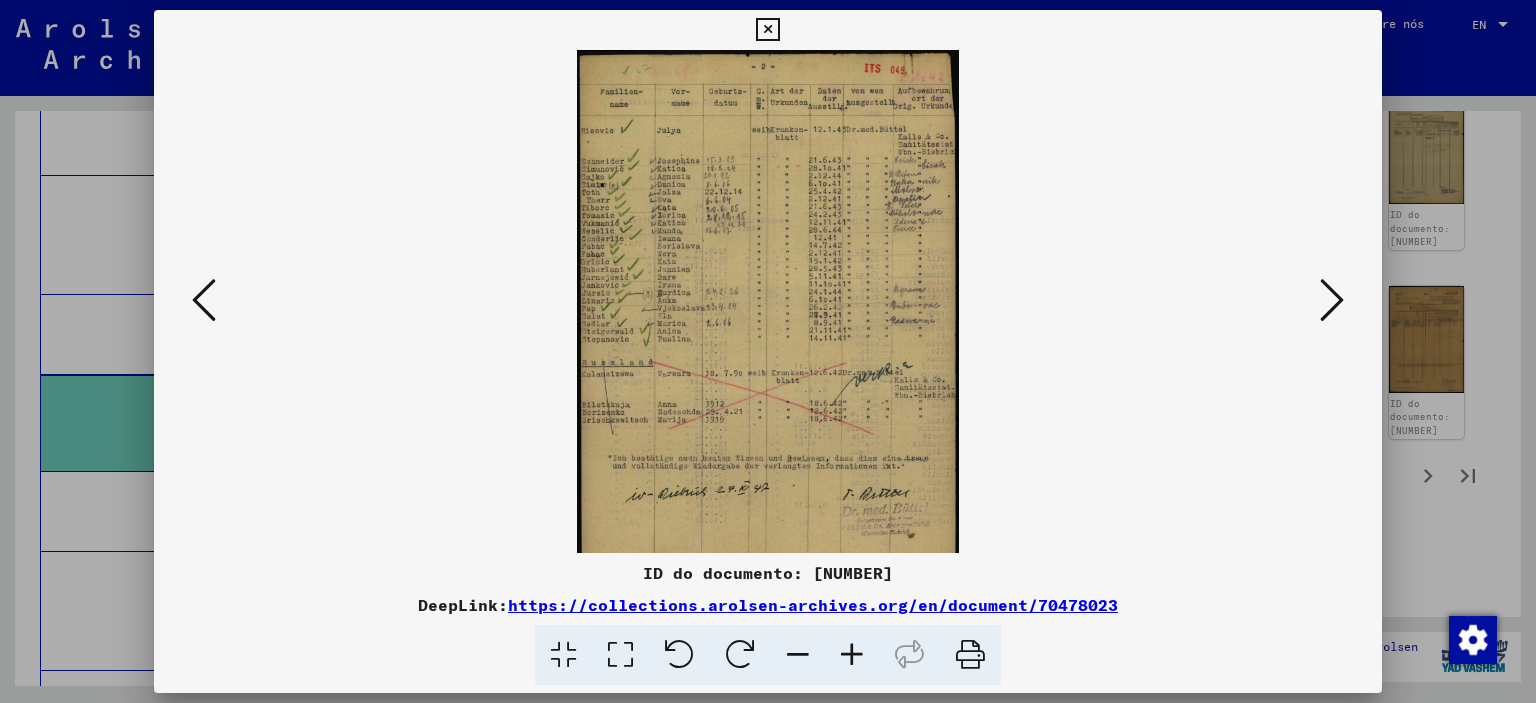 click at bounding box center (852, 655) 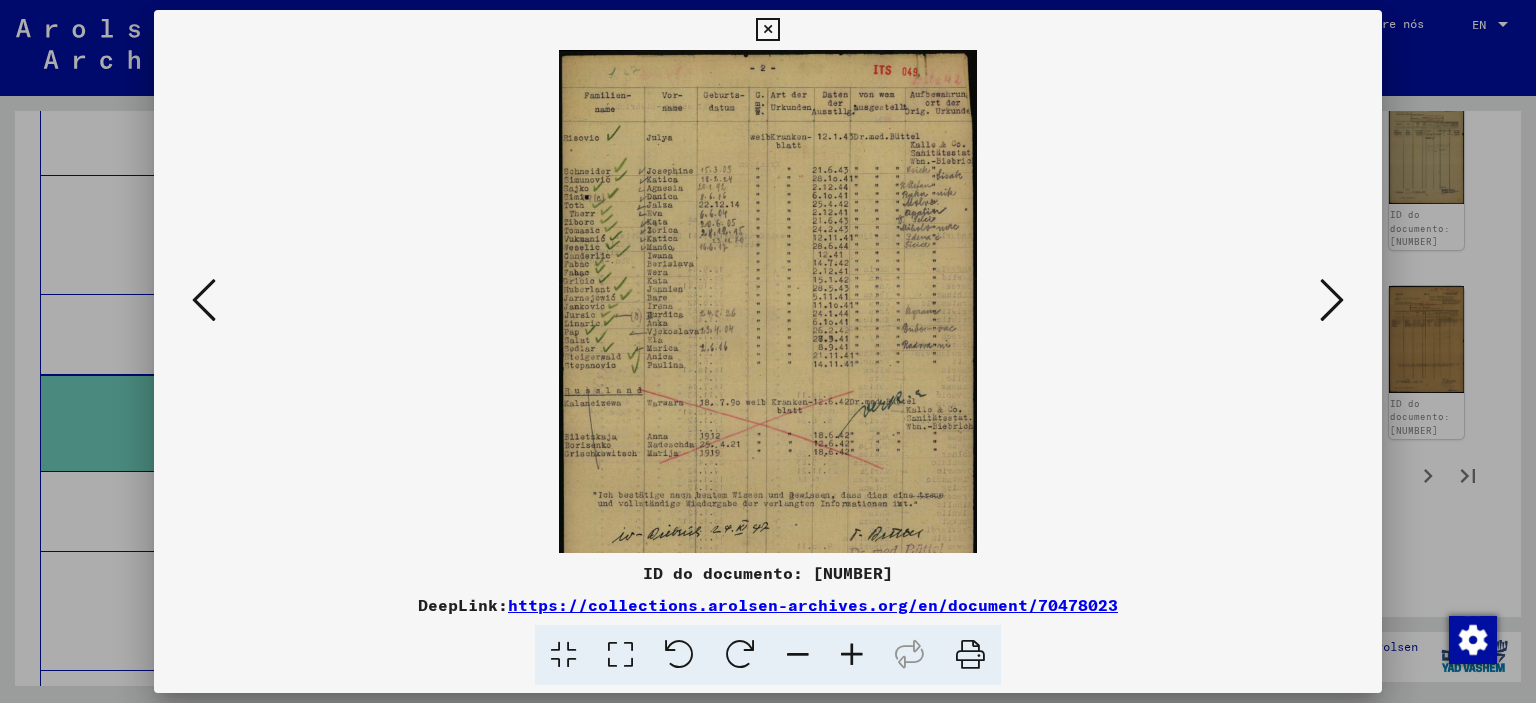 click at bounding box center [852, 655] 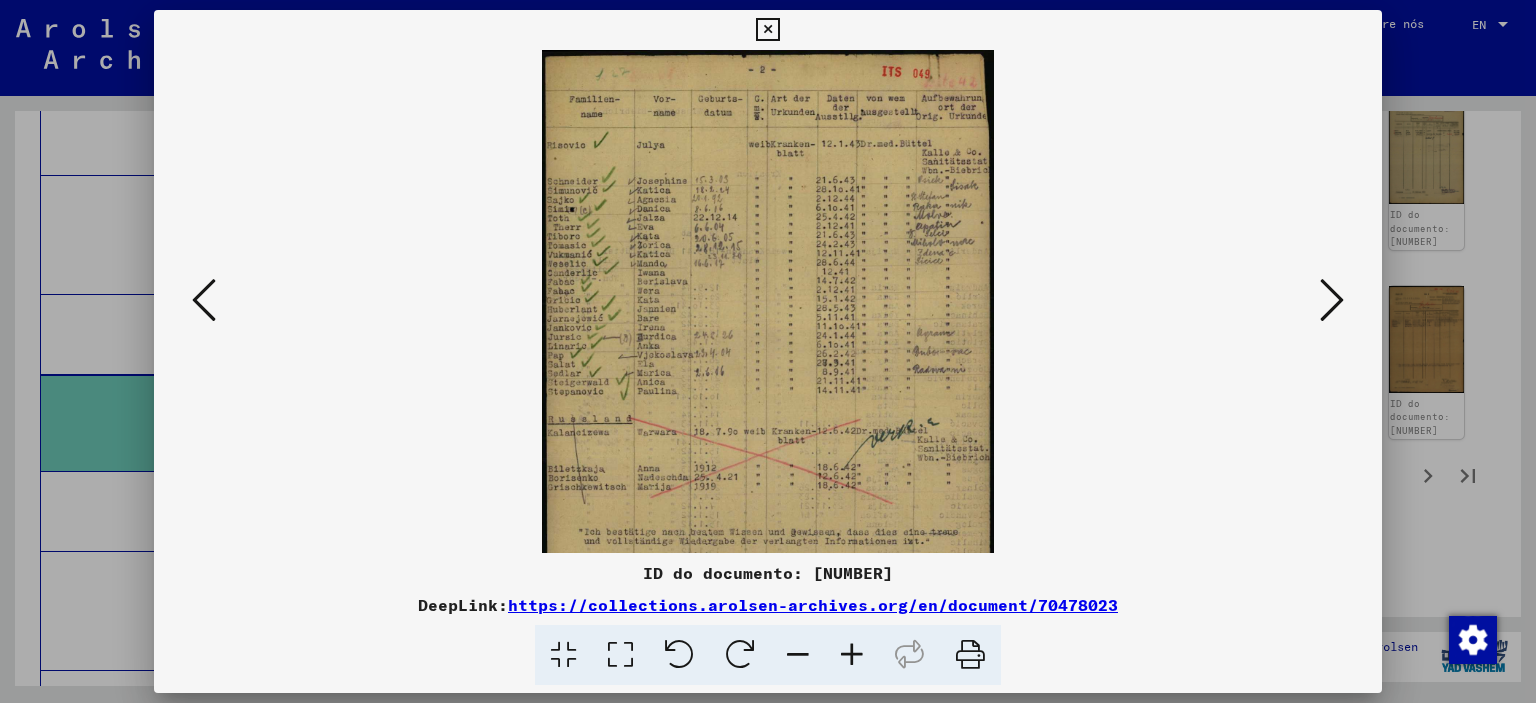 click at bounding box center [852, 655] 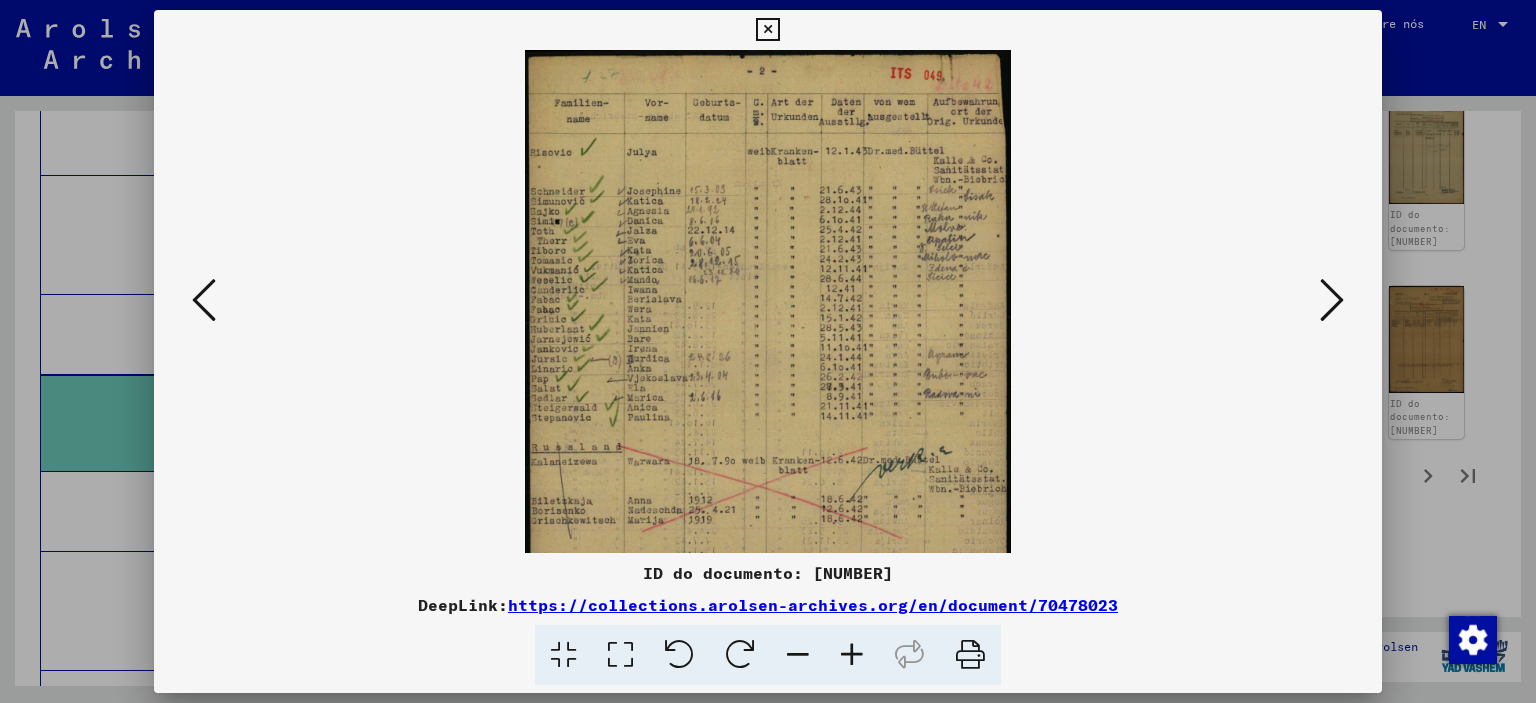 click at bounding box center (852, 655) 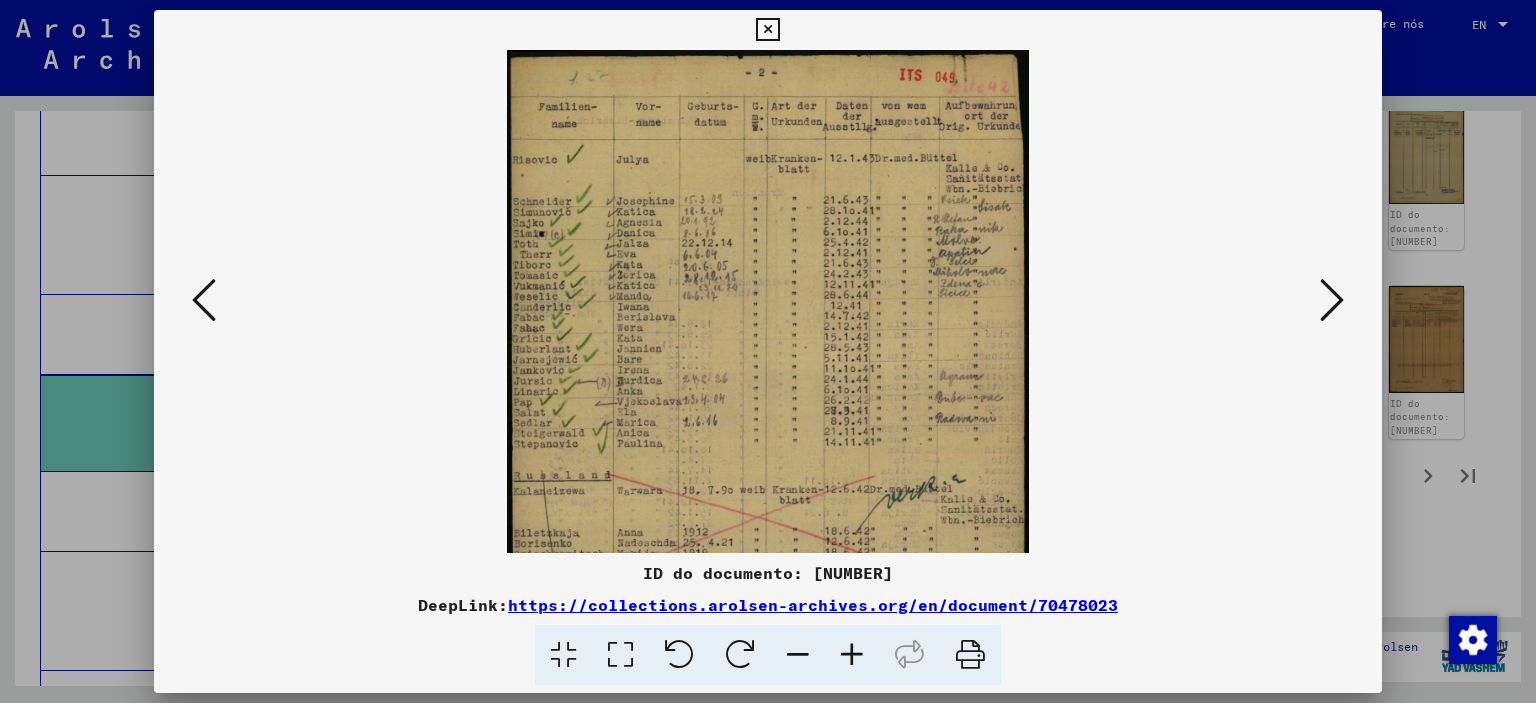 click at bounding box center (852, 655) 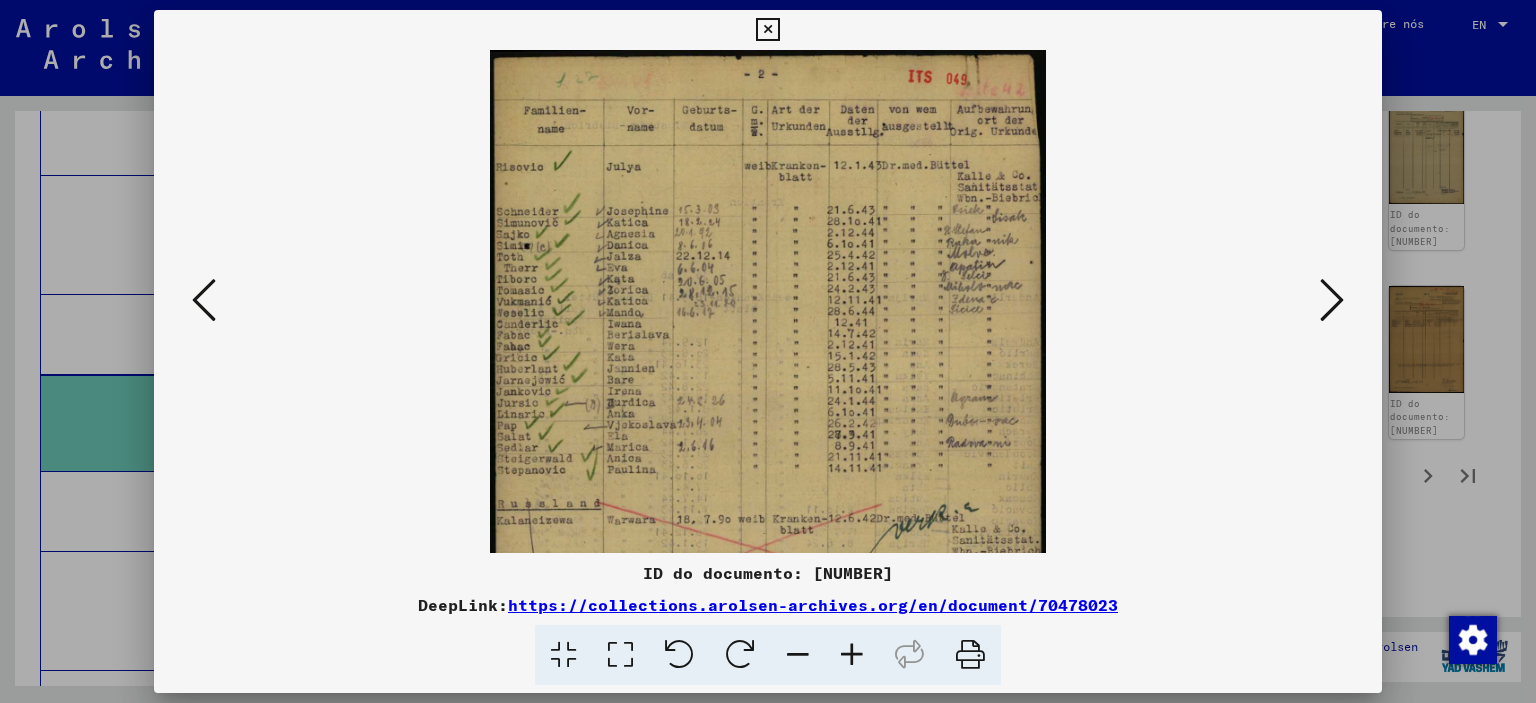 click at bounding box center [1332, 300] 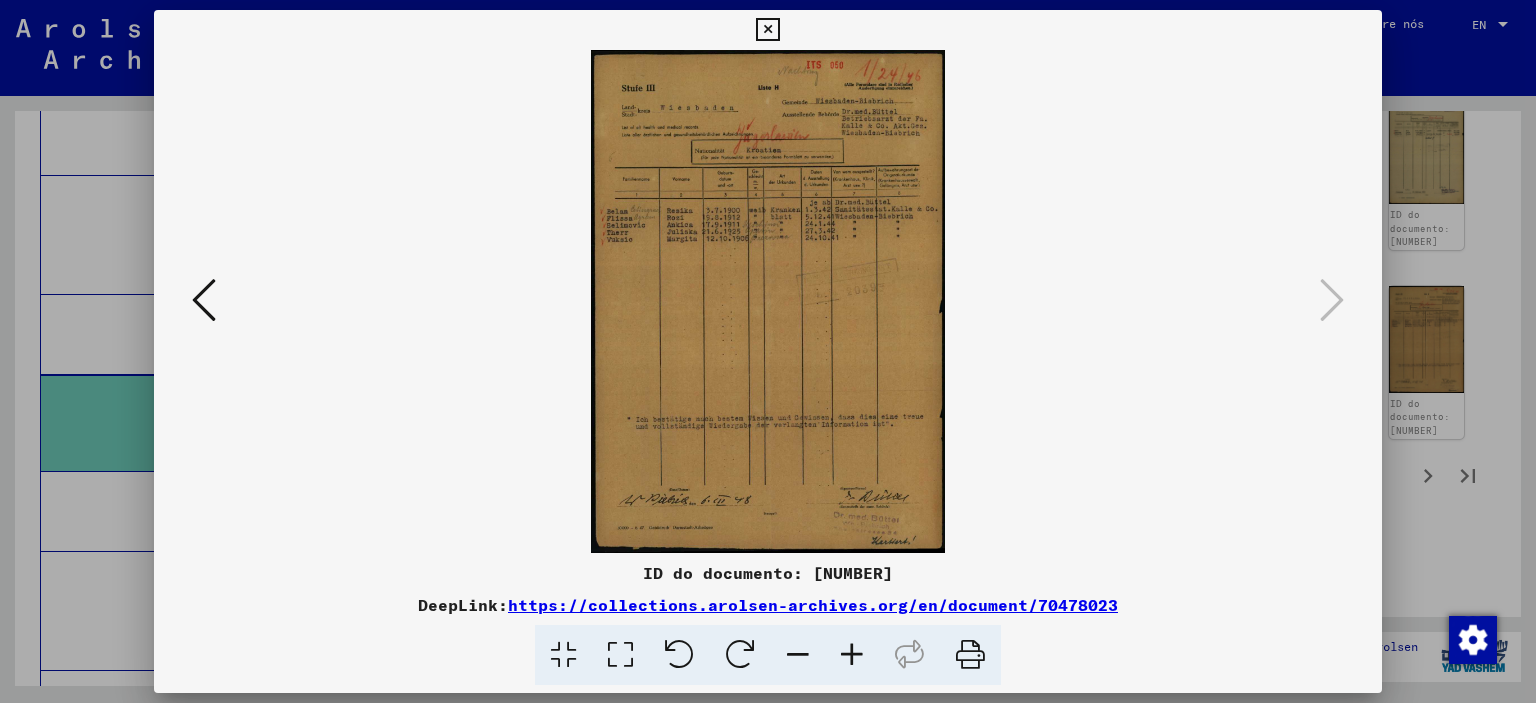 click at bounding box center [204, 301] 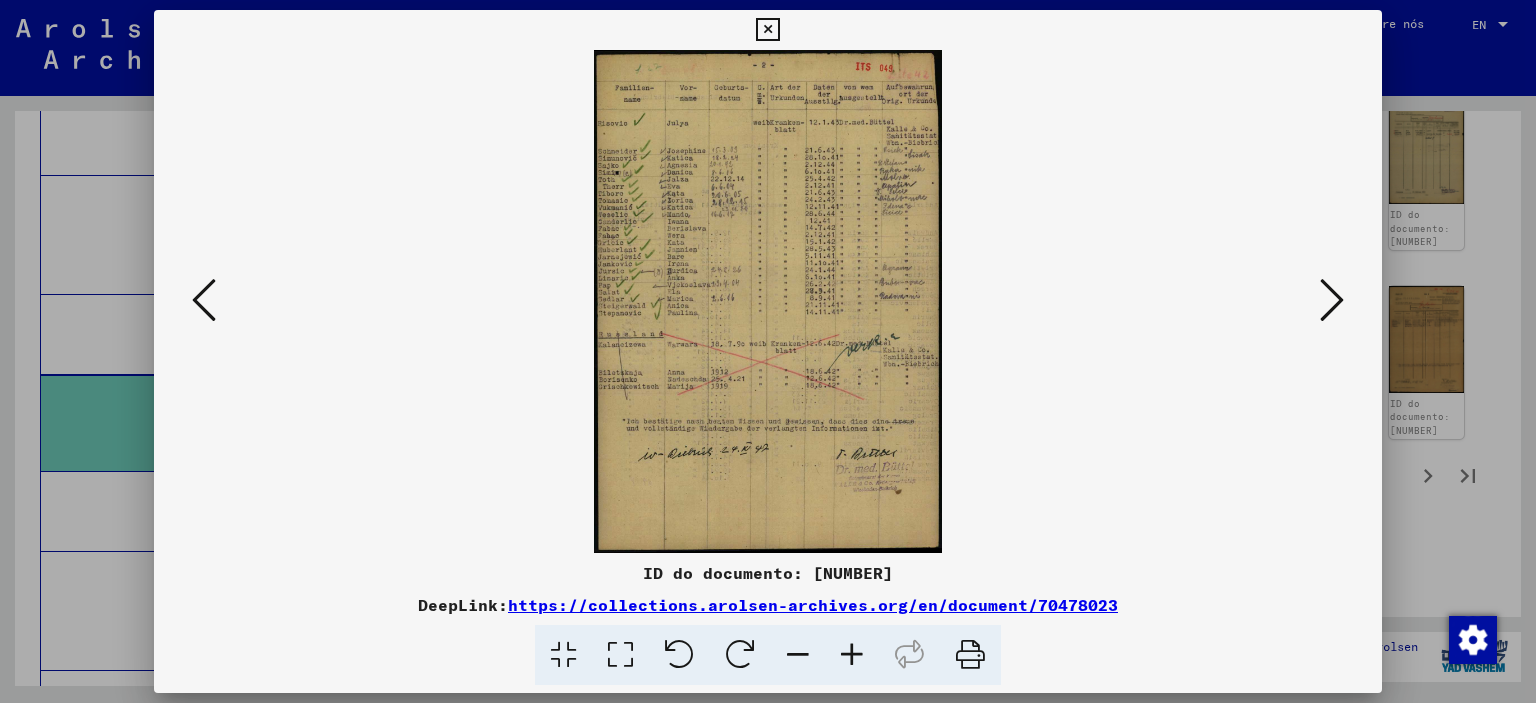 click at bounding box center (768, 301) 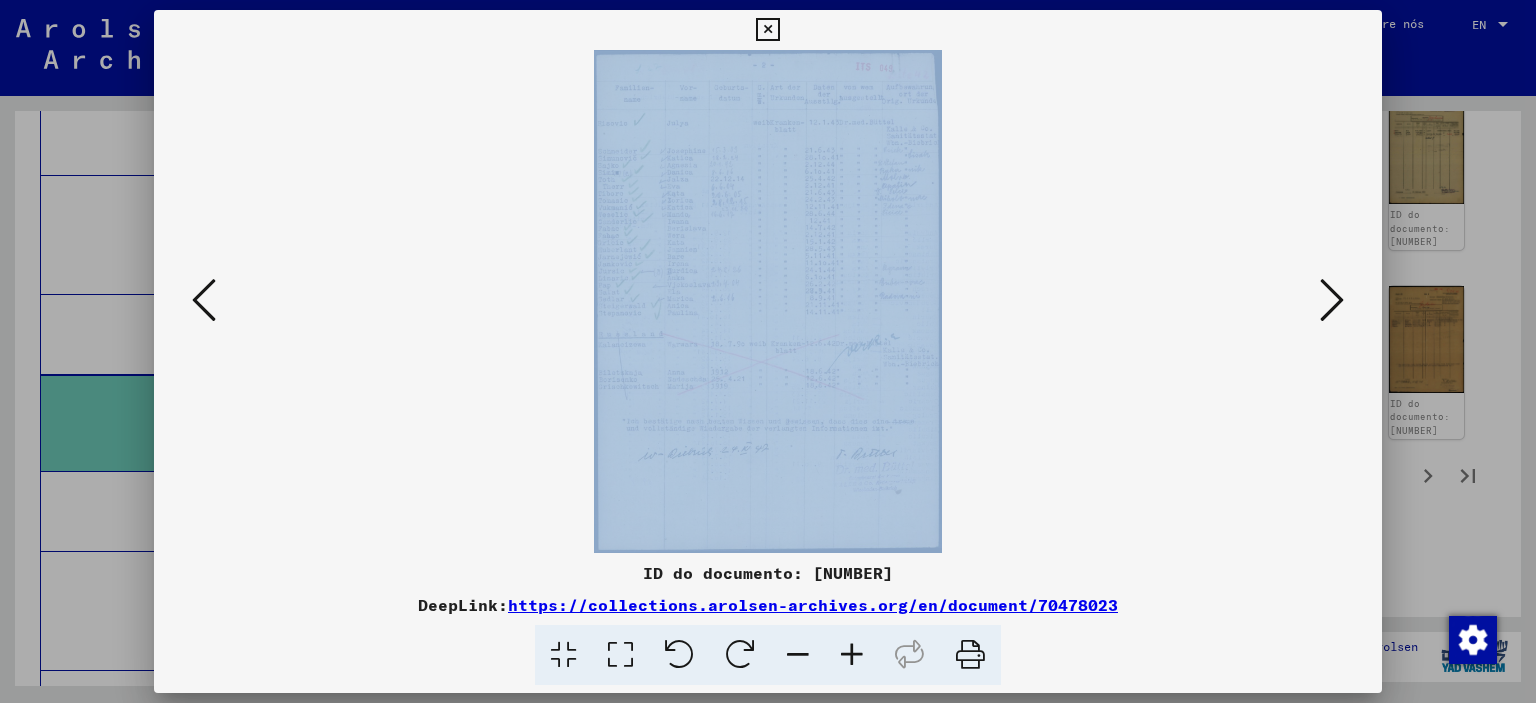 click at bounding box center (768, 301) 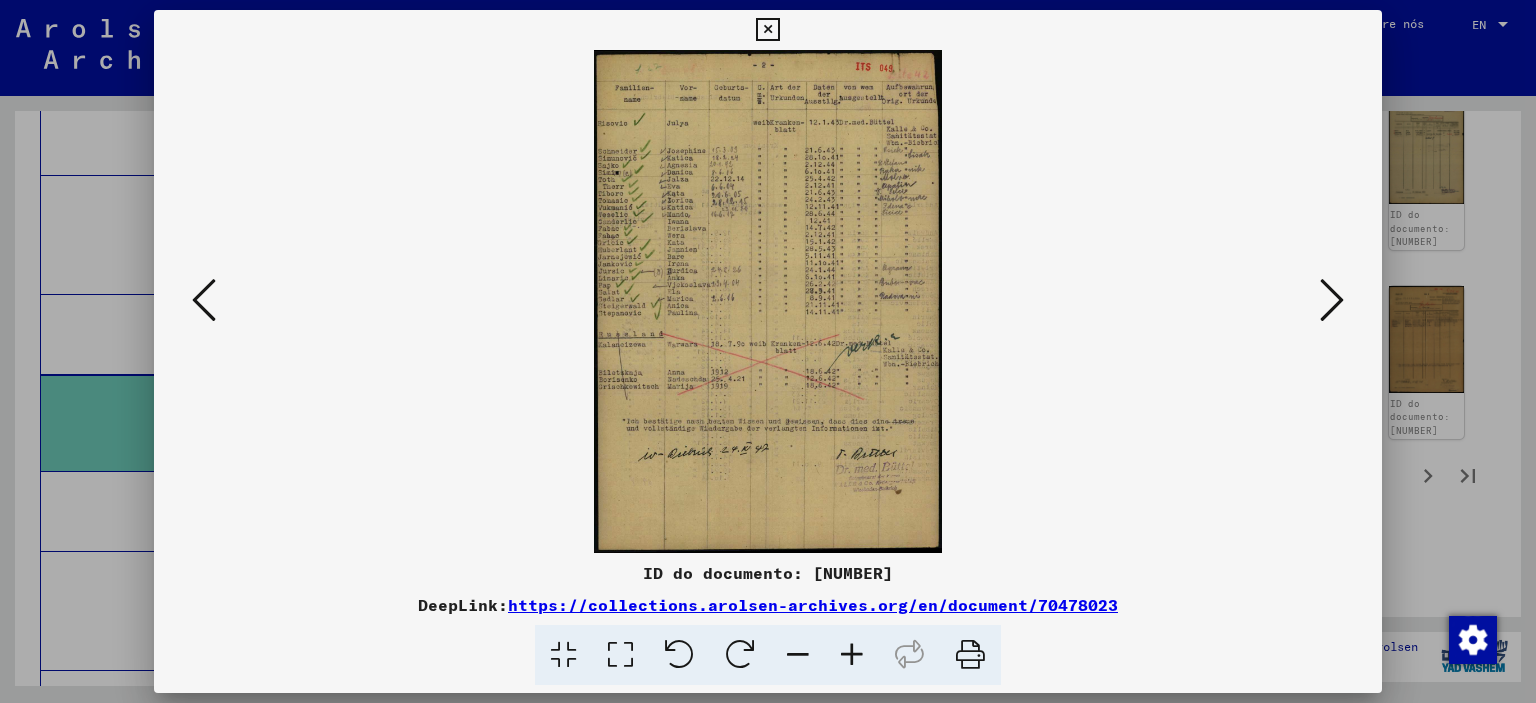 click at bounding box center [767, 30] 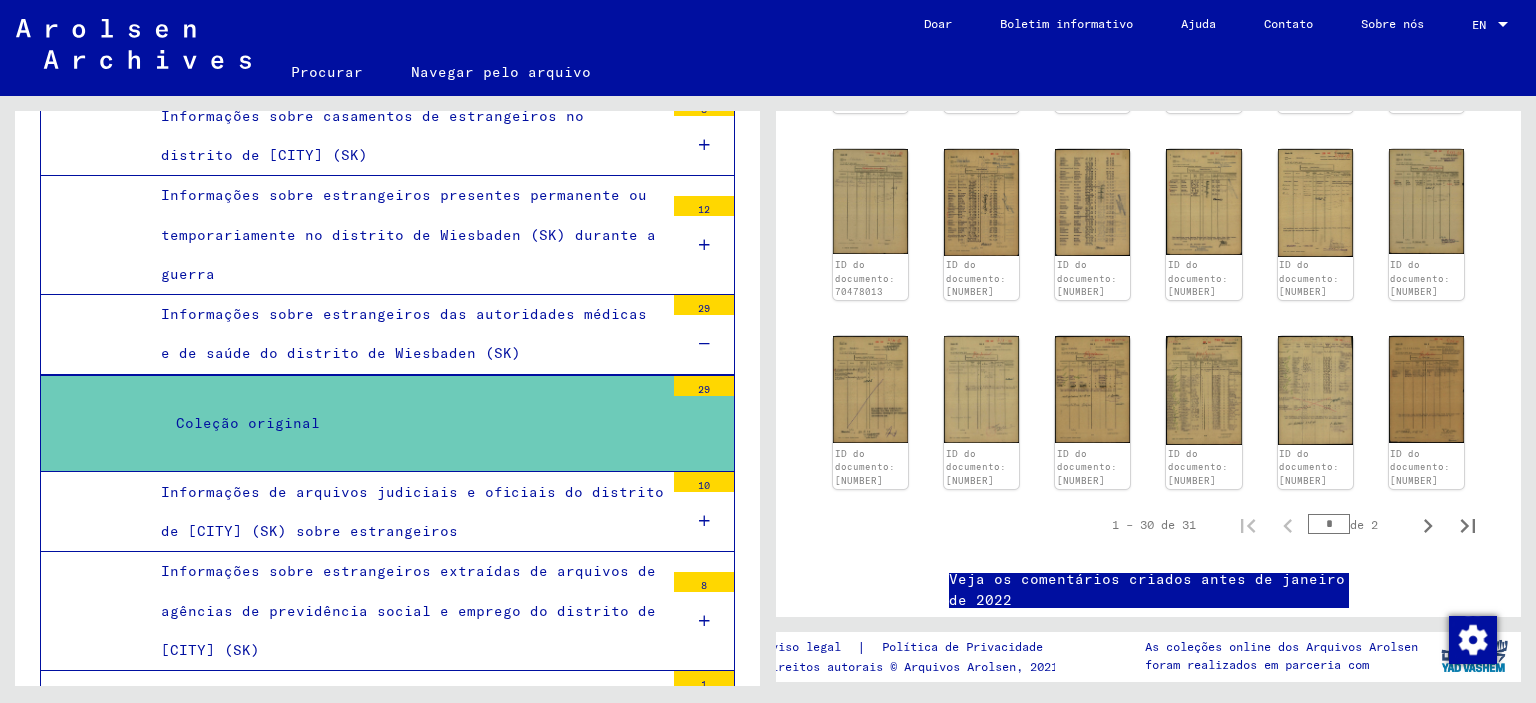 scroll, scrollTop: 1100, scrollLeft: 0, axis: vertical 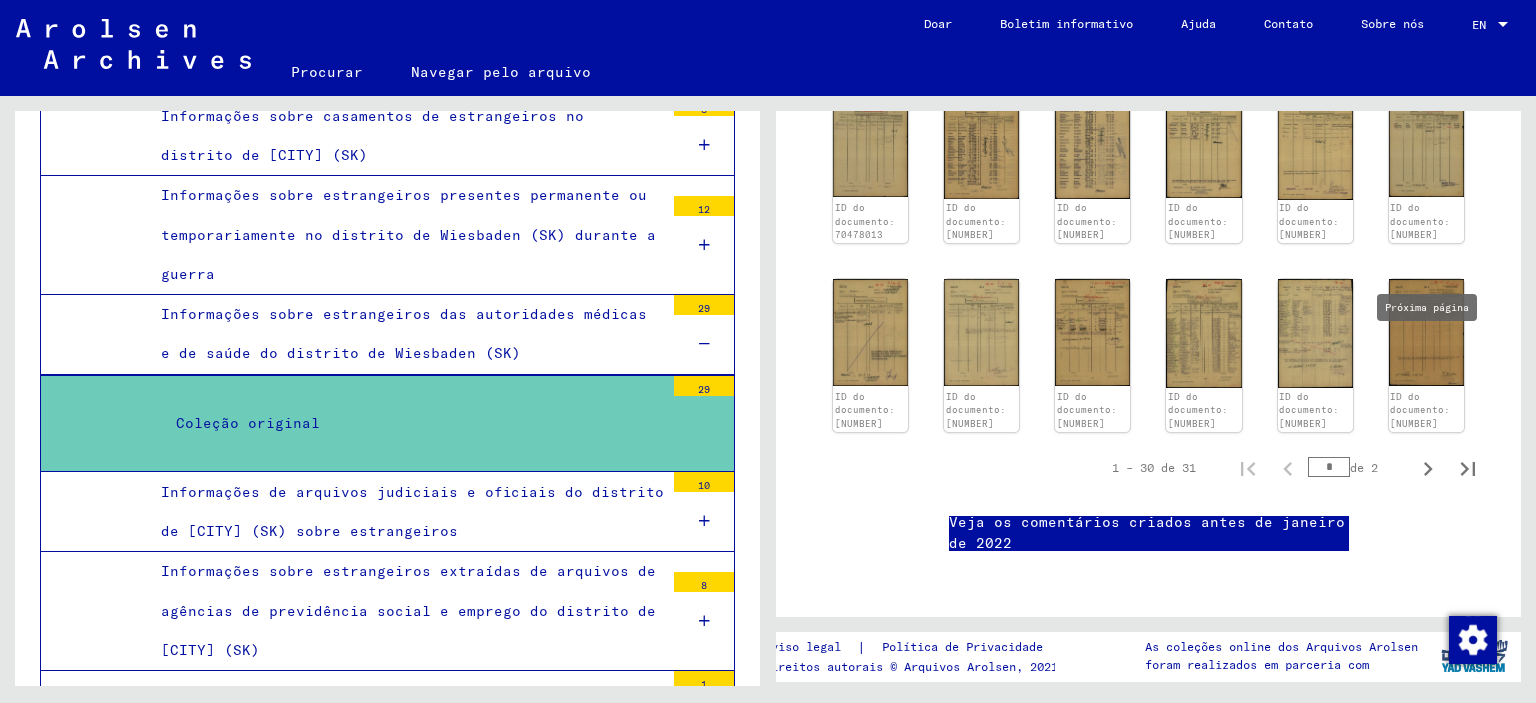 click 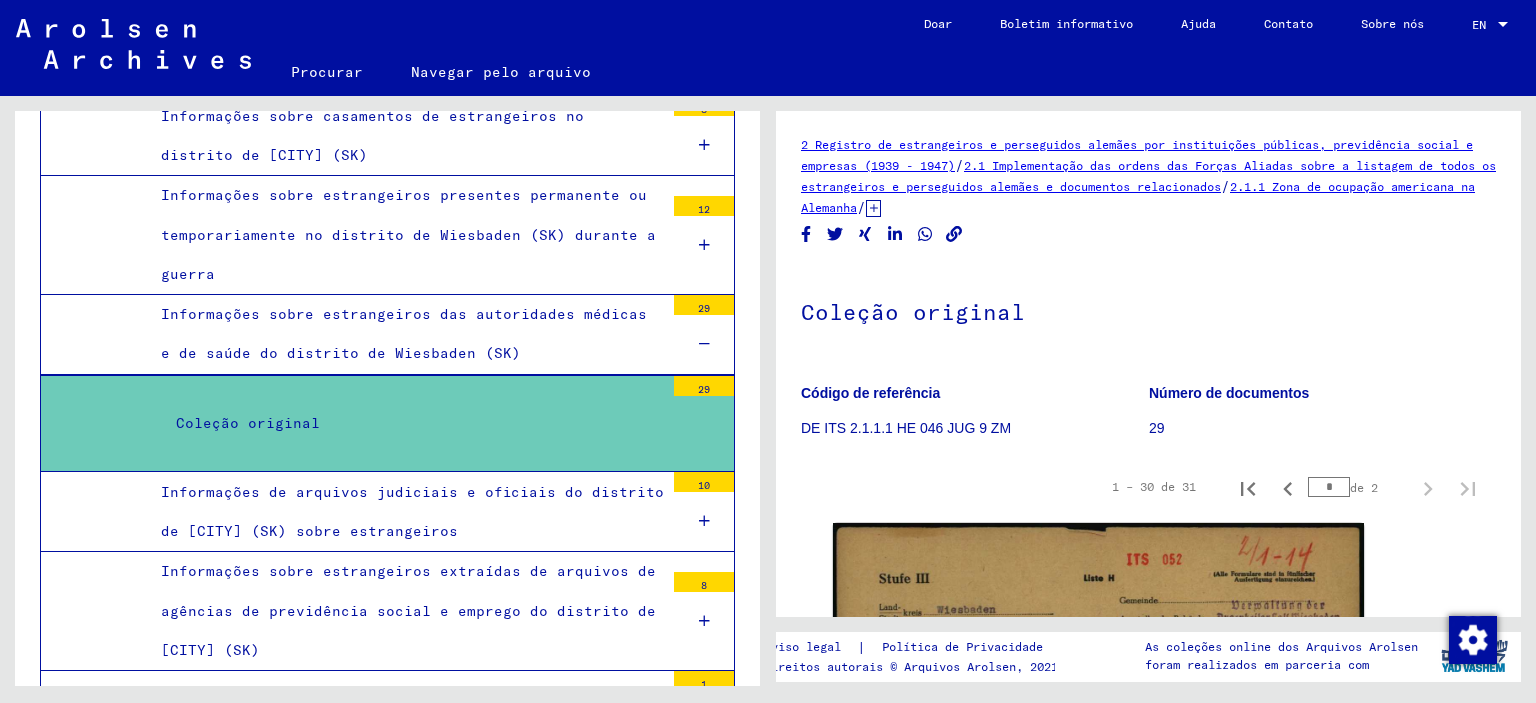 scroll, scrollTop: 0, scrollLeft: 0, axis: both 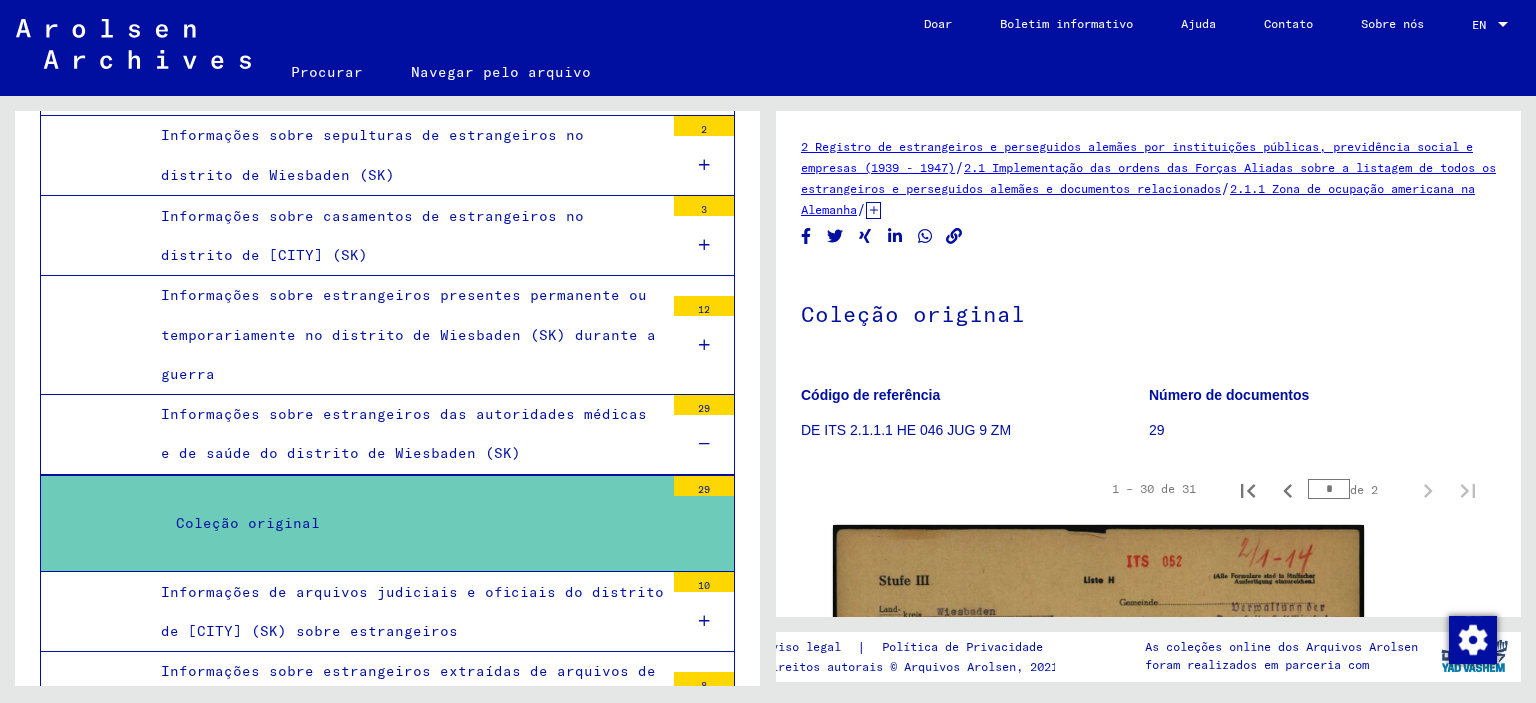 click on "Procurar" 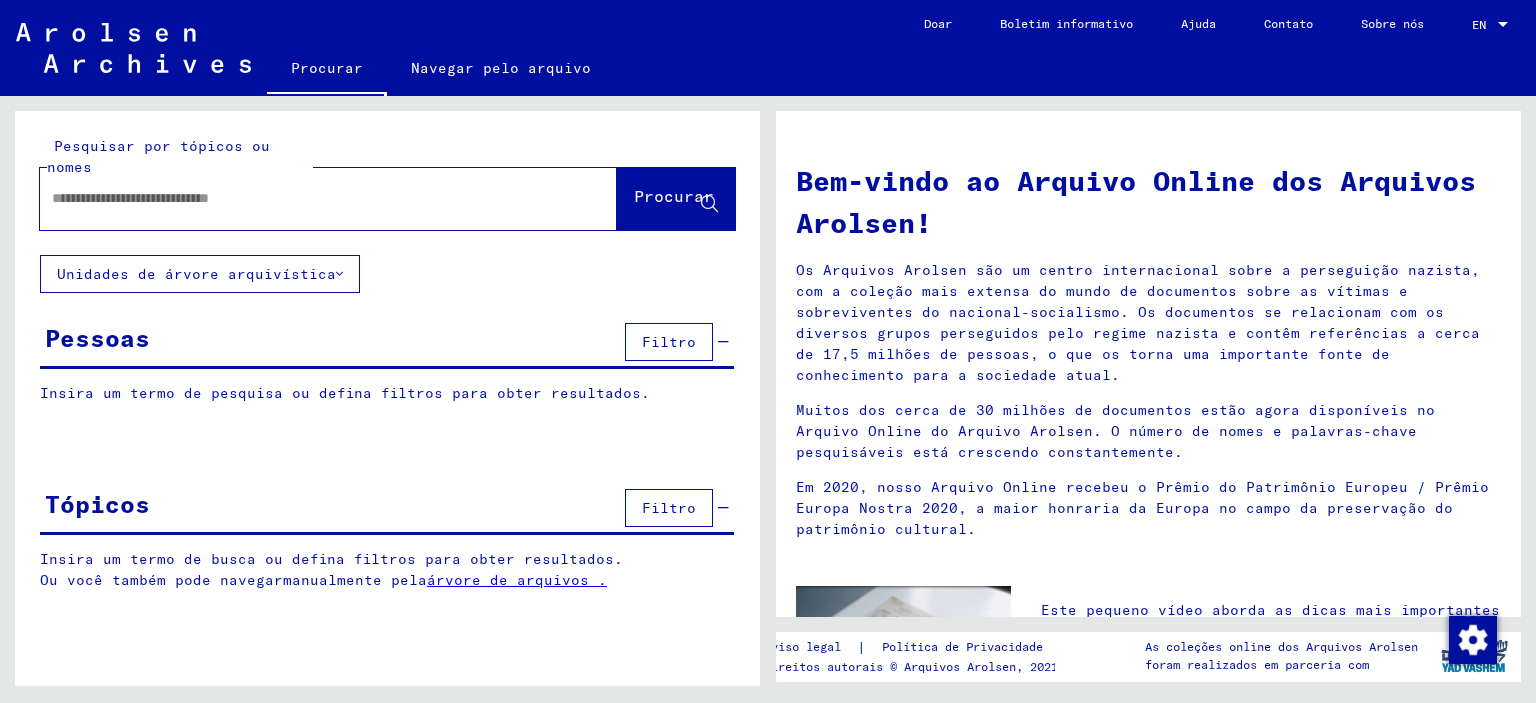 click at bounding box center (304, 198) 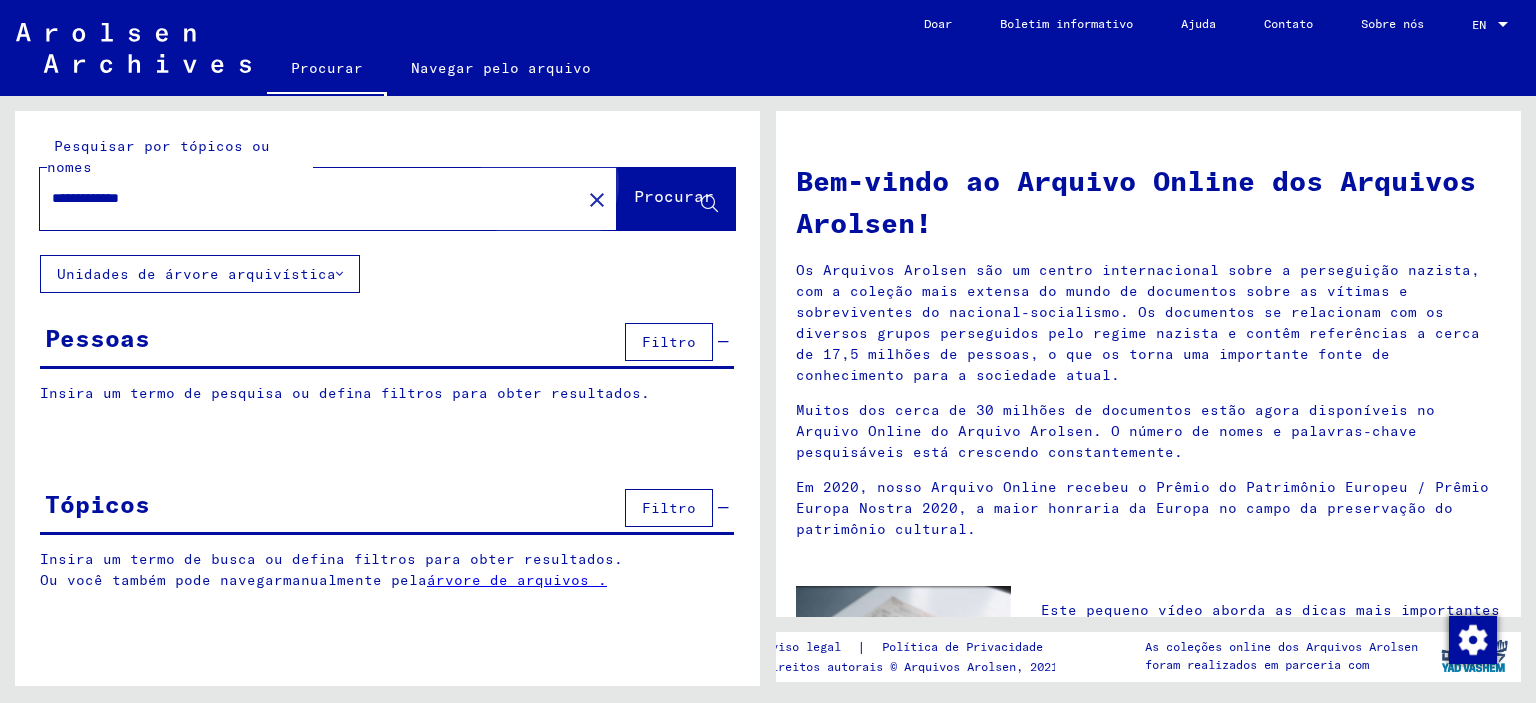 click on "Procurar" 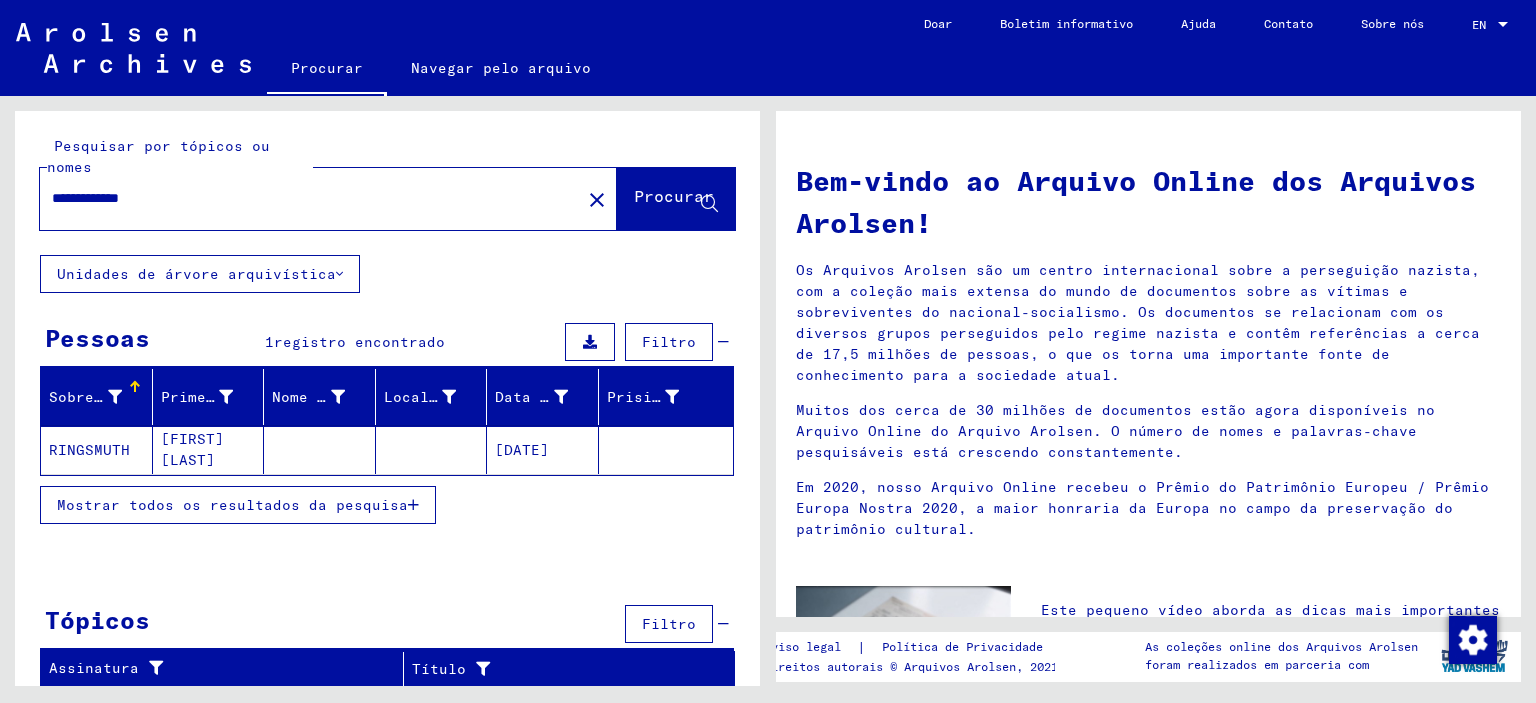 click on "RINGSMUTH" 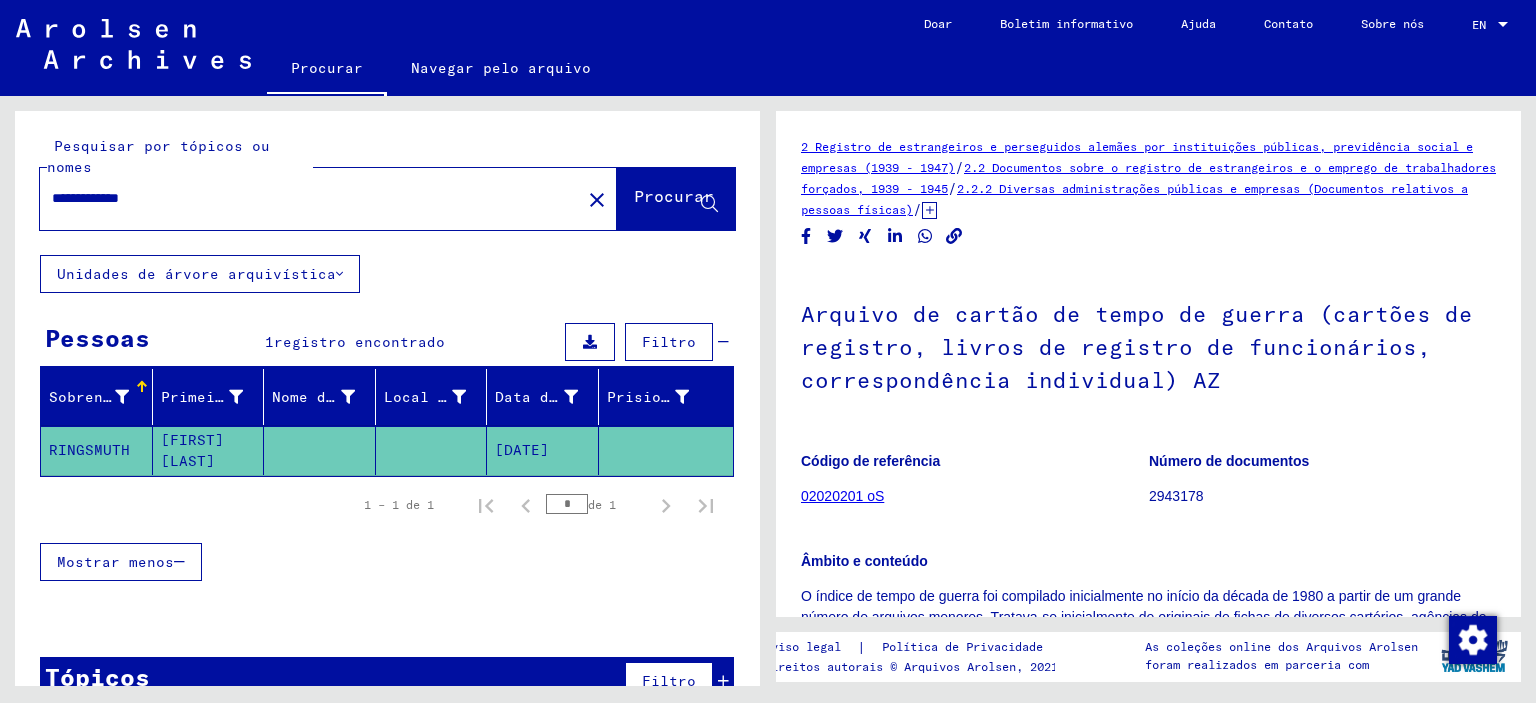 scroll, scrollTop: 0, scrollLeft: 0, axis: both 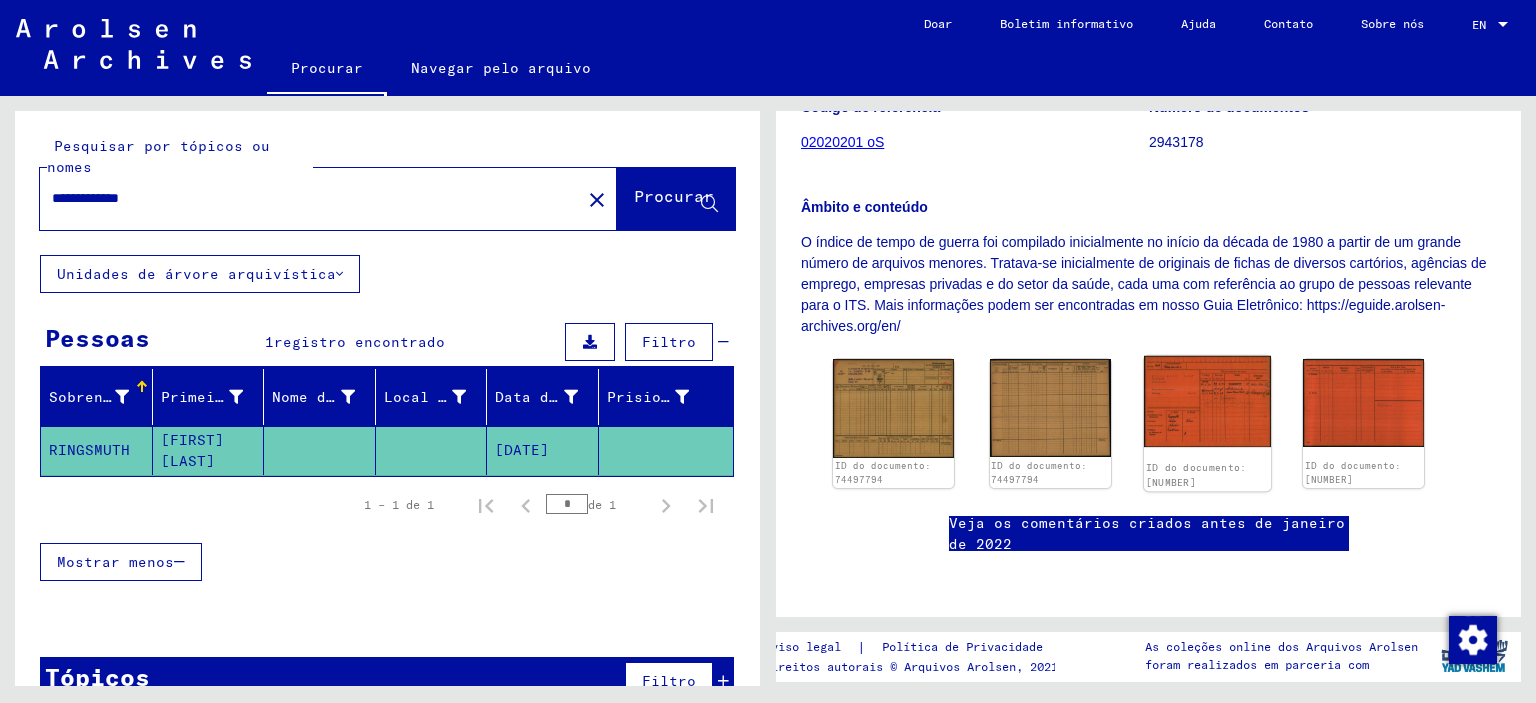 click 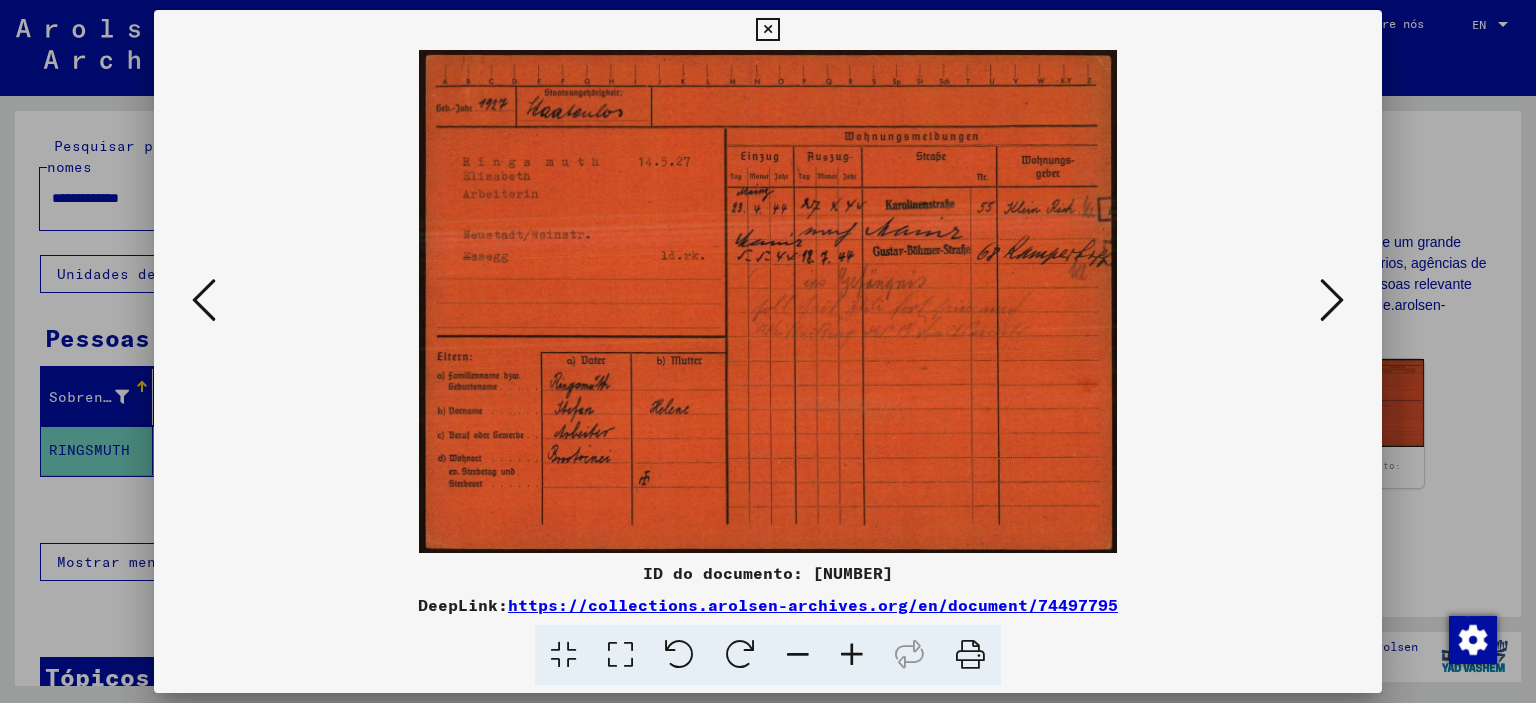click at bounding box center (852, 655) 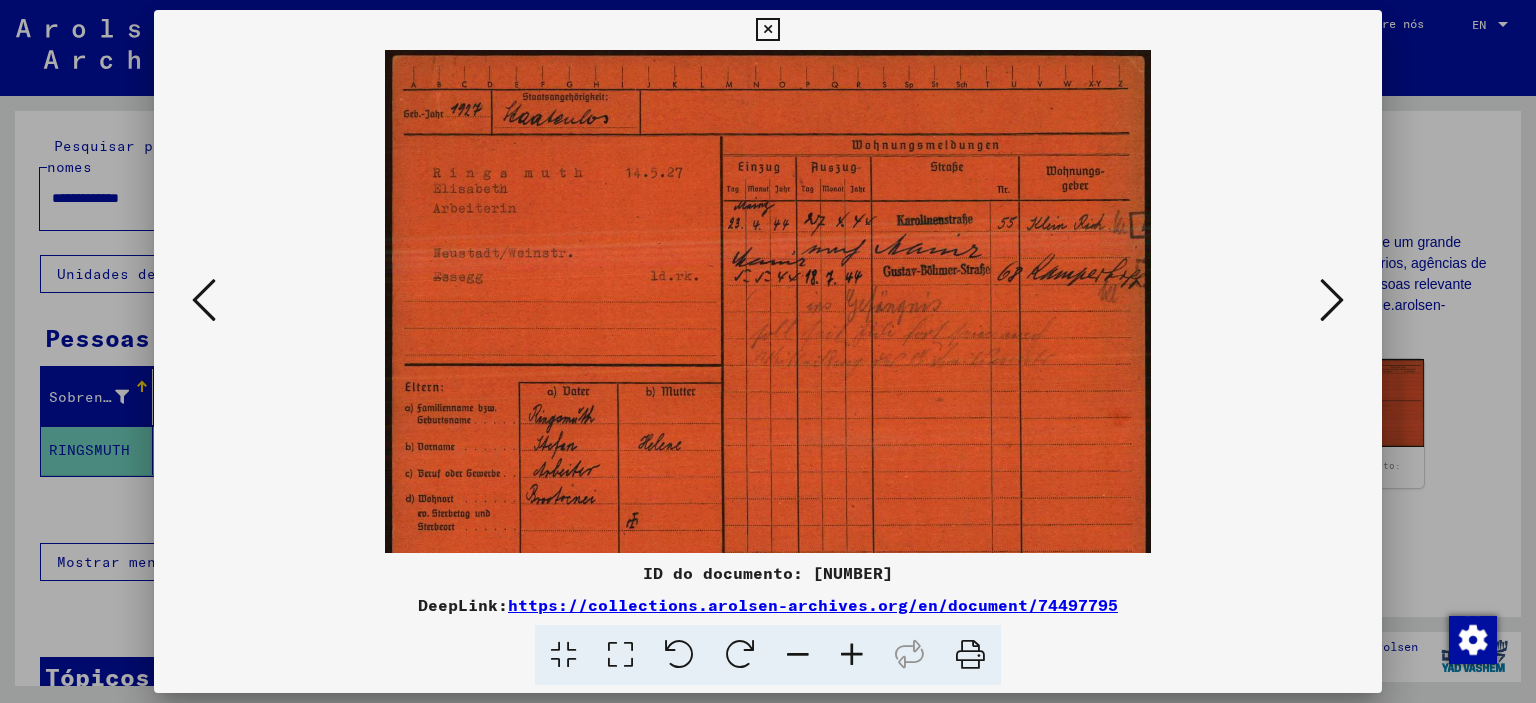 click at bounding box center (852, 655) 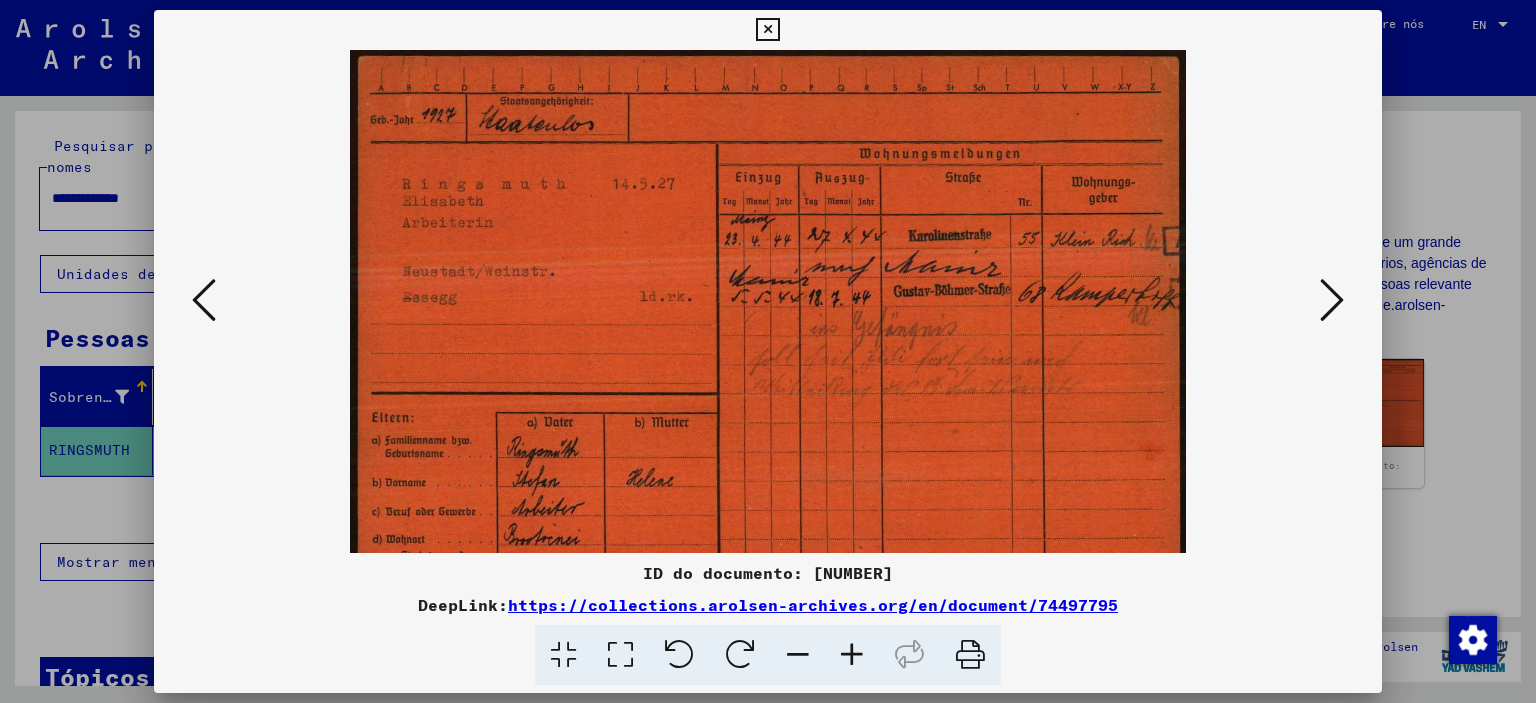 click at bounding box center (852, 655) 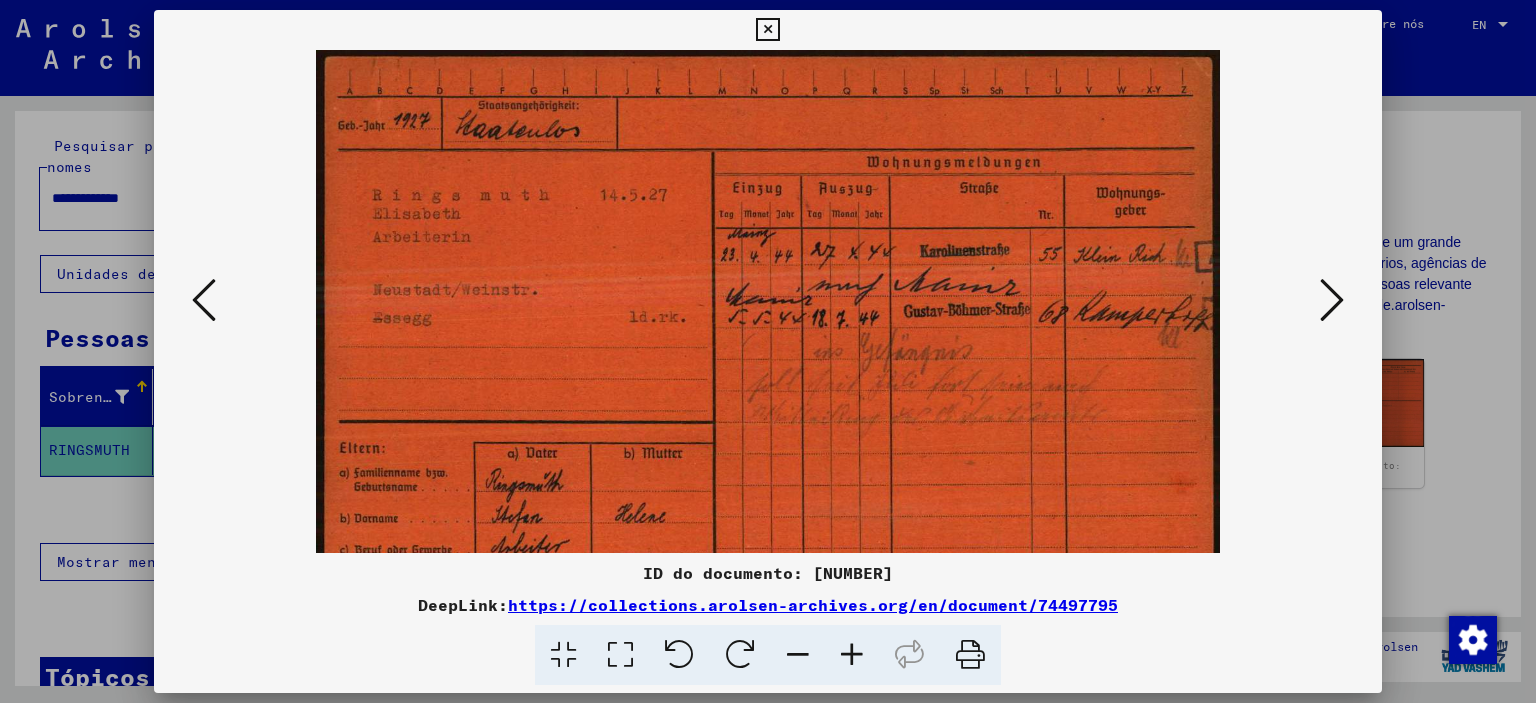 scroll, scrollTop: 123, scrollLeft: 0, axis: vertical 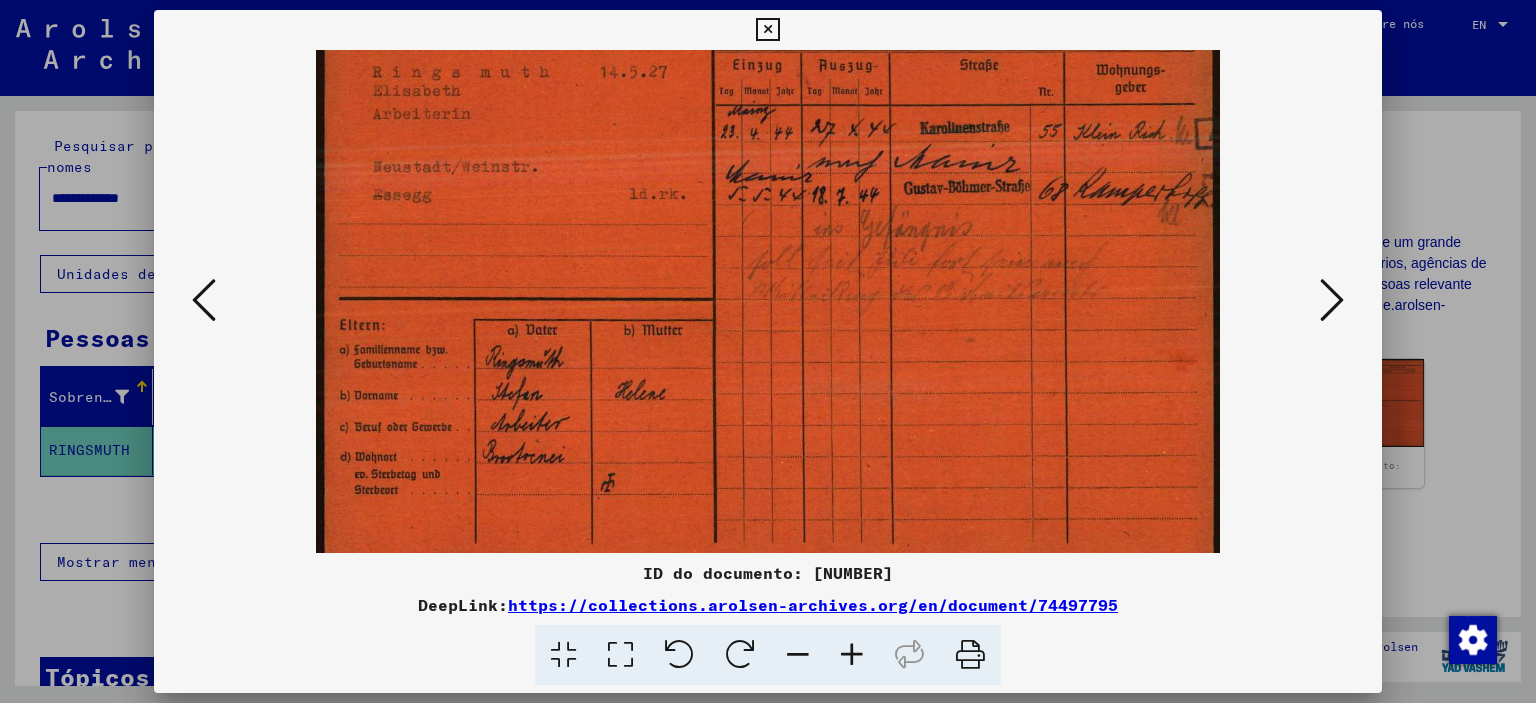drag, startPoint x: 625, startPoint y: 491, endPoint x: 637, endPoint y: 369, distance: 122.588745 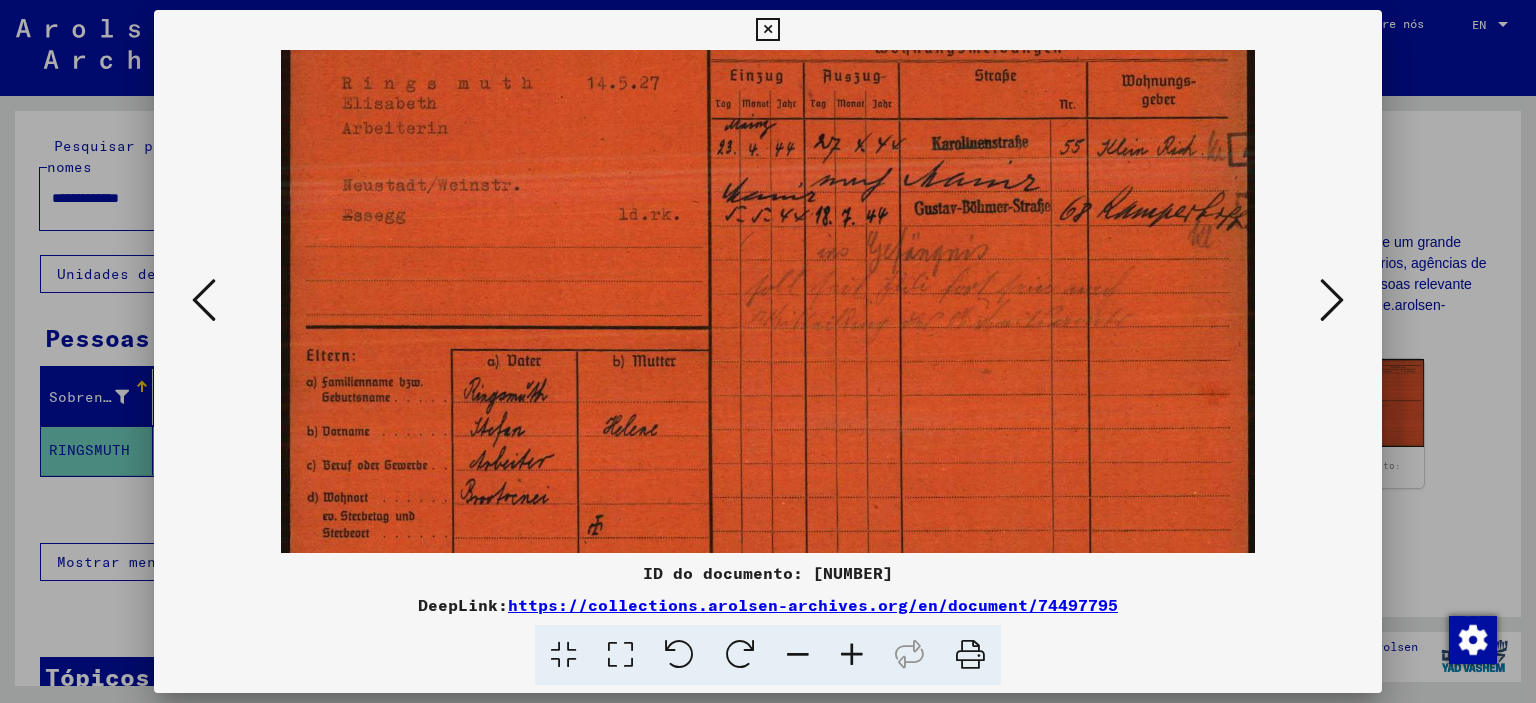 click at bounding box center [767, 30] 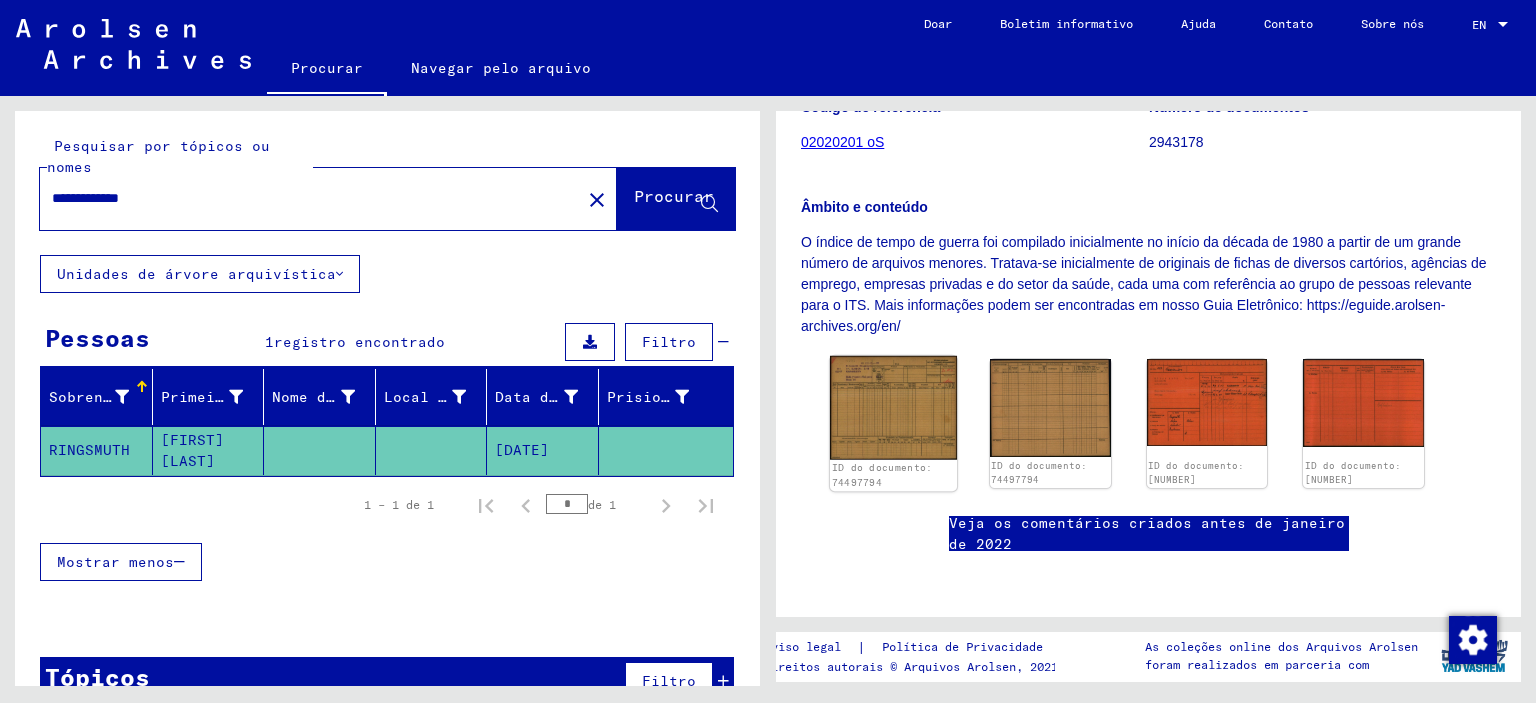 click 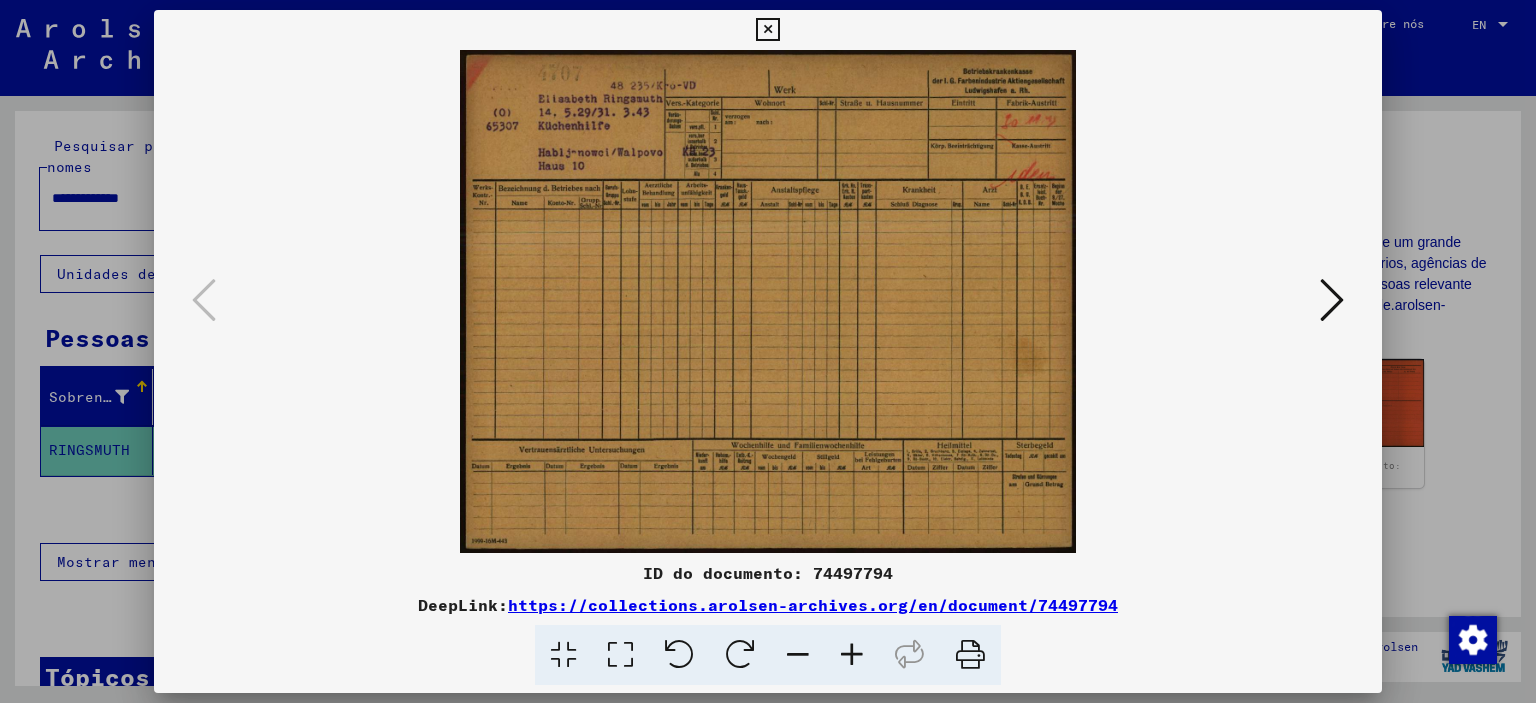 click at bounding box center [768, 301] 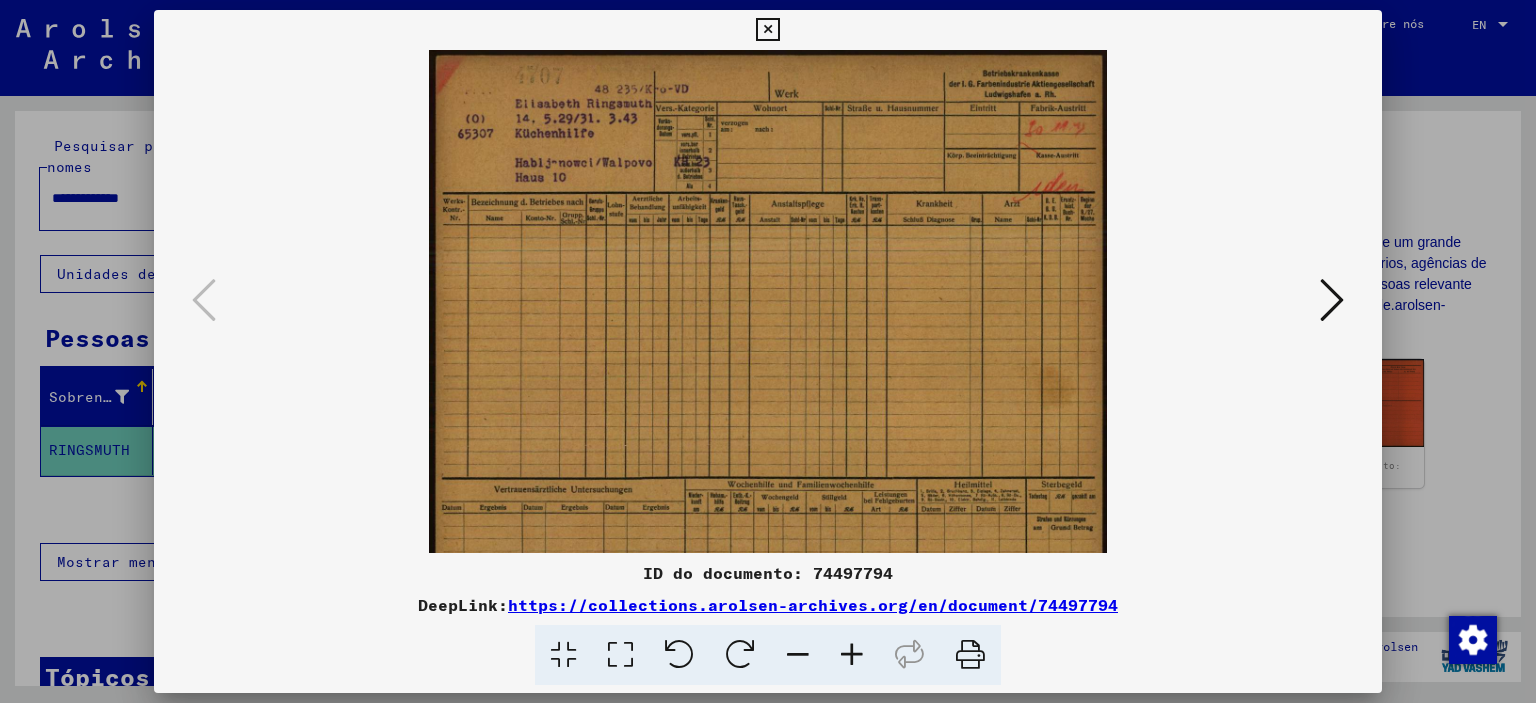 click at bounding box center (852, 655) 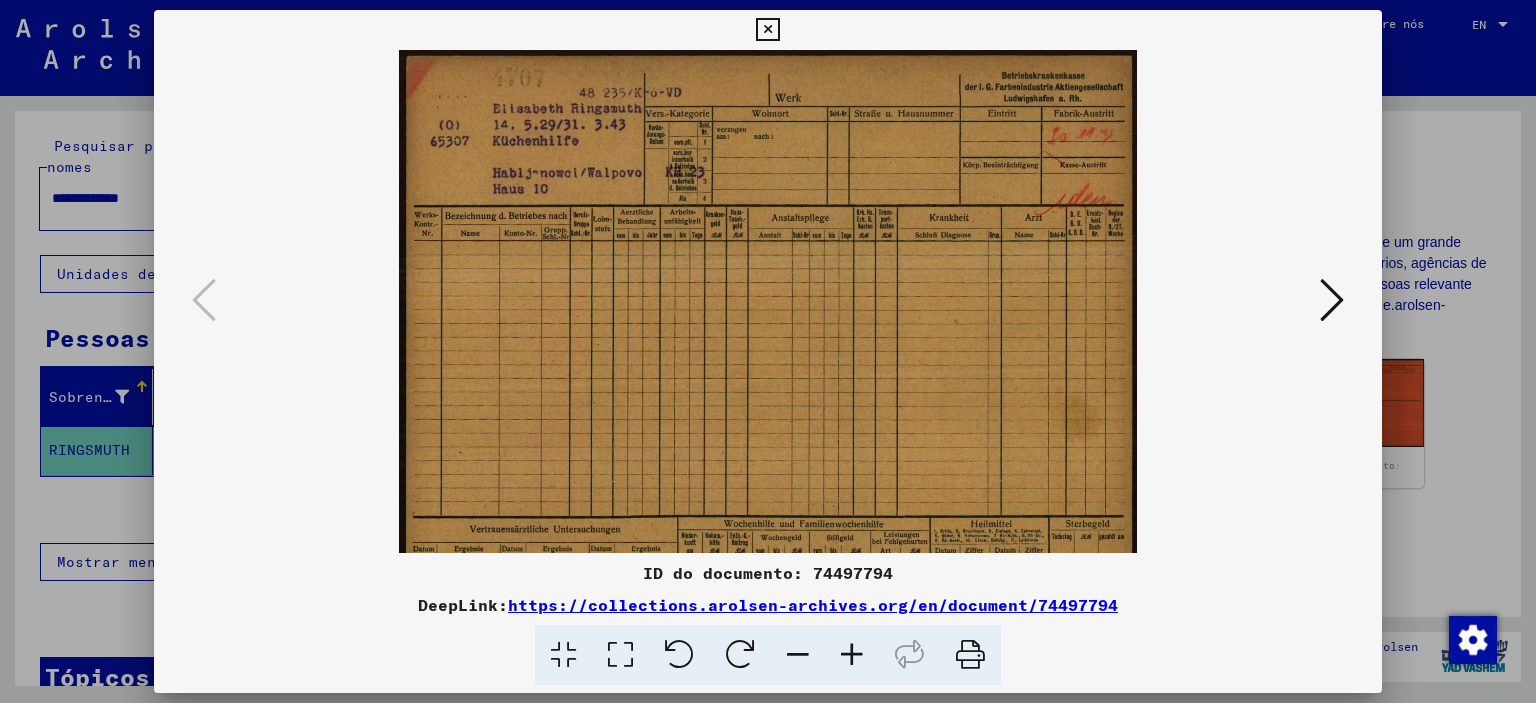 click at bounding box center (852, 655) 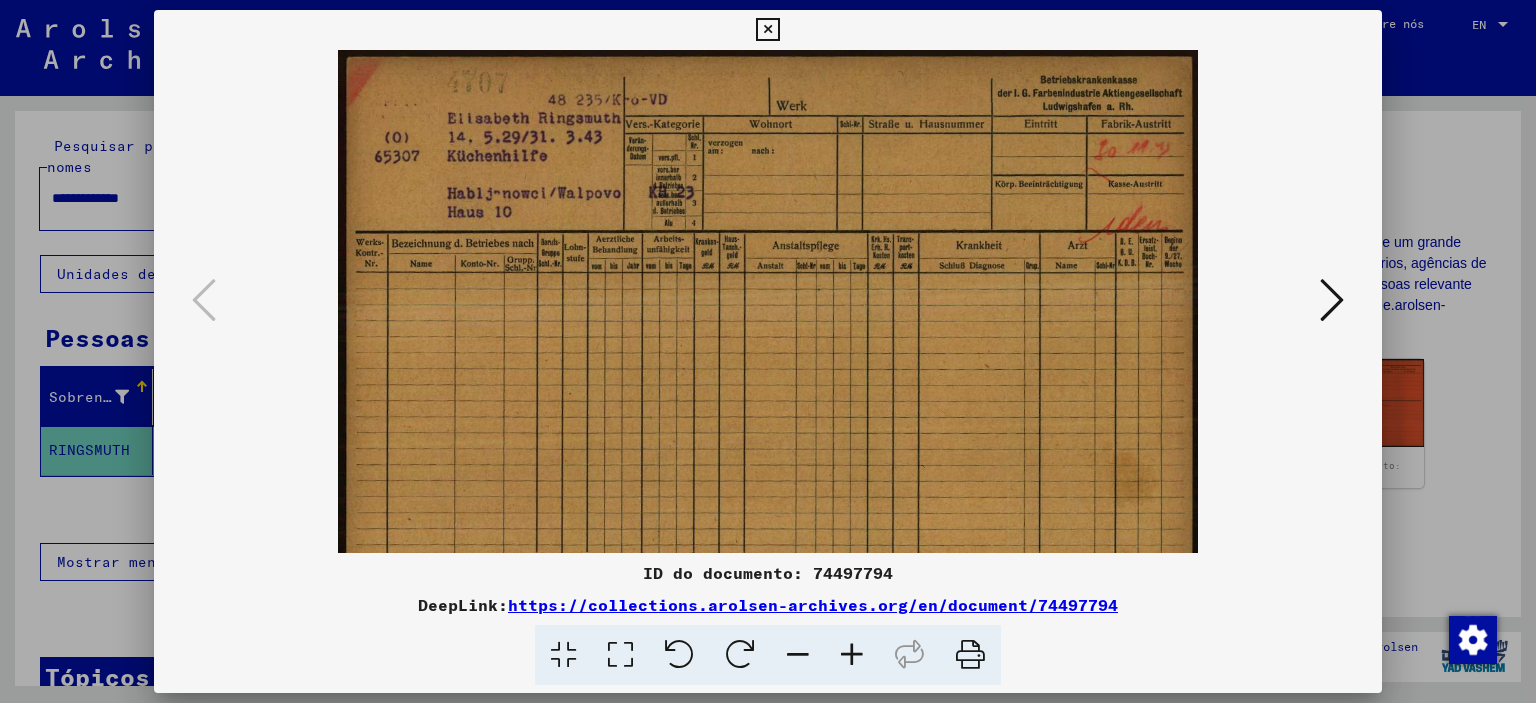 click at bounding box center [852, 655] 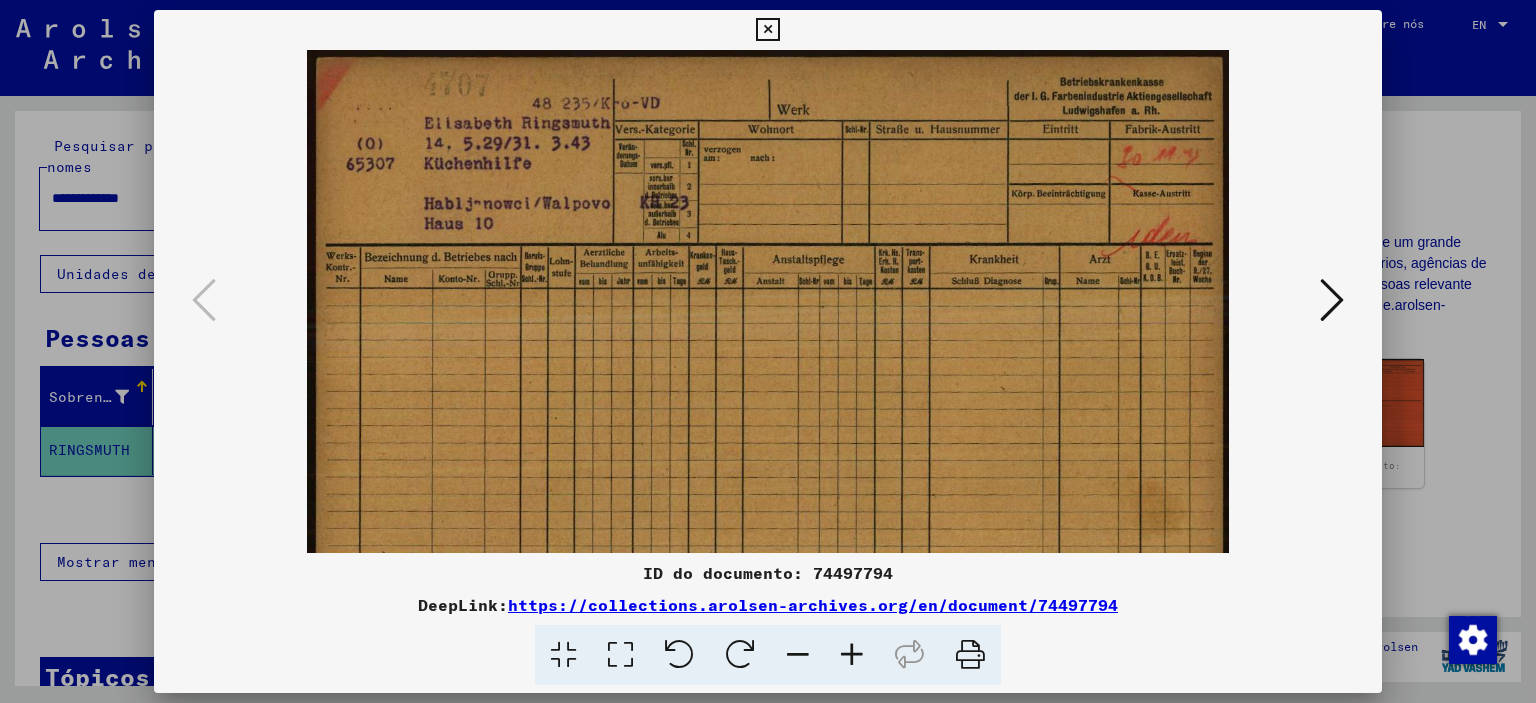 click at bounding box center [852, 655] 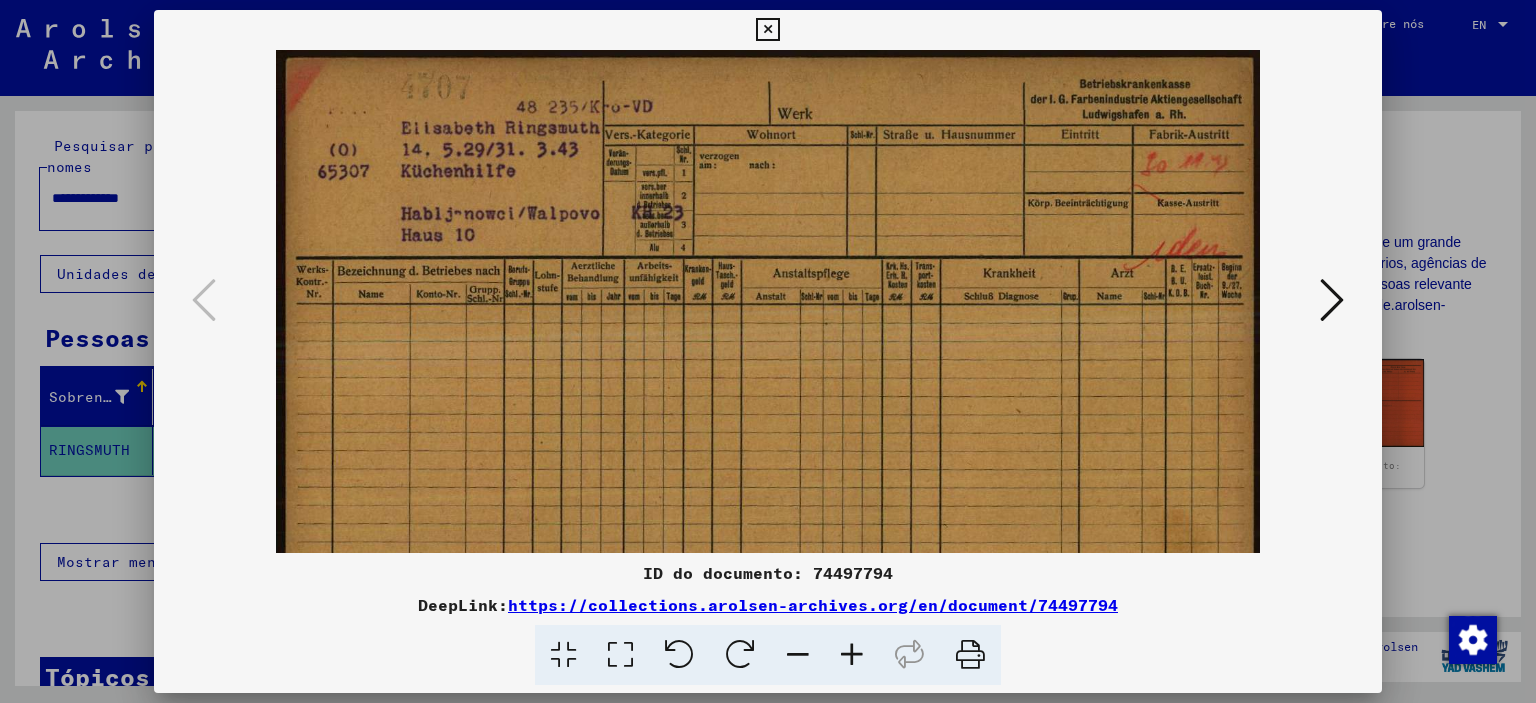 click at bounding box center [852, 655] 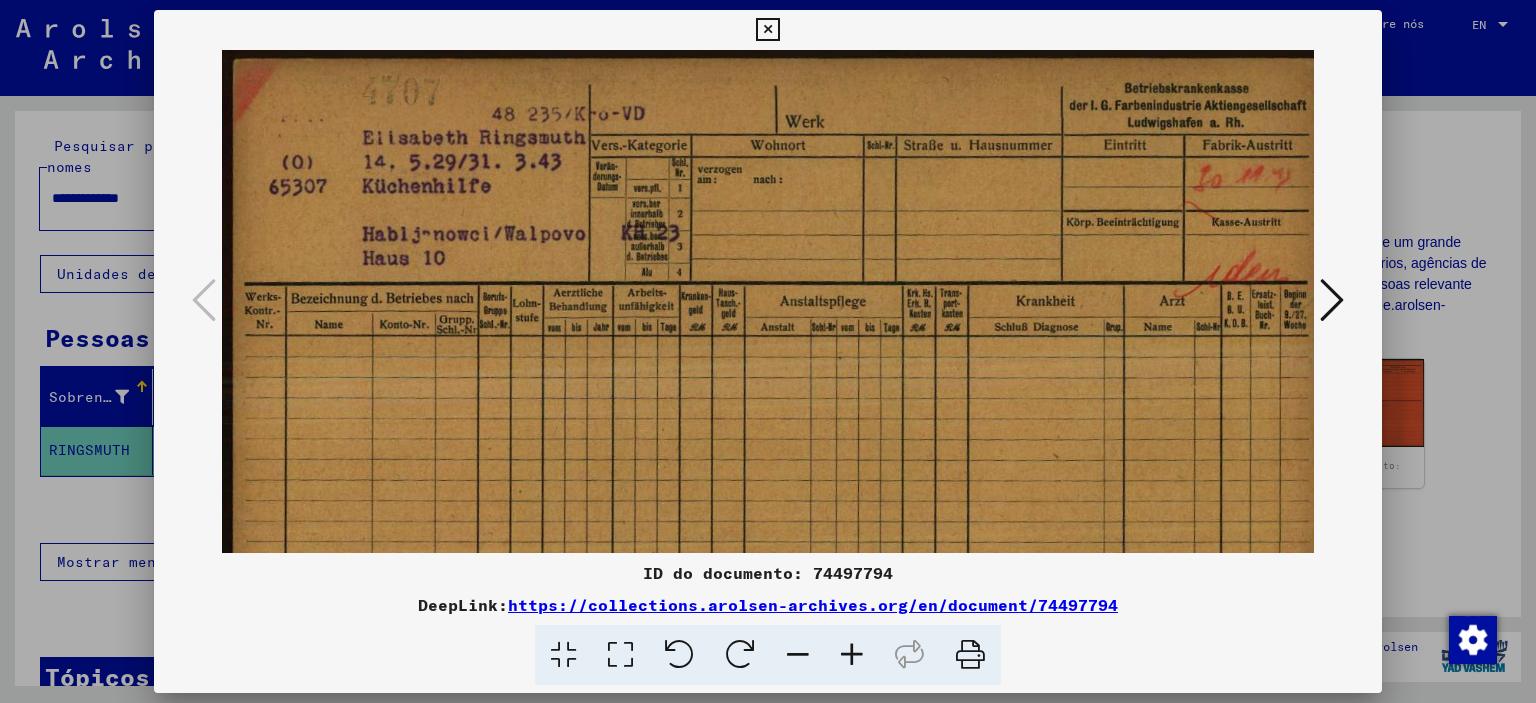 drag, startPoint x: 772, startPoint y: 31, endPoint x: 783, endPoint y: 37, distance: 12.529964 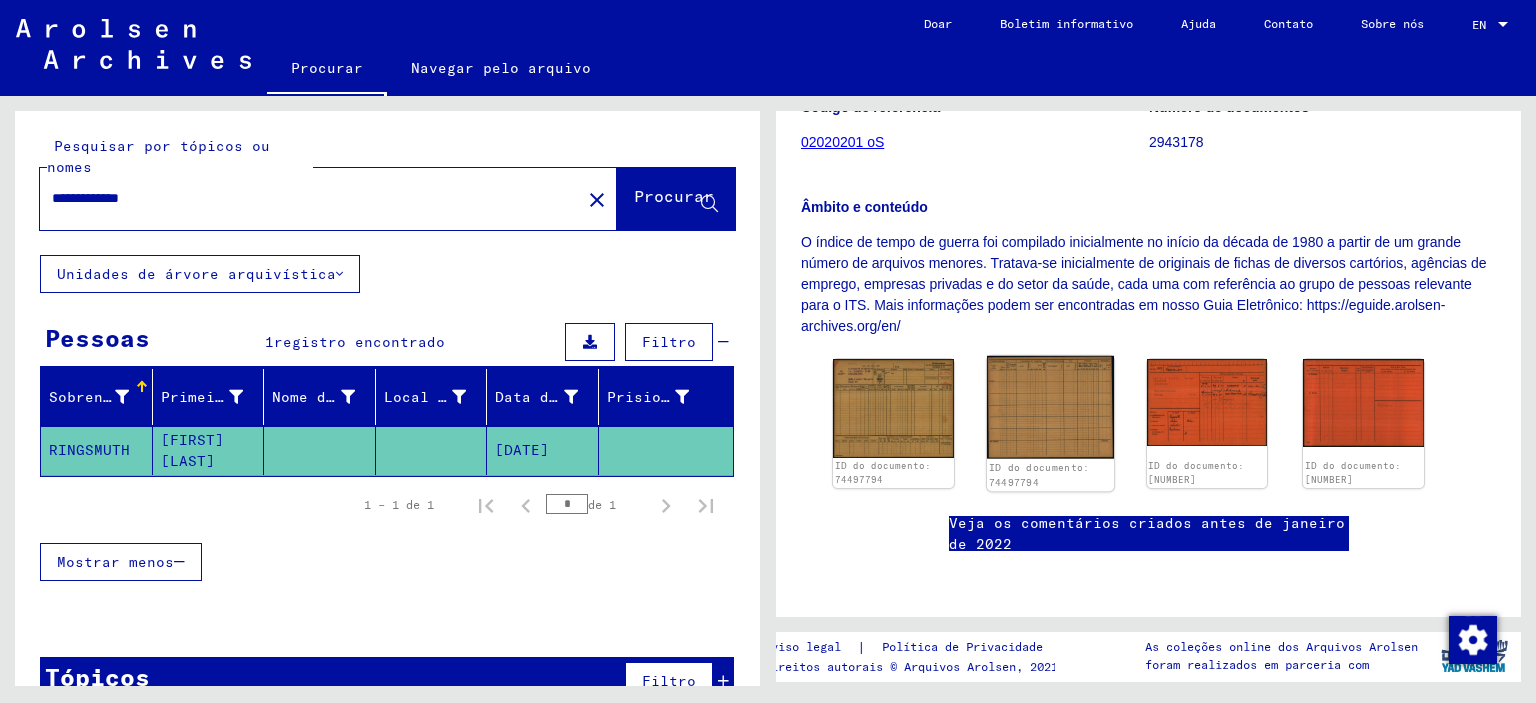 click 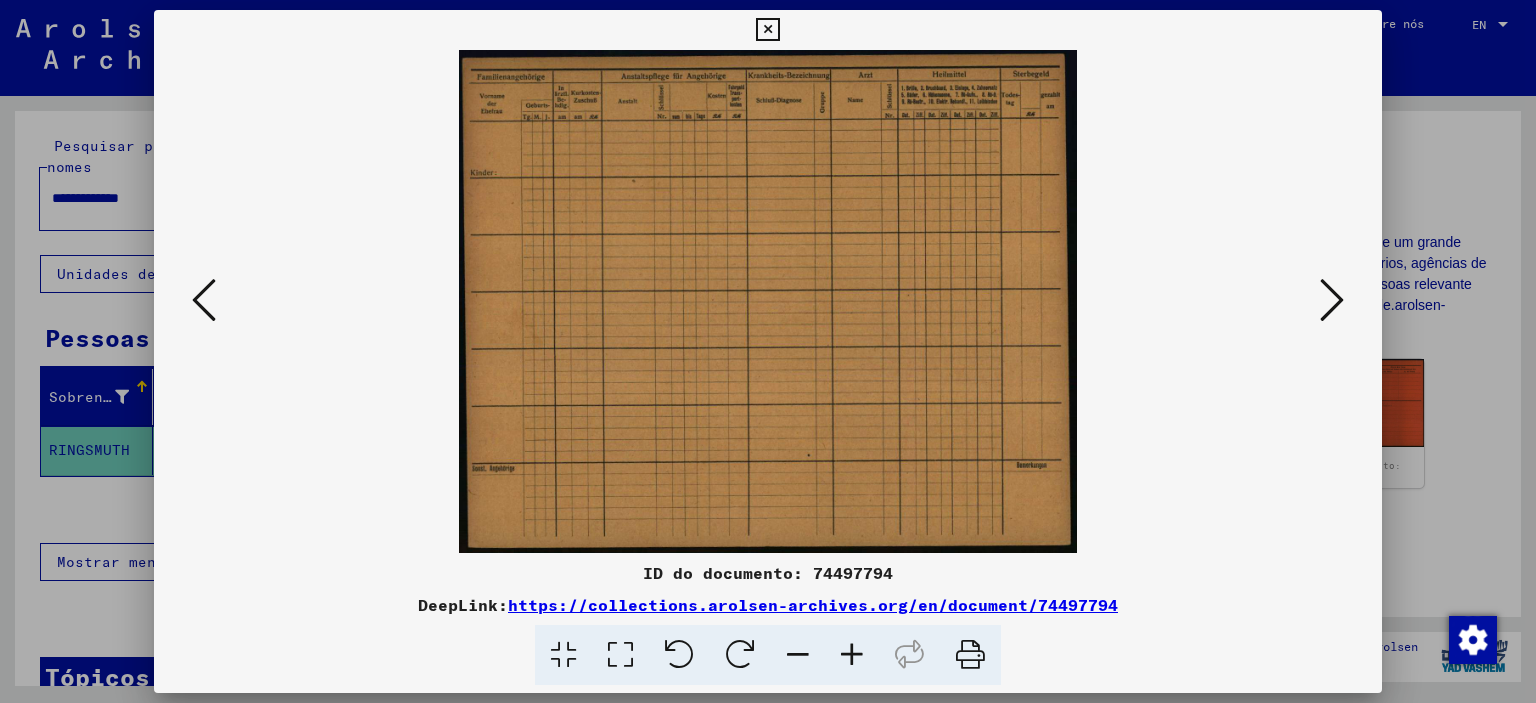click at bounding box center (852, 655) 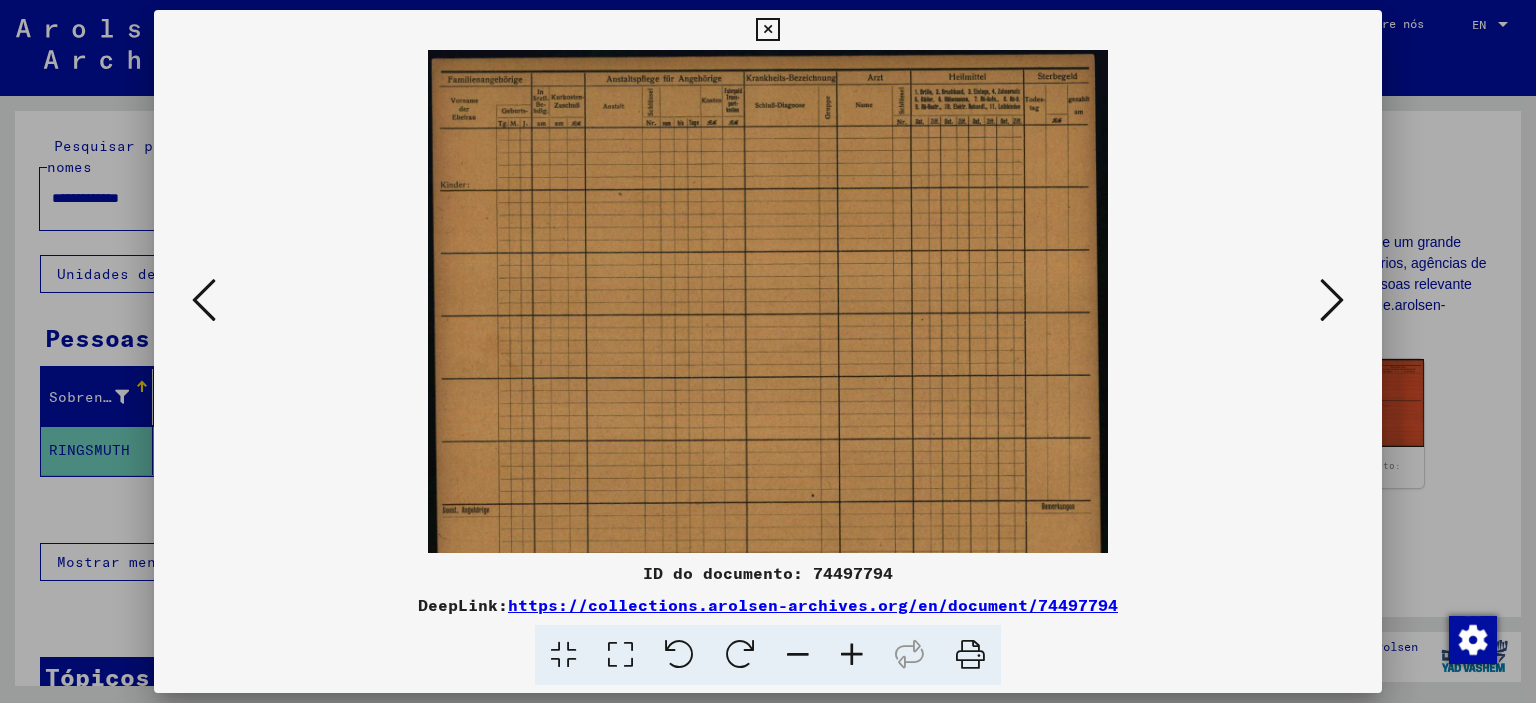 click at bounding box center (852, 655) 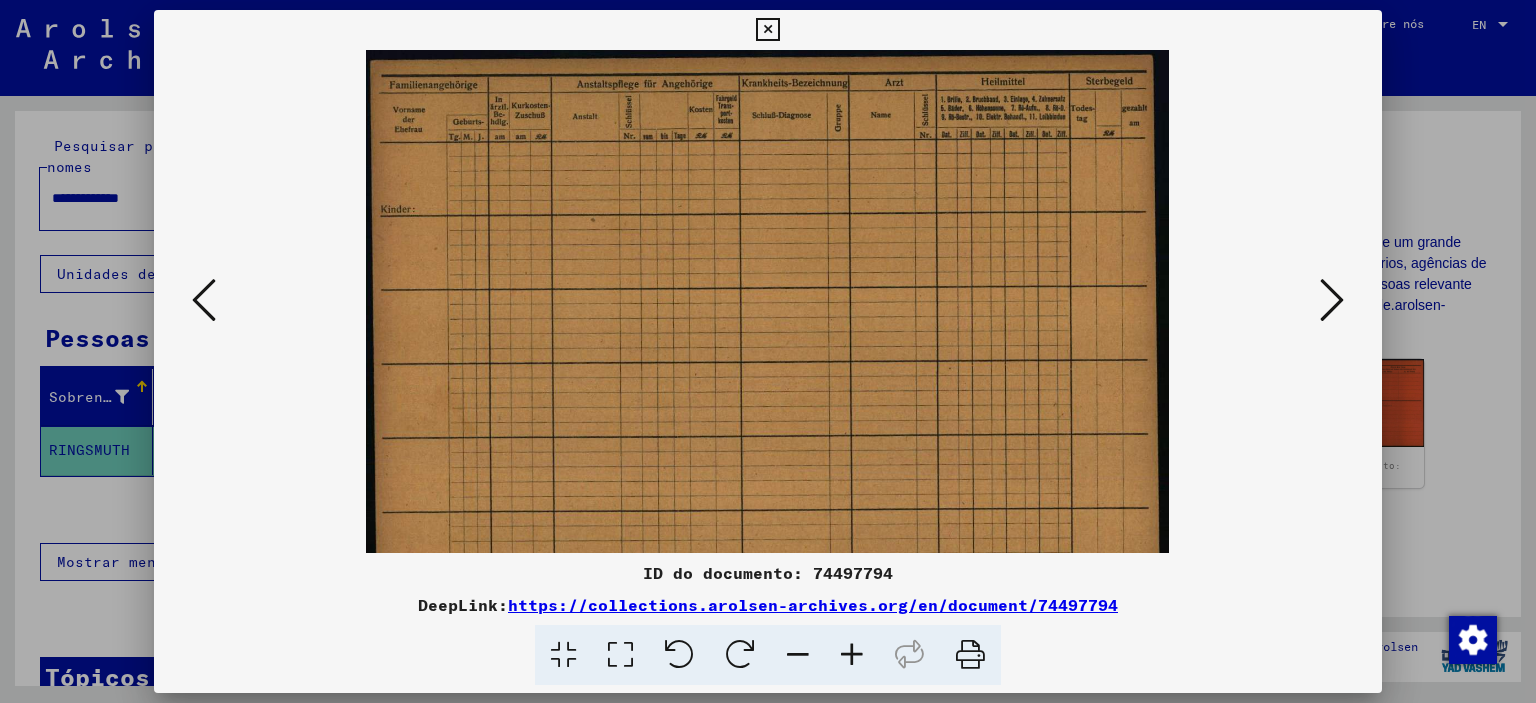 click at bounding box center (852, 655) 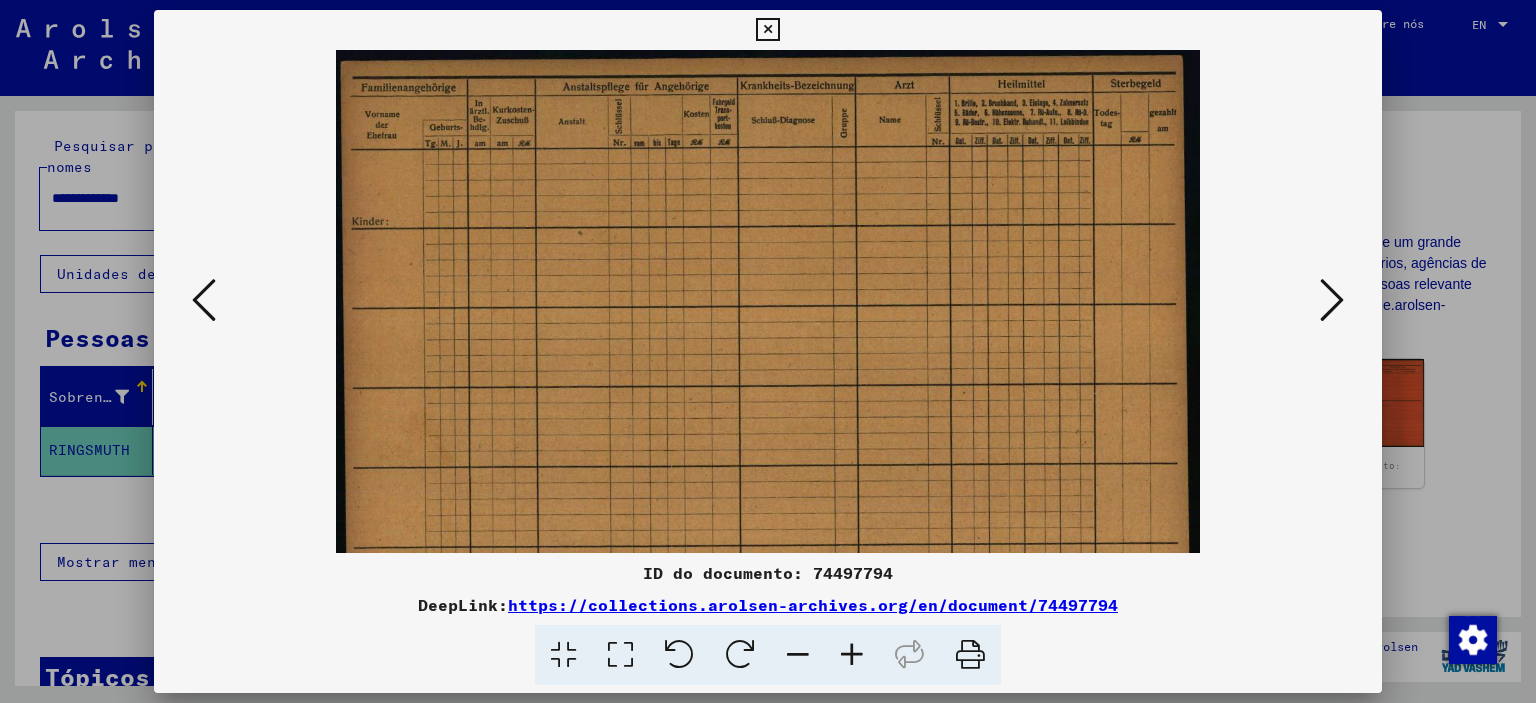 click at bounding box center (852, 655) 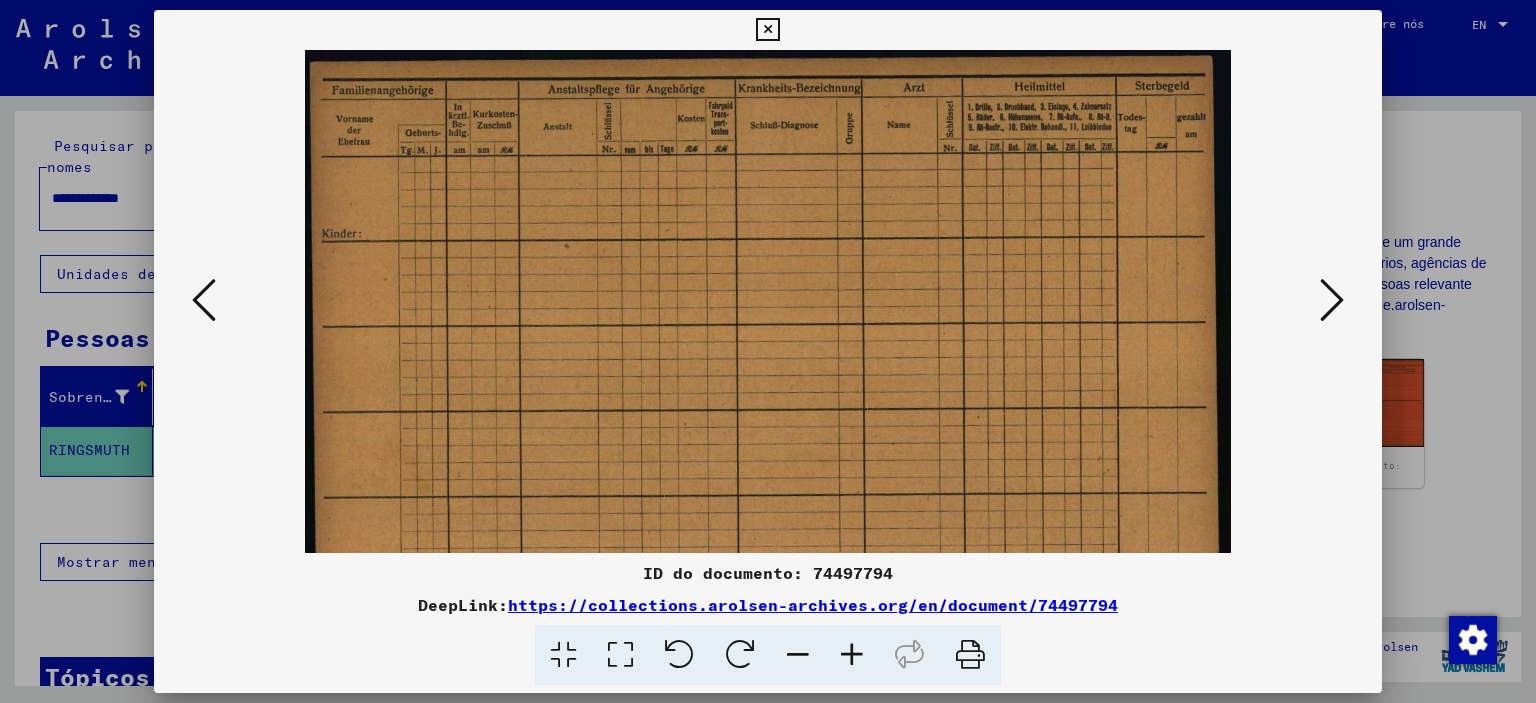click at bounding box center [909, 655] 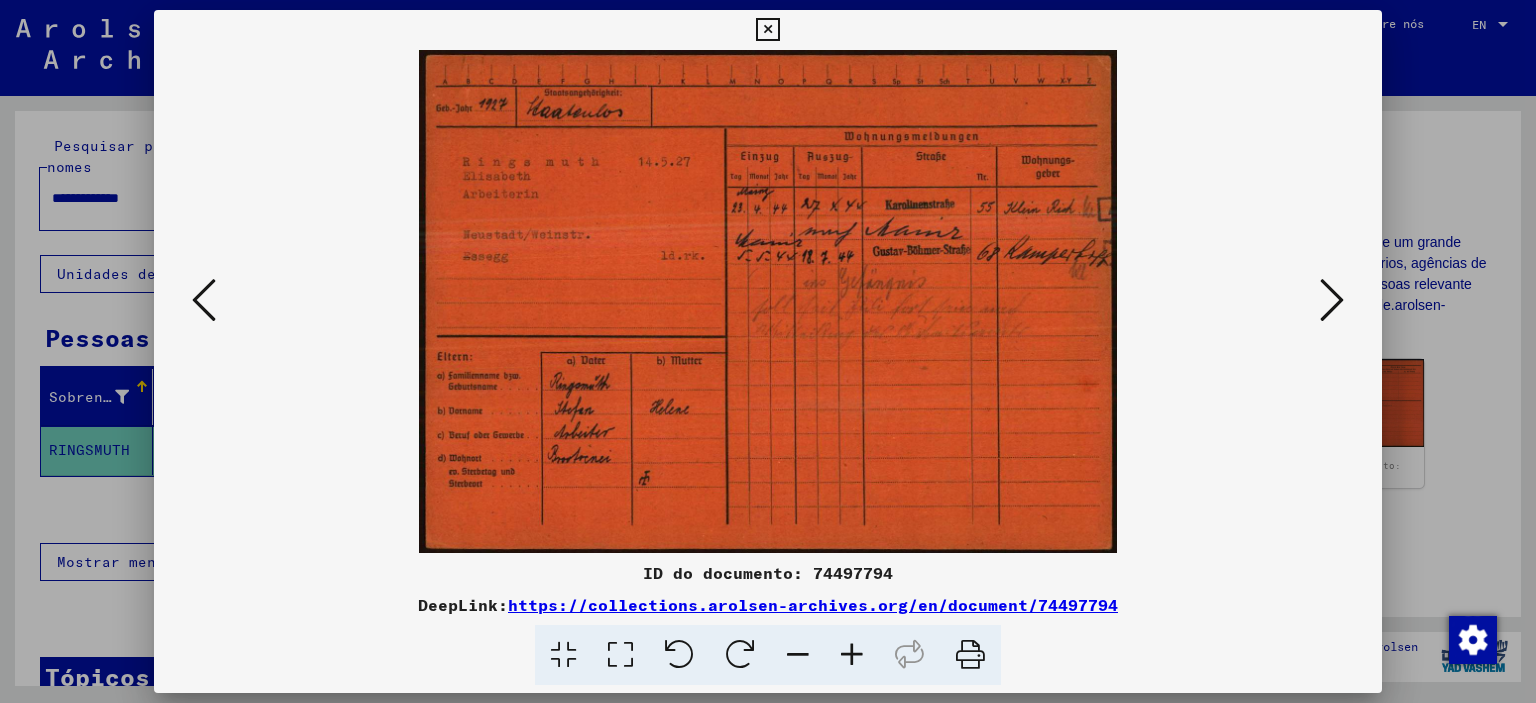 click at bounding box center (1332, 300) 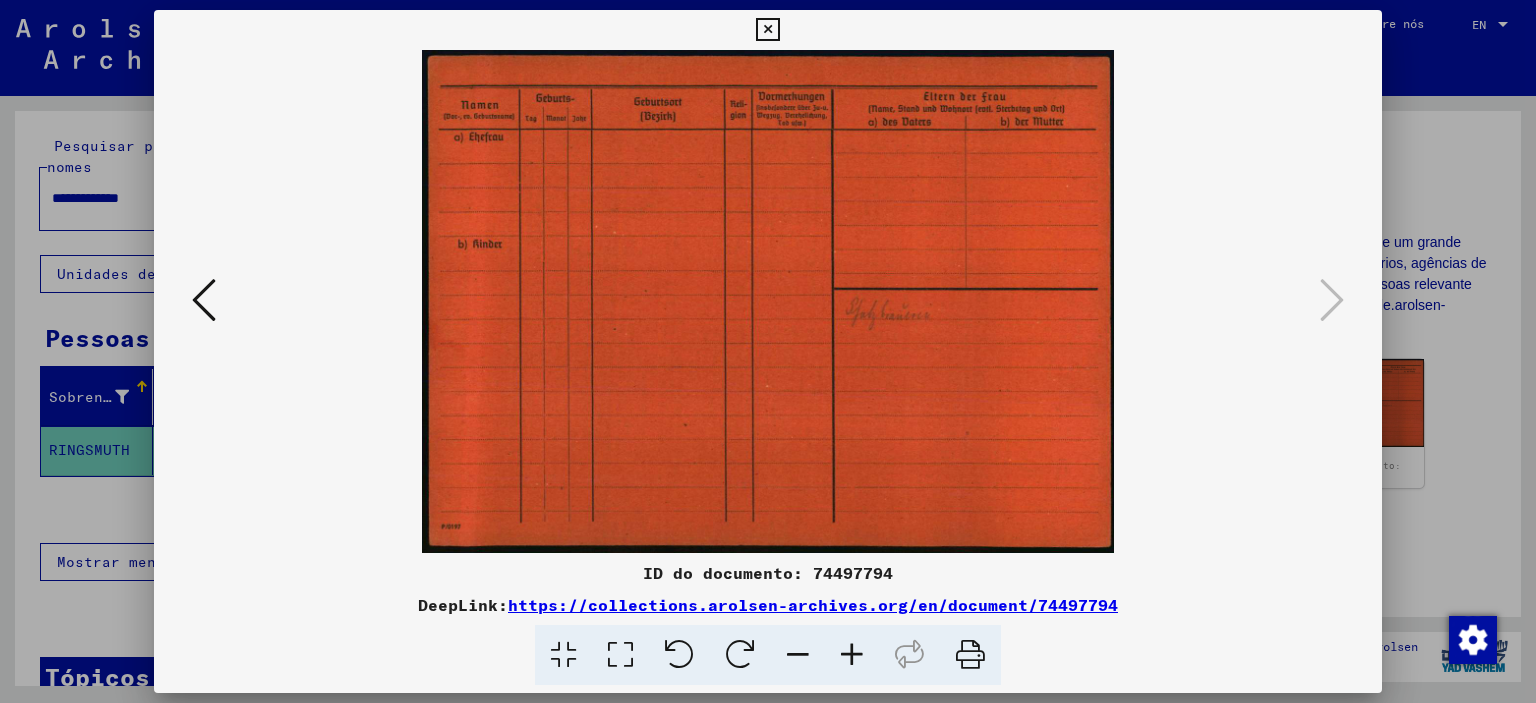 click at bounding box center [852, 655] 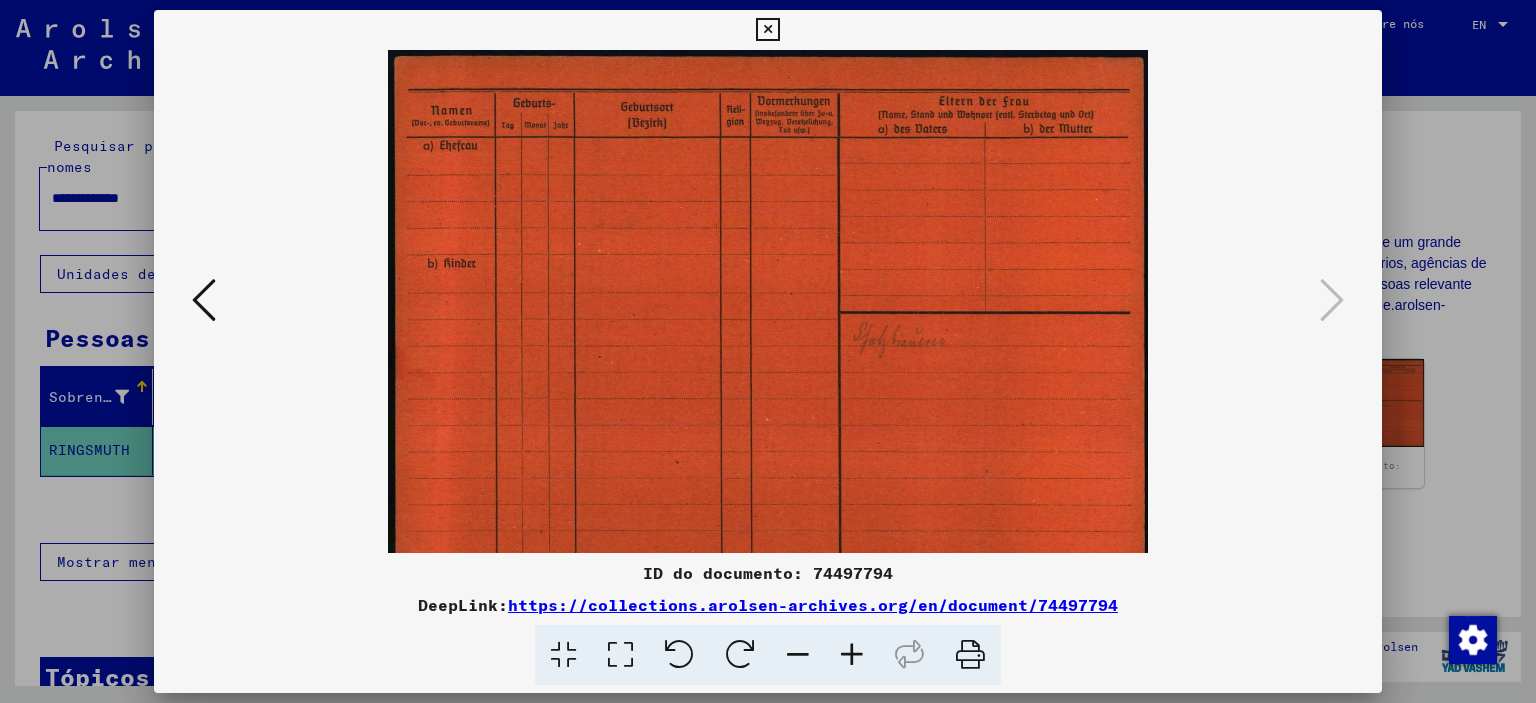 click at bounding box center [852, 655] 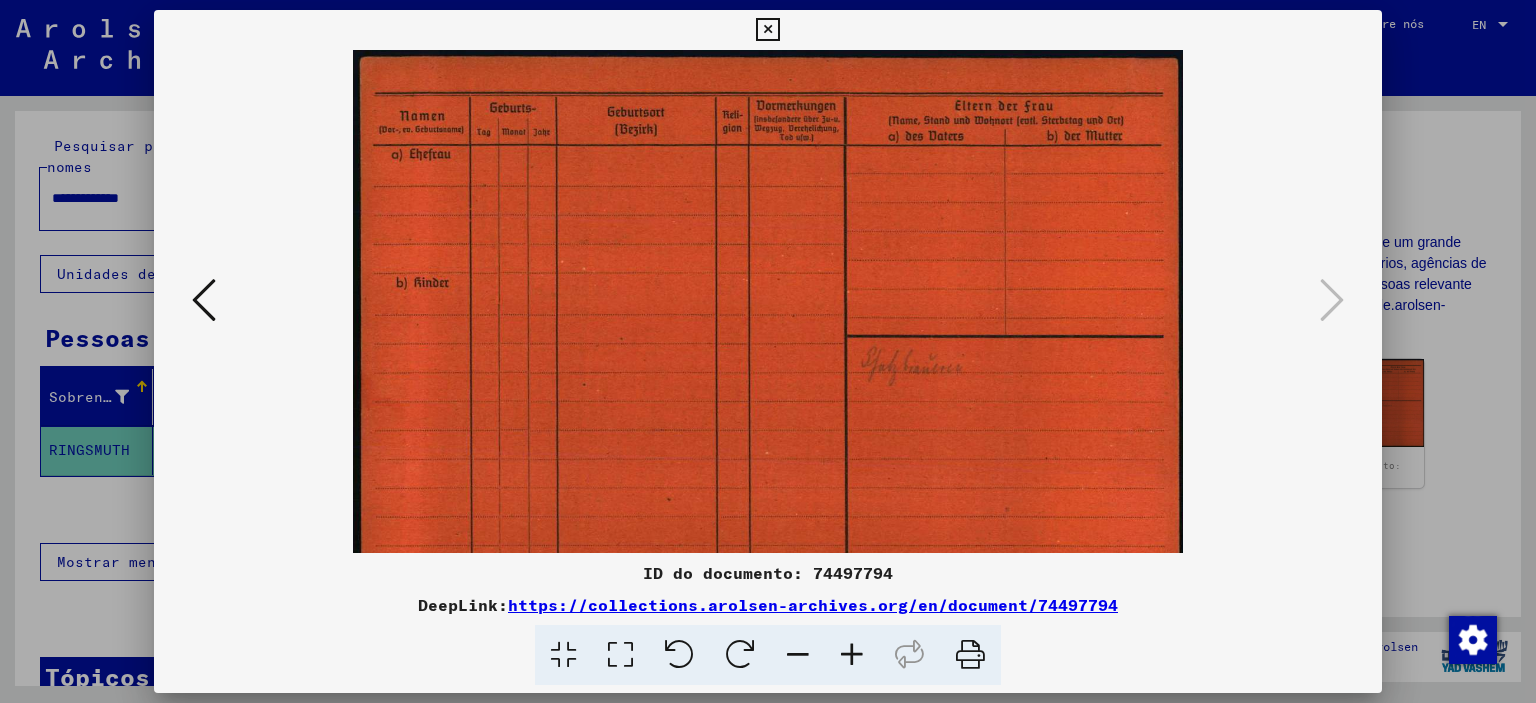 click at bounding box center (852, 655) 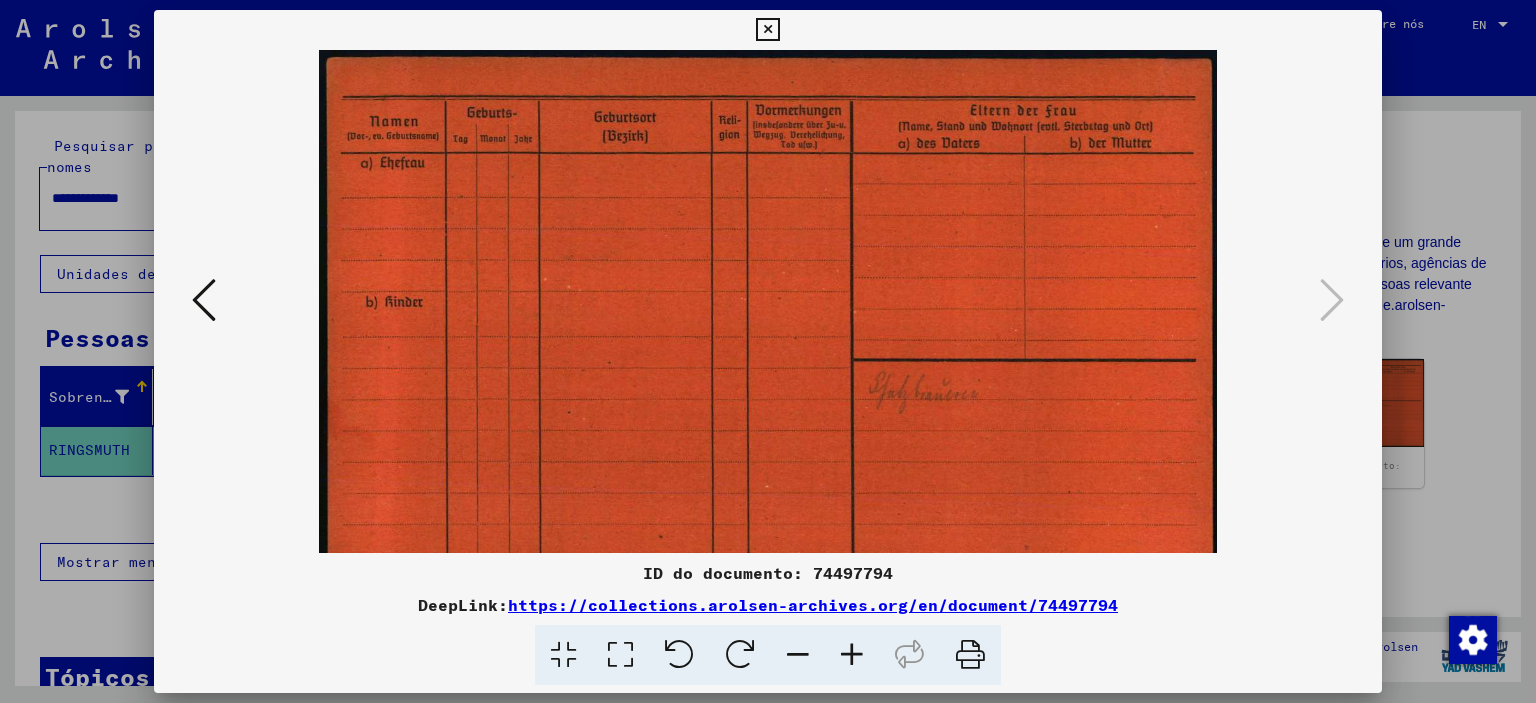 click at bounding box center (852, 655) 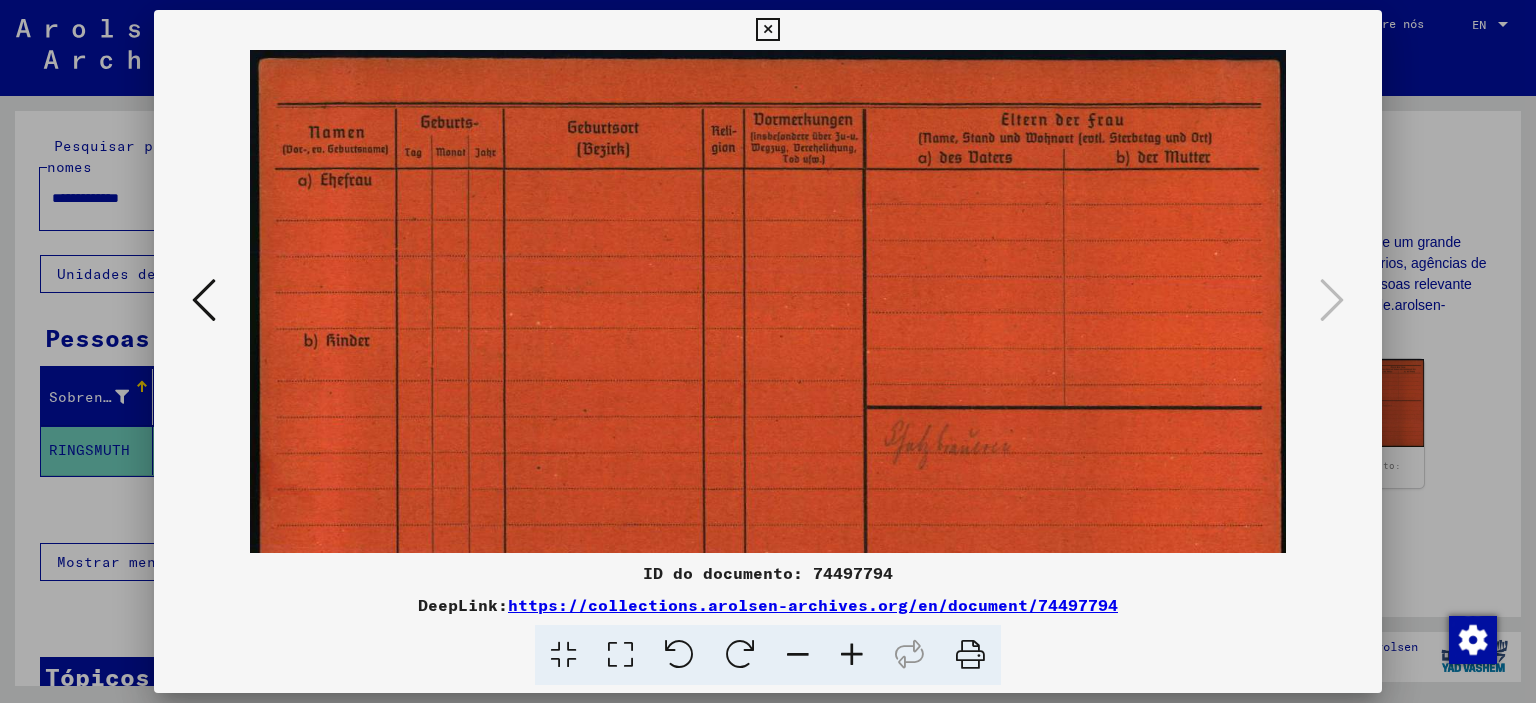click at bounding box center [852, 655] 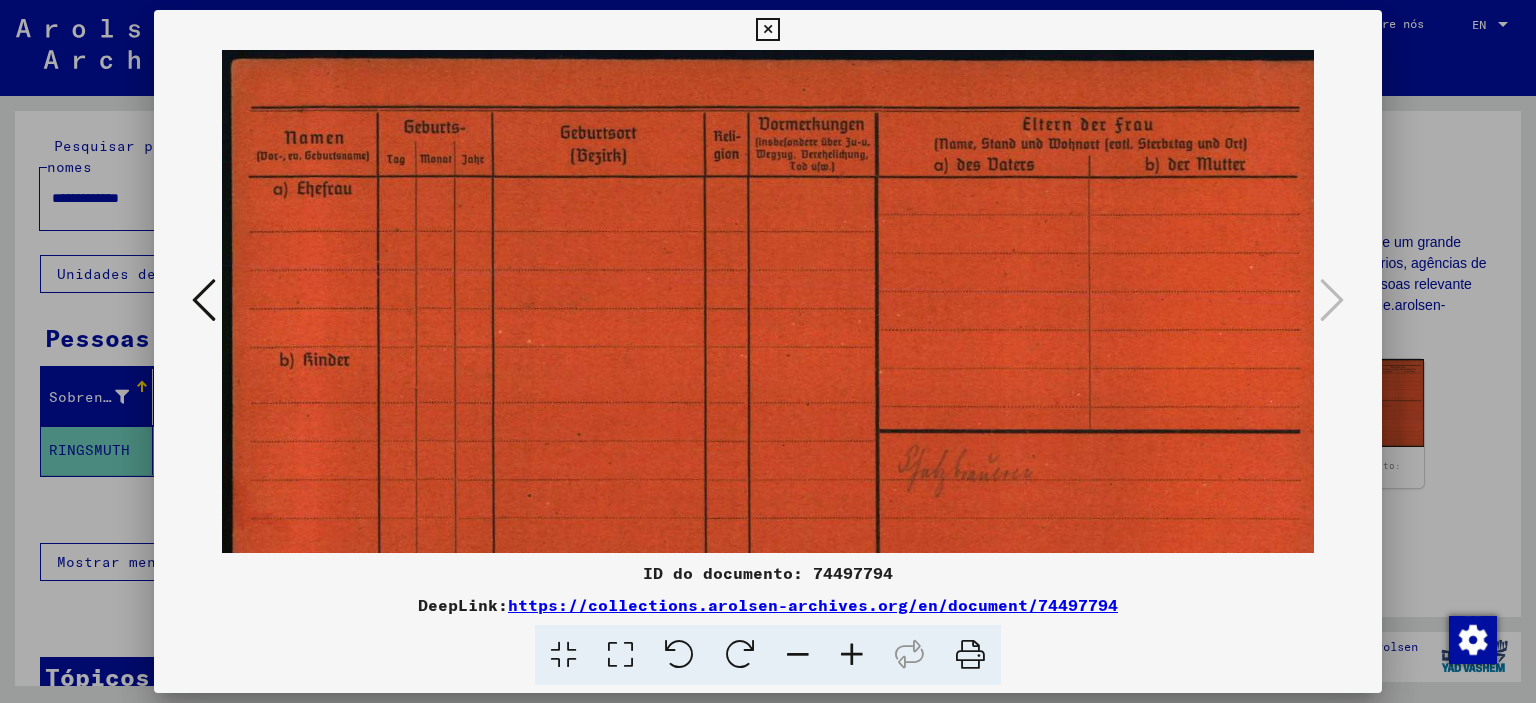 click at bounding box center [767, 30] 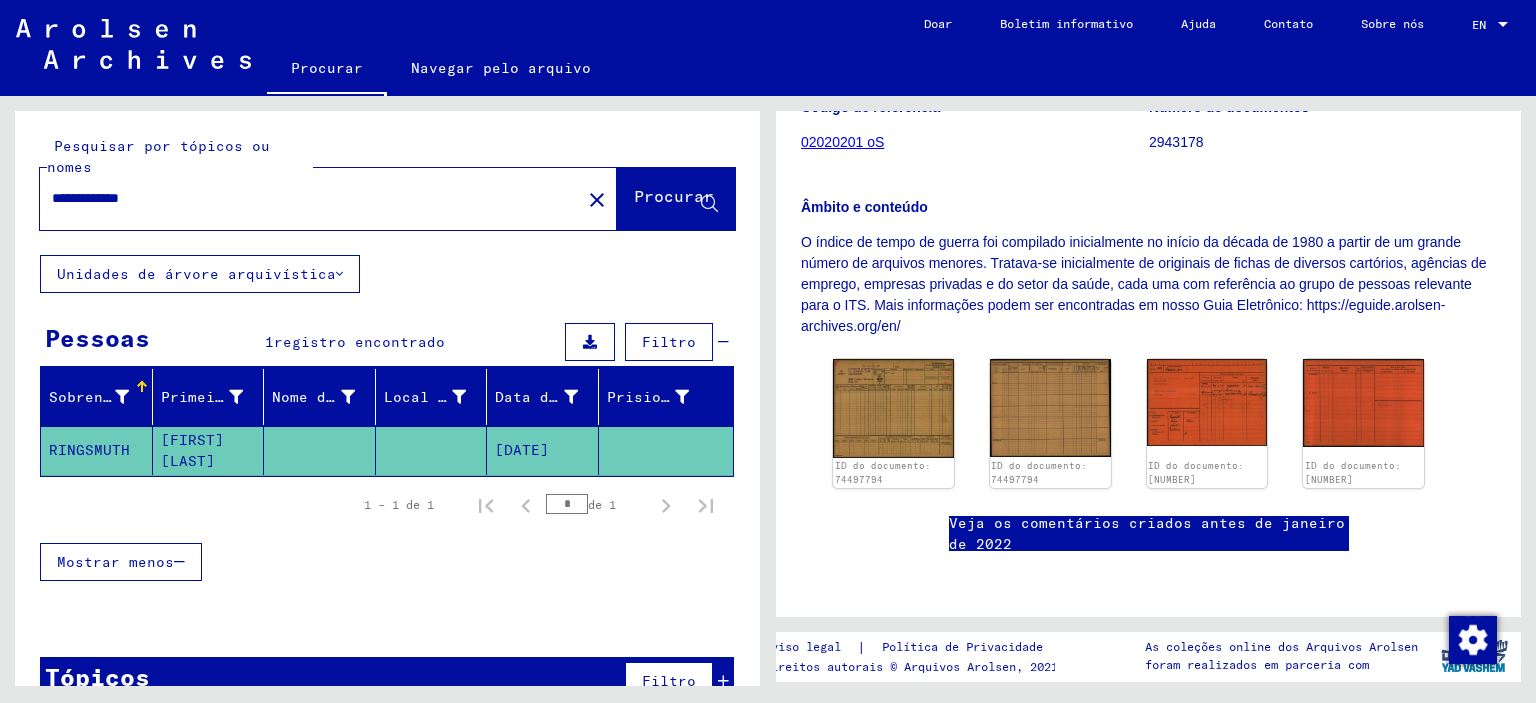 click on "**********" at bounding box center (310, 198) 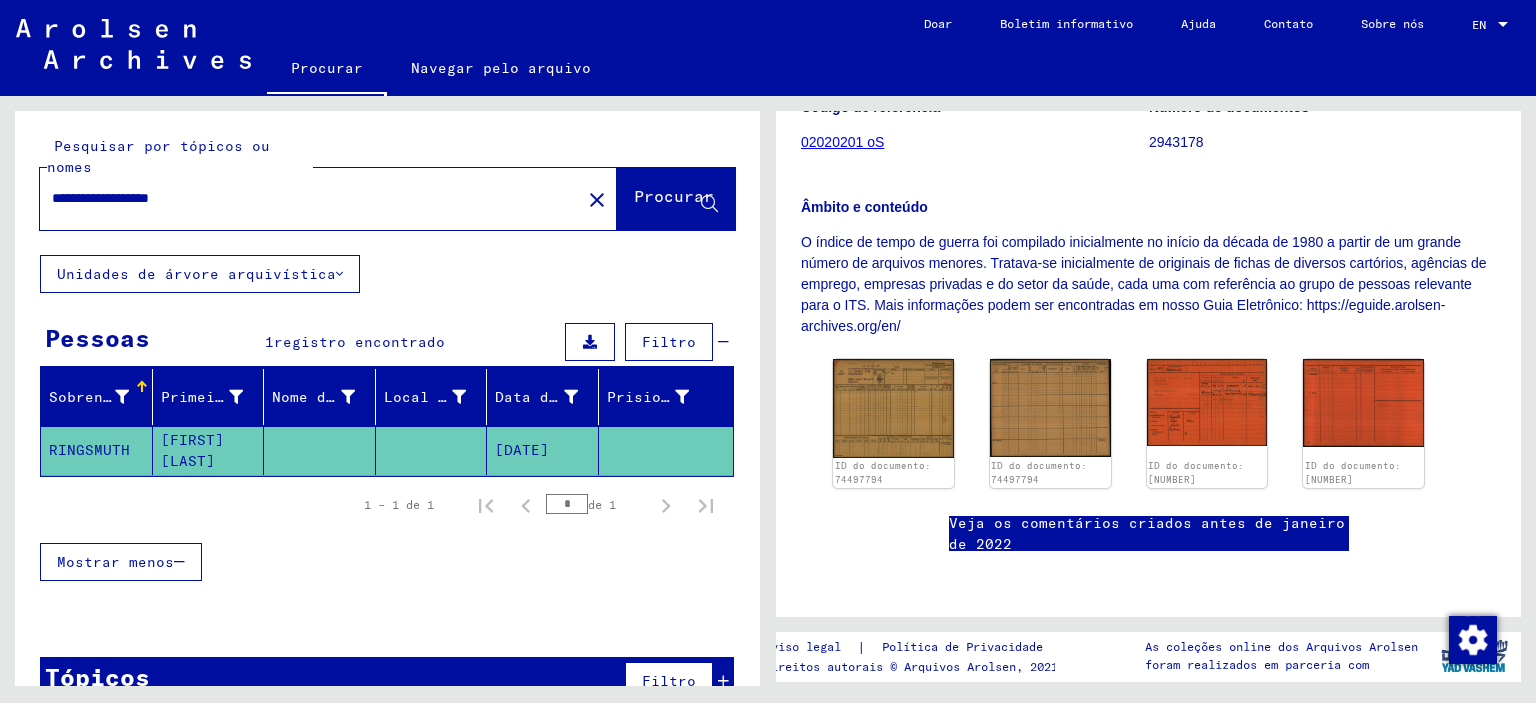 click on "Procurar" 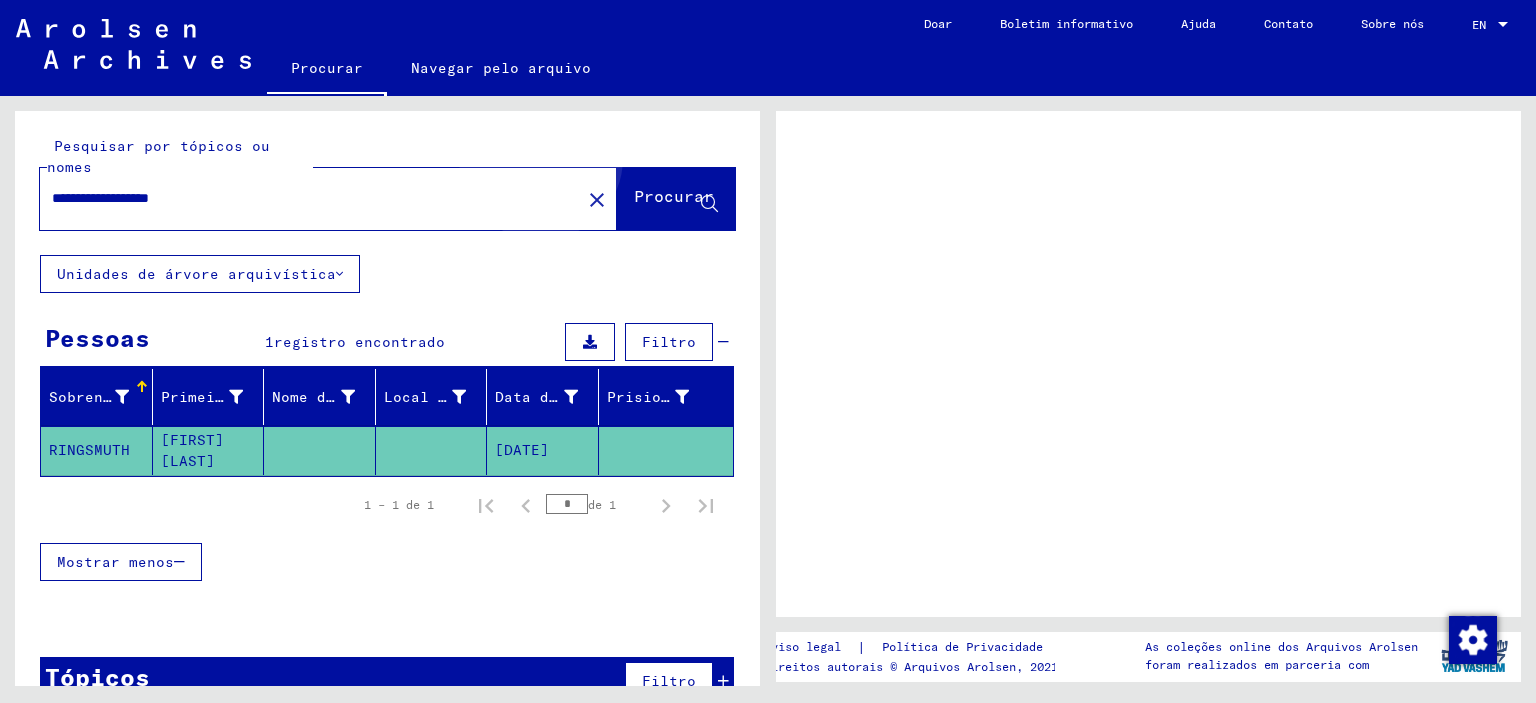 scroll, scrollTop: 0, scrollLeft: 0, axis: both 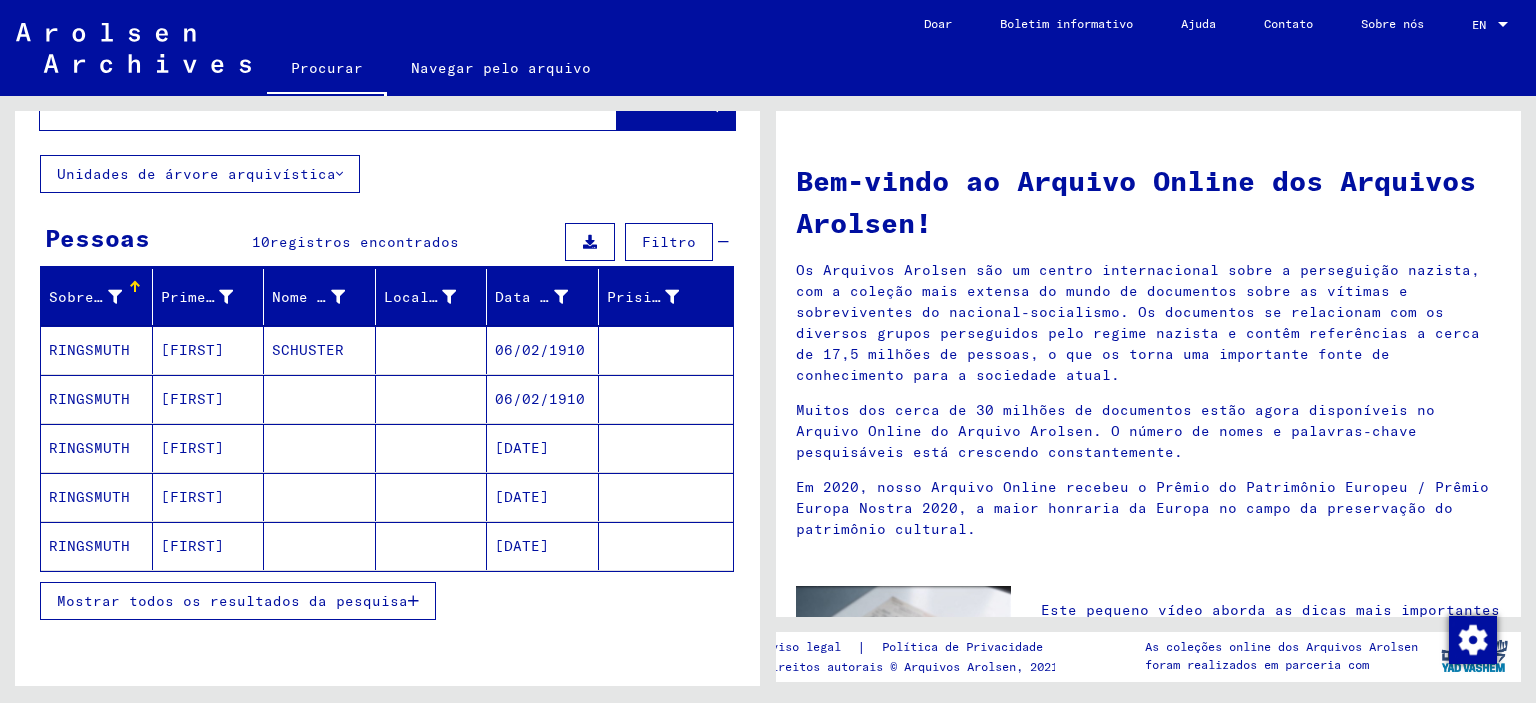 click on "RINGSMUTH" at bounding box center (89, 546) 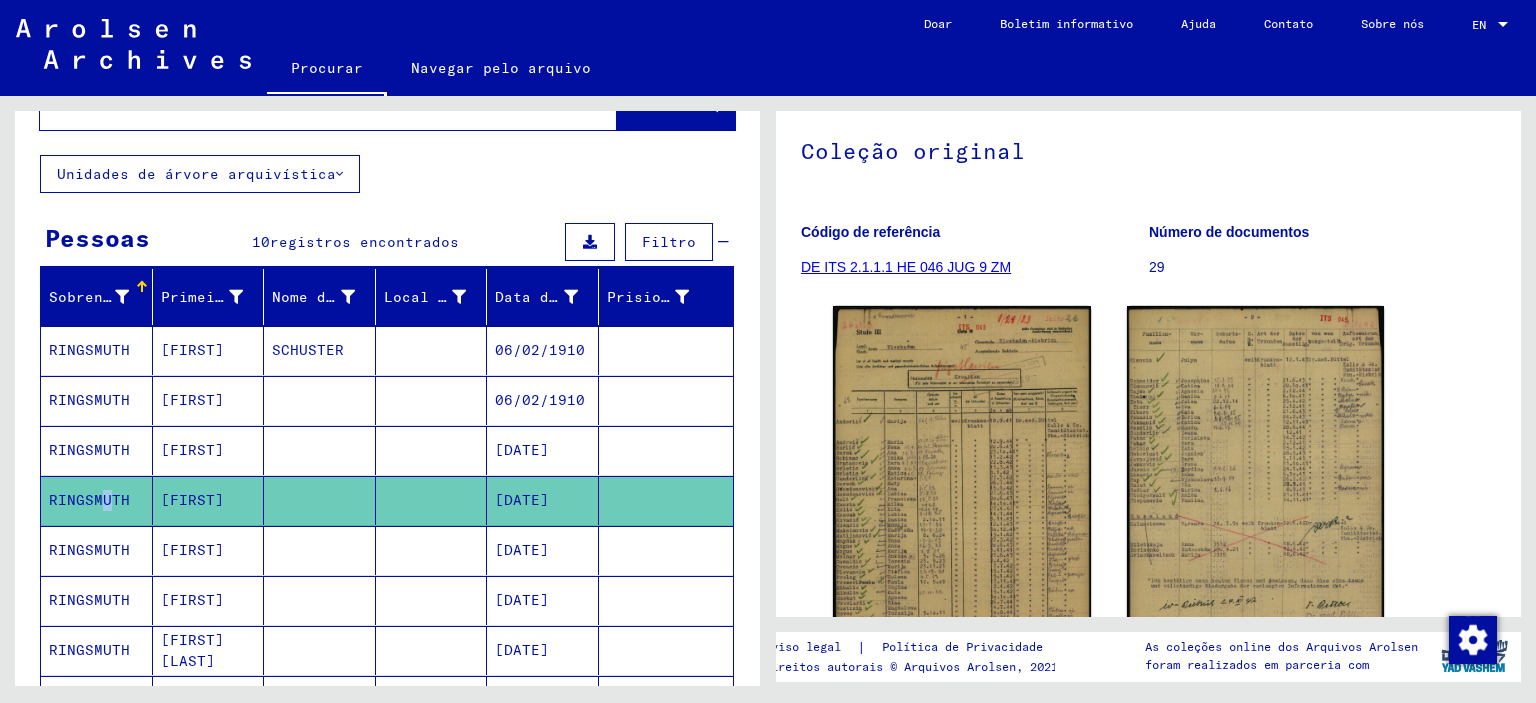 scroll, scrollTop: 200, scrollLeft: 0, axis: vertical 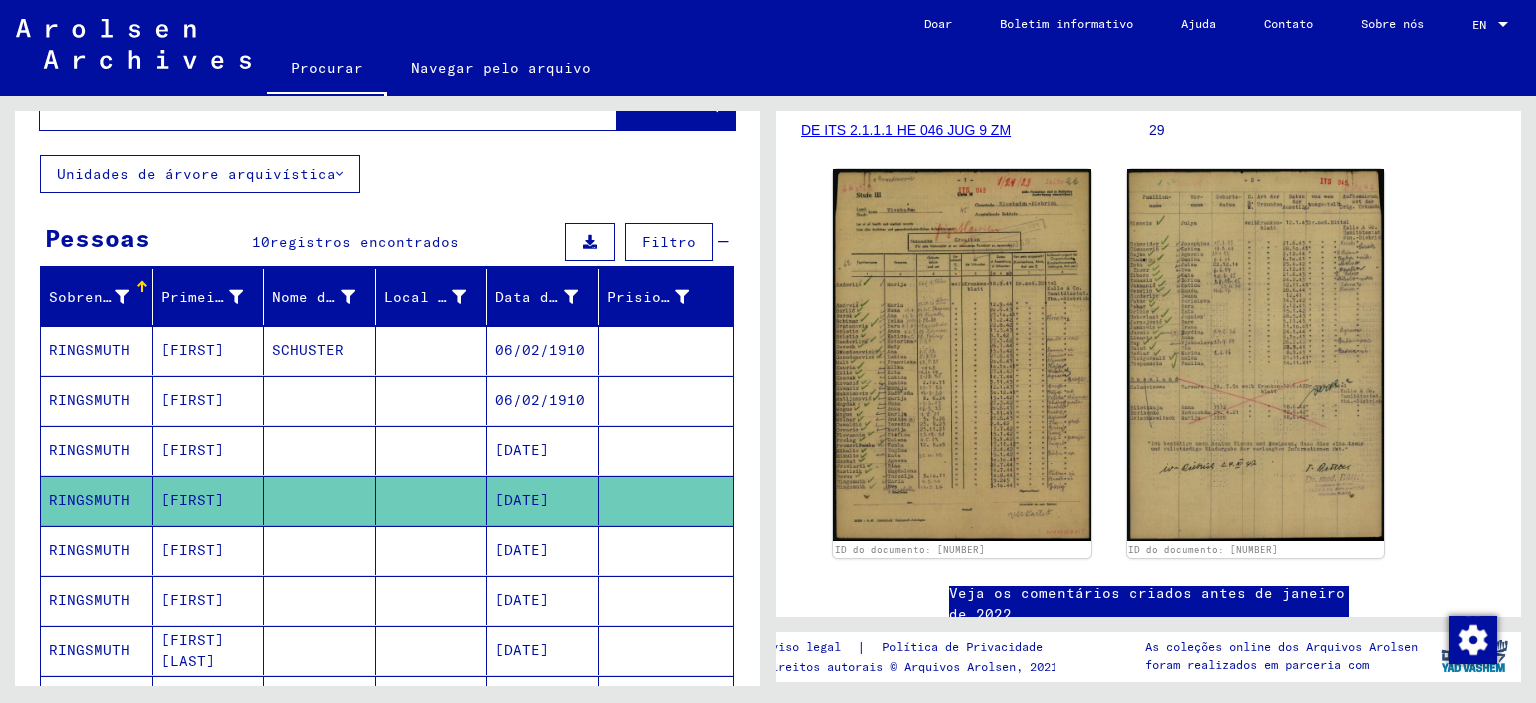 click on "RINGSMUTH" at bounding box center (89, 650) 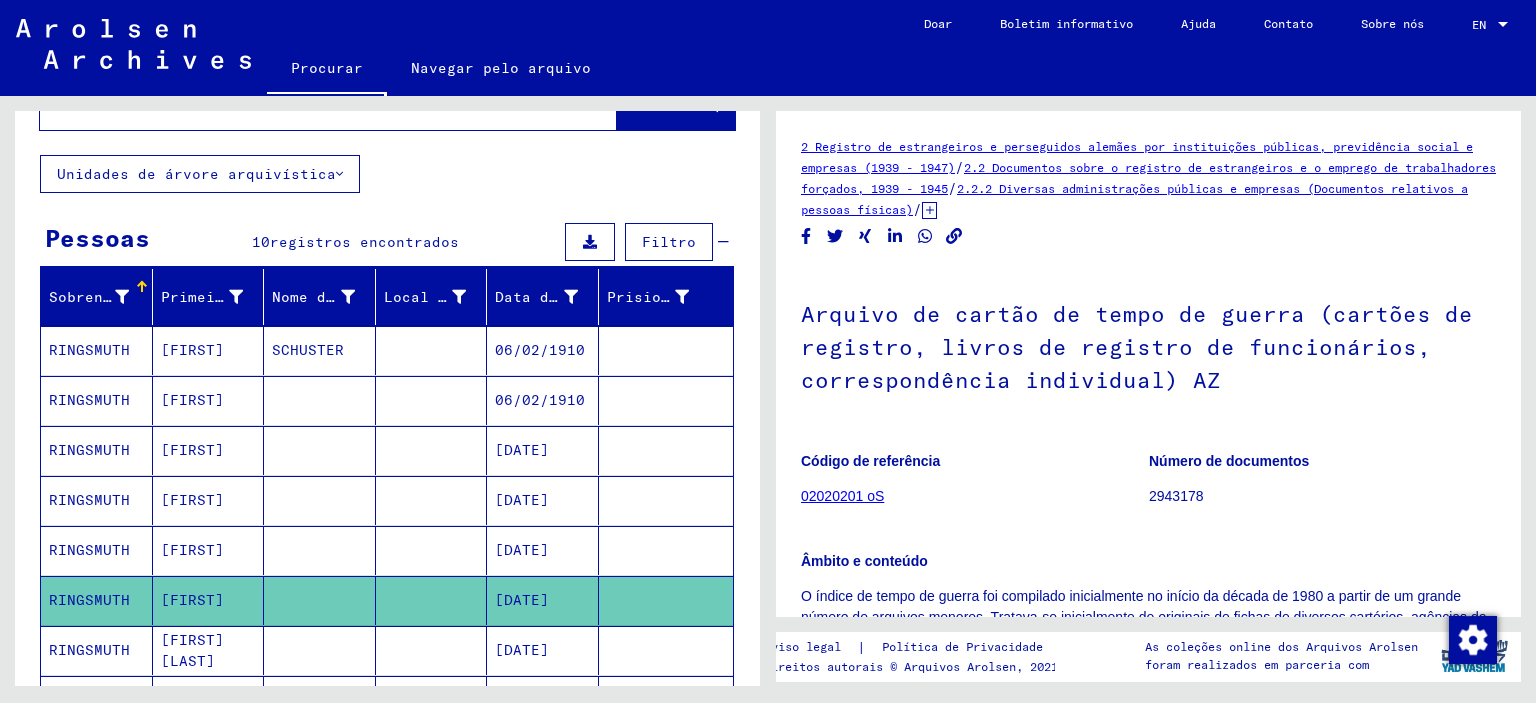 scroll, scrollTop: 0, scrollLeft: 0, axis: both 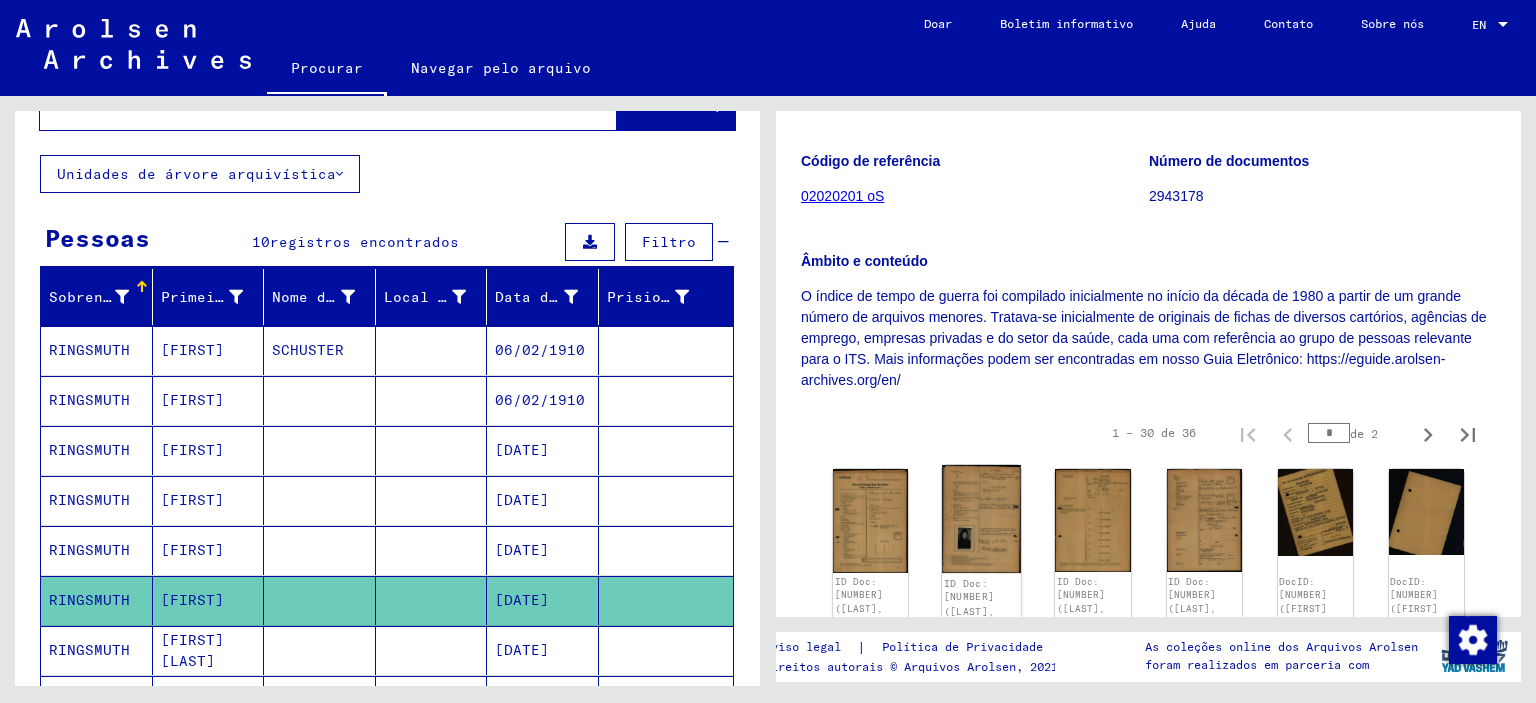 click 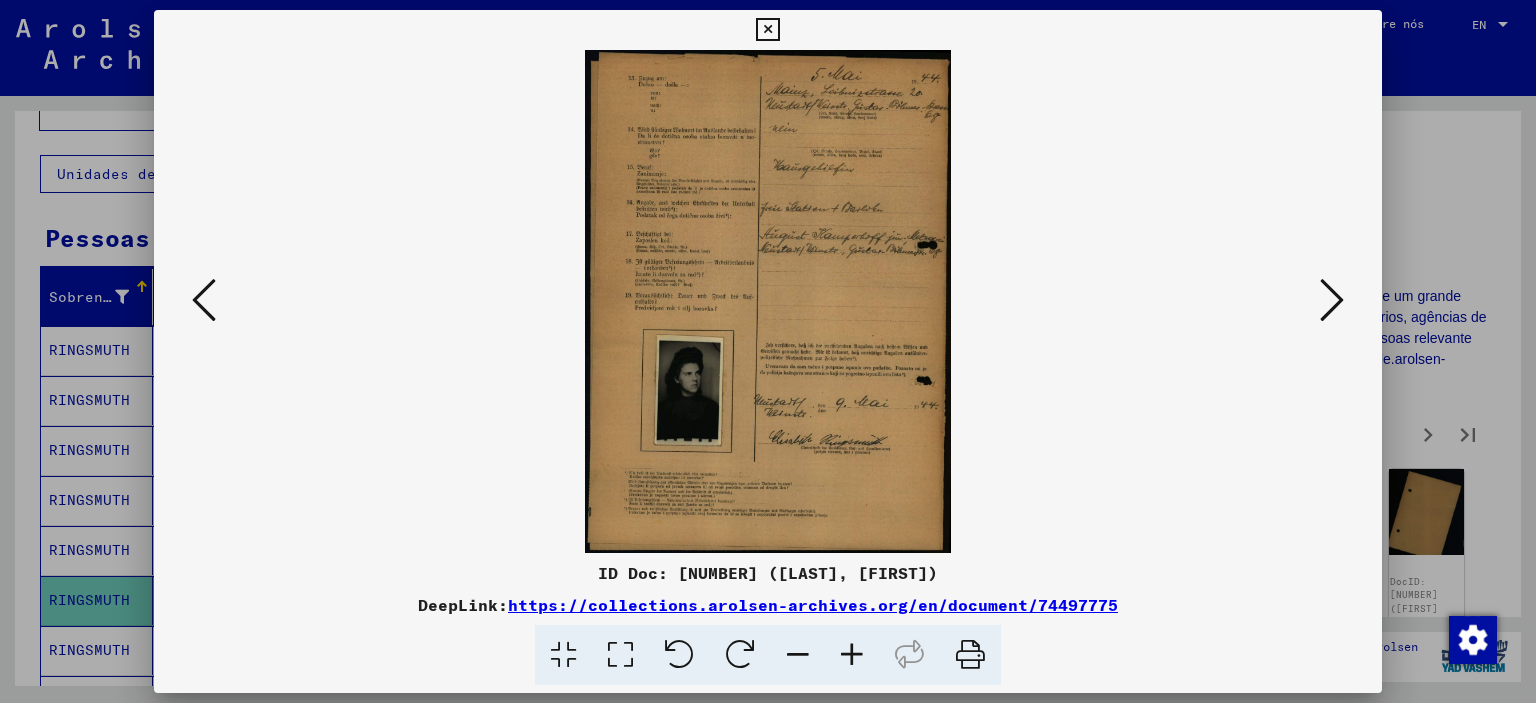 click at bounding box center [852, 655] 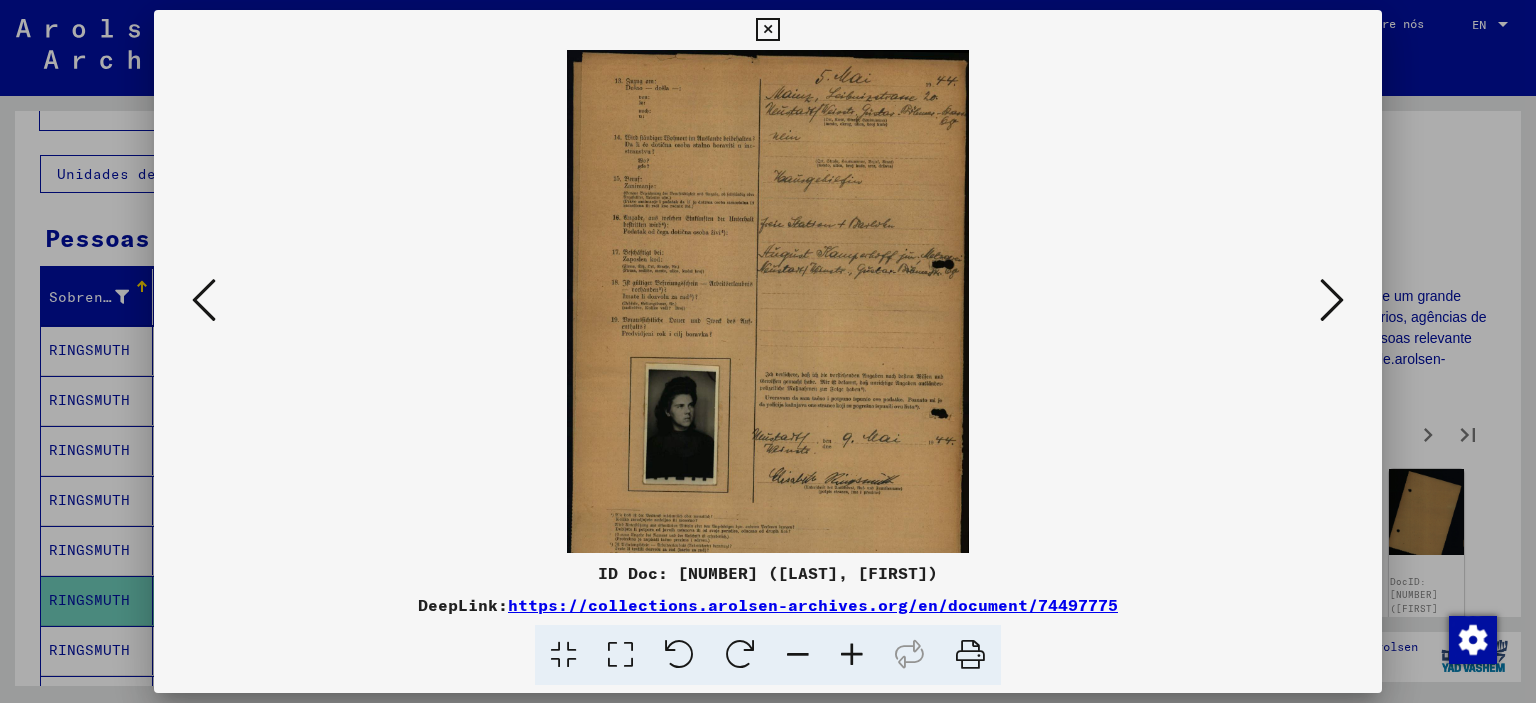 click at bounding box center (852, 655) 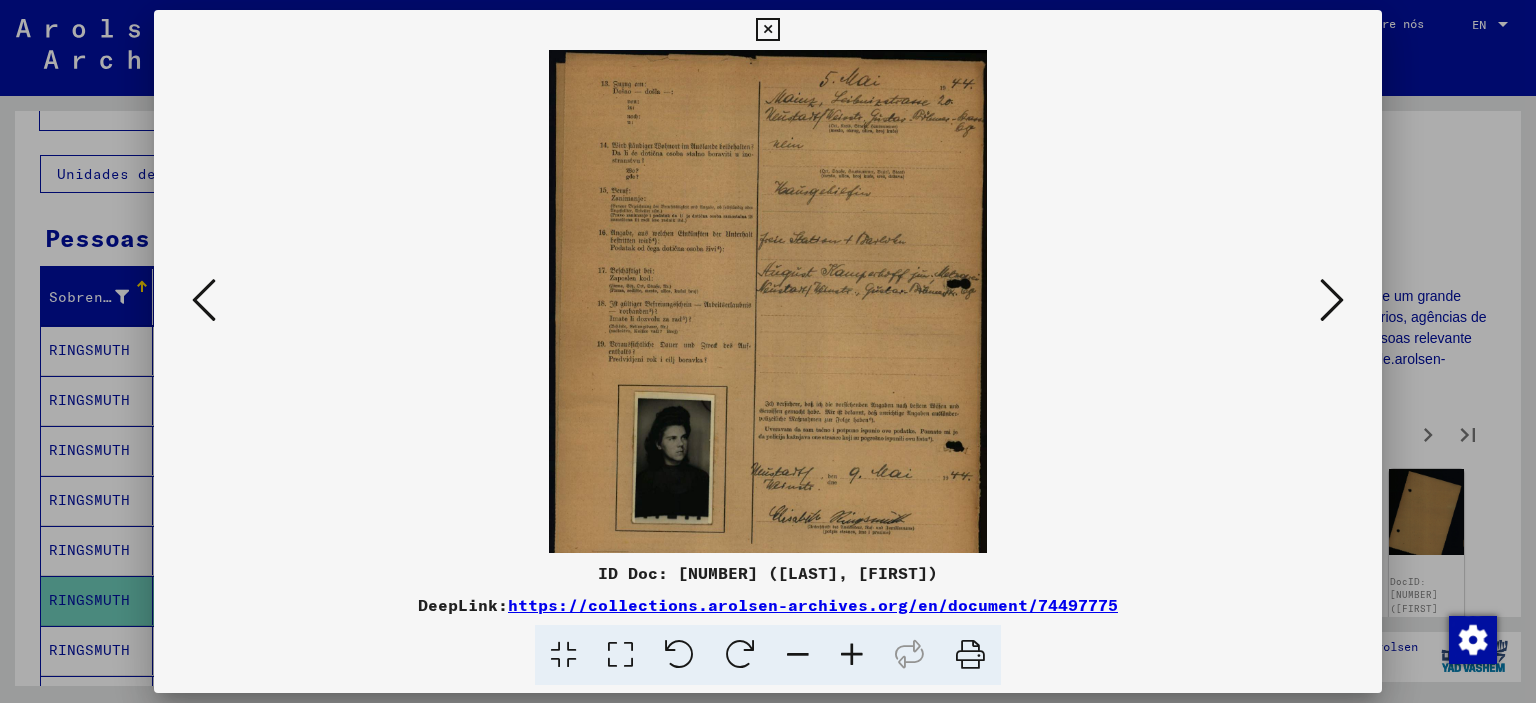 click at bounding box center [852, 655] 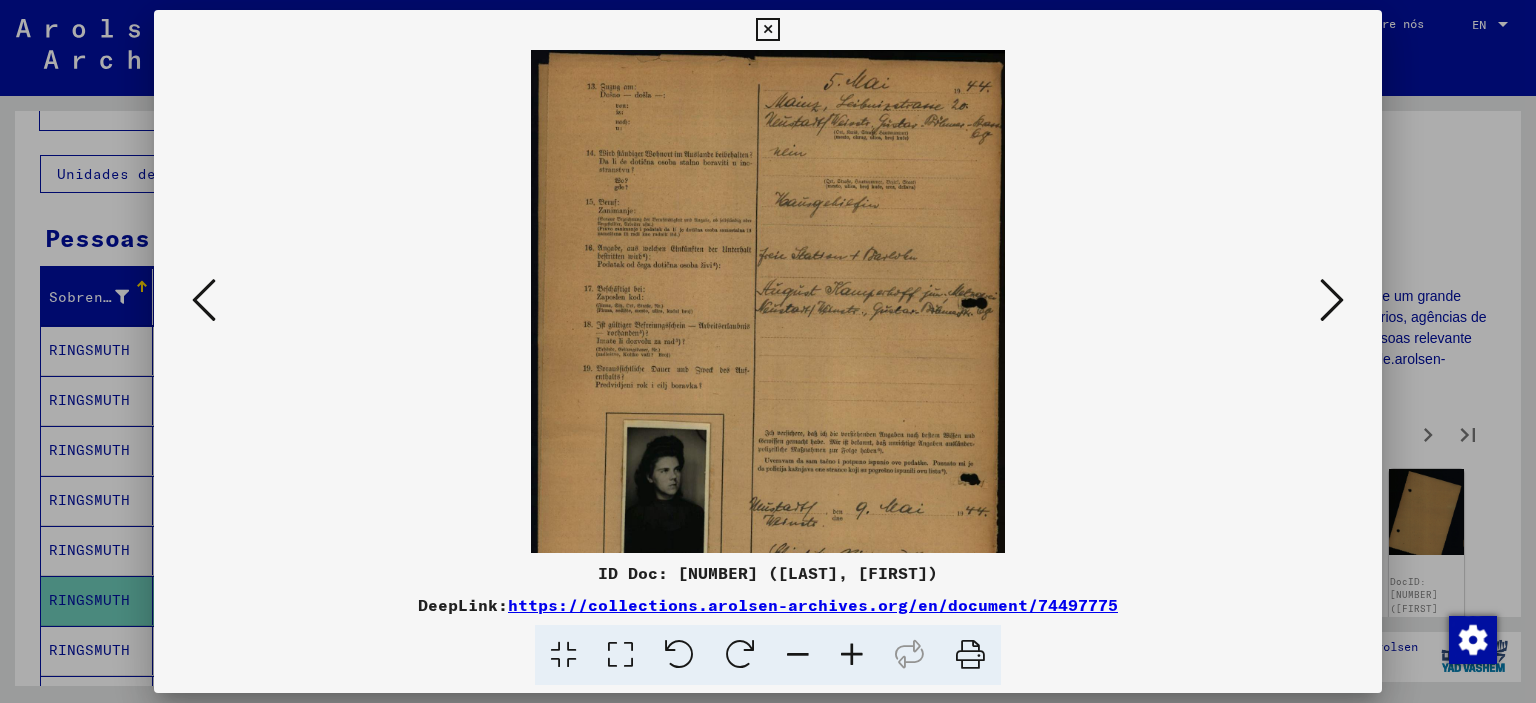 click at bounding box center [852, 655] 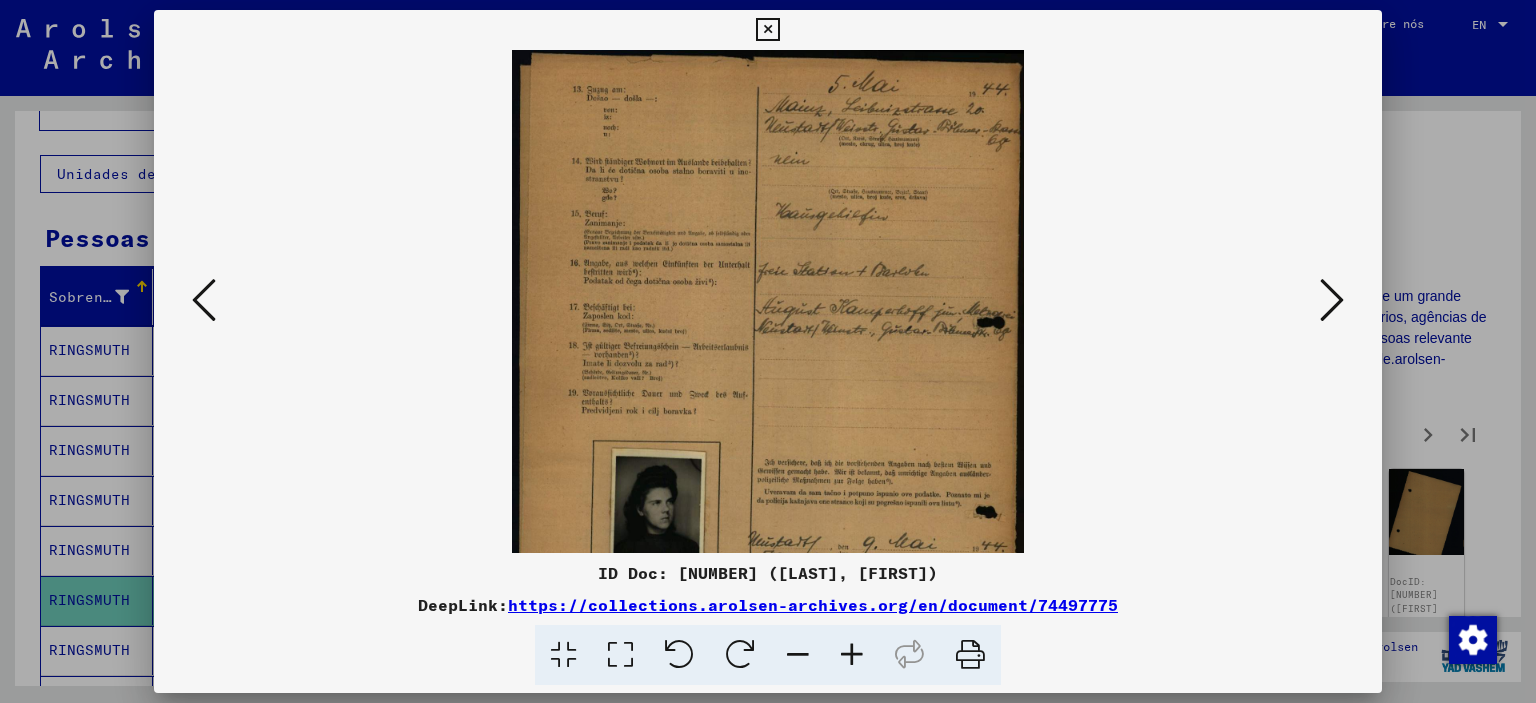click at bounding box center [852, 655] 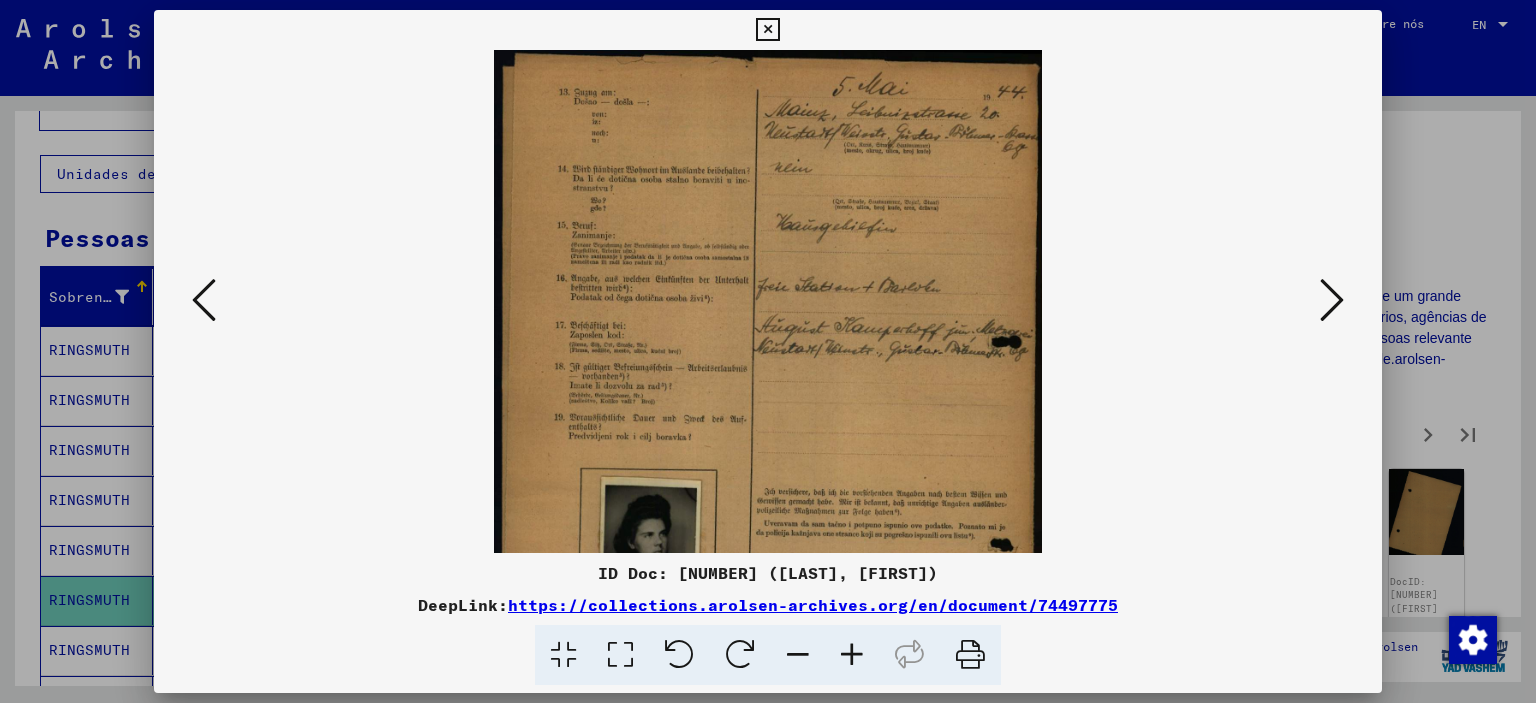 click at bounding box center [909, 655] 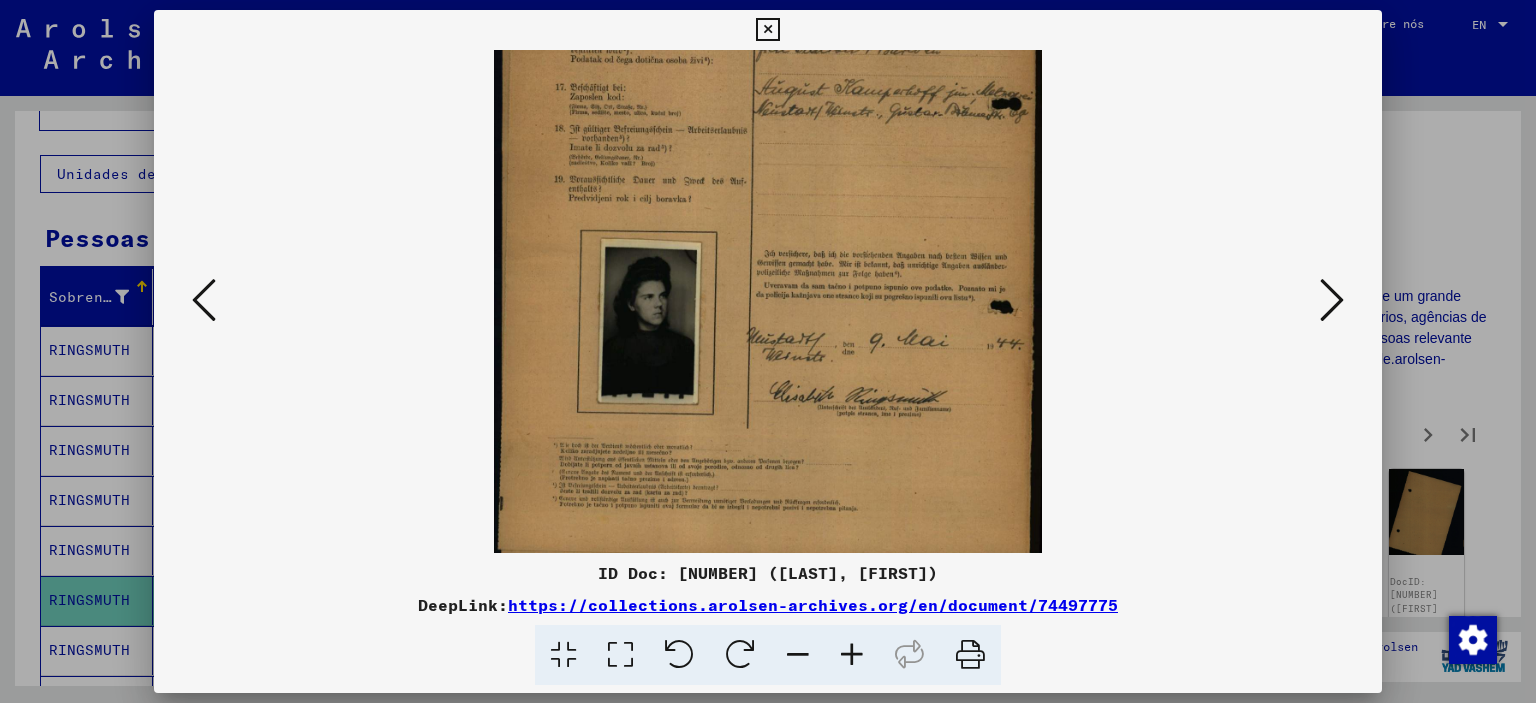 scroll, scrollTop: 249, scrollLeft: 0, axis: vertical 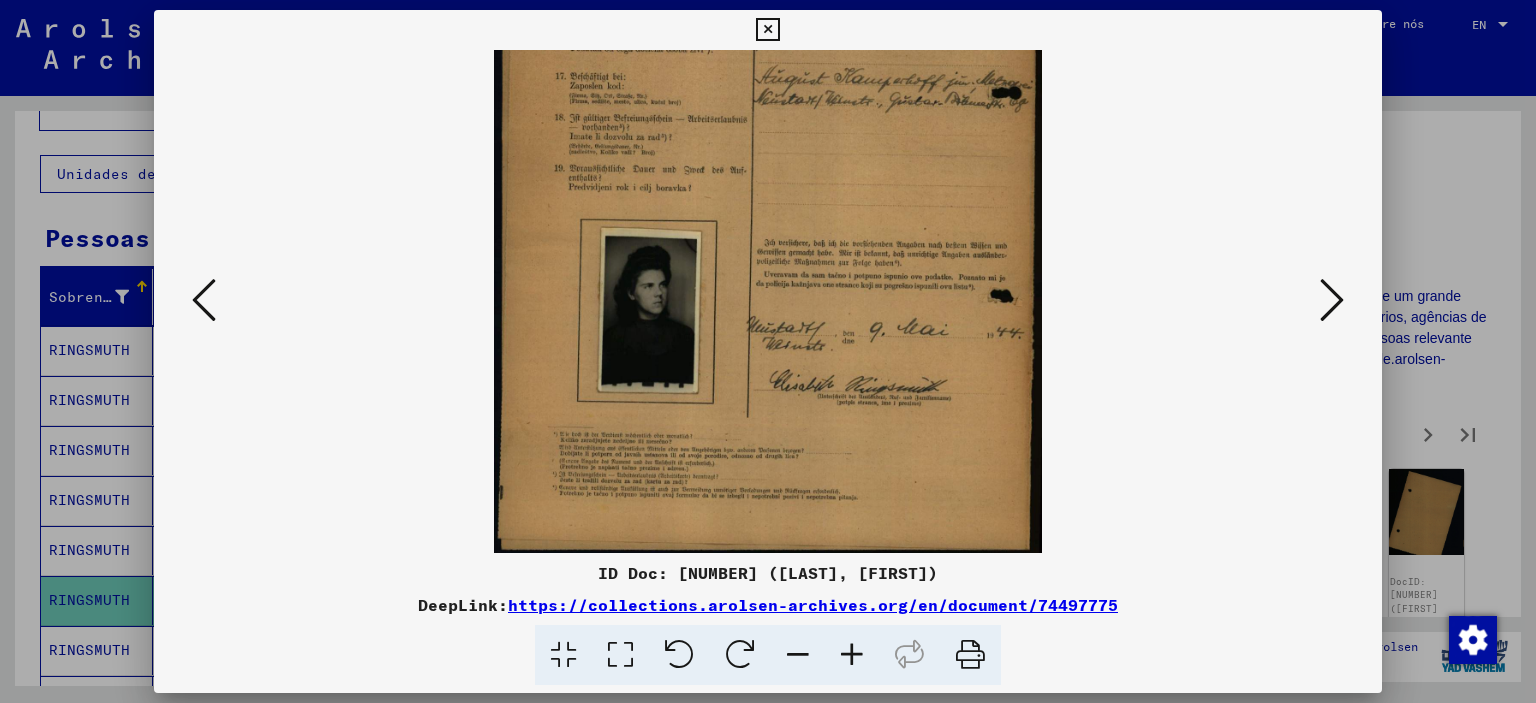drag, startPoint x: 832, startPoint y: 479, endPoint x: 828, endPoint y: 210, distance: 269.02972 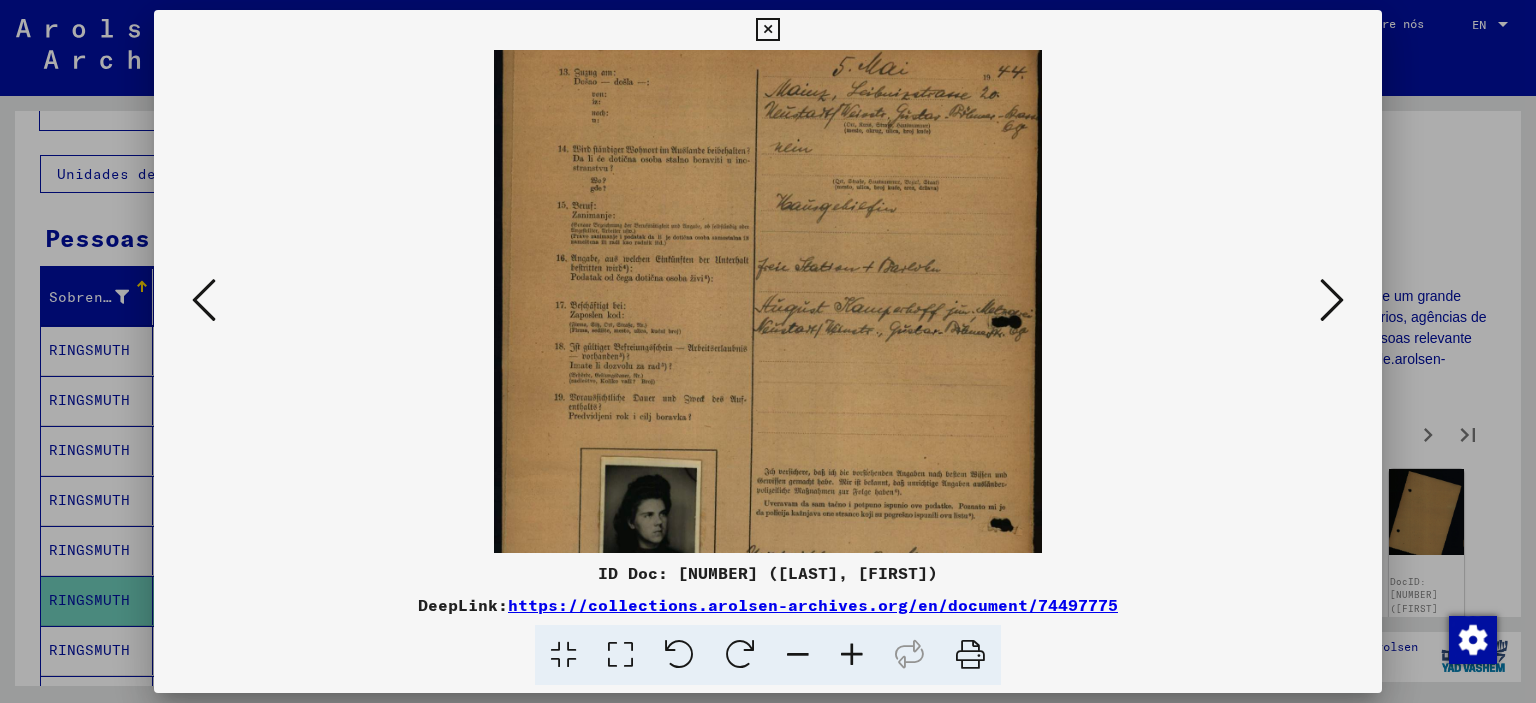 scroll, scrollTop: 0, scrollLeft: 0, axis: both 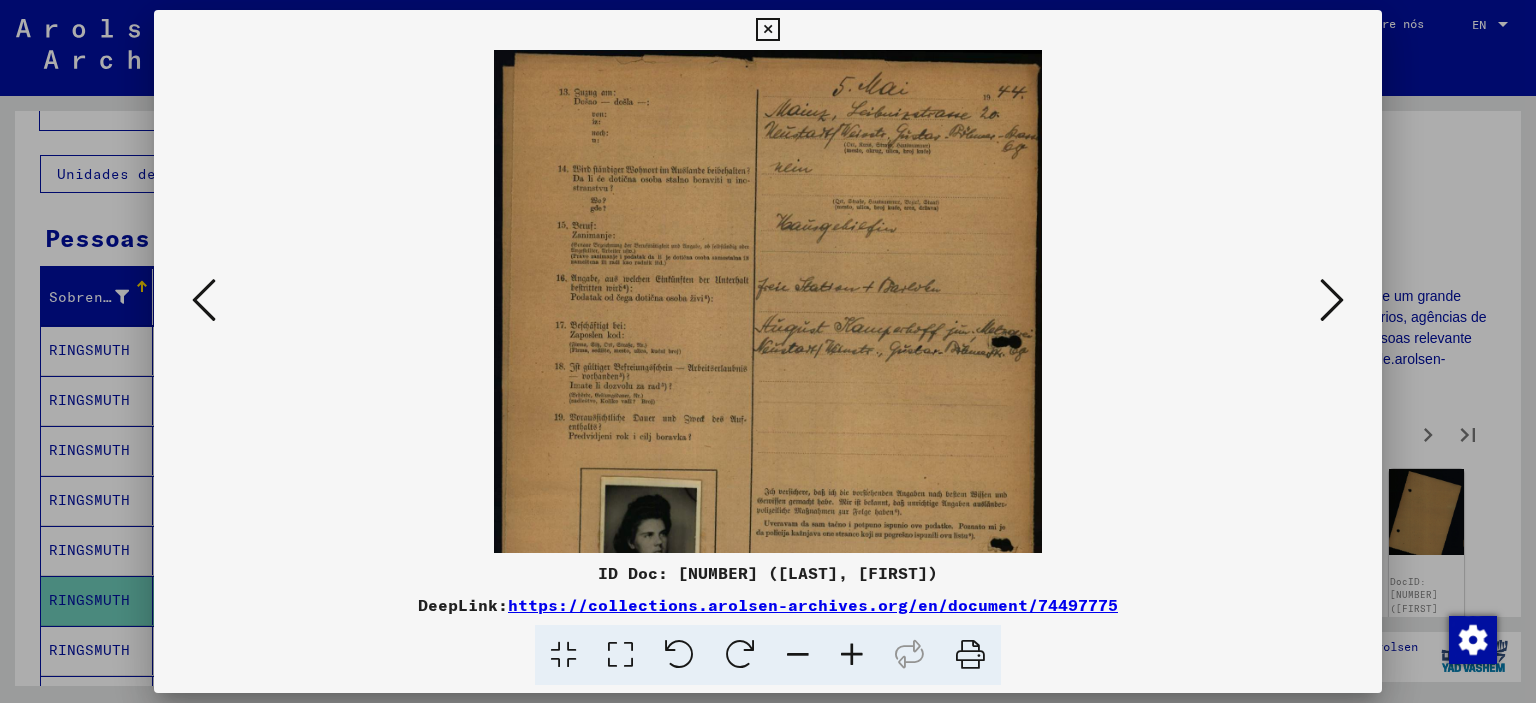 drag, startPoint x: 836, startPoint y: 228, endPoint x: 763, endPoint y: 277, distance: 87.92042 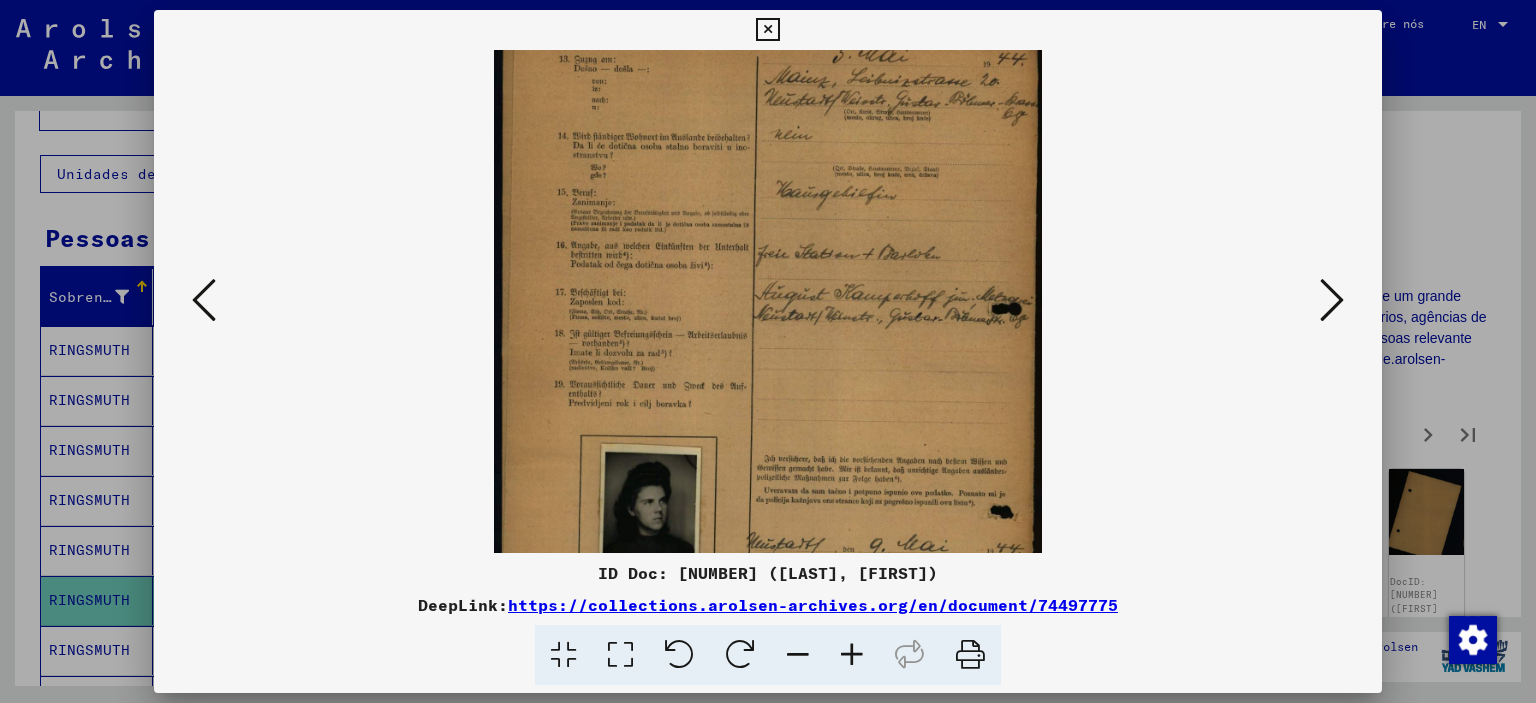 scroll, scrollTop: 0, scrollLeft: 0, axis: both 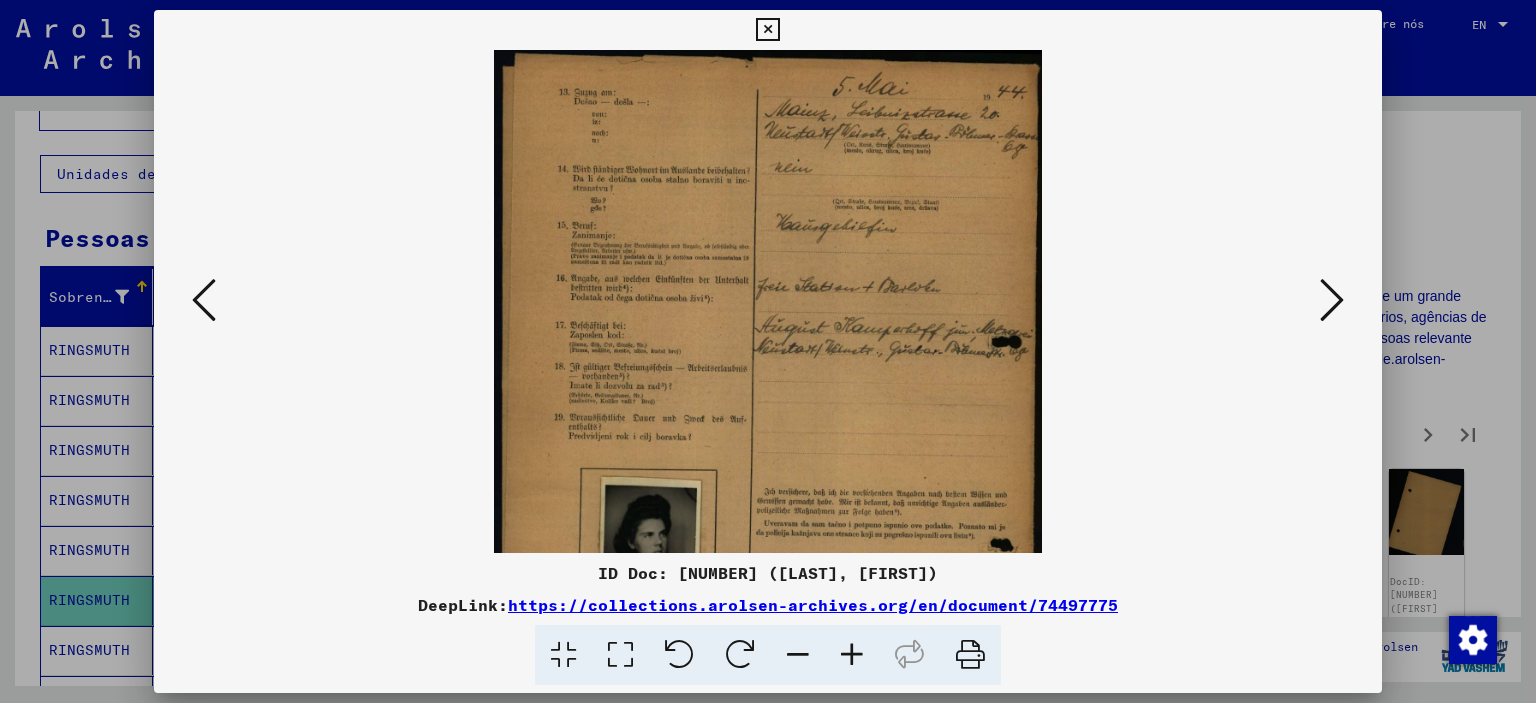drag, startPoint x: 812, startPoint y: 287, endPoint x: 811, endPoint y: 353, distance: 66.007576 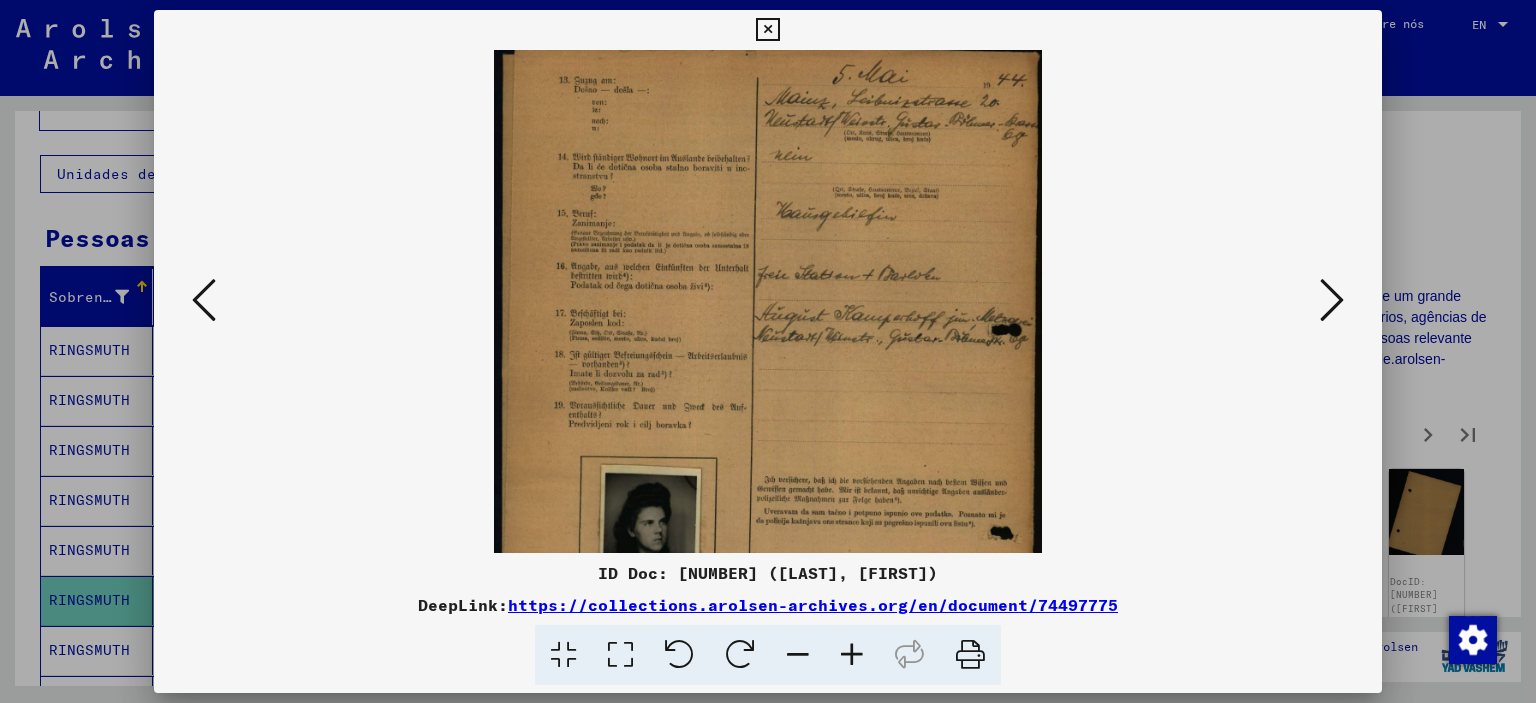 scroll, scrollTop: 0, scrollLeft: 0, axis: both 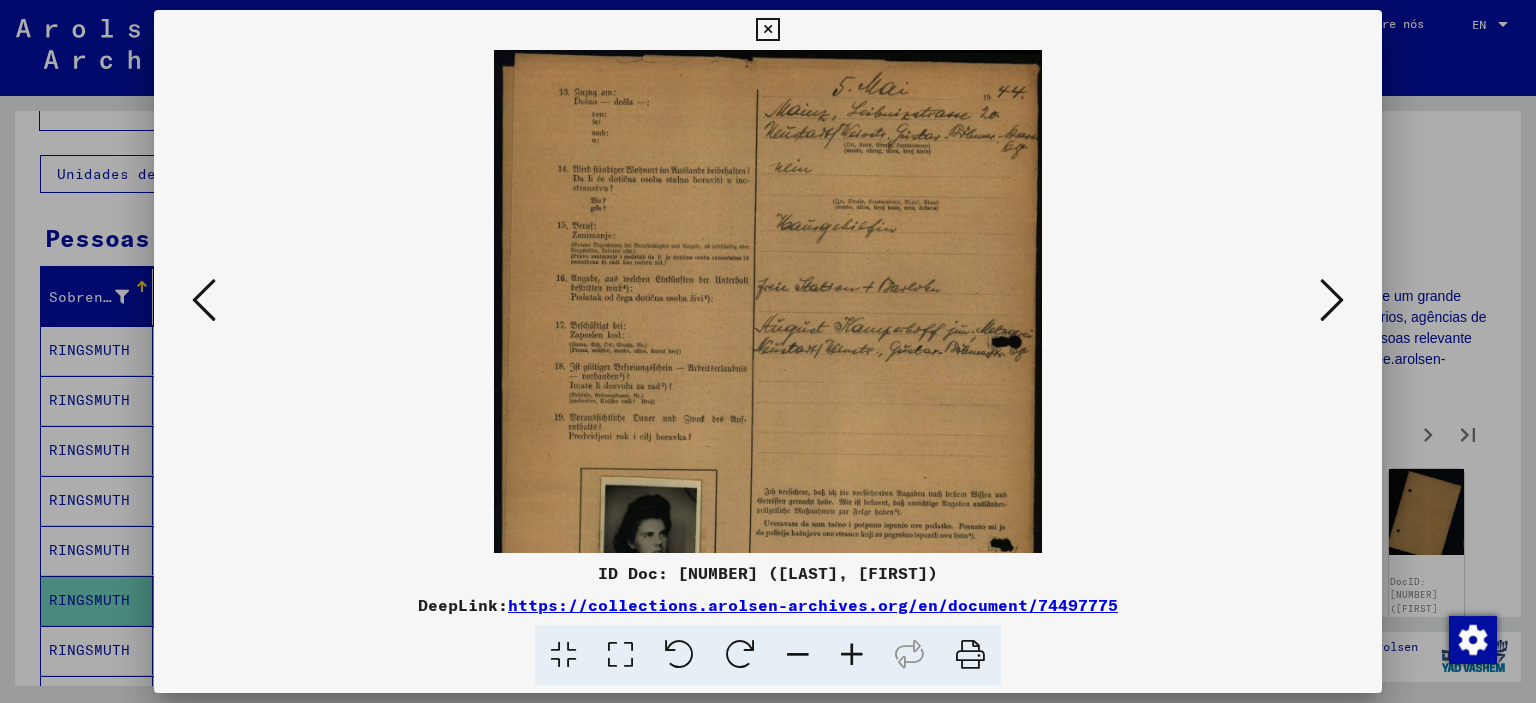 drag, startPoint x: 768, startPoint y: 447, endPoint x: 793, endPoint y: 447, distance: 25 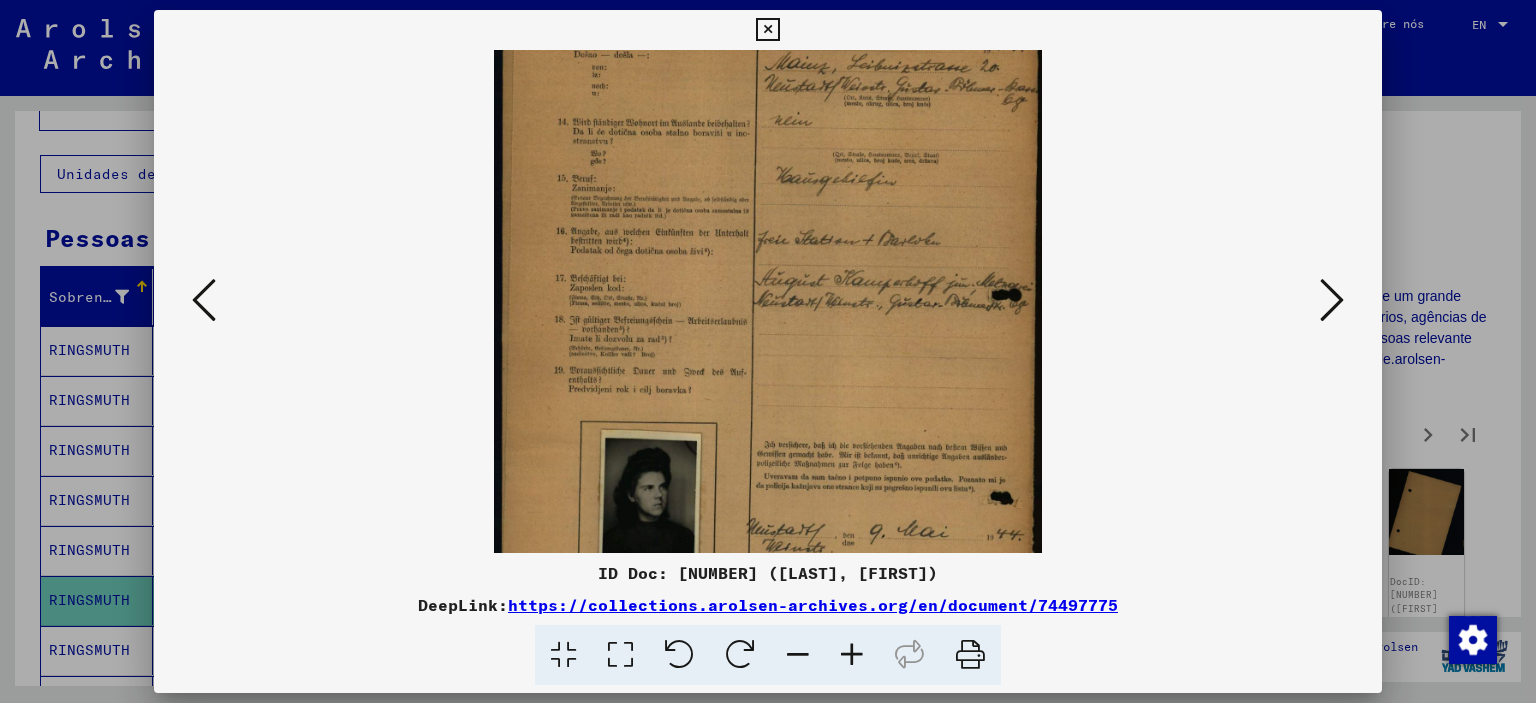 scroll, scrollTop: 49, scrollLeft: 0, axis: vertical 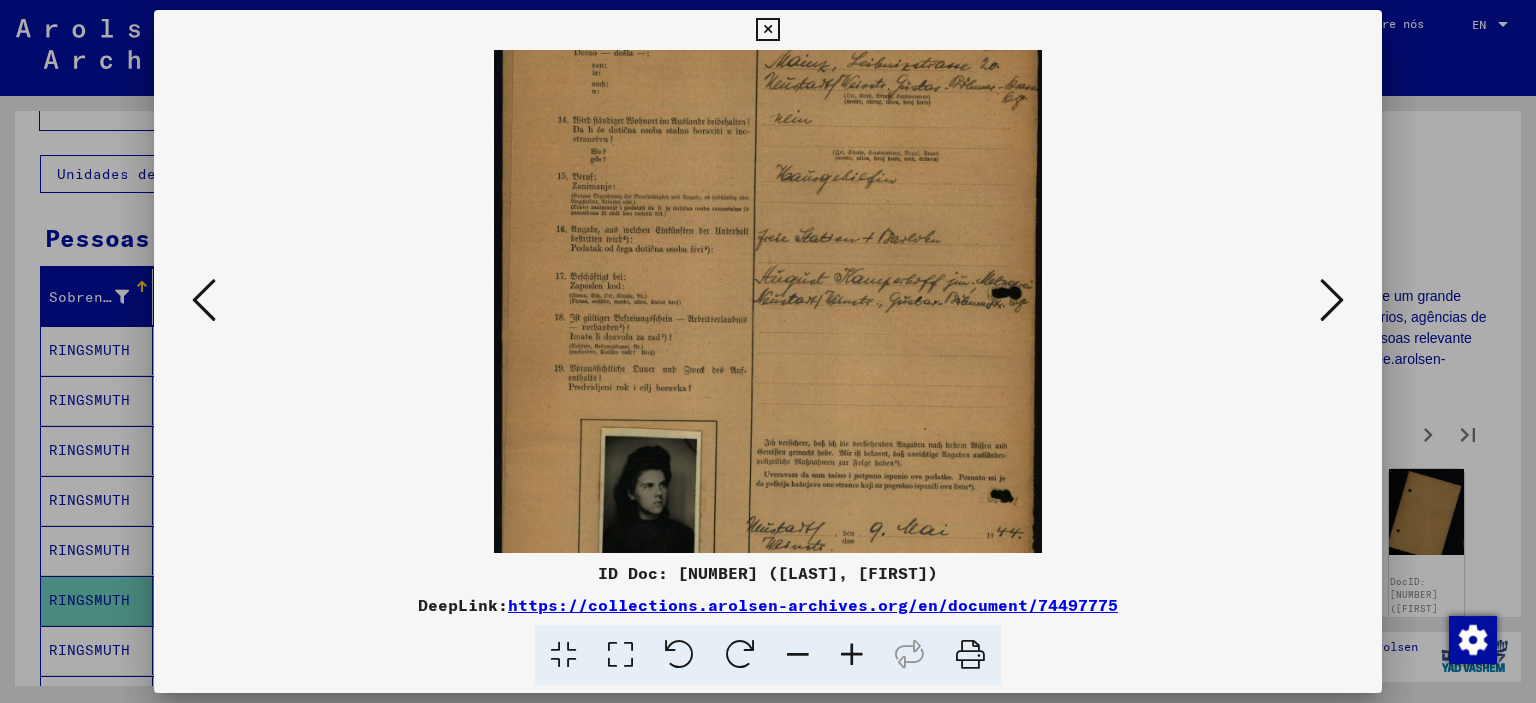 drag, startPoint x: 844, startPoint y: 405, endPoint x: 843, endPoint y: 358, distance: 47.010635 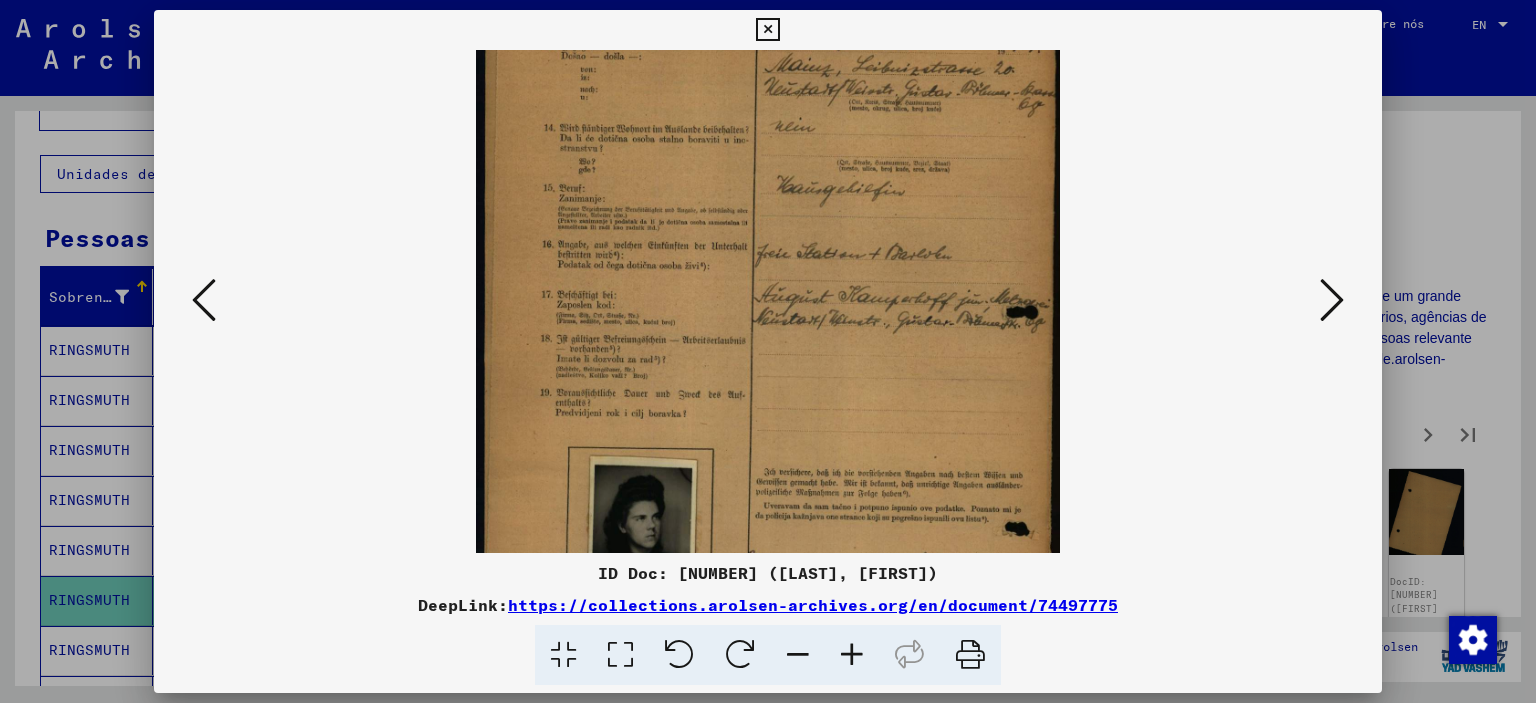 click at bounding box center (852, 655) 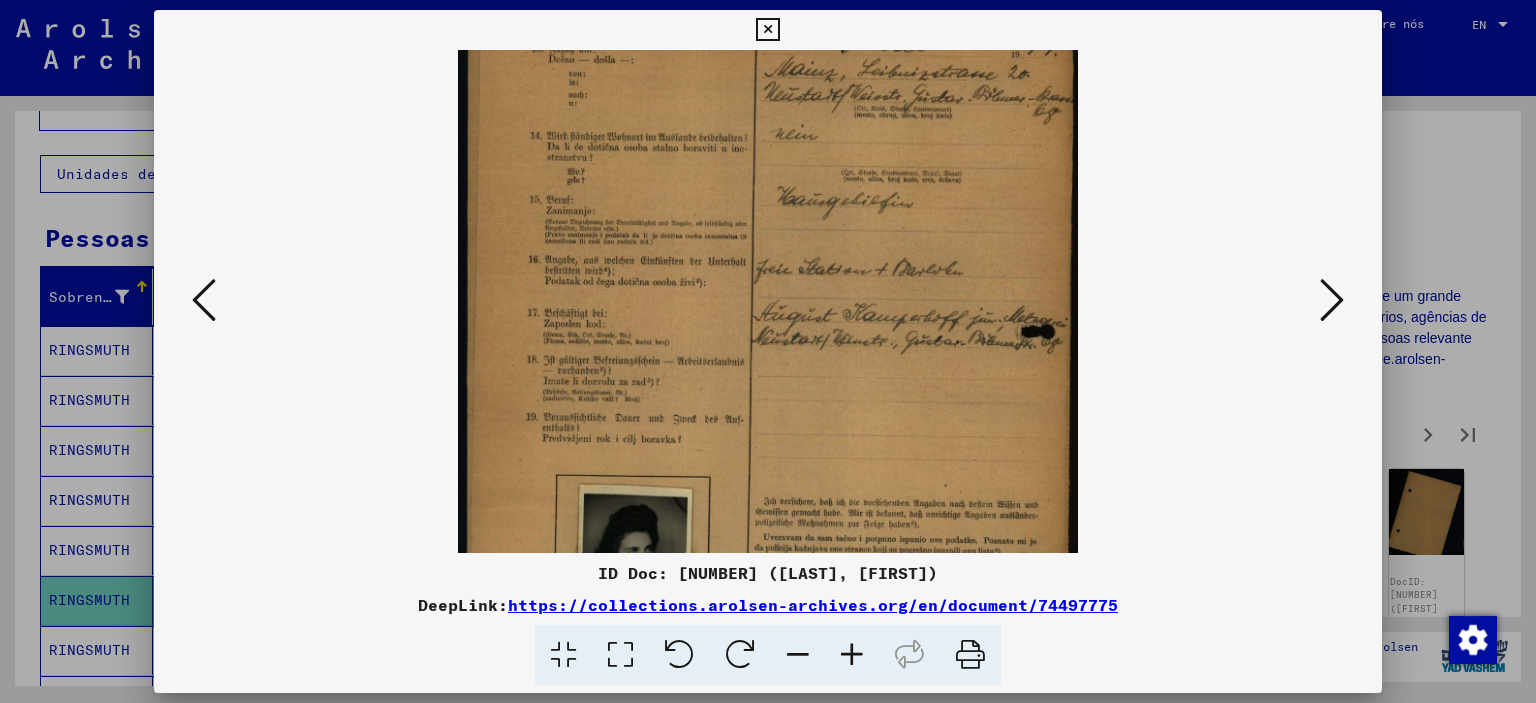 click at bounding box center (852, 655) 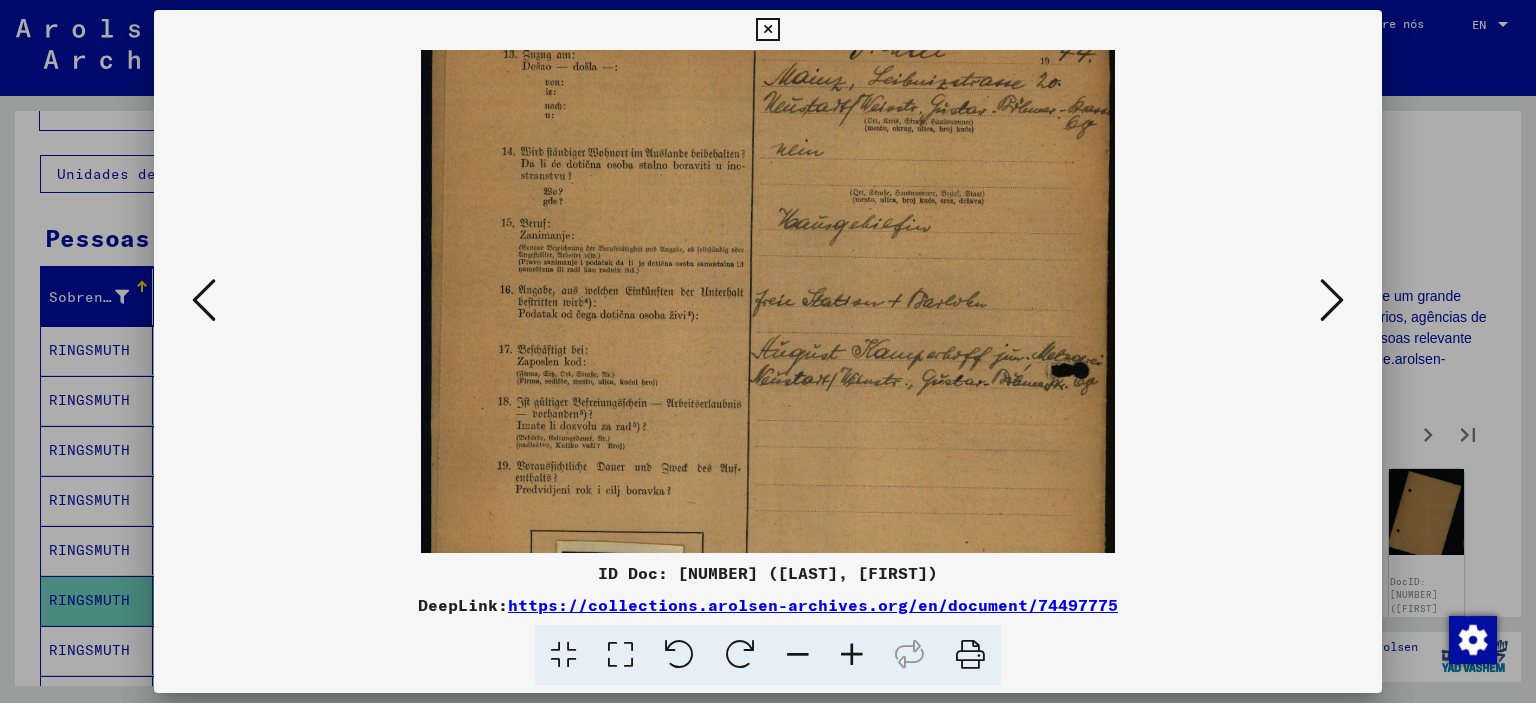 click at bounding box center [852, 655] 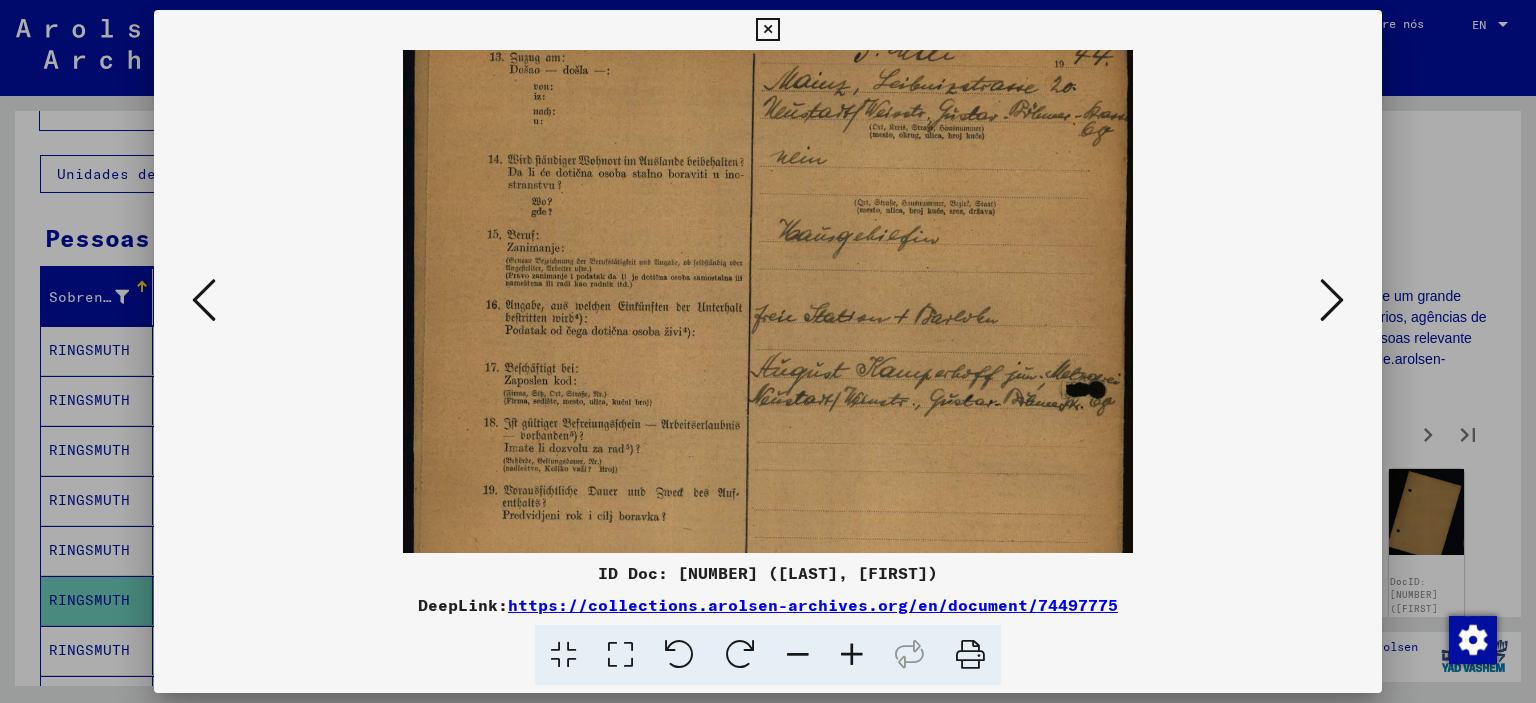 click at bounding box center (852, 655) 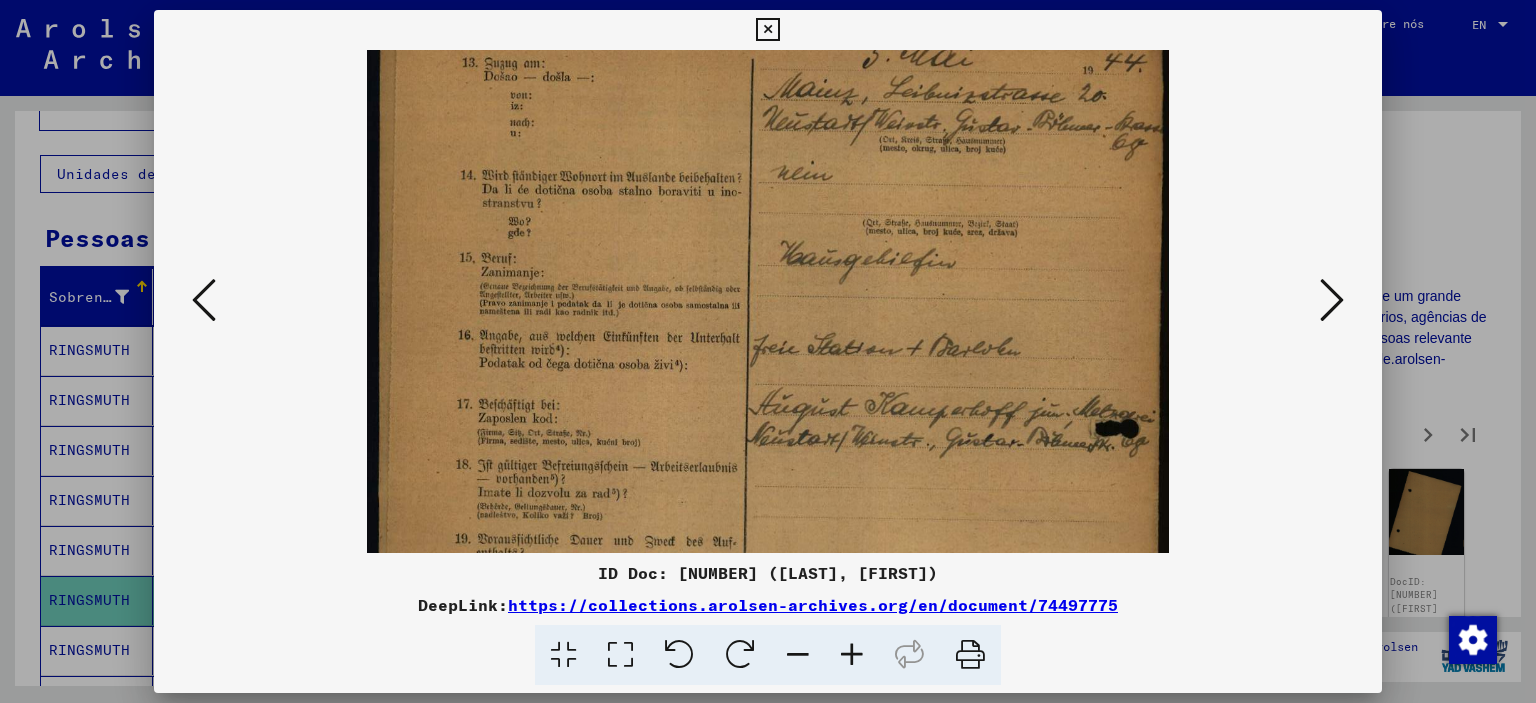 click at bounding box center (852, 655) 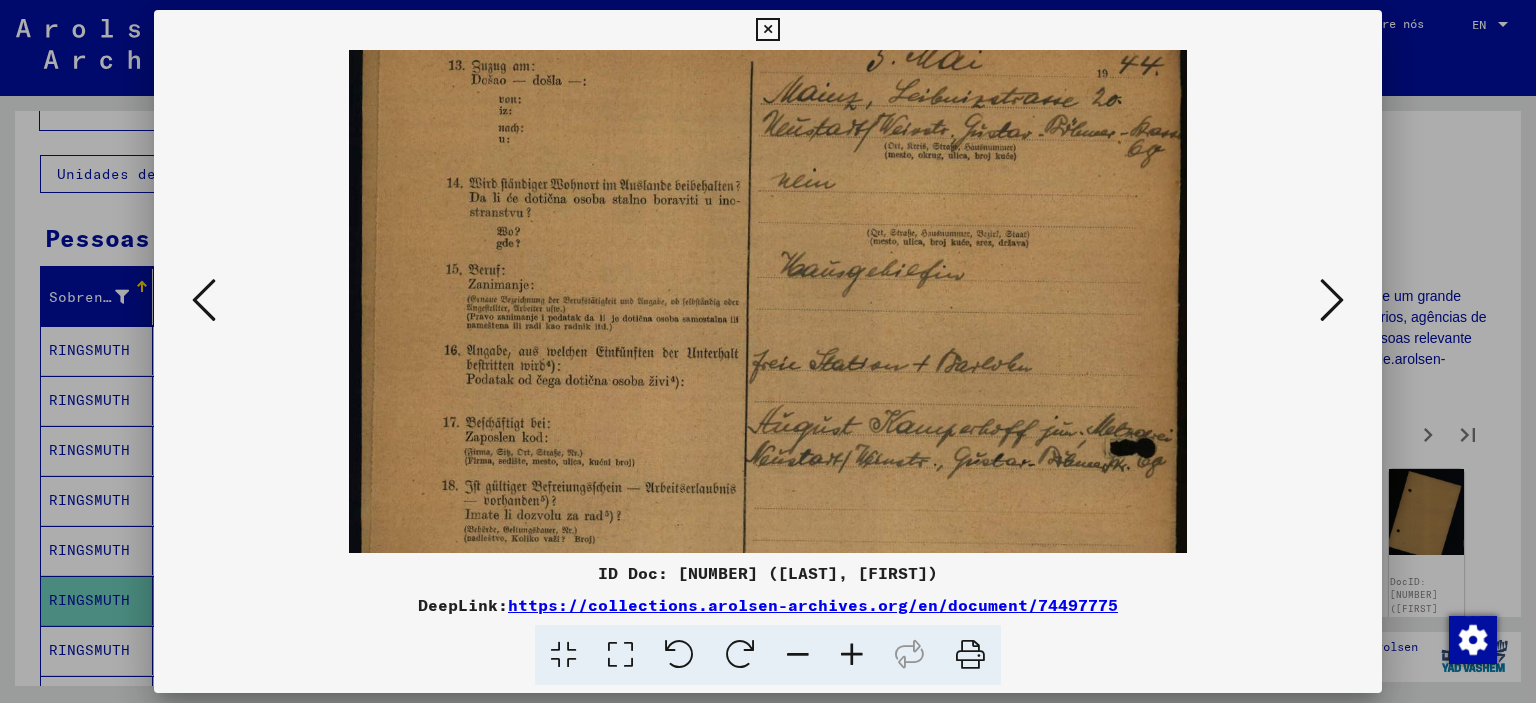click at bounding box center (852, 655) 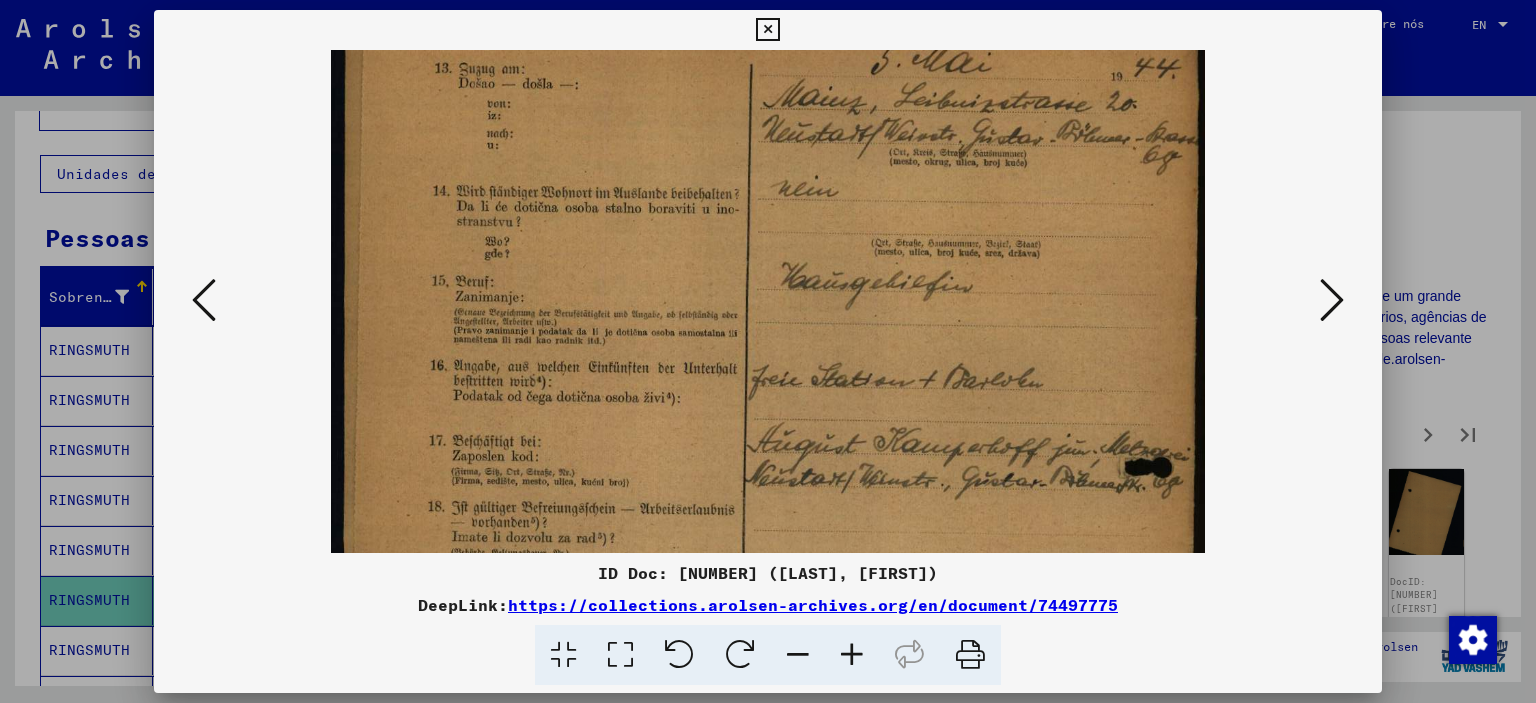 scroll, scrollTop: 0, scrollLeft: 0, axis: both 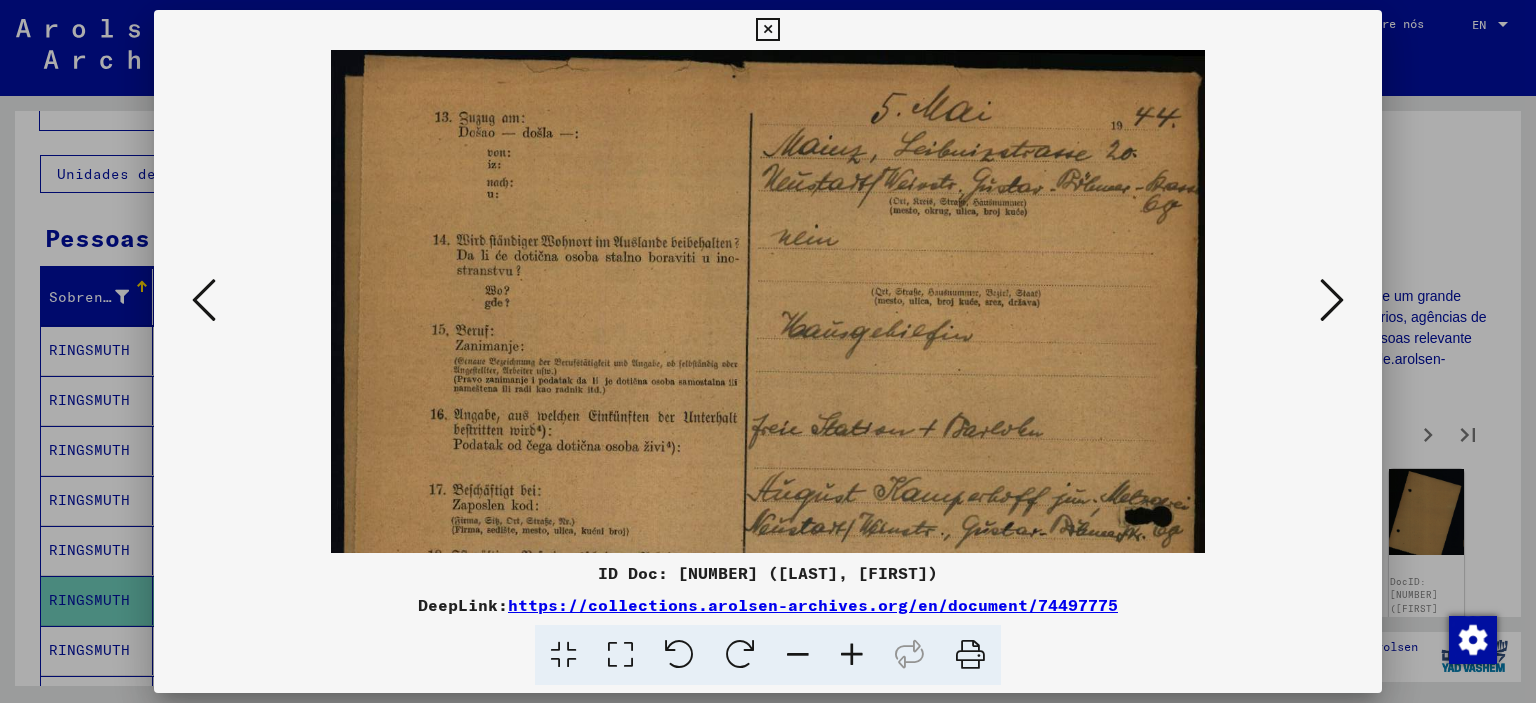 drag, startPoint x: 902, startPoint y: 253, endPoint x: 896, endPoint y: 288, distance: 35.510563 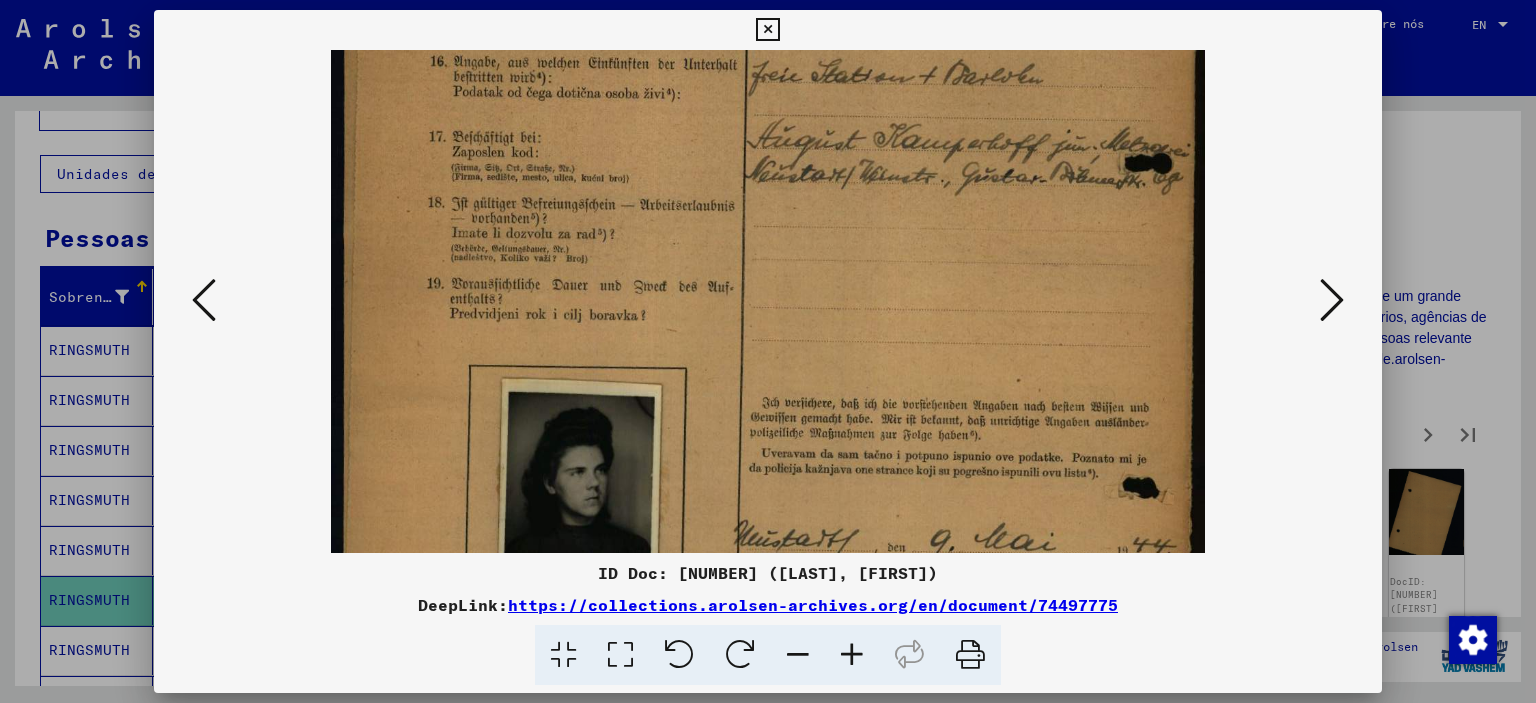 drag, startPoint x: 919, startPoint y: 423, endPoint x: 955, endPoint y: 75, distance: 349.85712 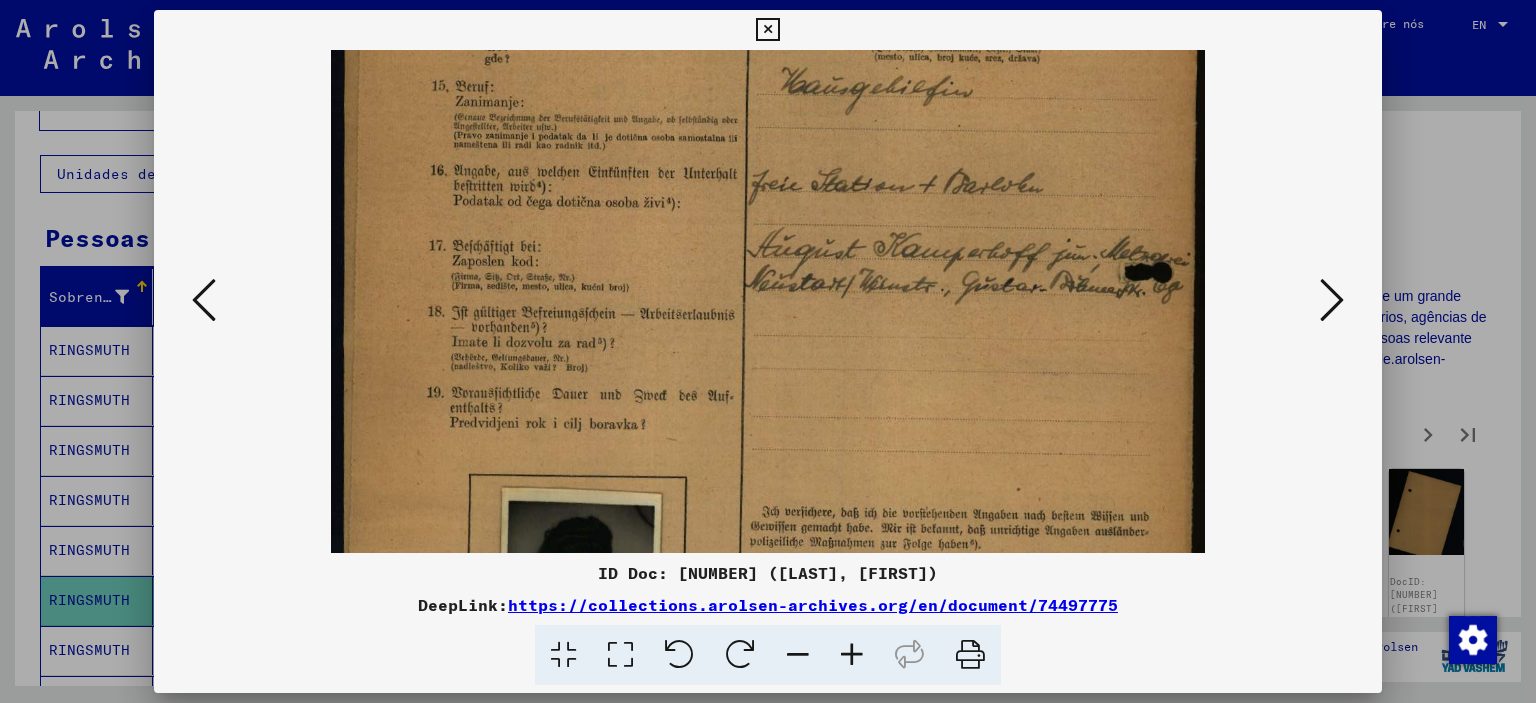 scroll, scrollTop: 415, scrollLeft: 0, axis: vertical 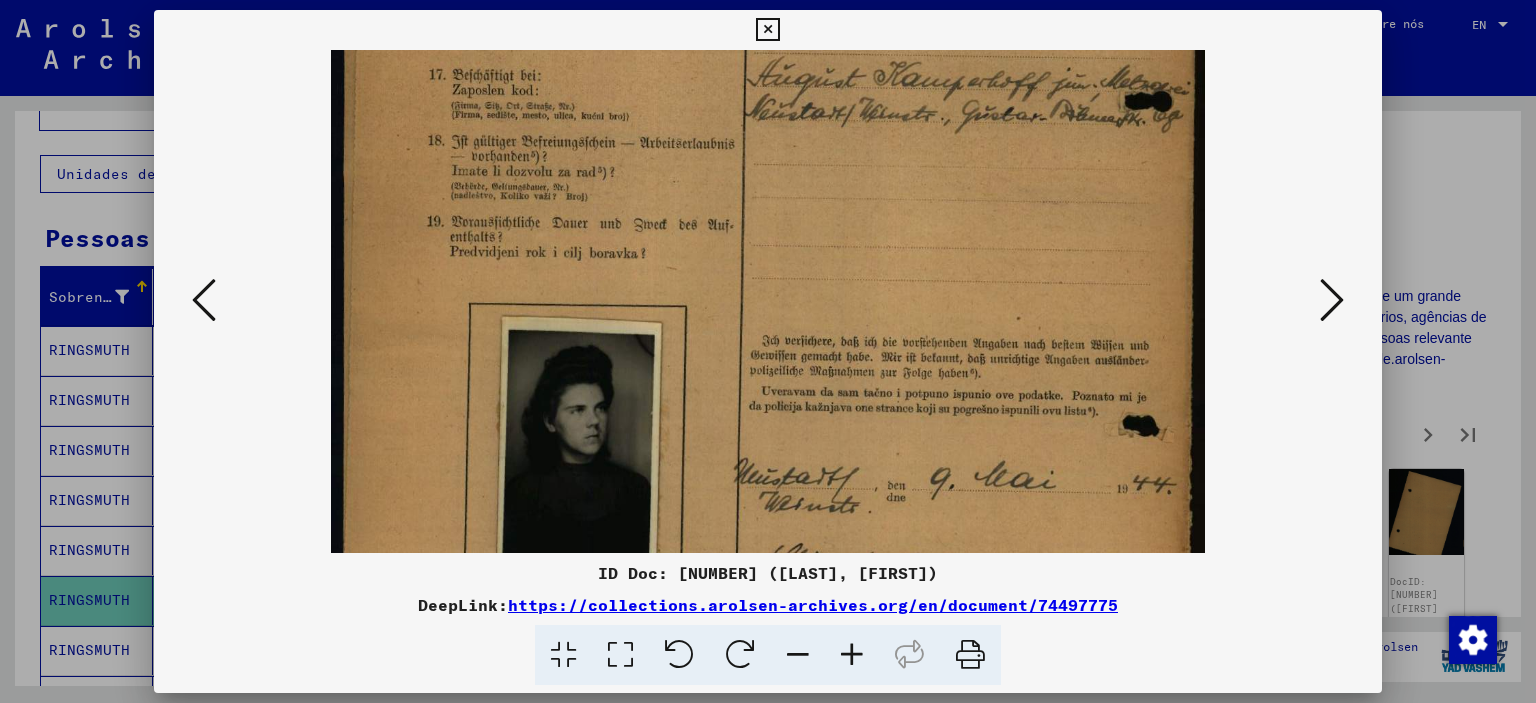 drag, startPoint x: 925, startPoint y: 347, endPoint x: 961, endPoint y: 291, distance: 66.573265 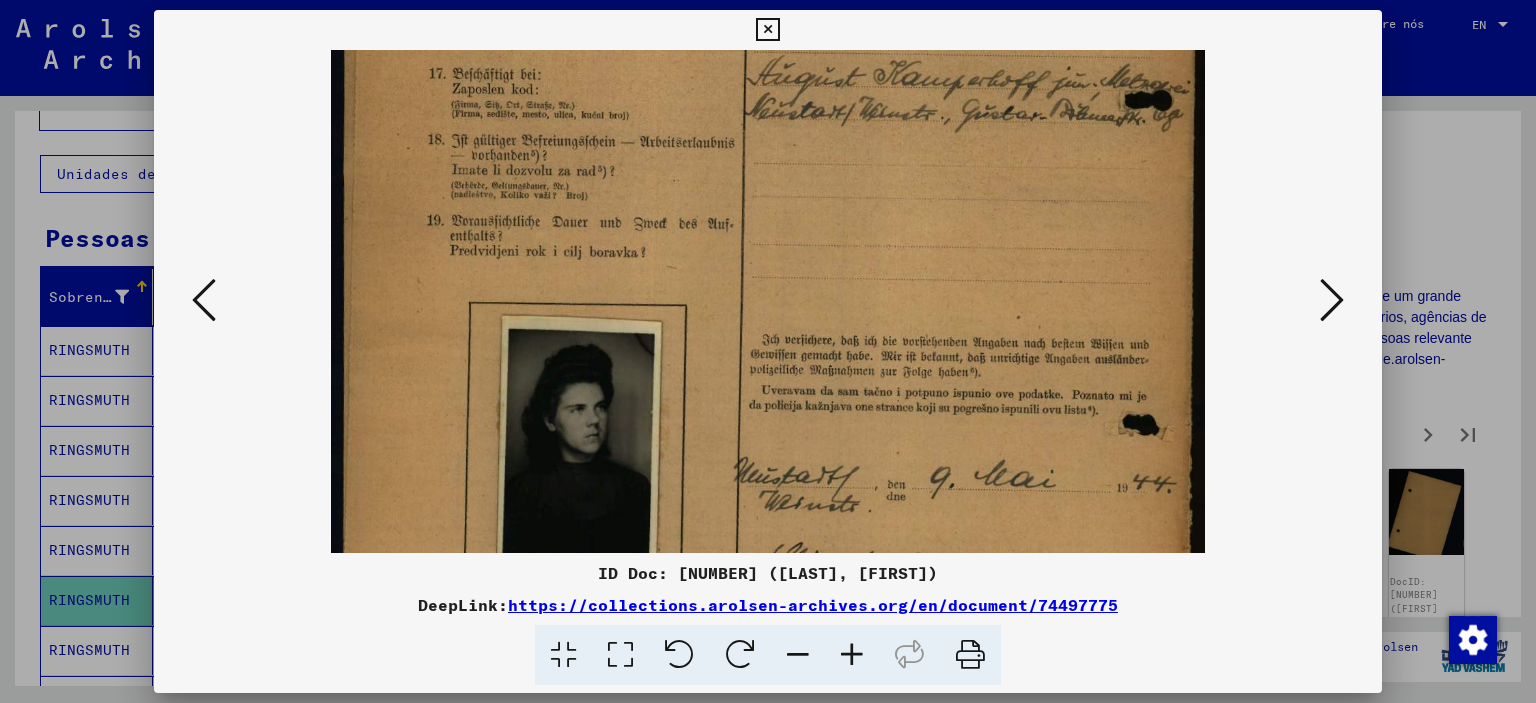 click at bounding box center [1332, 300] 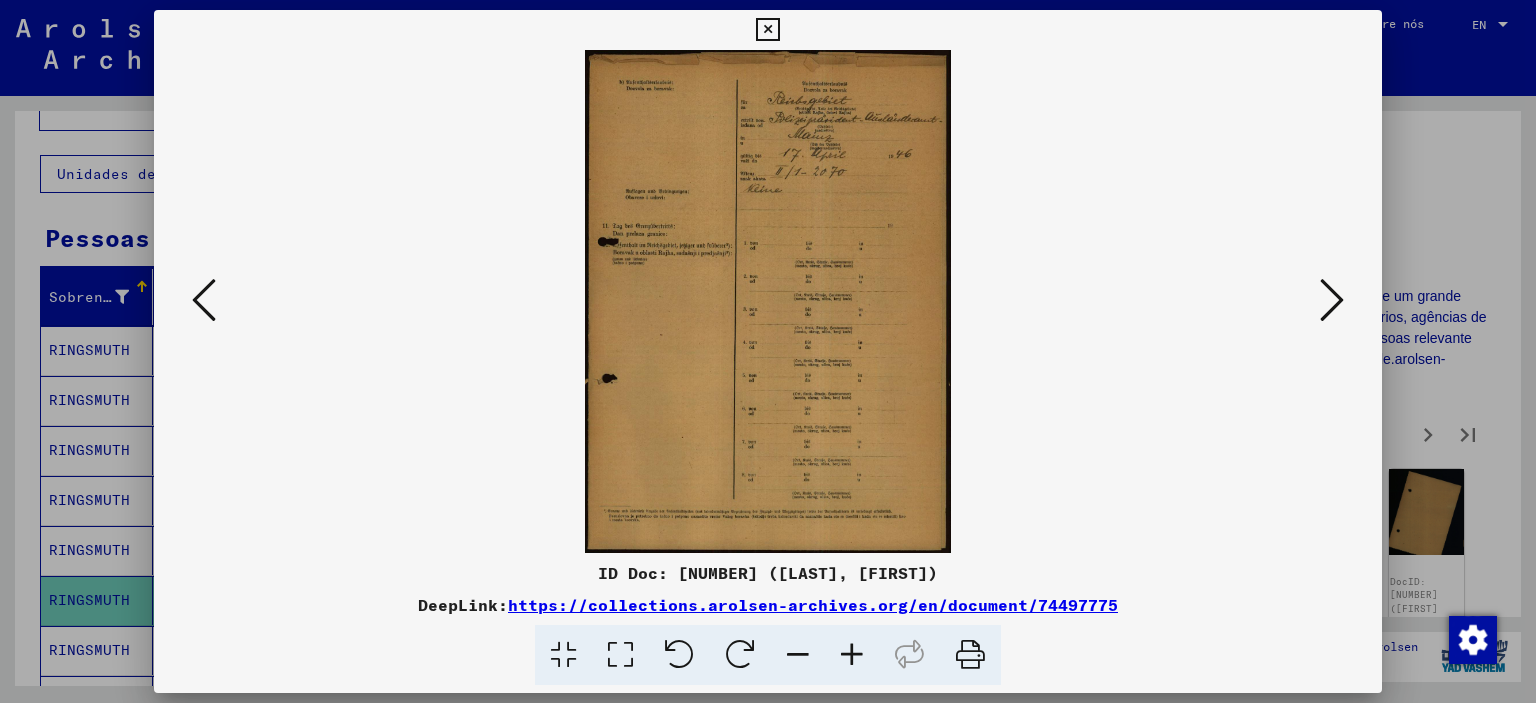 click at bounding box center [852, 655] 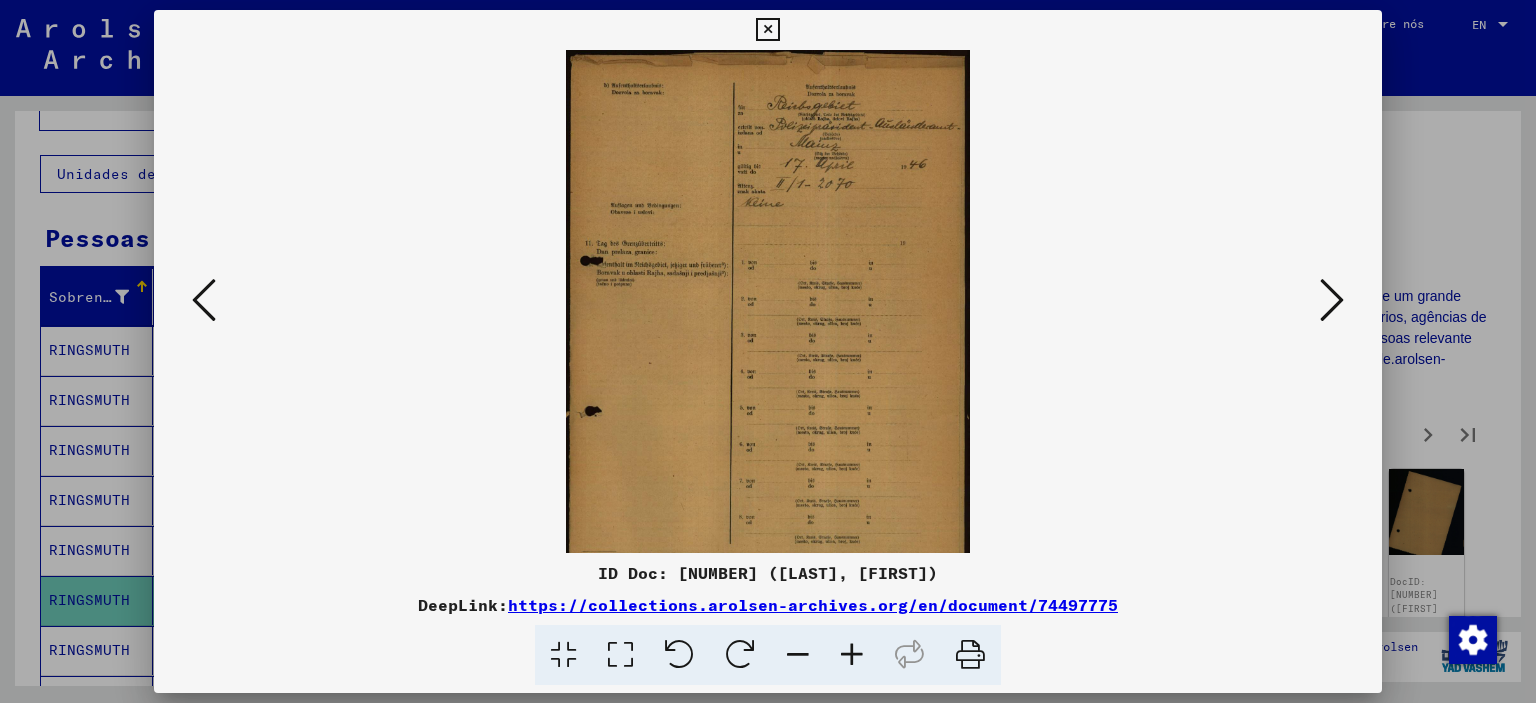 click at bounding box center (852, 655) 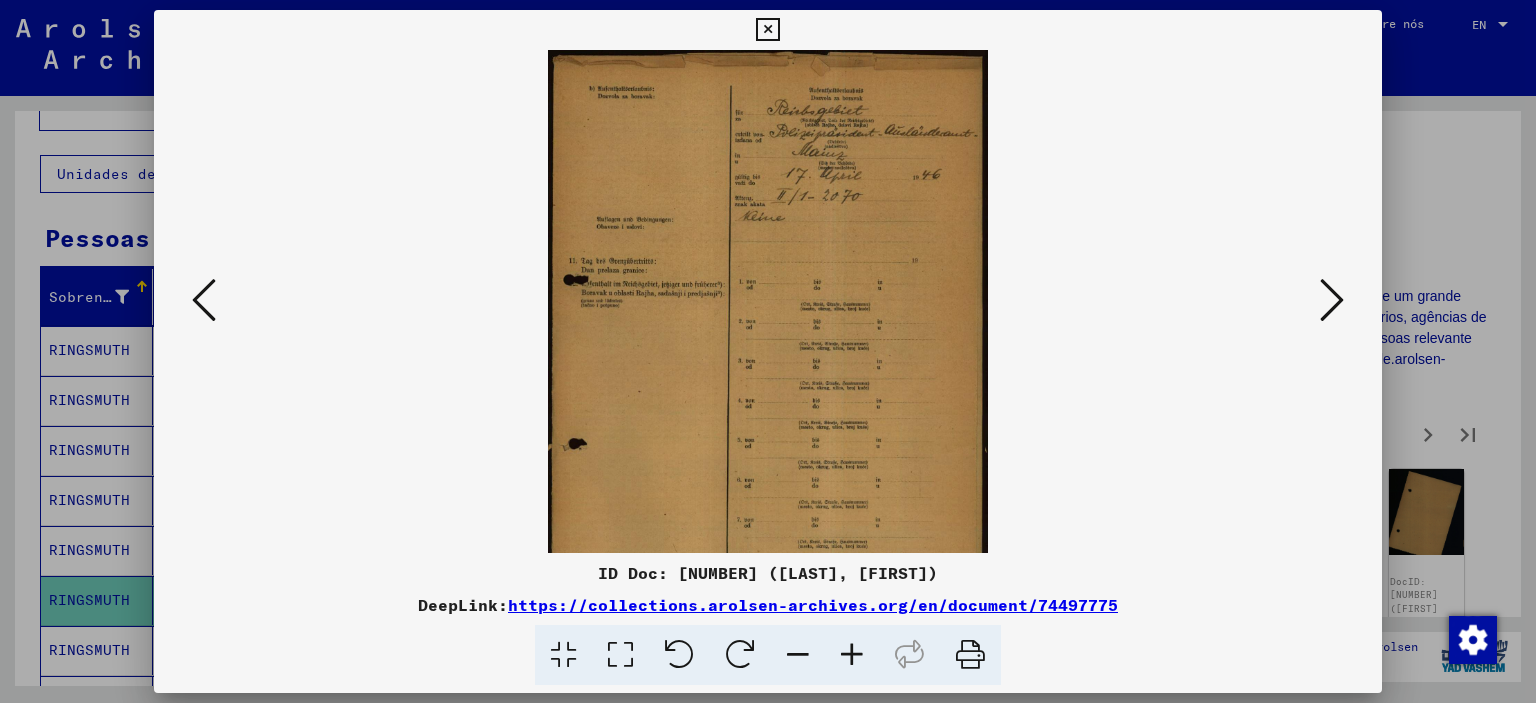 click at bounding box center (852, 655) 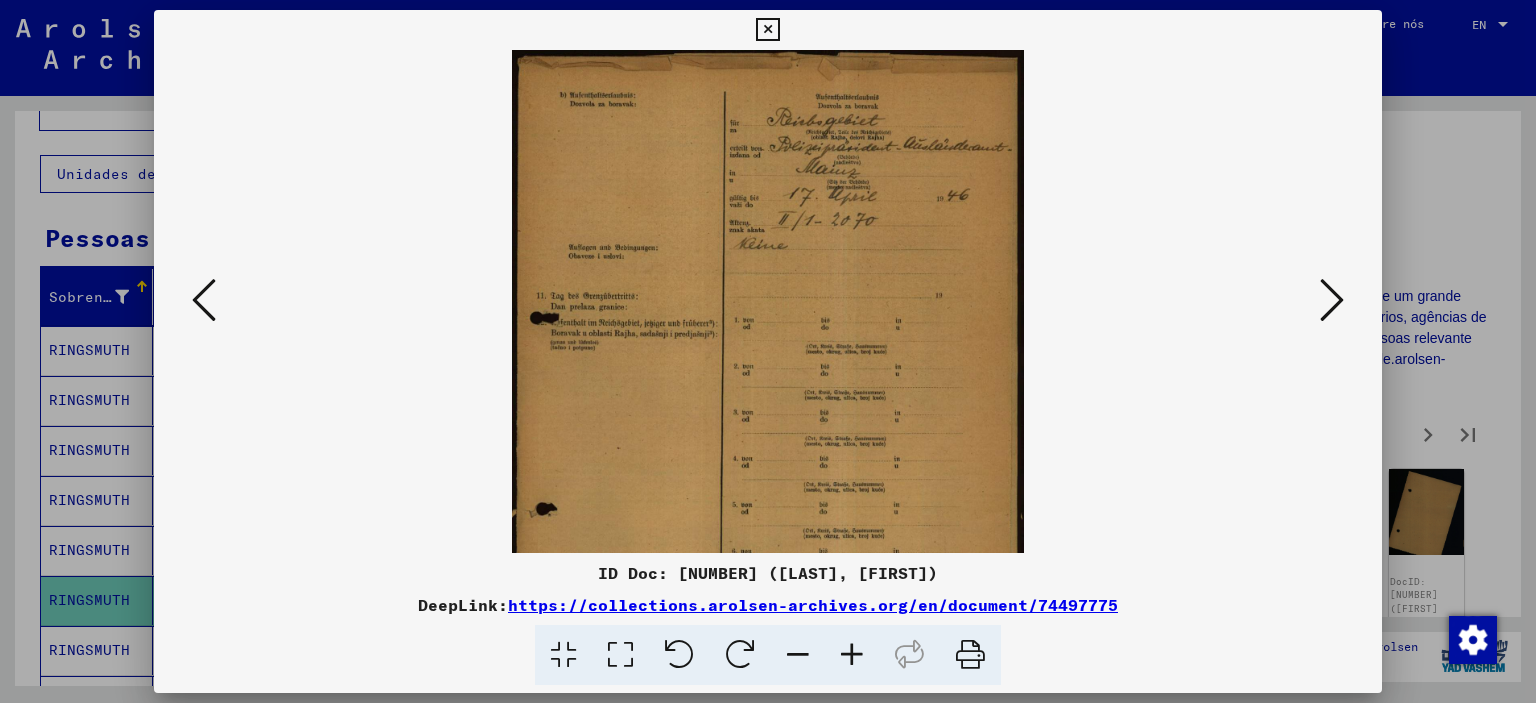 click at bounding box center (852, 655) 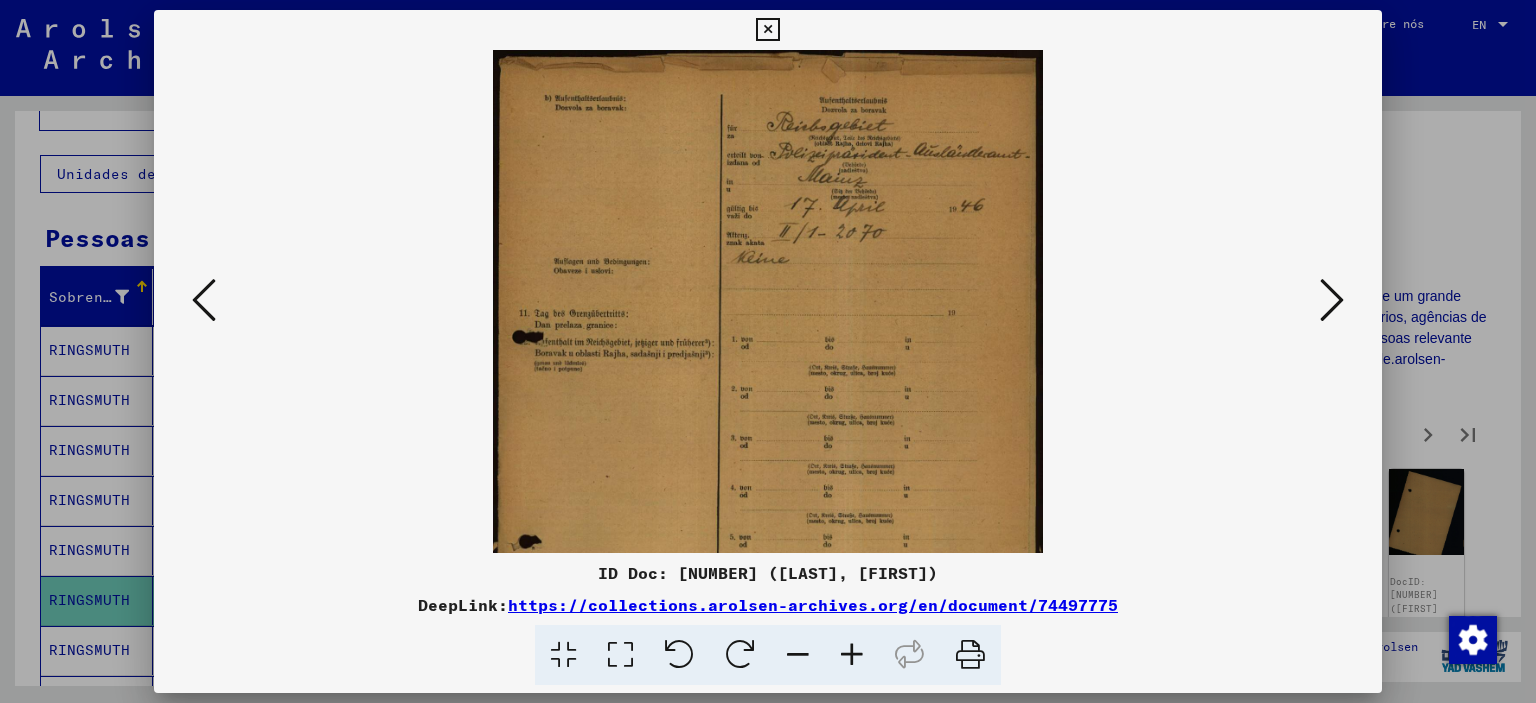click at bounding box center (852, 655) 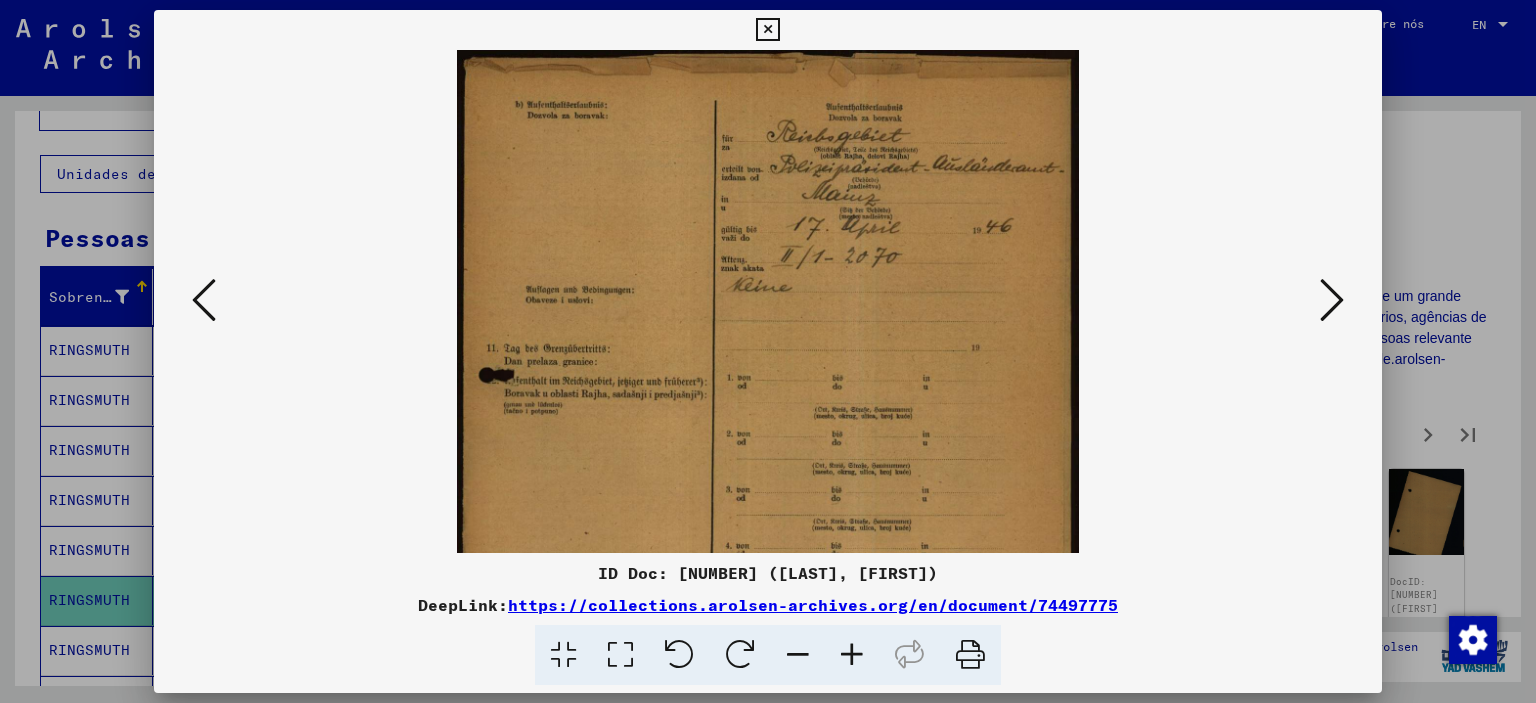 click at bounding box center (852, 655) 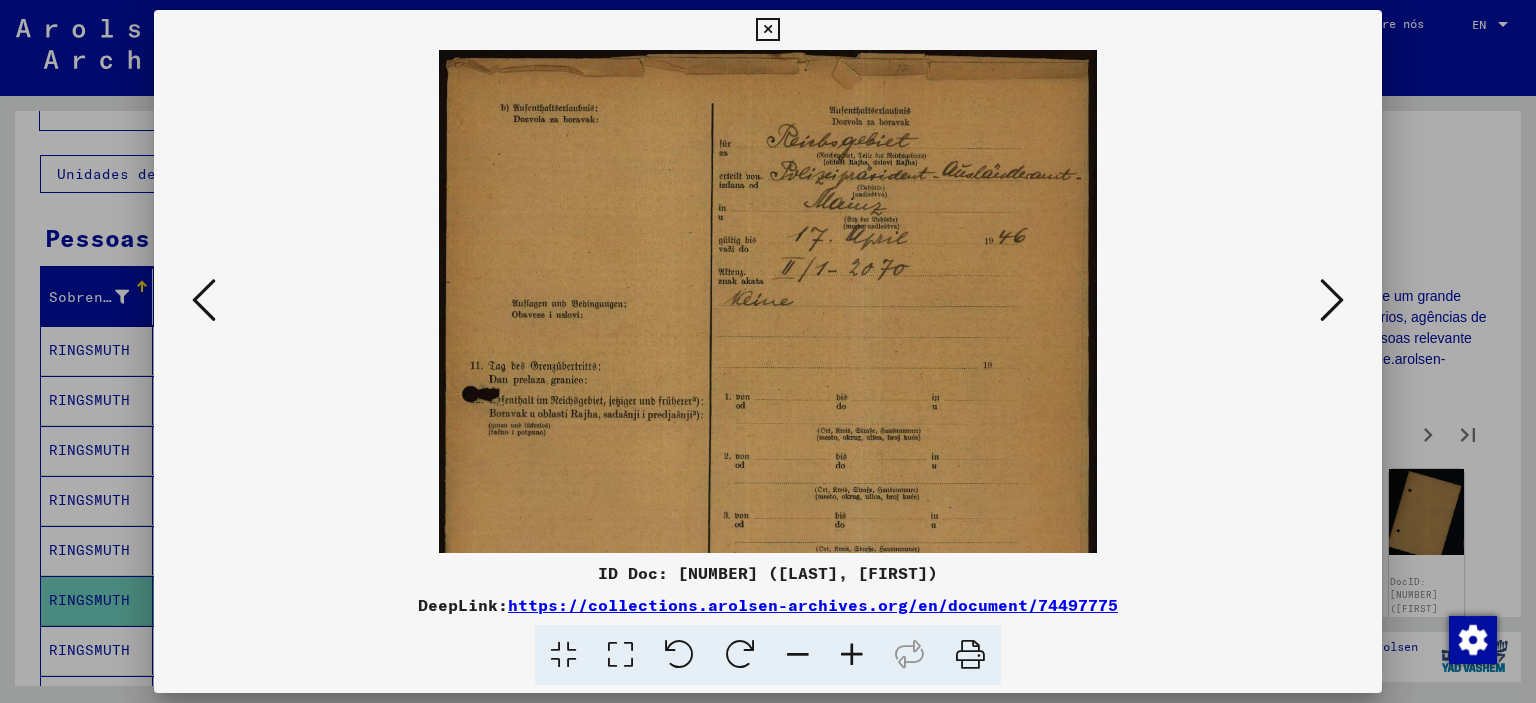 click at bounding box center [852, 655] 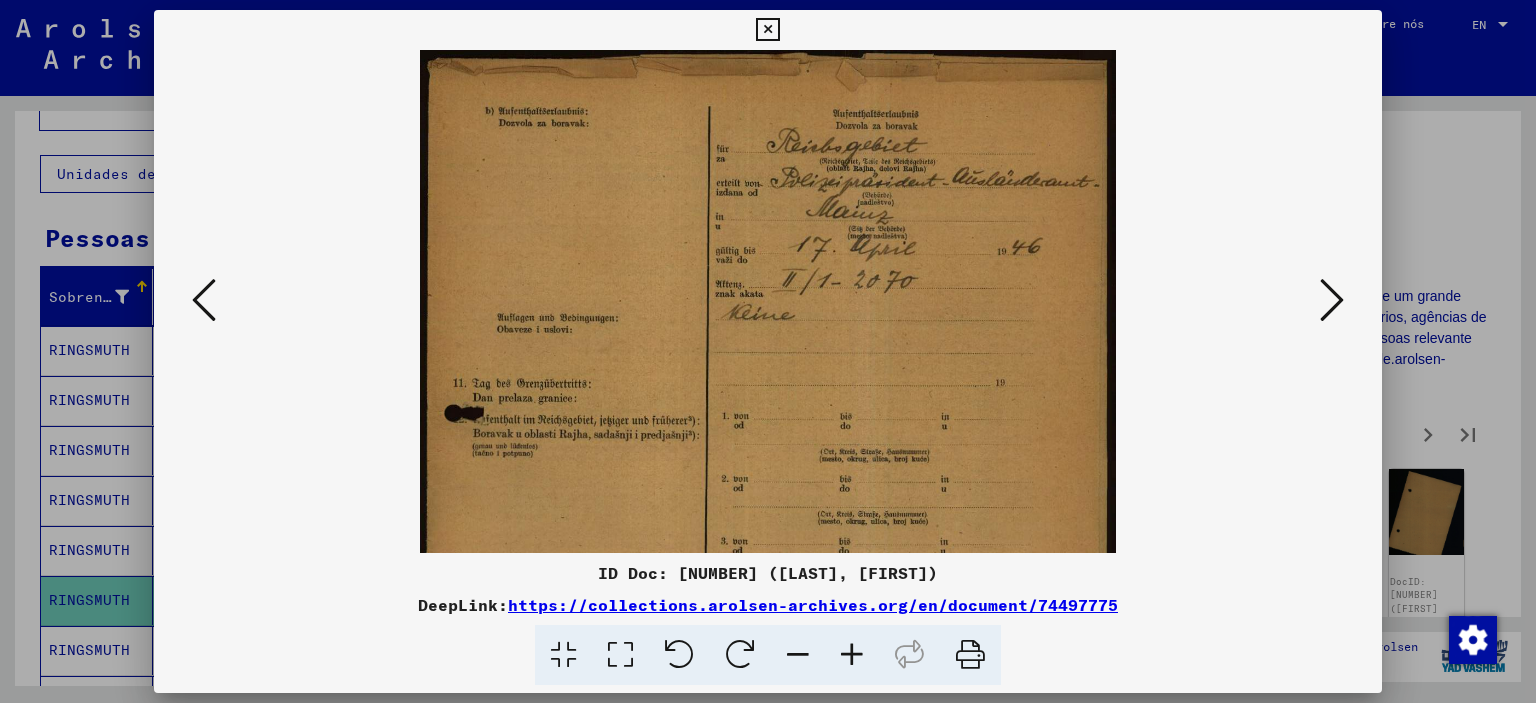 click at bounding box center (852, 655) 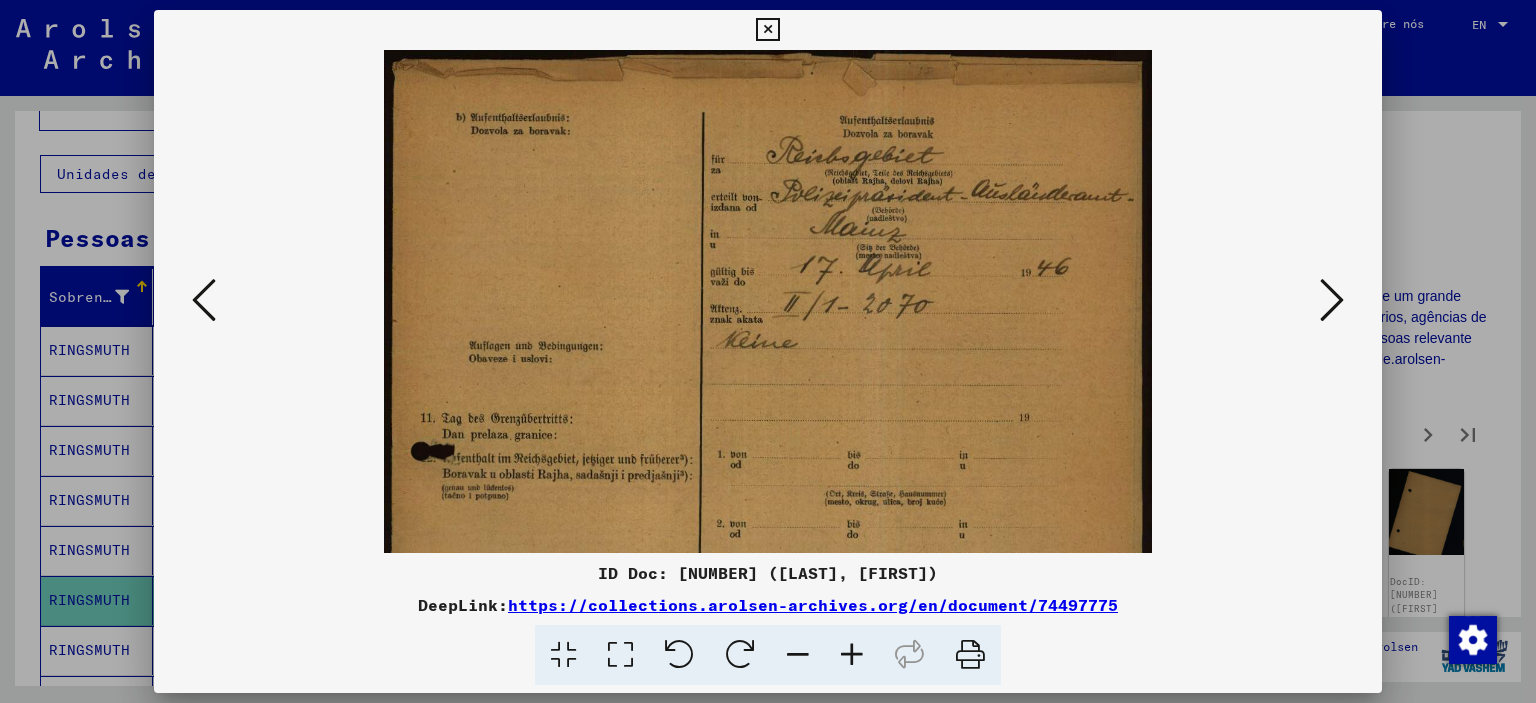 click at bounding box center [852, 655] 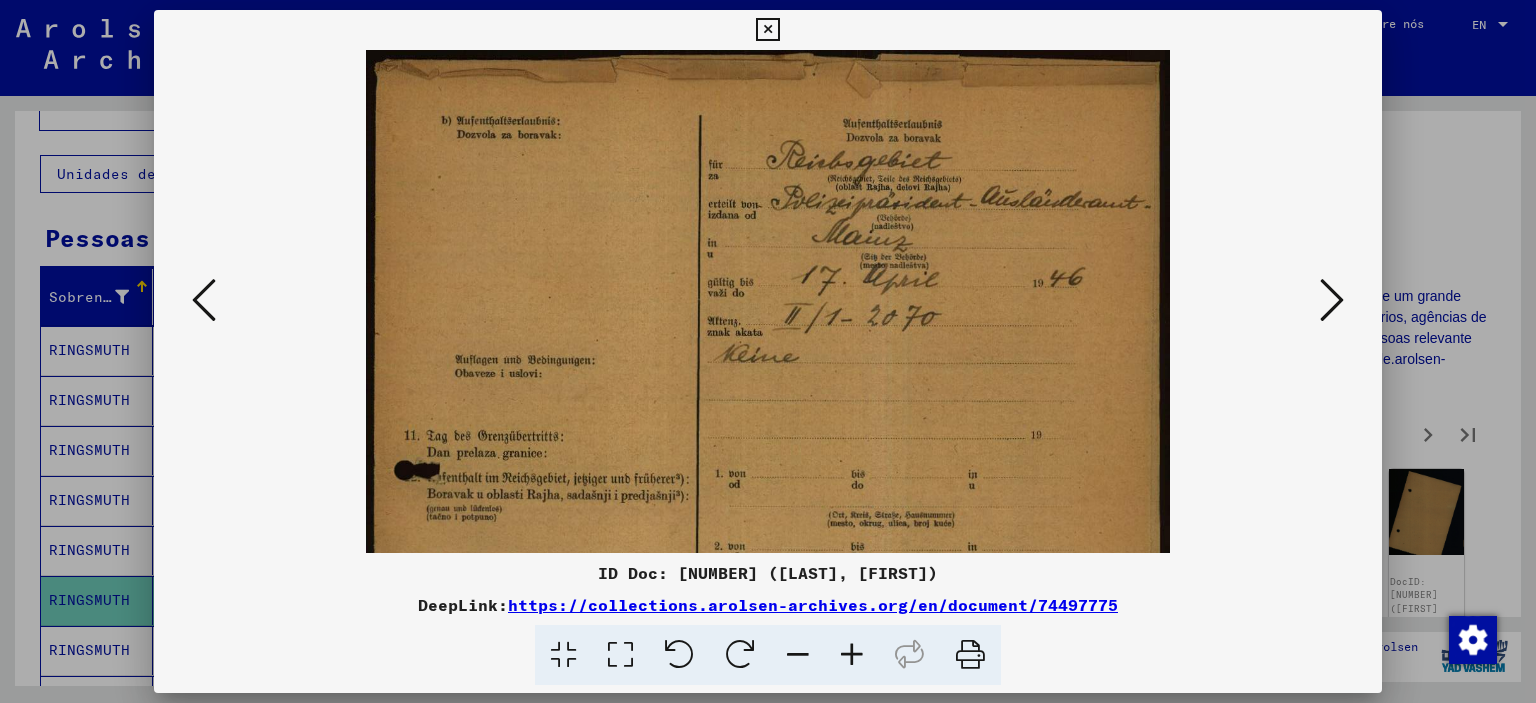 click at bounding box center [852, 655] 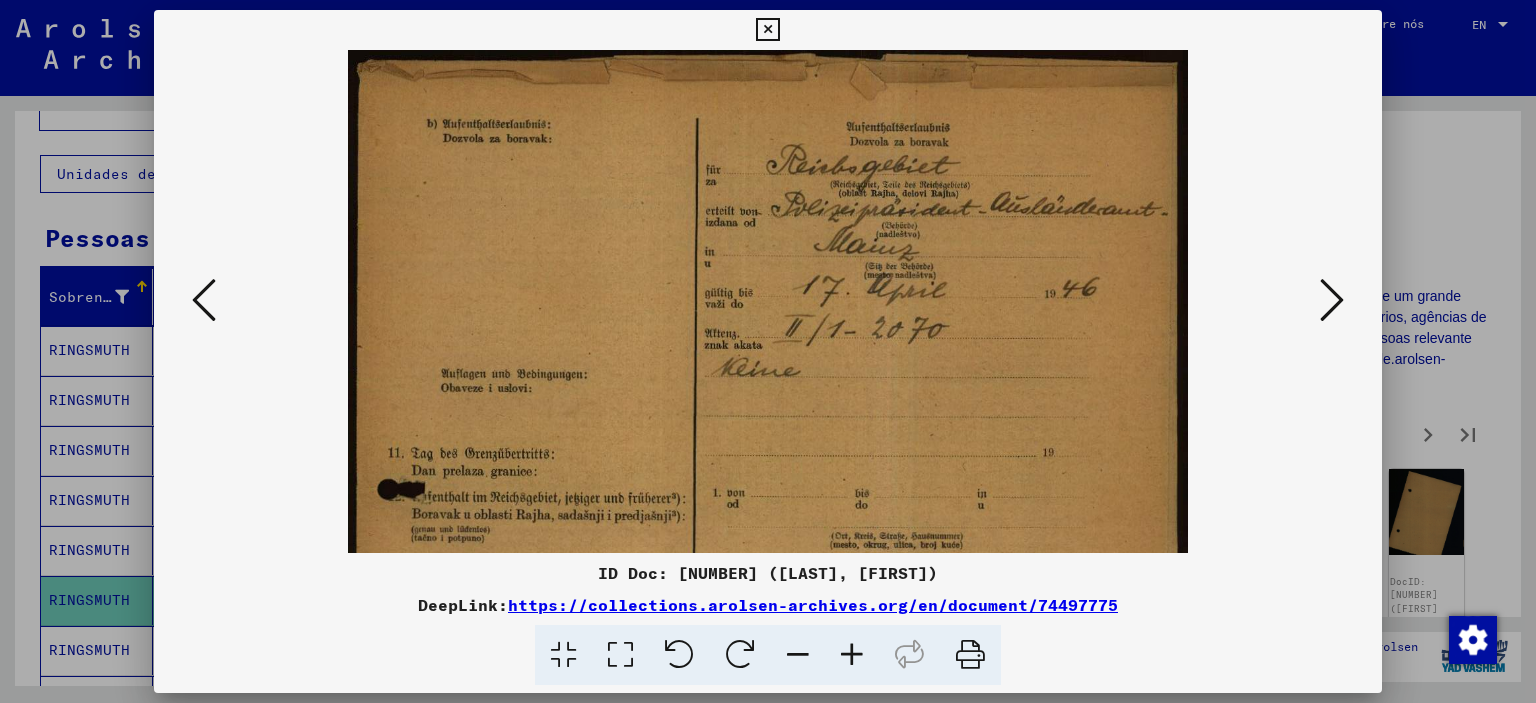 click at bounding box center [852, 655] 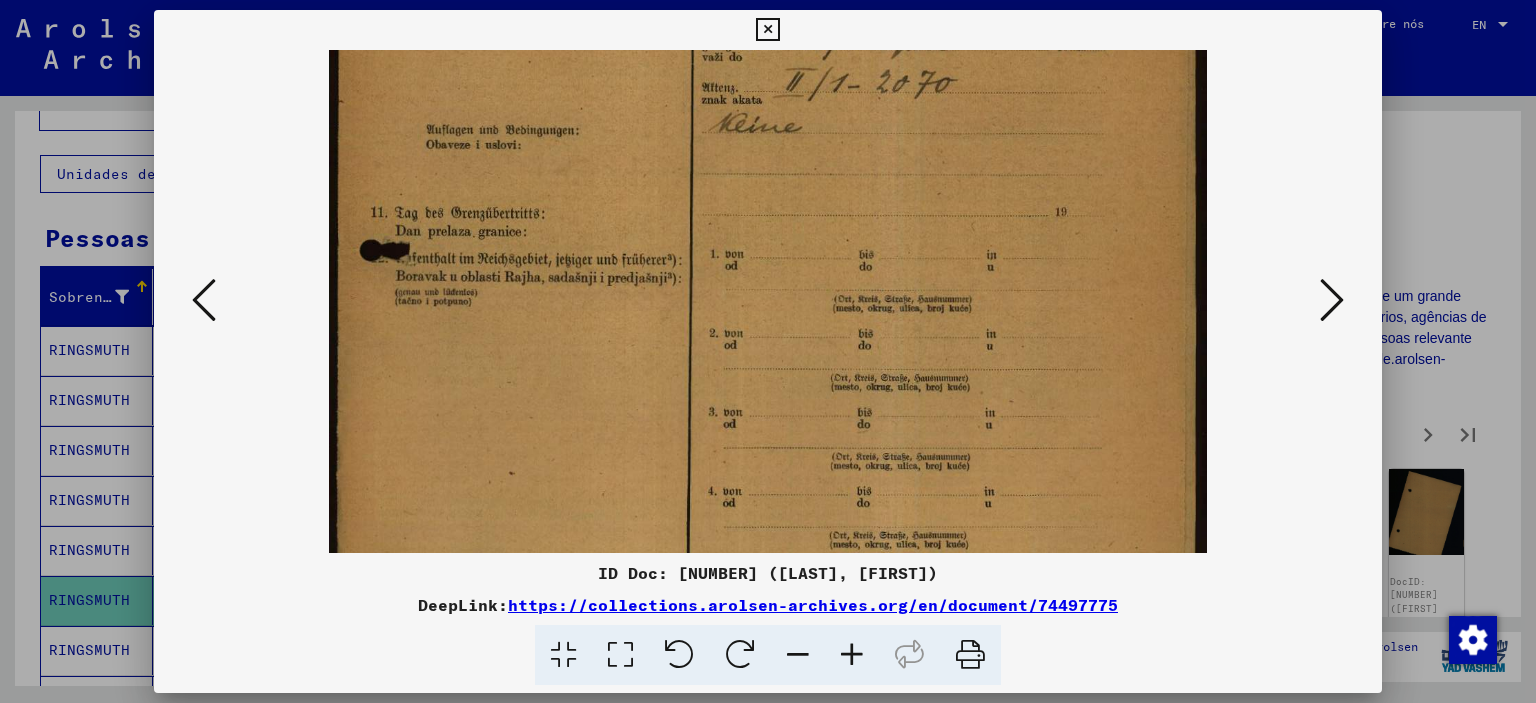 drag, startPoint x: 809, startPoint y: 379, endPoint x: 876, endPoint y: 117, distance: 270.43115 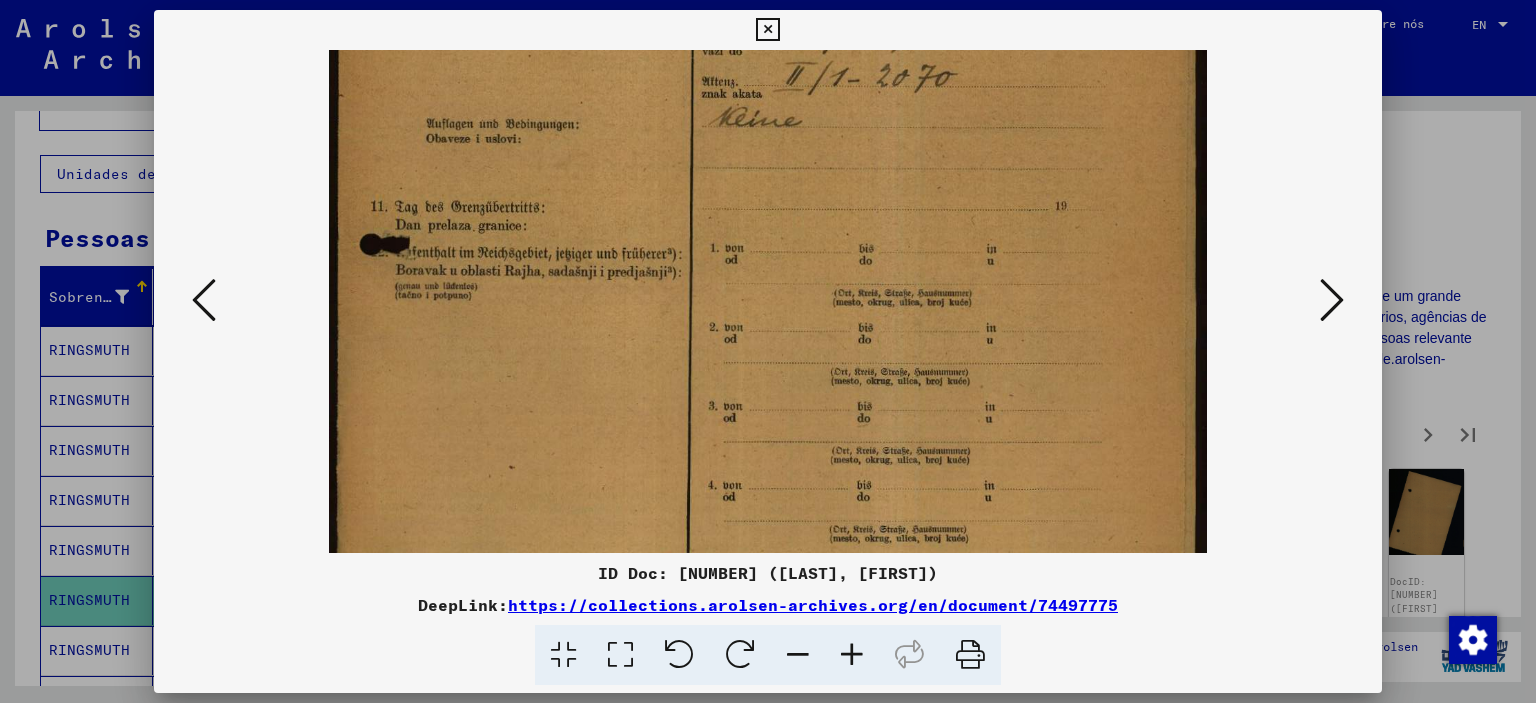 scroll, scrollTop: 379, scrollLeft: 0, axis: vertical 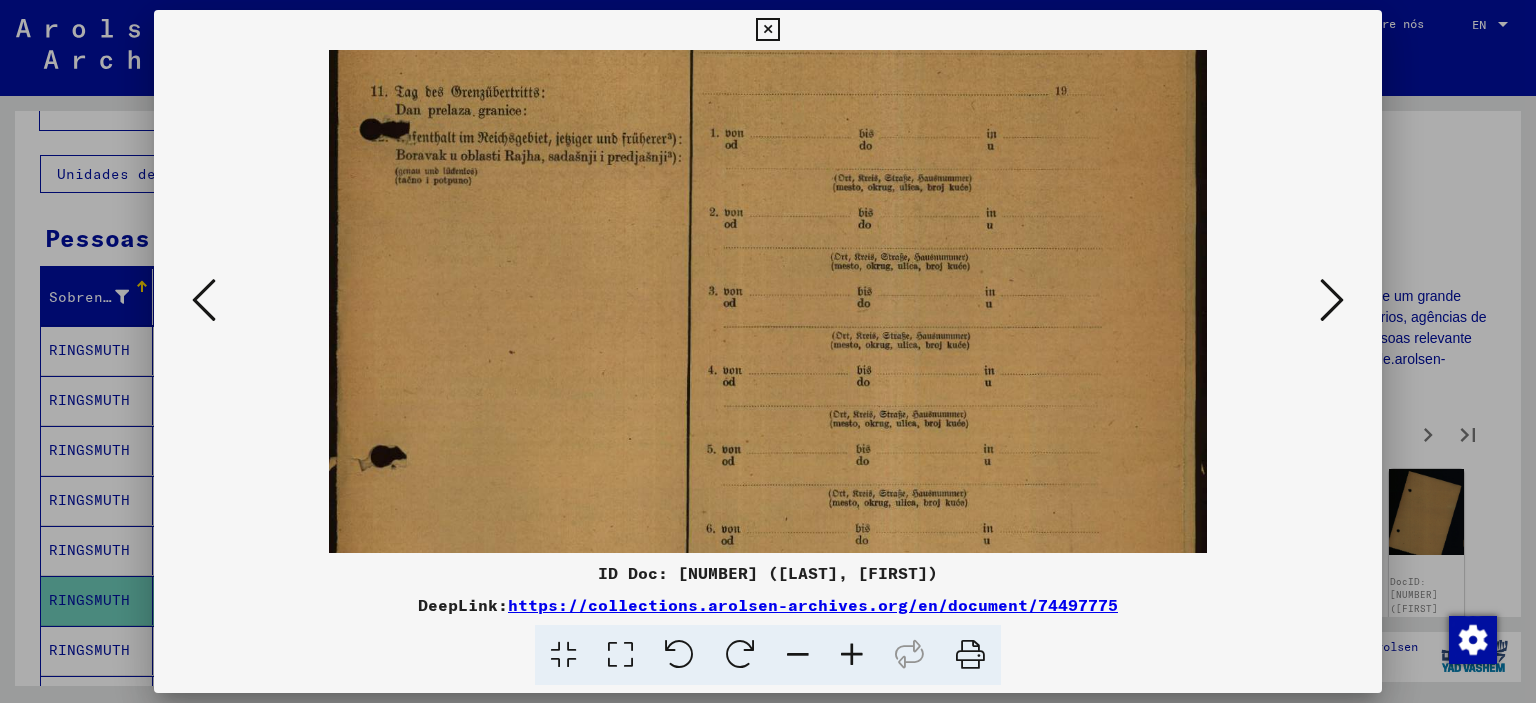 drag, startPoint x: 848, startPoint y: 443, endPoint x: 849, endPoint y: 372, distance: 71.00704 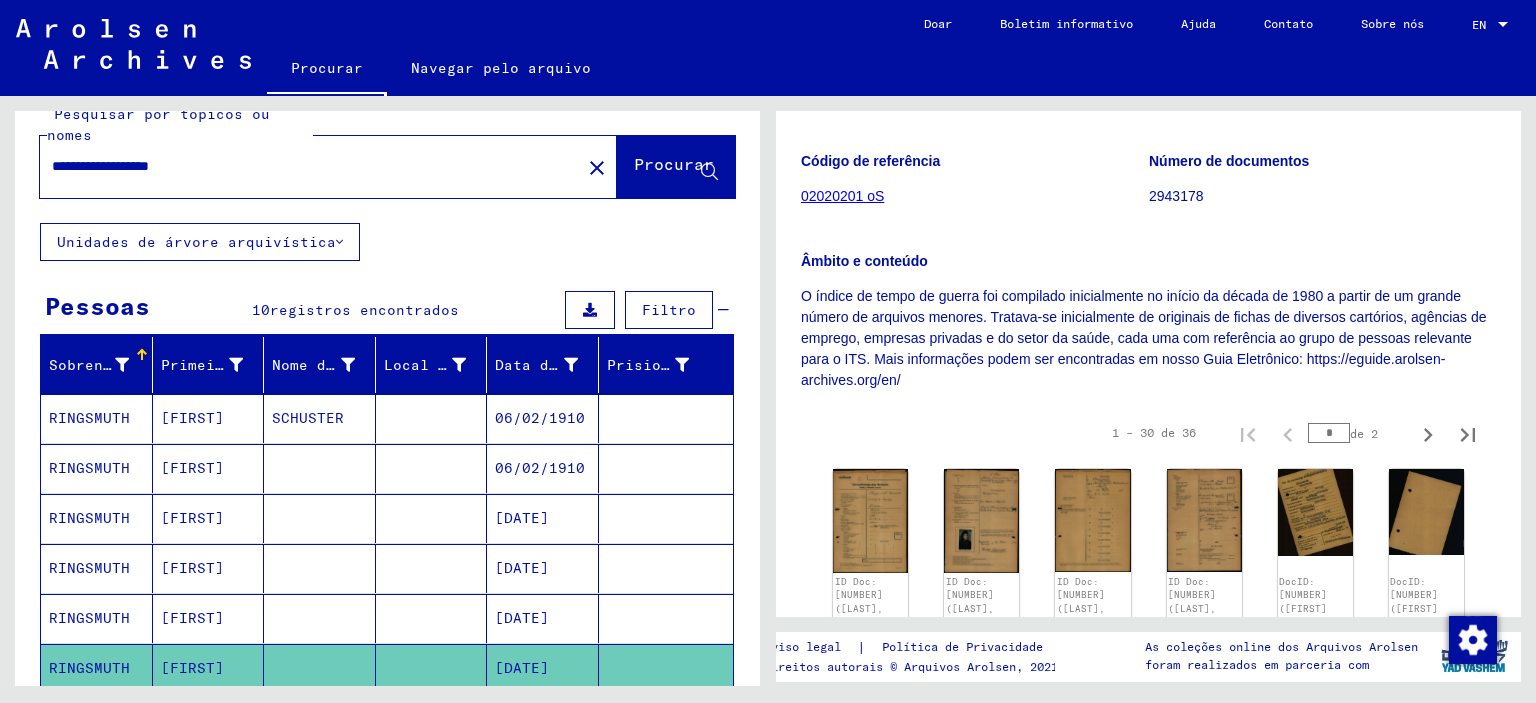 scroll, scrollTop: 0, scrollLeft: 0, axis: both 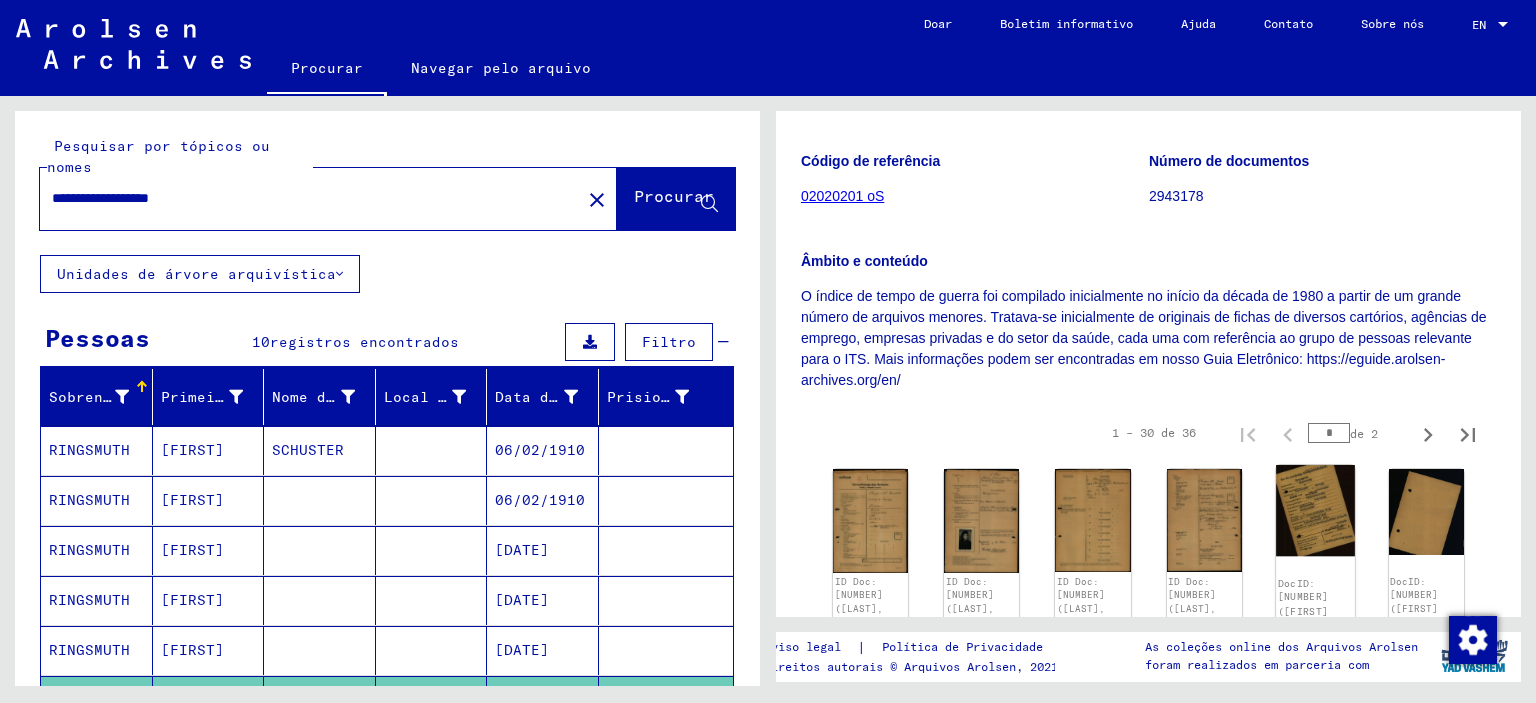 click 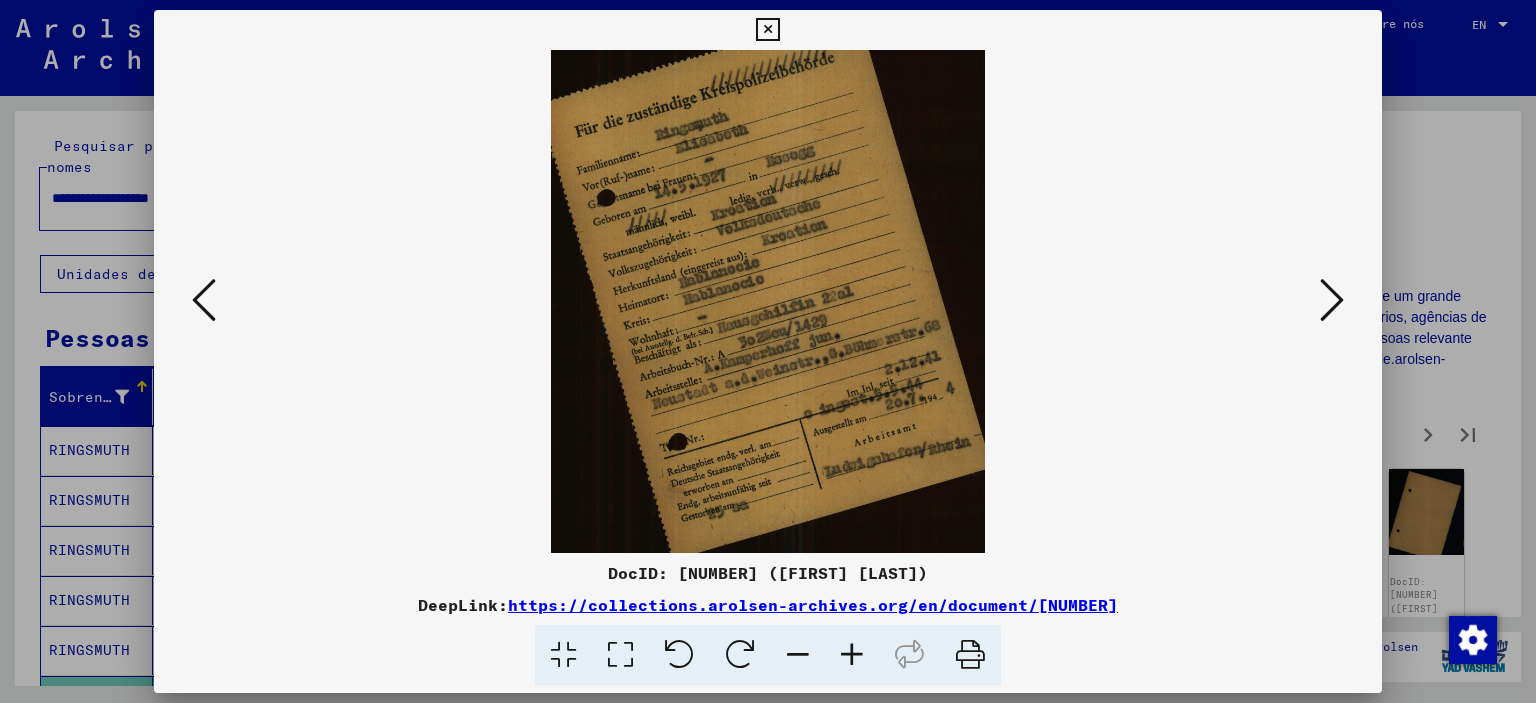 click at bounding box center [852, 655] 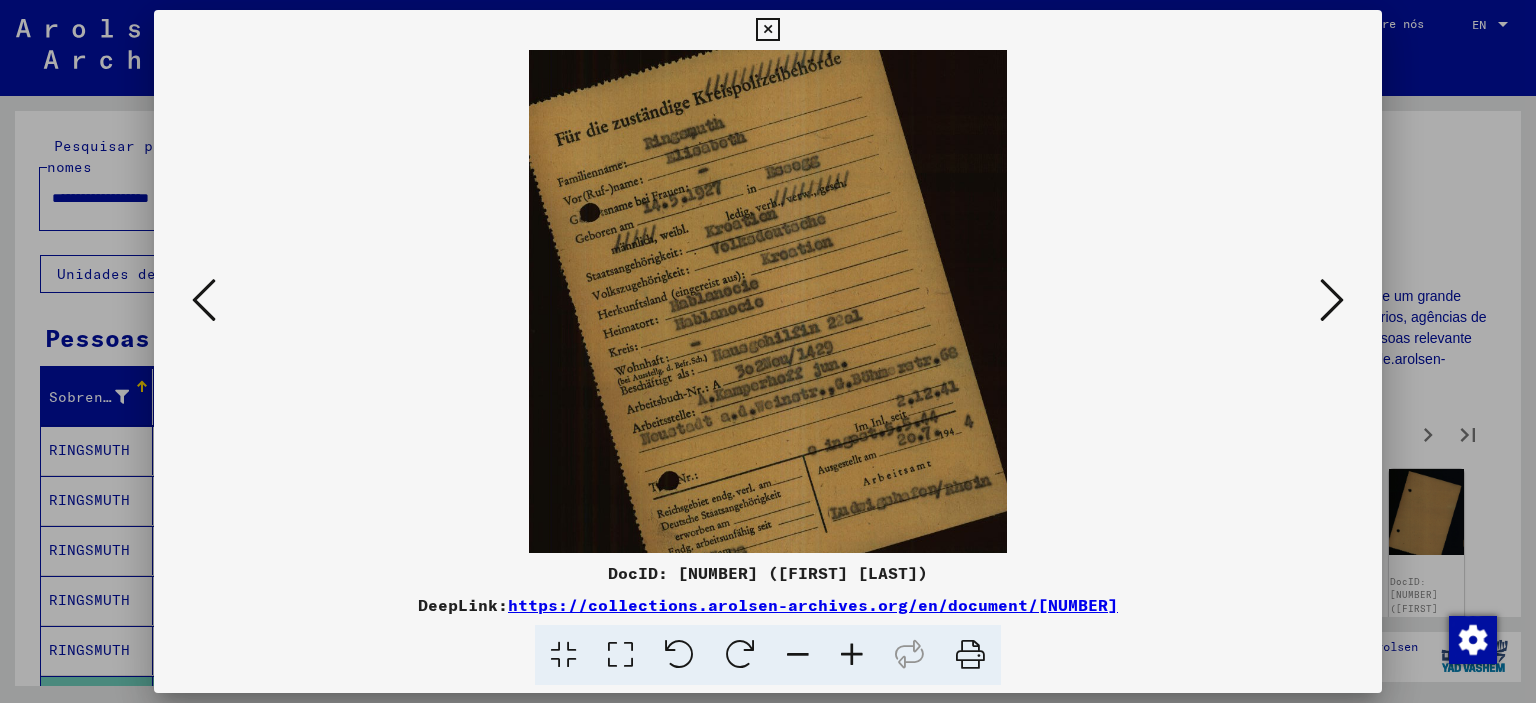 click at bounding box center [852, 655] 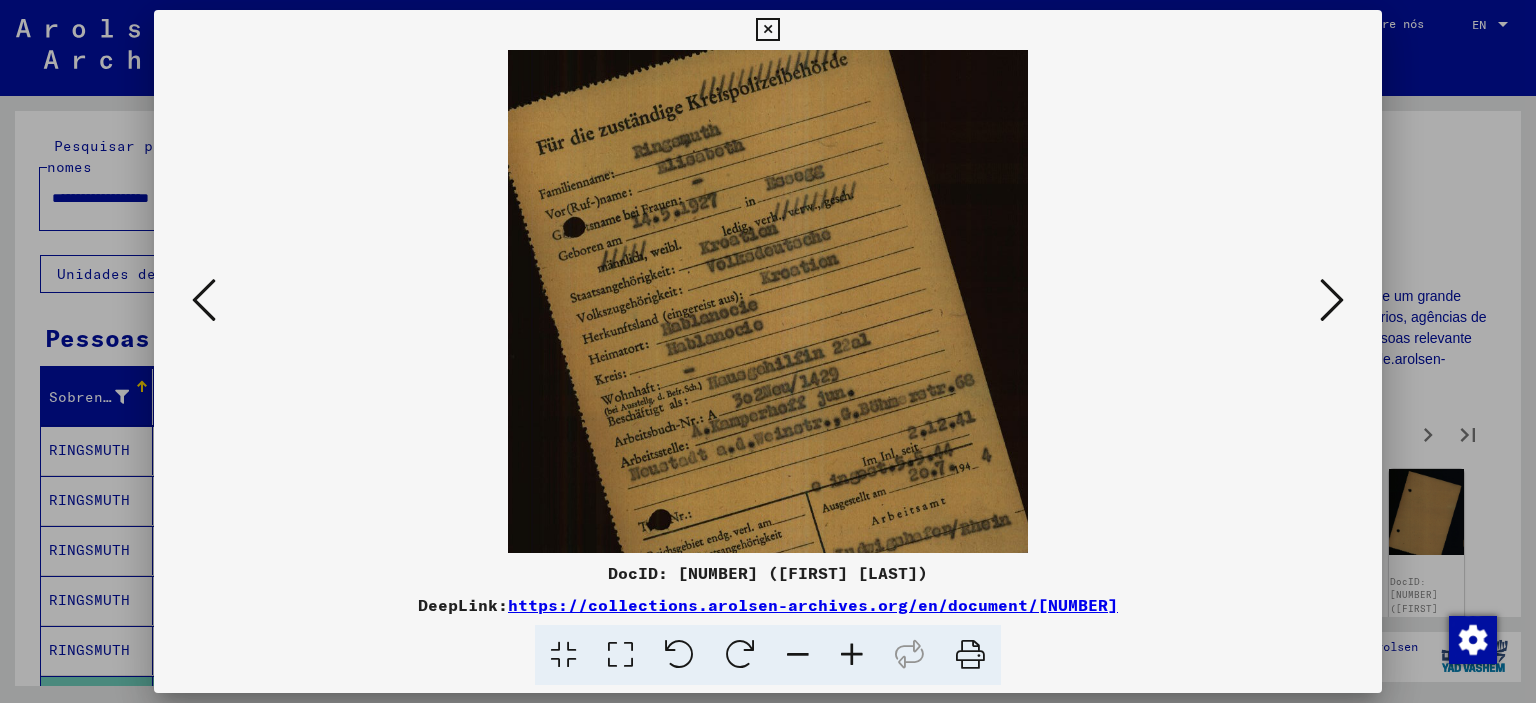 click at bounding box center (852, 655) 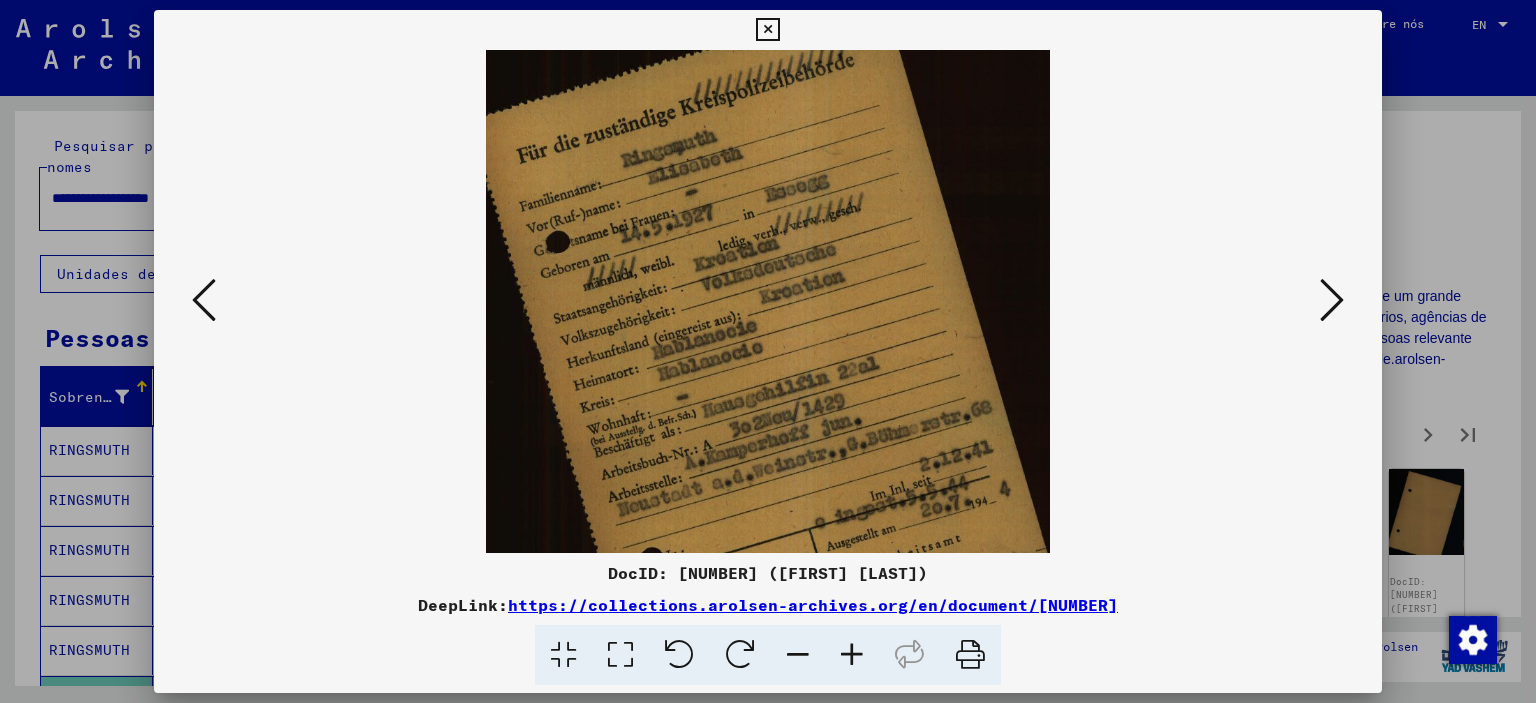 click at bounding box center [852, 655] 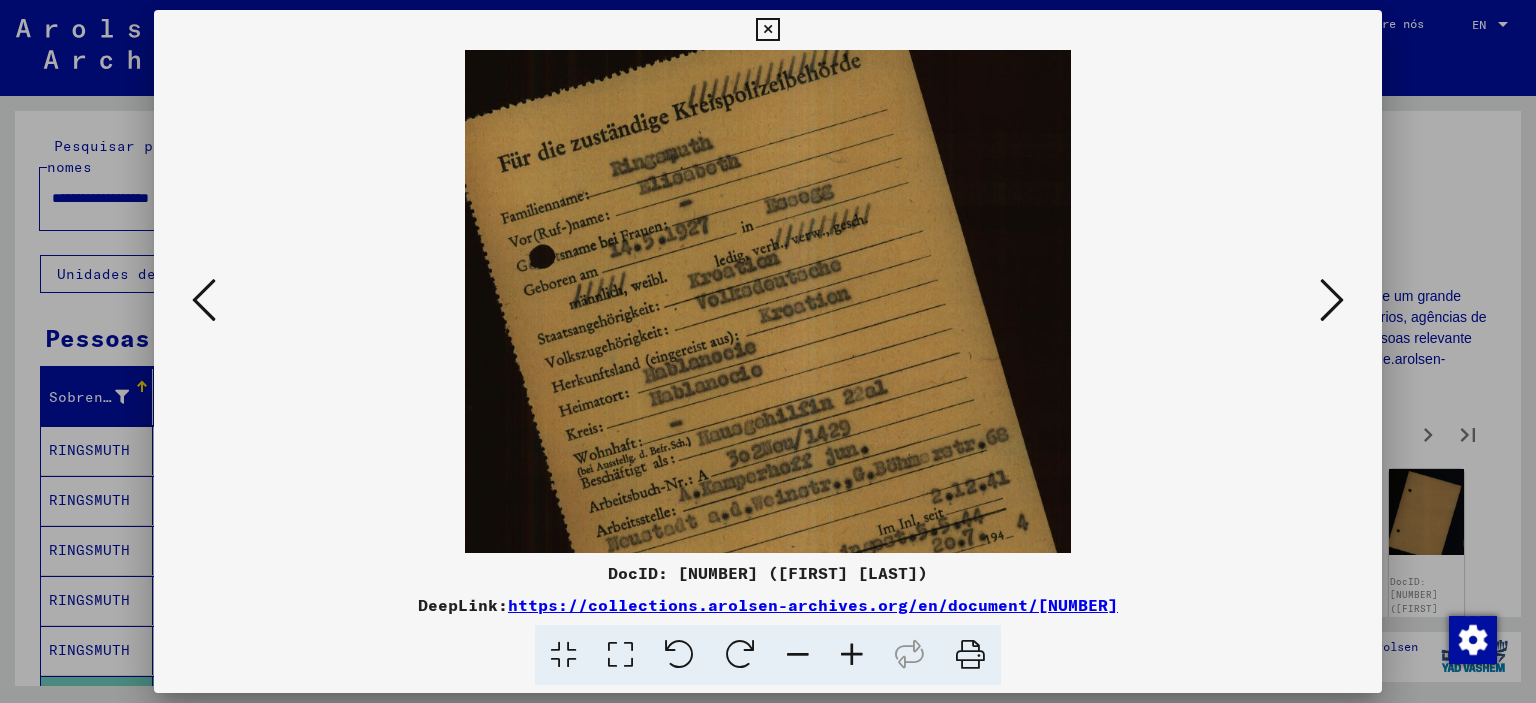 click at bounding box center (852, 655) 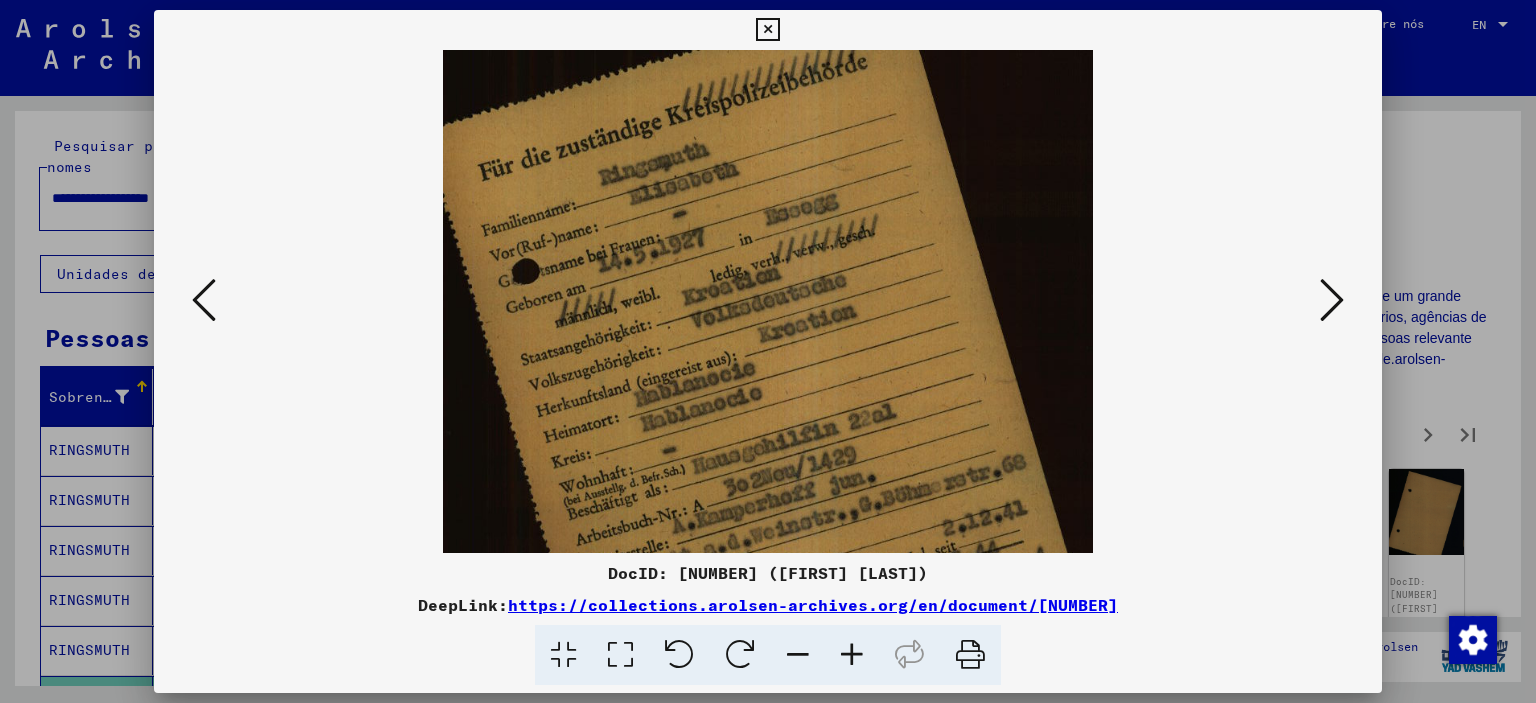 click at bounding box center [852, 655] 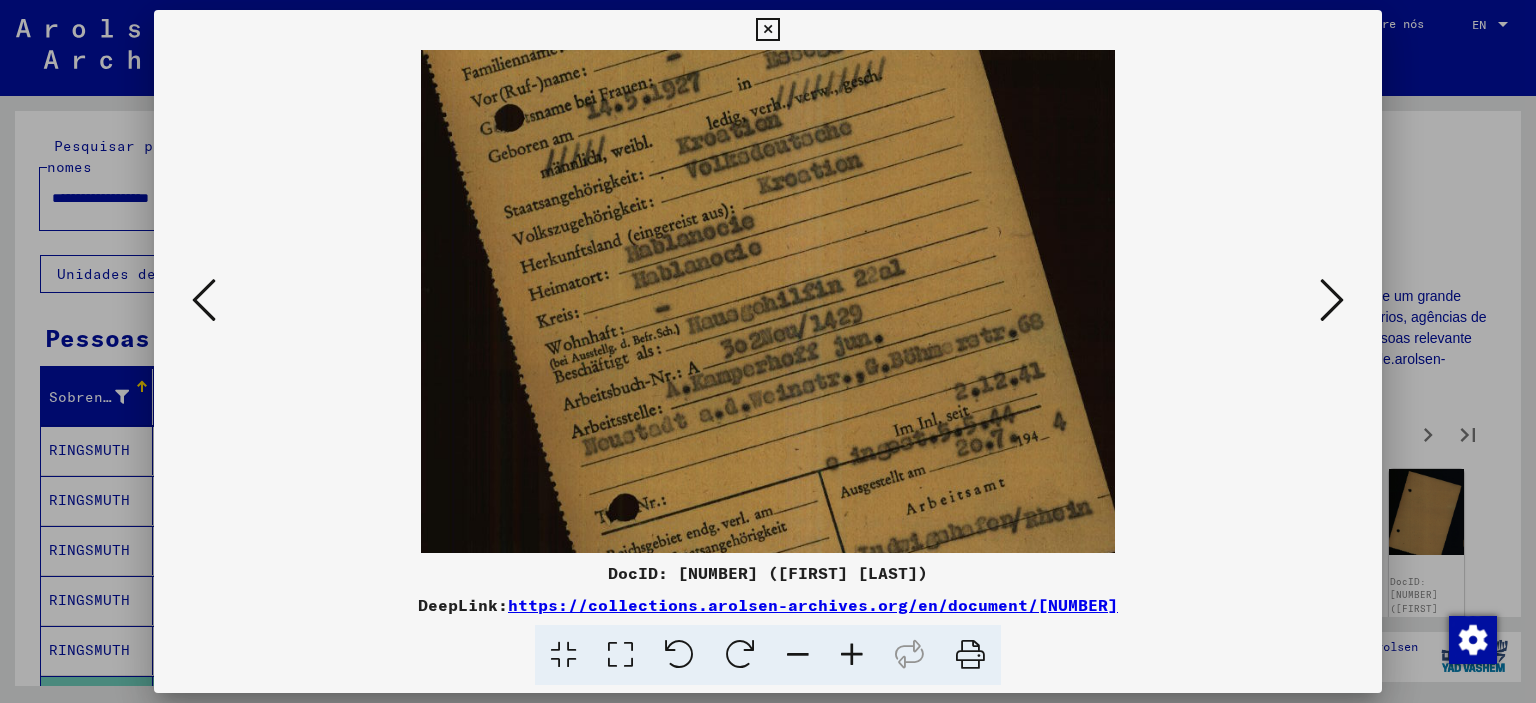 scroll, scrollTop: 185, scrollLeft: 0, axis: vertical 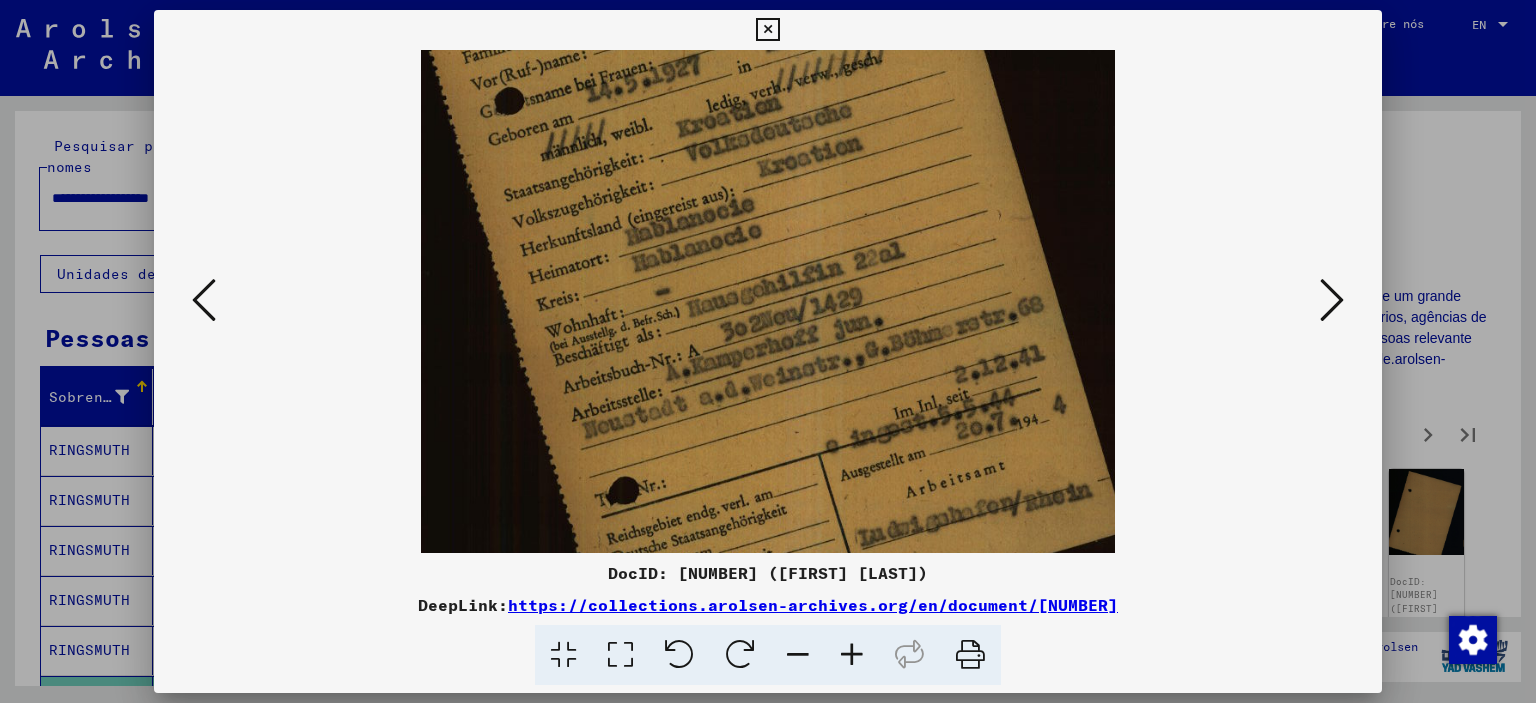 drag, startPoint x: 891, startPoint y: 414, endPoint x: 855, endPoint y: 231, distance: 186.50737 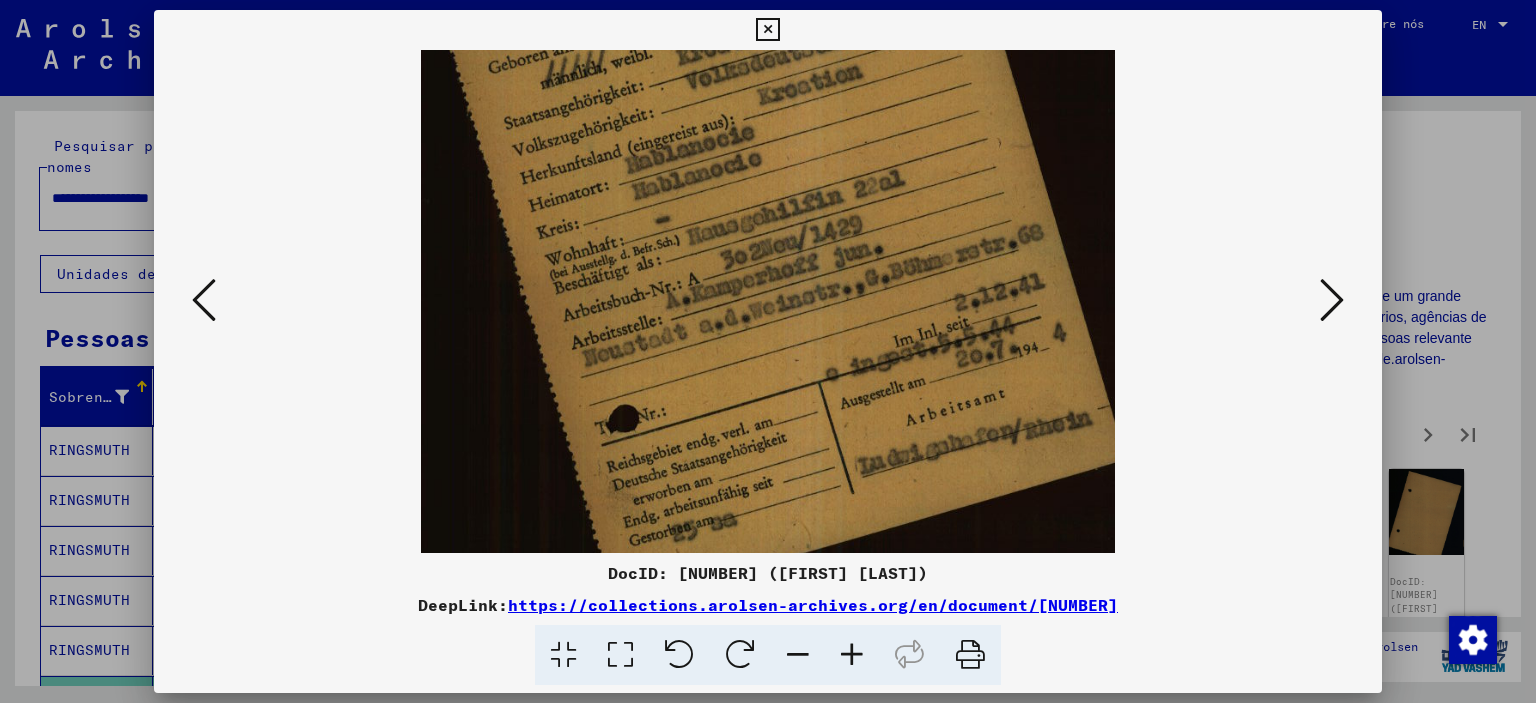 scroll, scrollTop: 265, scrollLeft: 0, axis: vertical 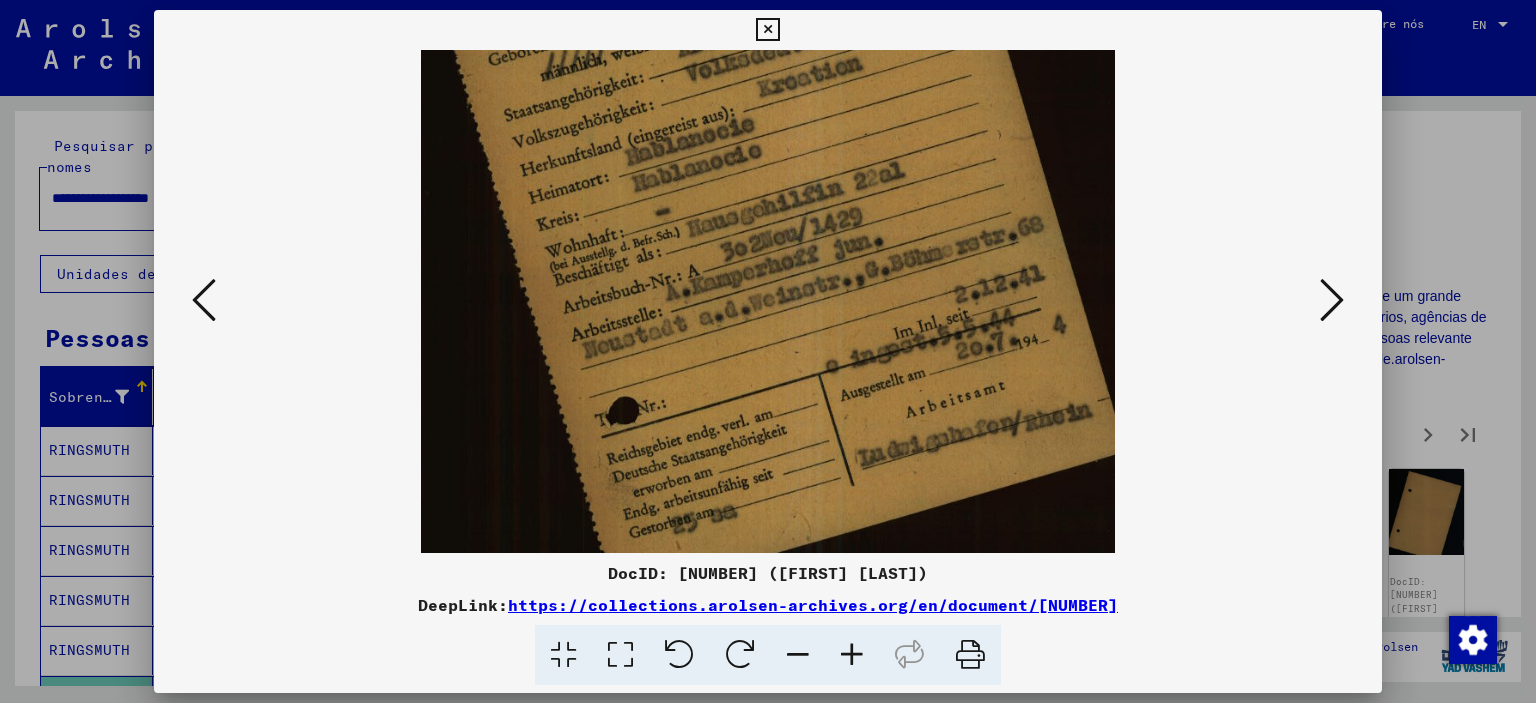 drag, startPoint x: 981, startPoint y: 451, endPoint x: 958, endPoint y: 371, distance: 83.240616 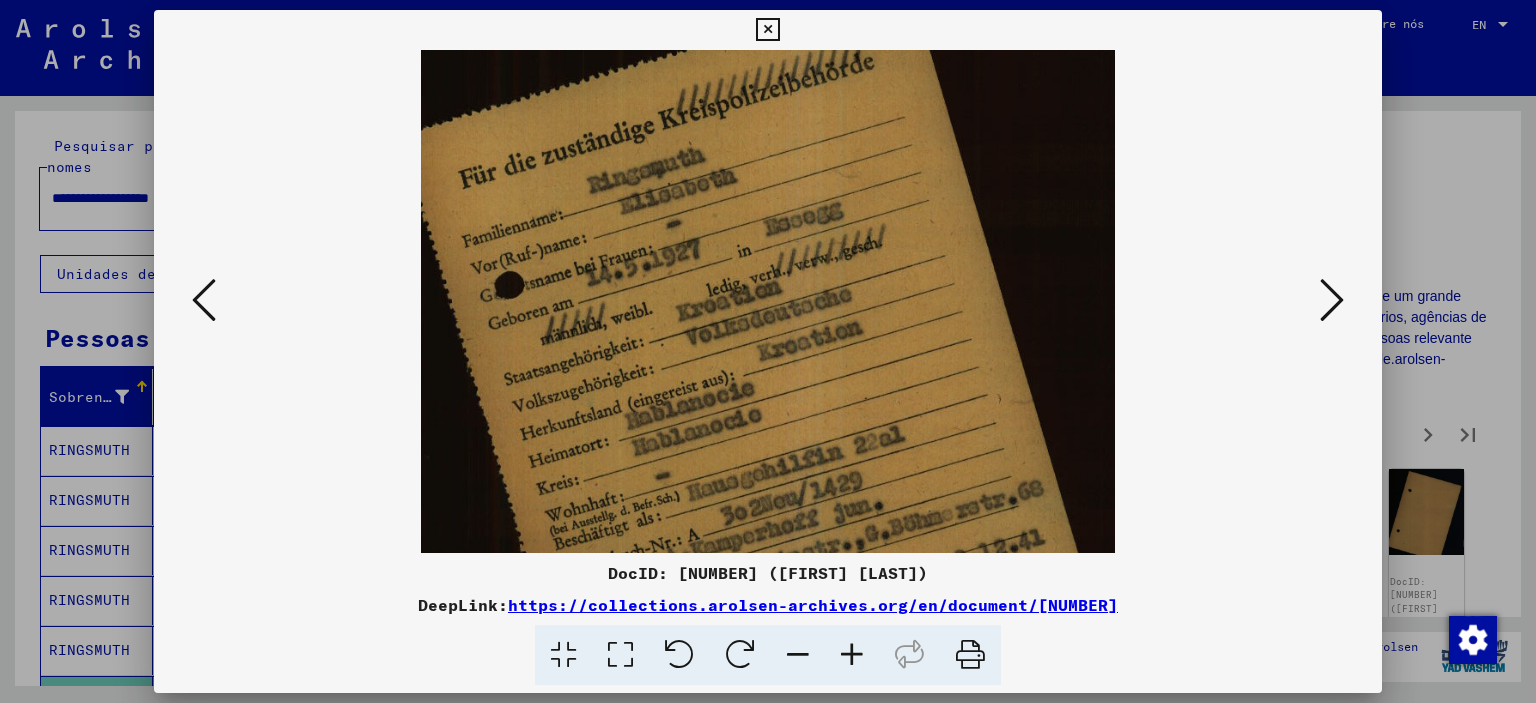 scroll, scrollTop: 0, scrollLeft: 0, axis: both 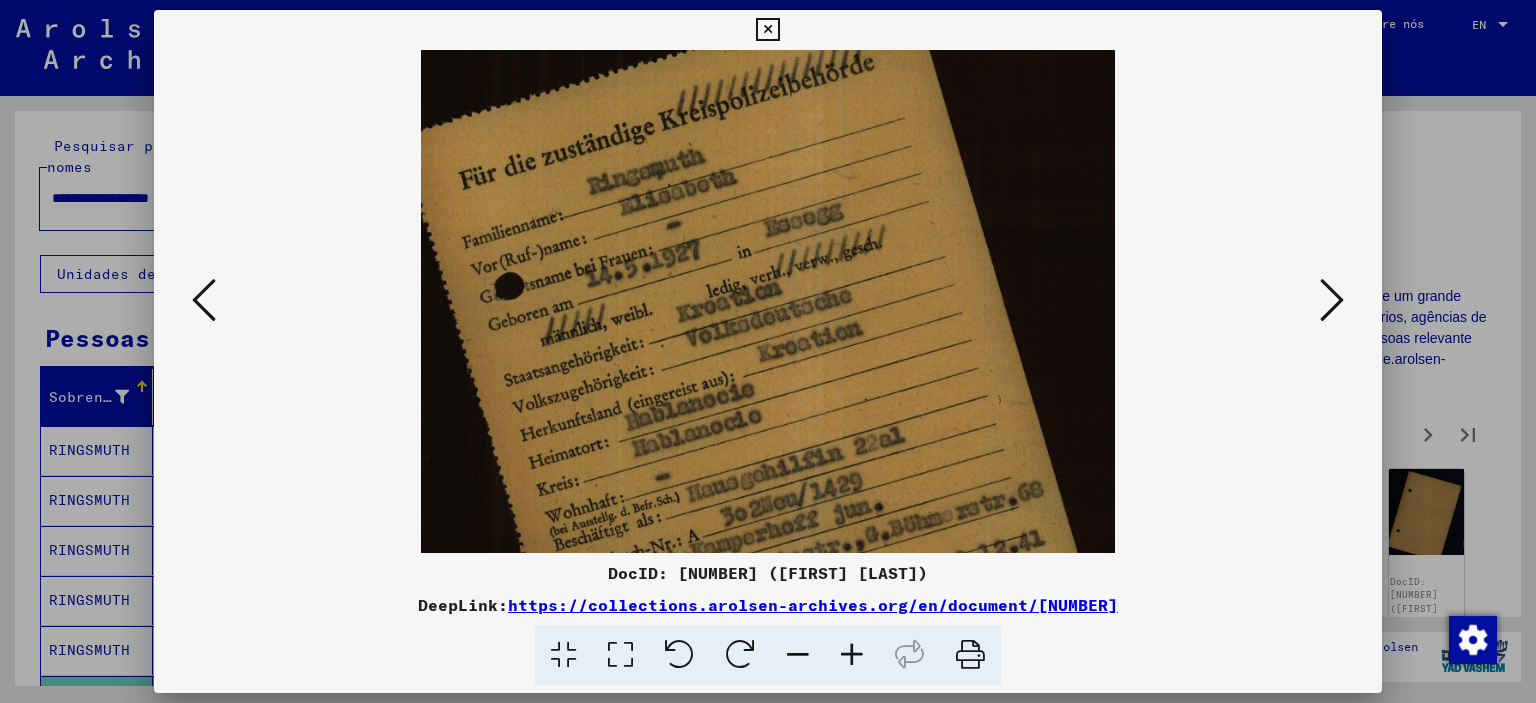 drag, startPoint x: 822, startPoint y: 134, endPoint x: 809, endPoint y: 264, distance: 130.64838 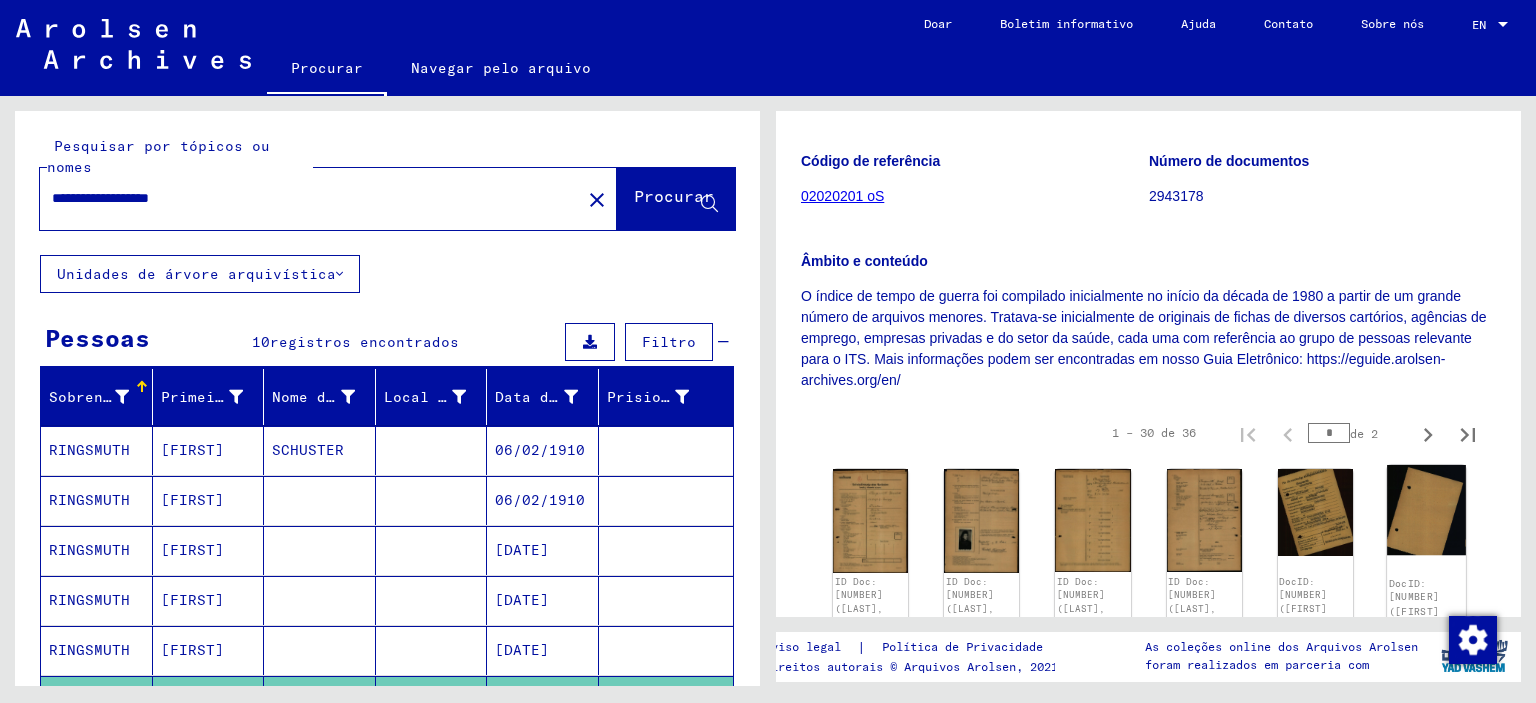 click 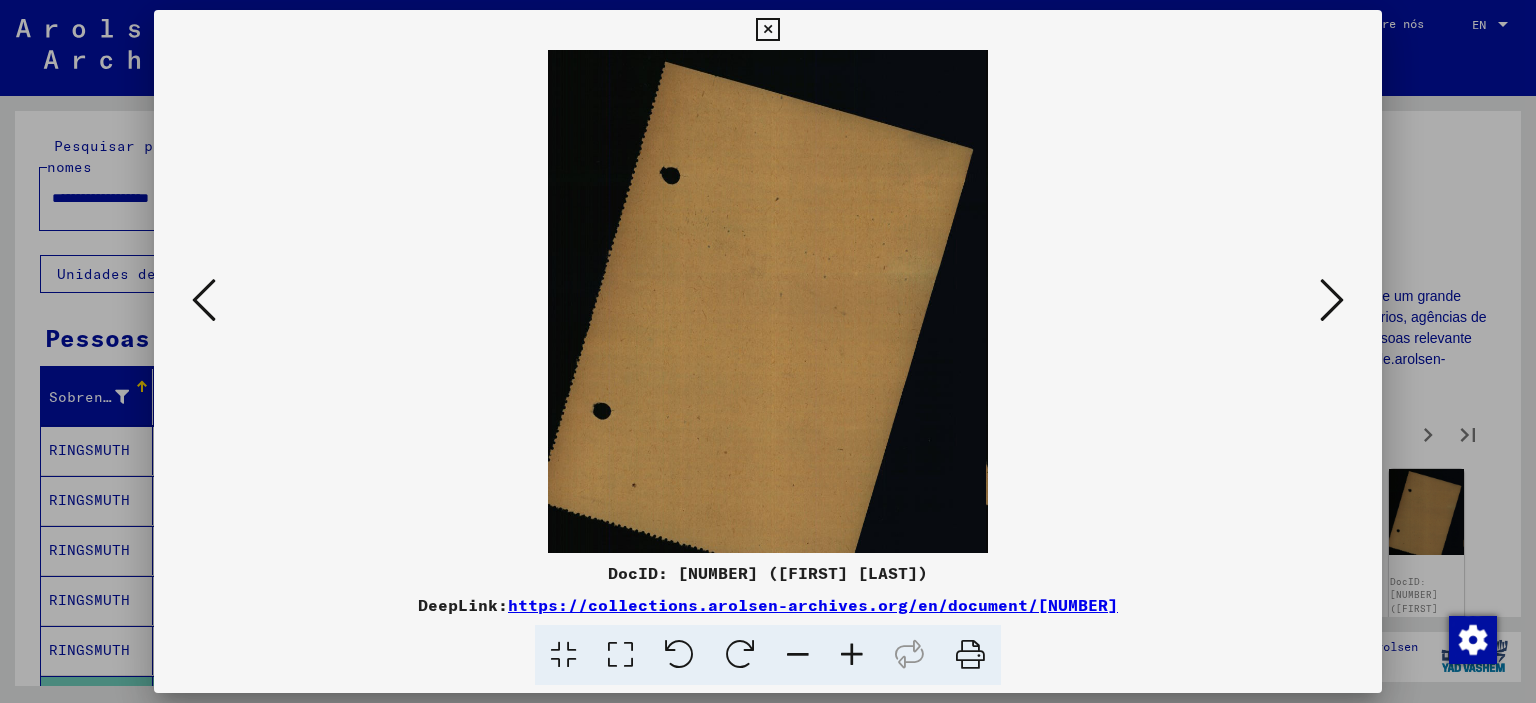 click at bounding box center (204, 300) 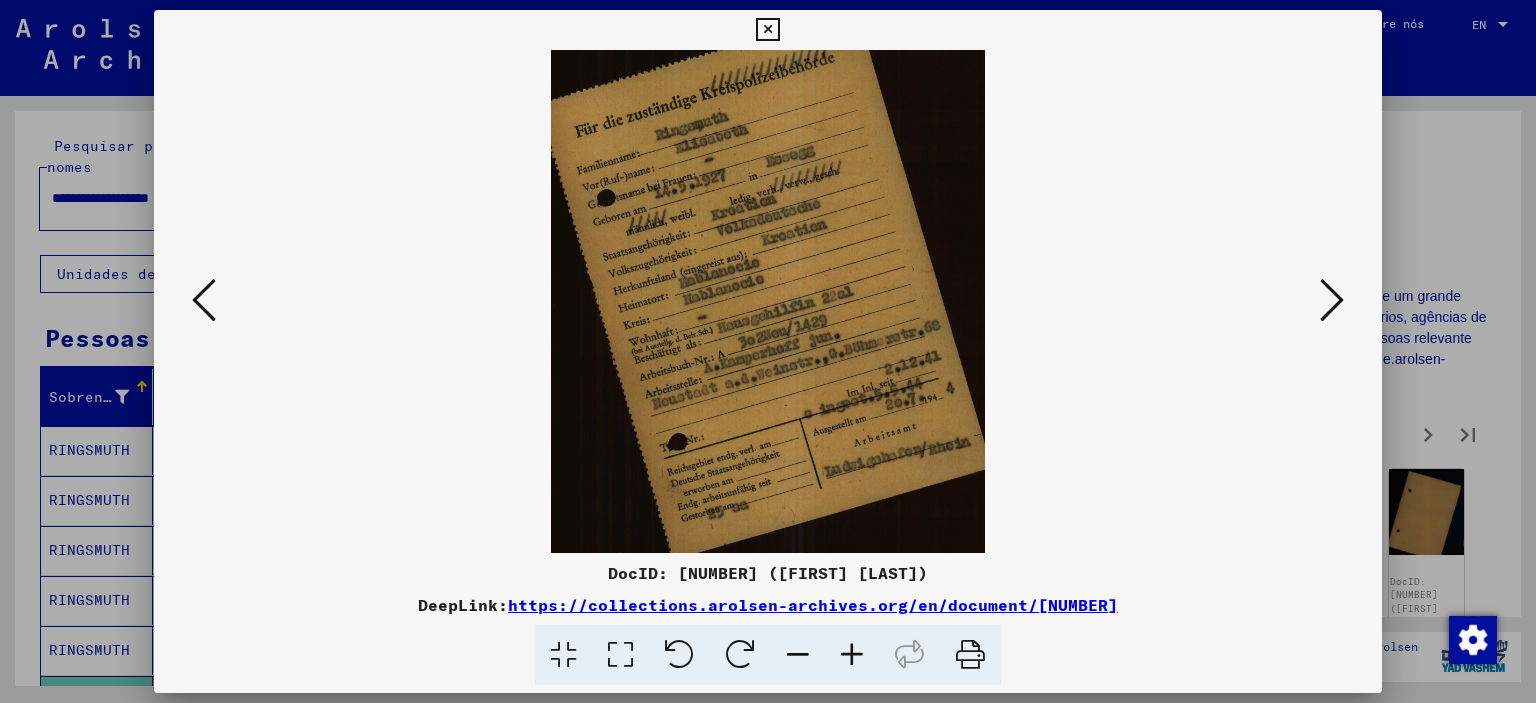 click at bounding box center [204, 300] 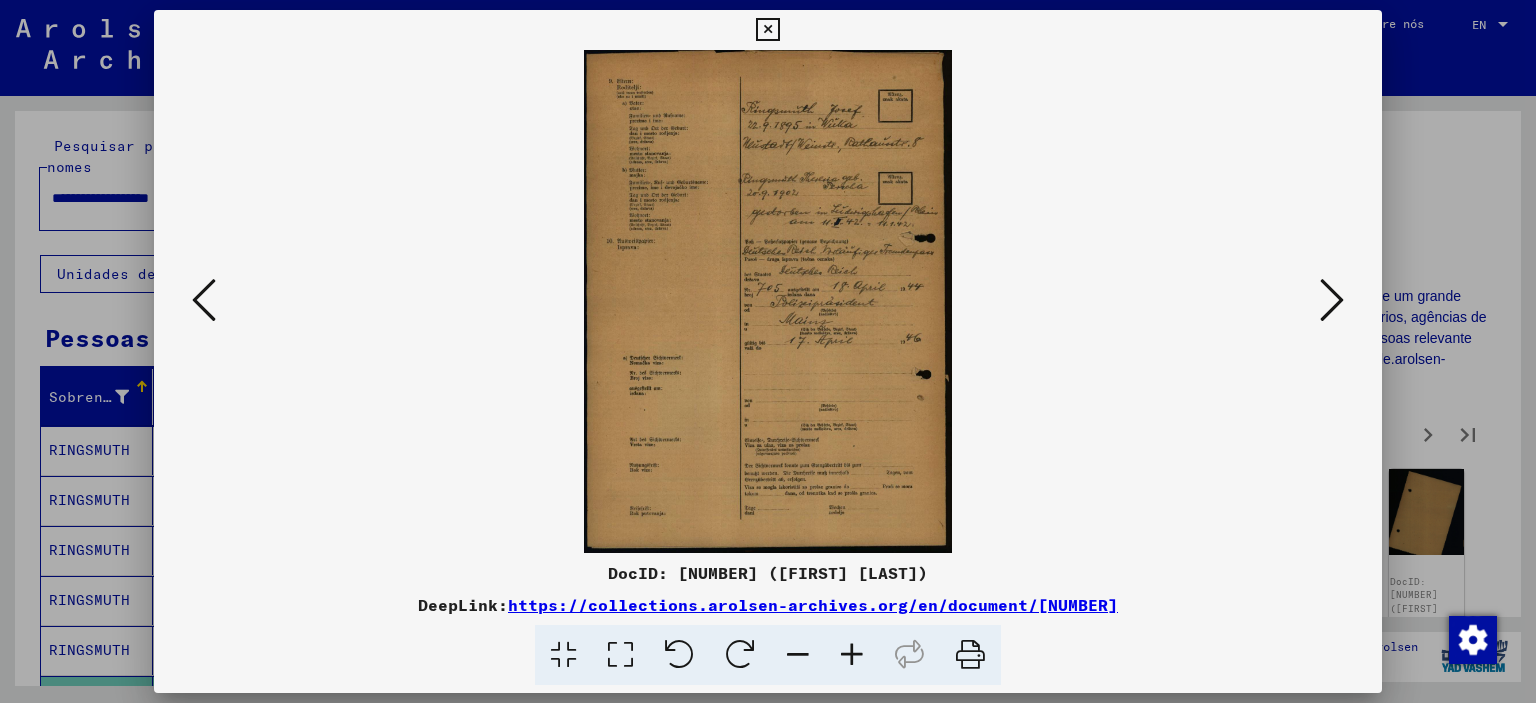 click at bounding box center (852, 655) 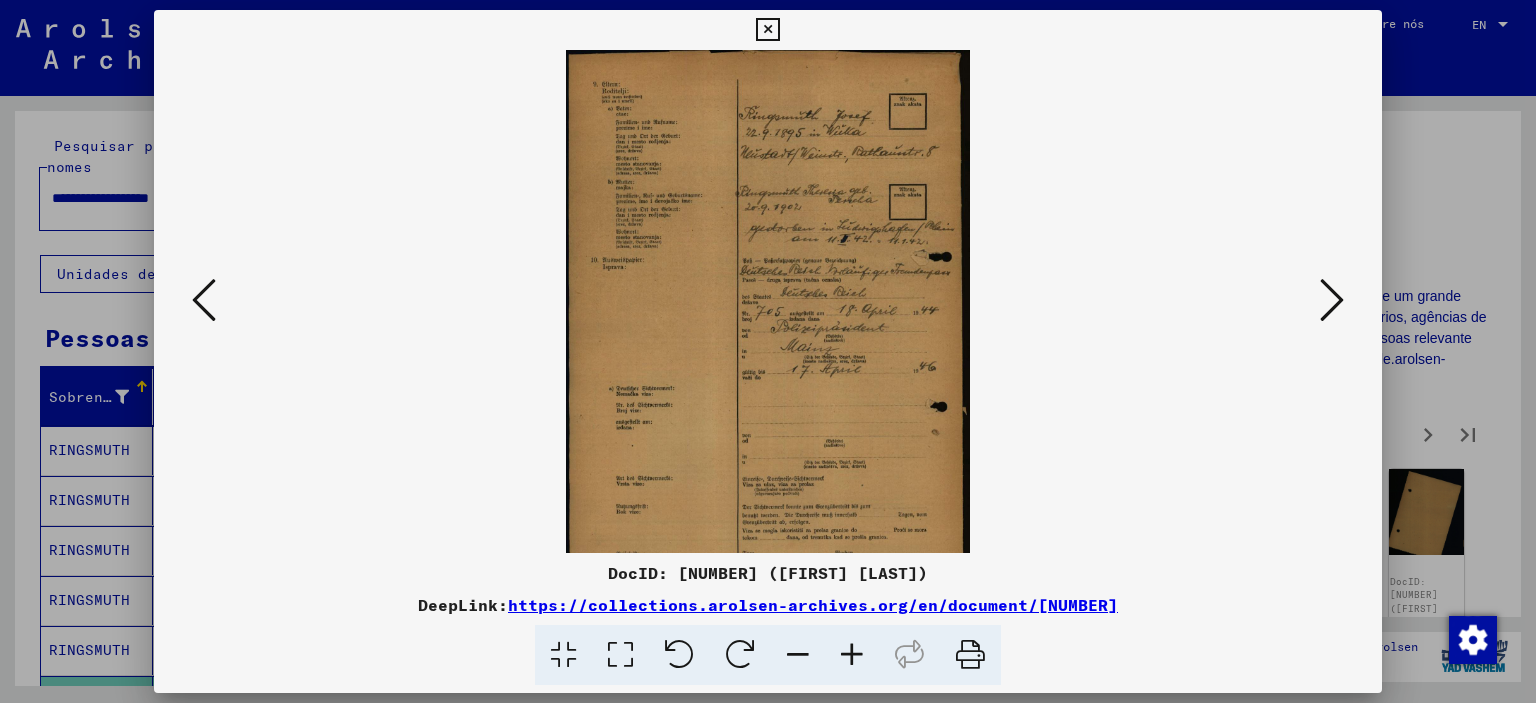 click at bounding box center (852, 655) 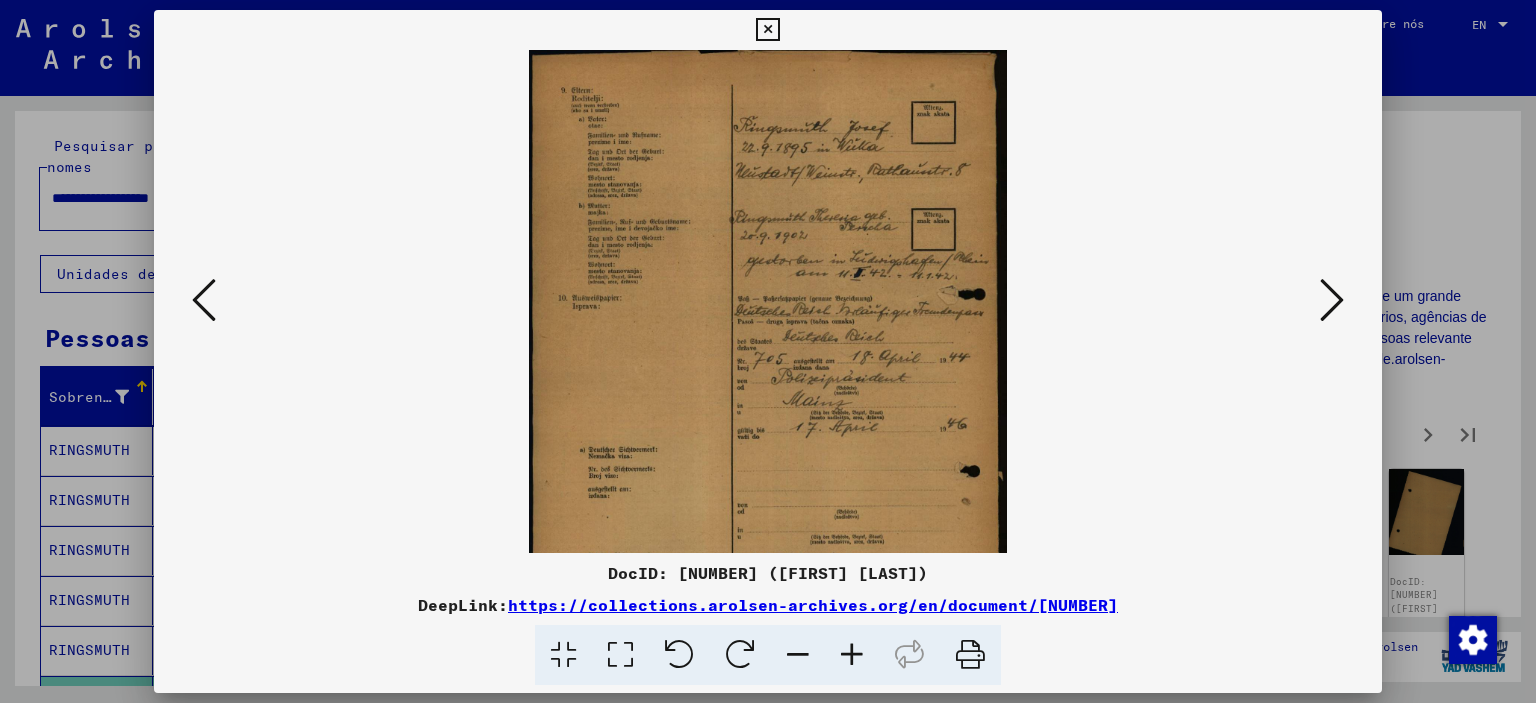 click at bounding box center [852, 655] 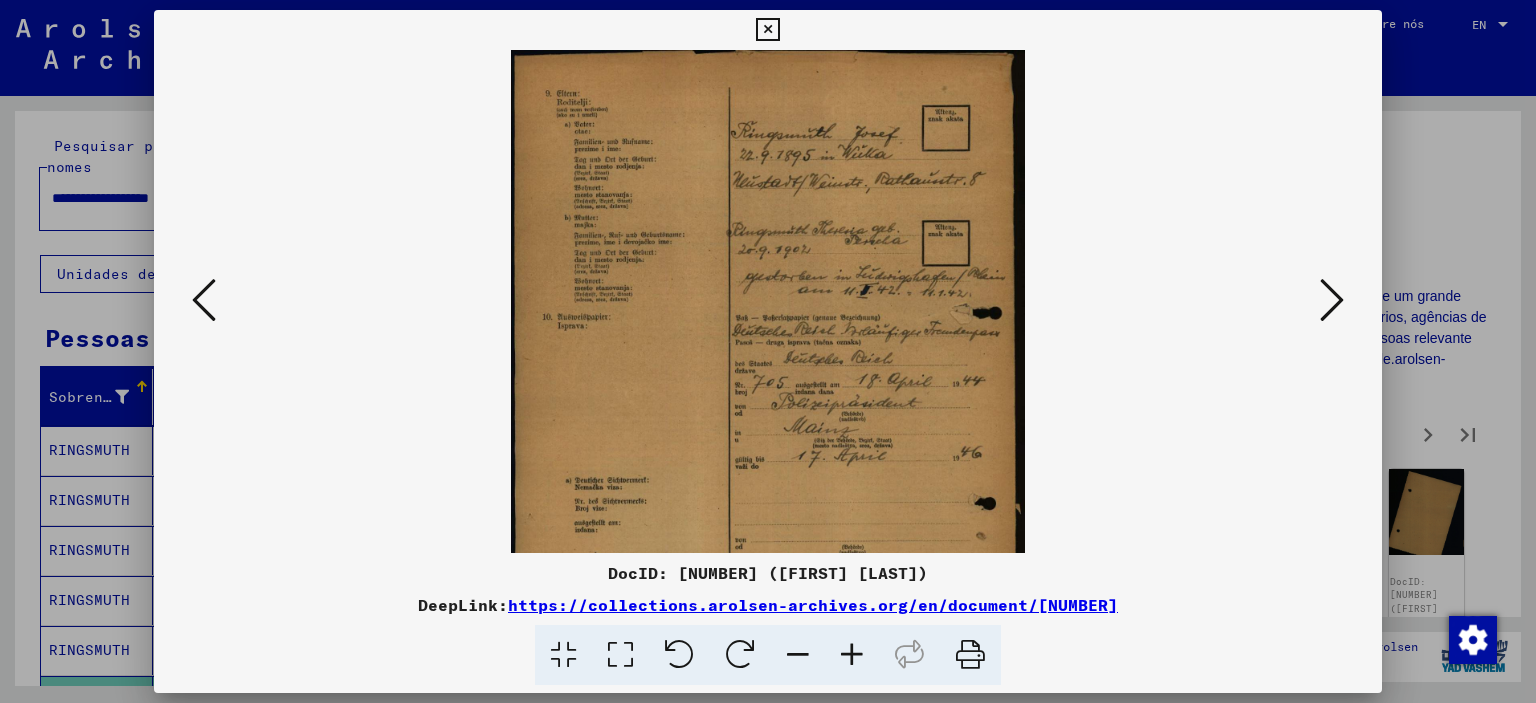 click at bounding box center [852, 655] 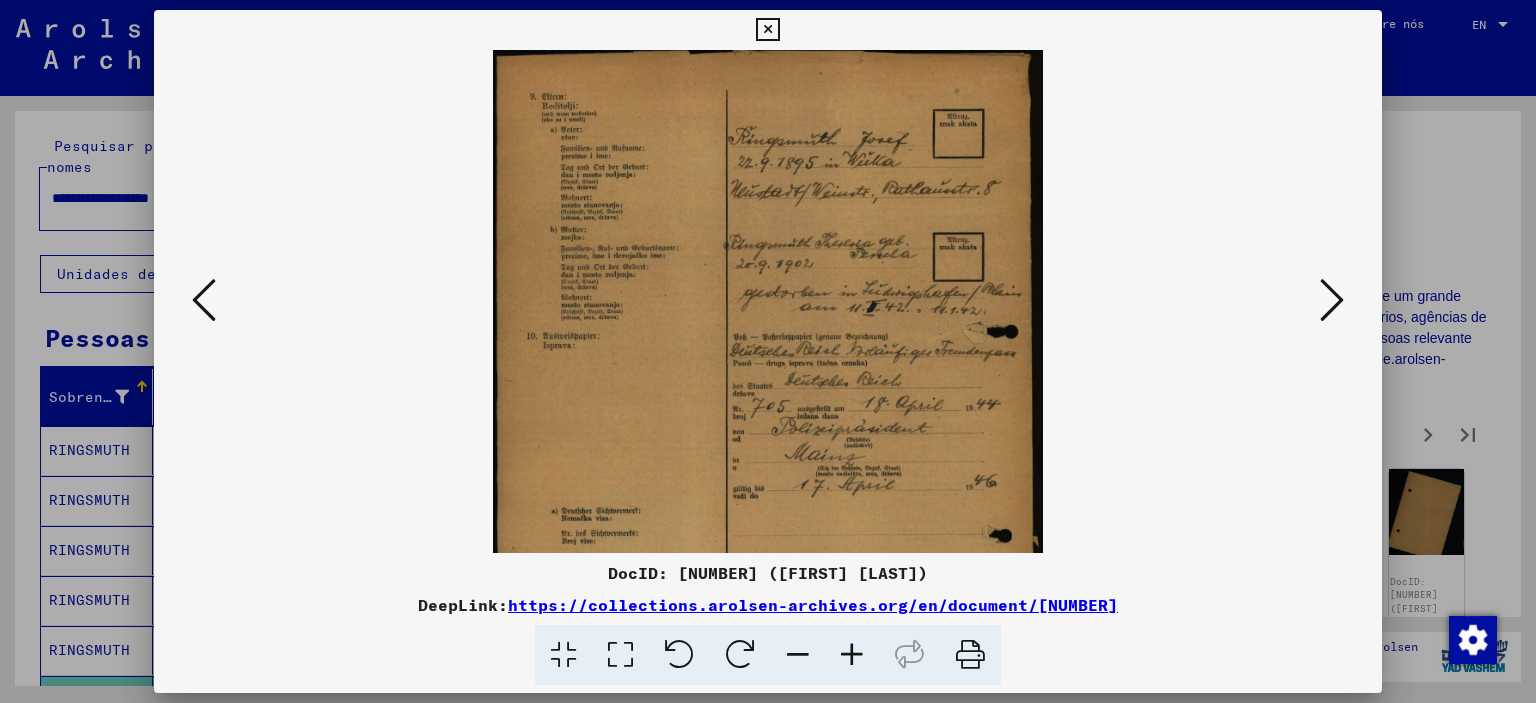 click at bounding box center (852, 655) 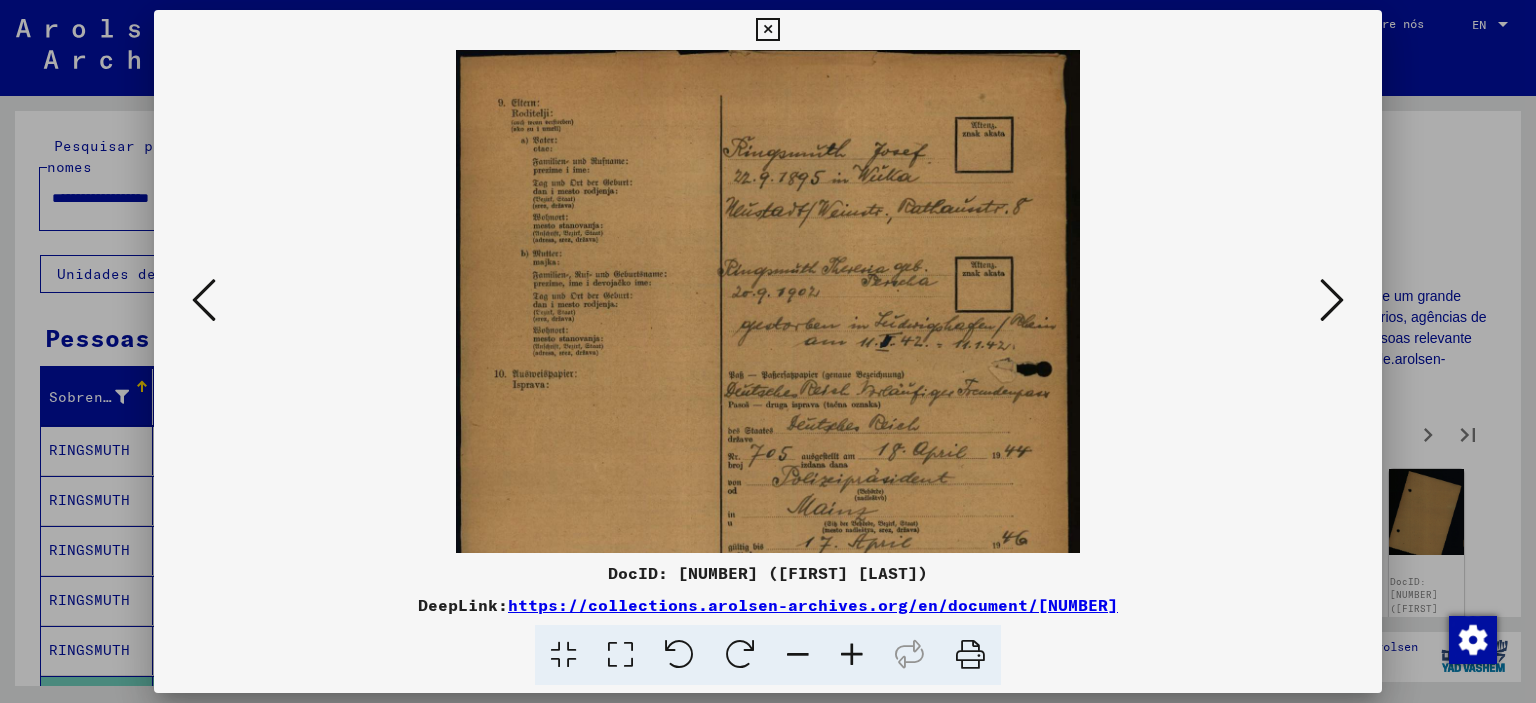click at bounding box center [852, 655] 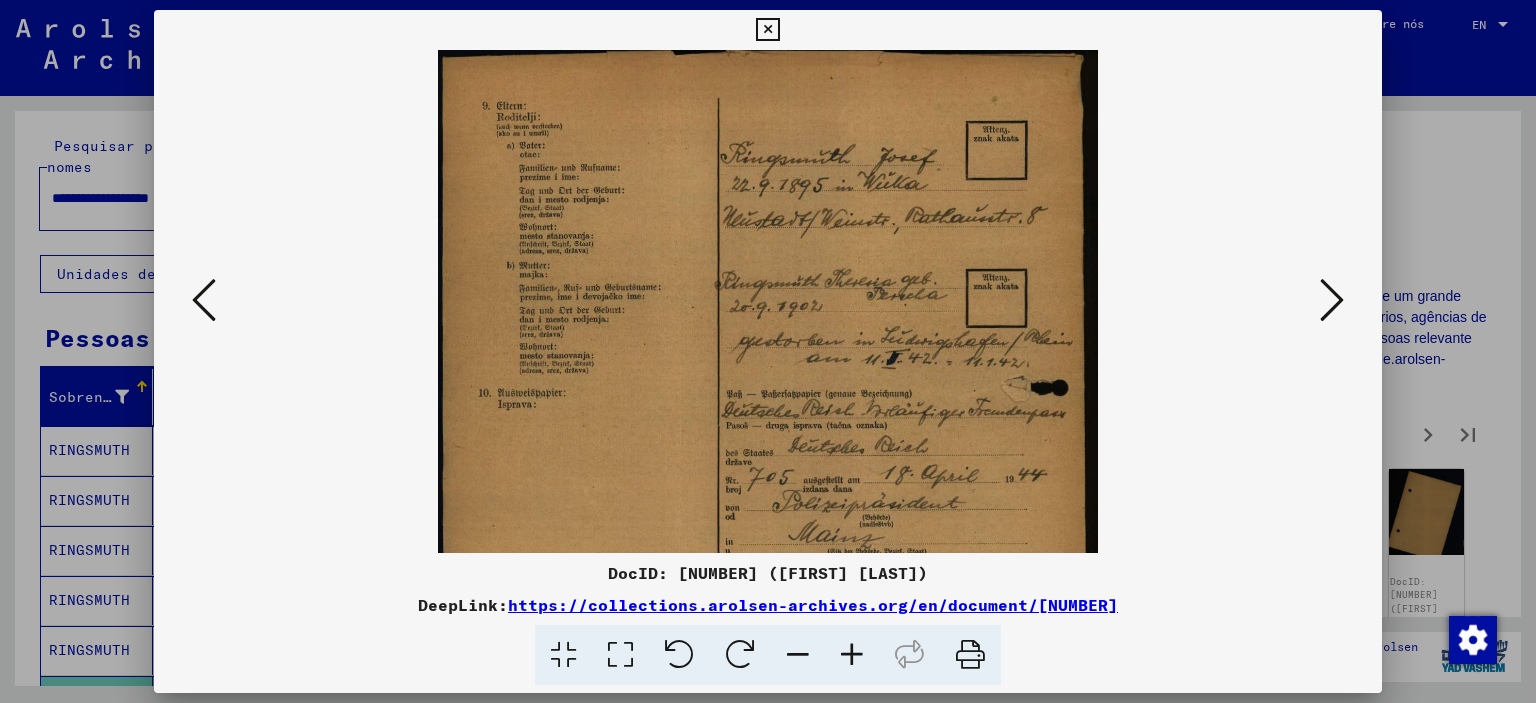 click at bounding box center [852, 655] 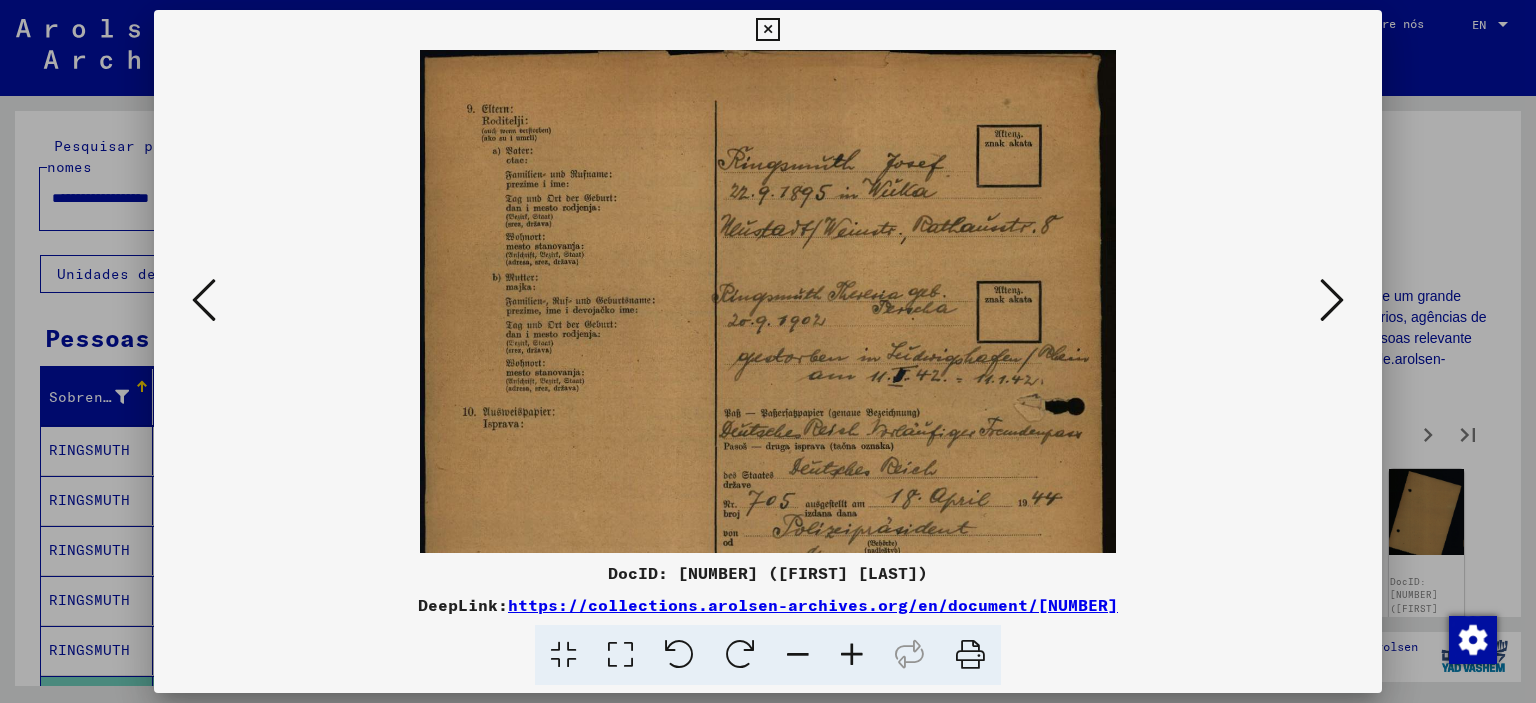 click at bounding box center (852, 655) 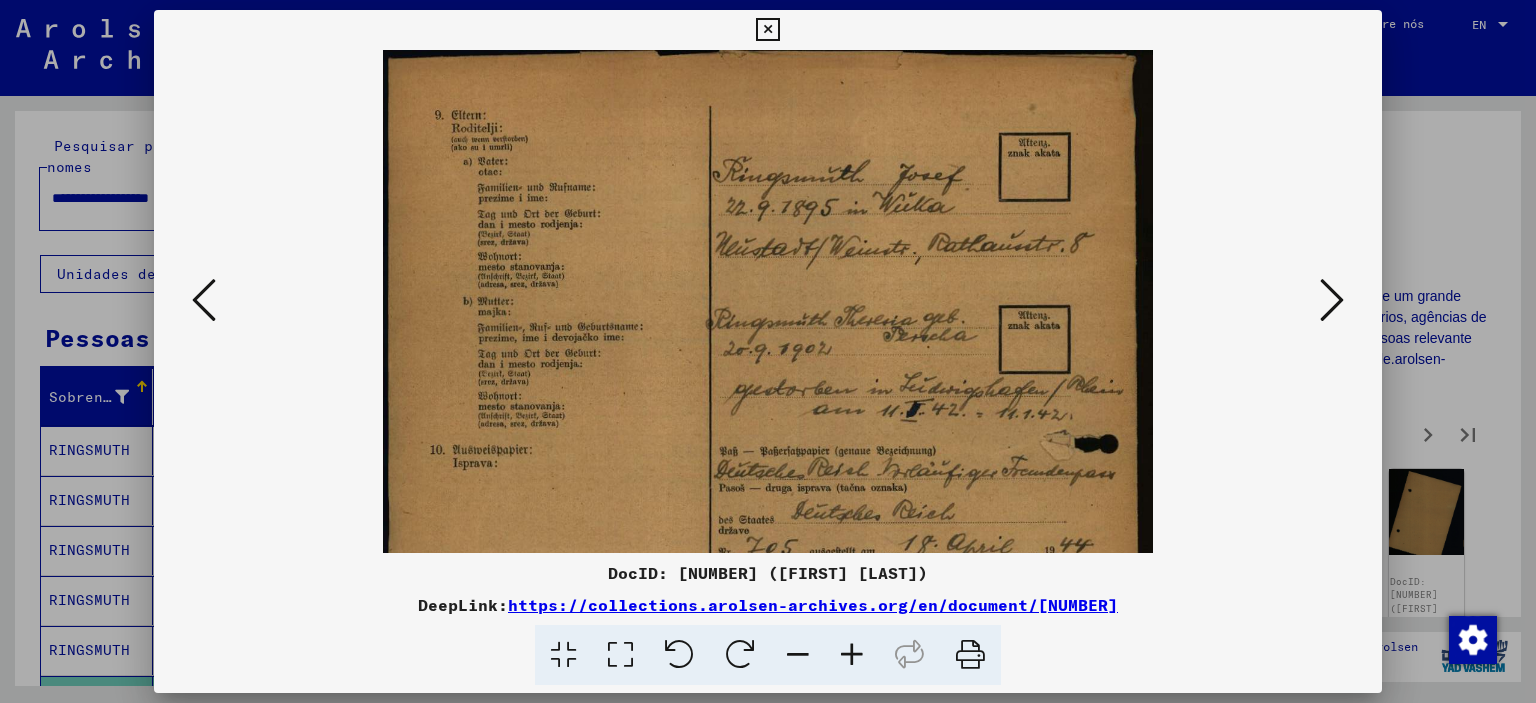 click at bounding box center (852, 655) 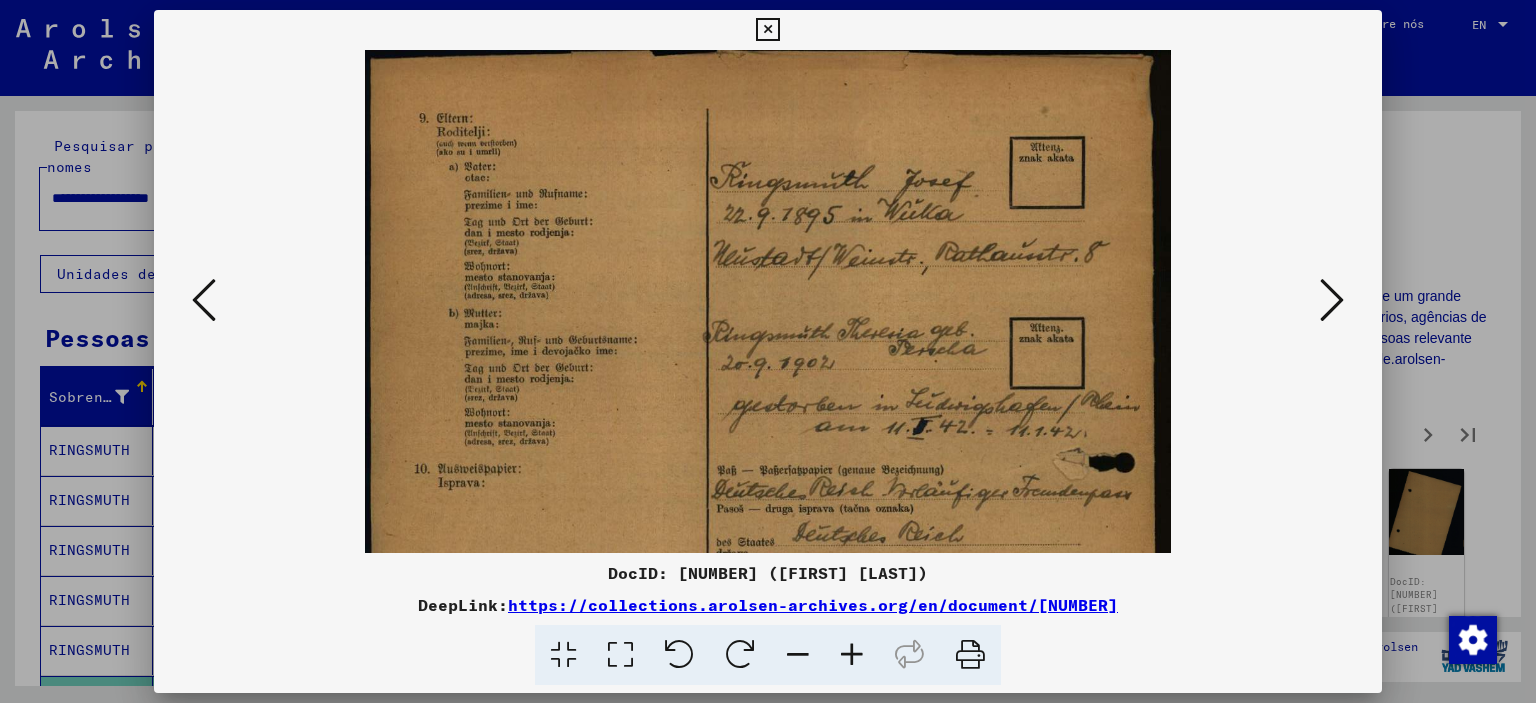 click at bounding box center [852, 655] 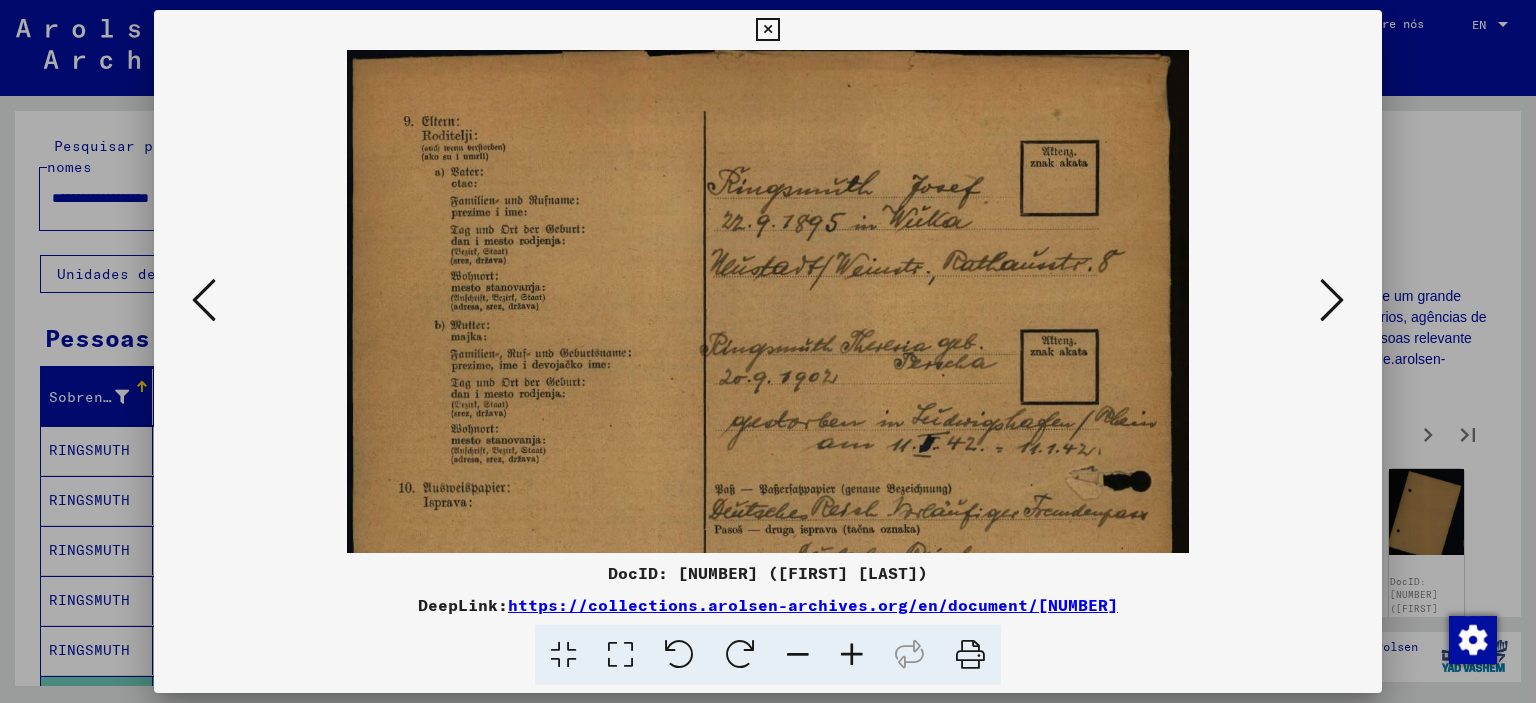 click at bounding box center [852, 655] 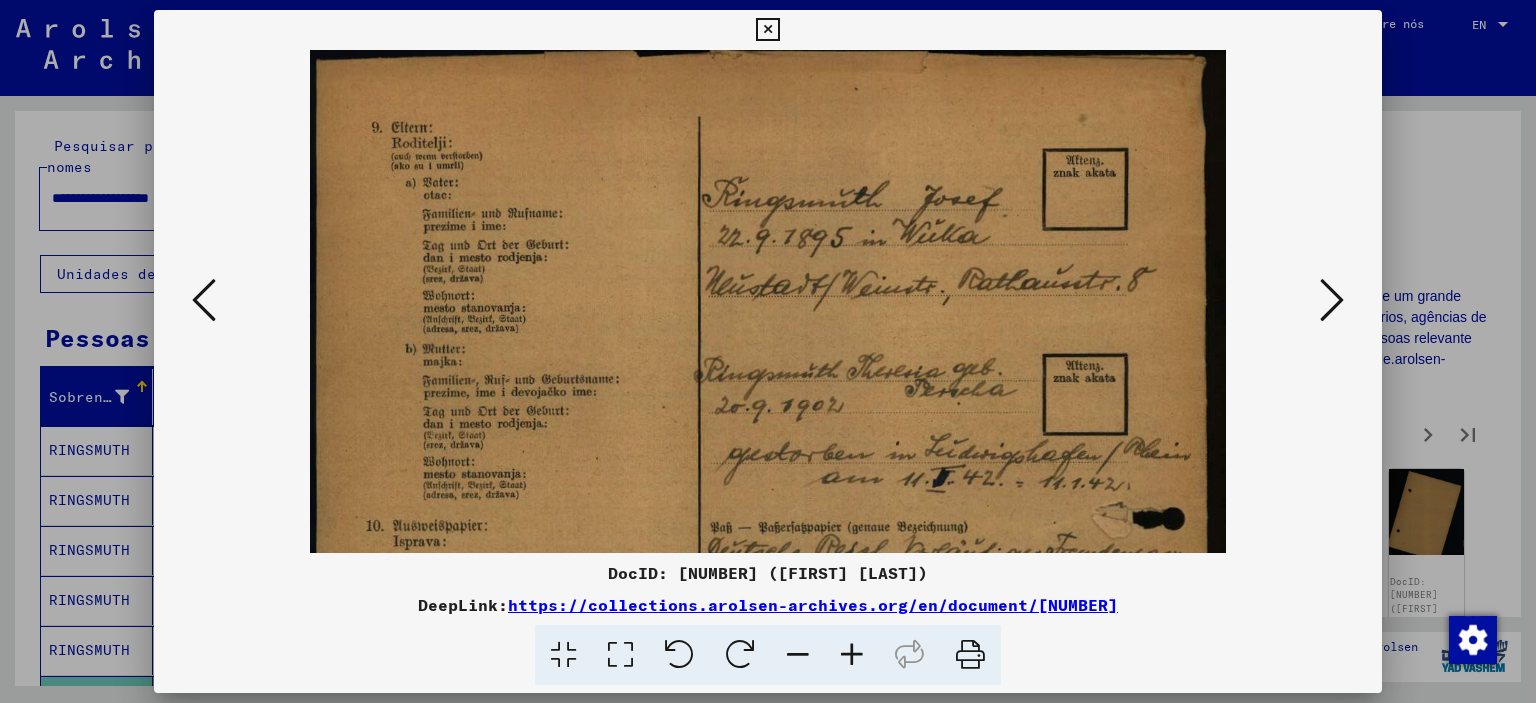 click at bounding box center [852, 655] 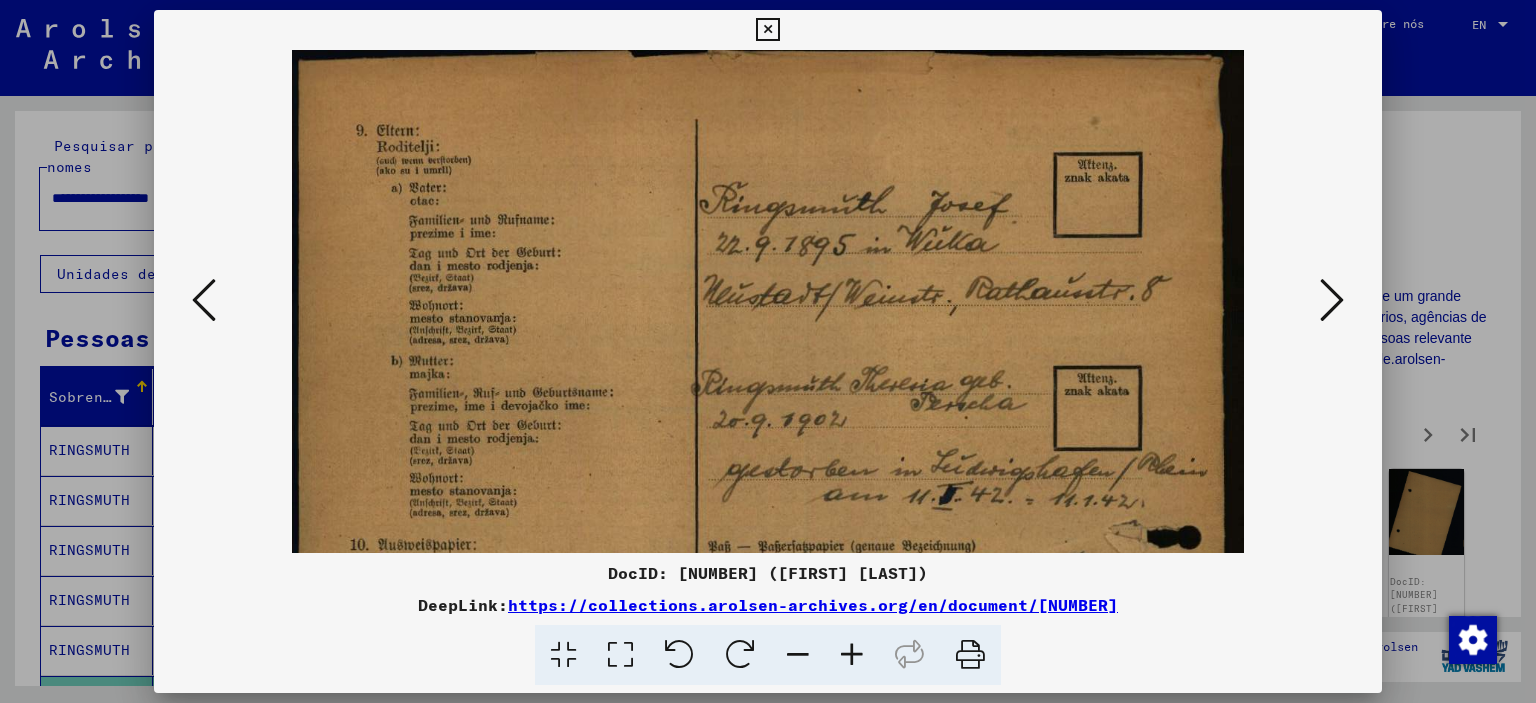 drag, startPoint x: 863, startPoint y: 665, endPoint x: 848, endPoint y: 666, distance: 15.033297 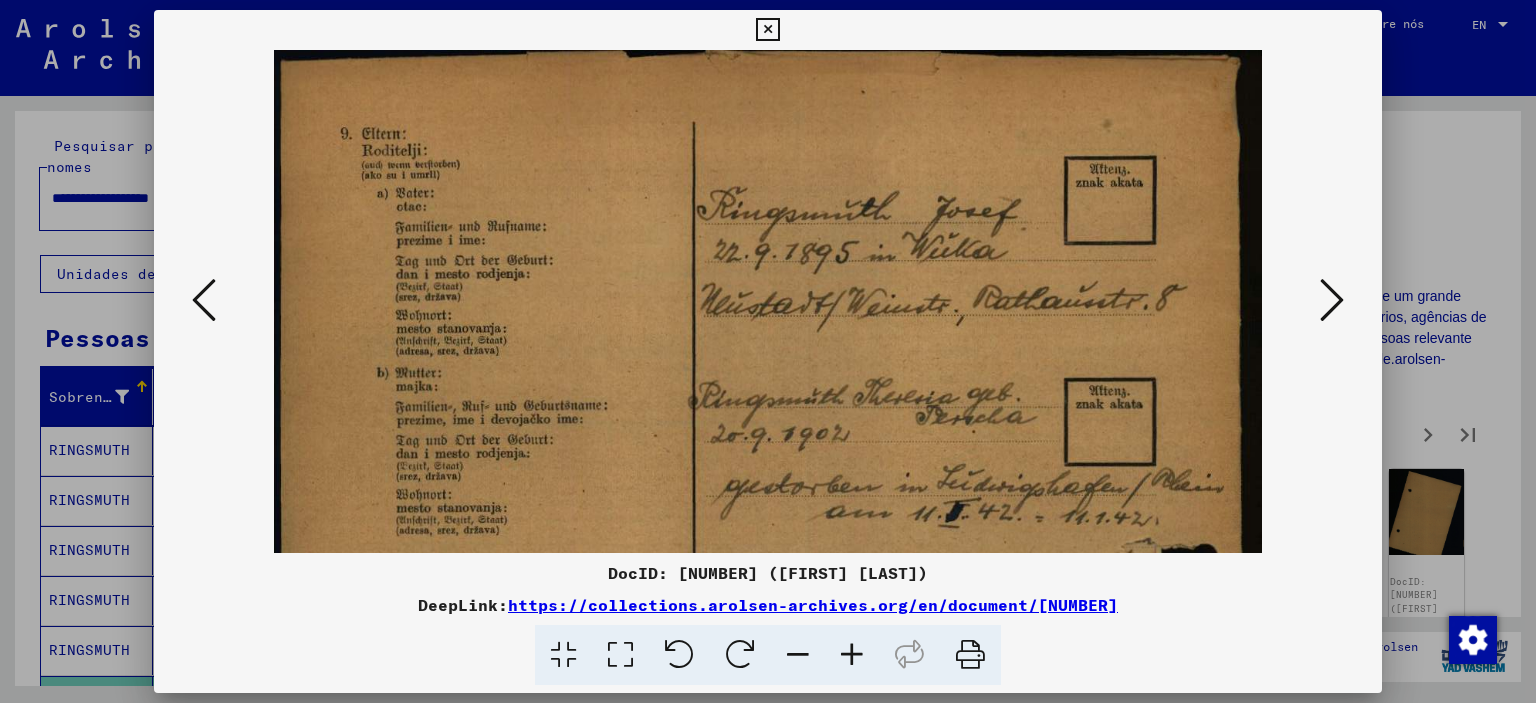 click at bounding box center [852, 655] 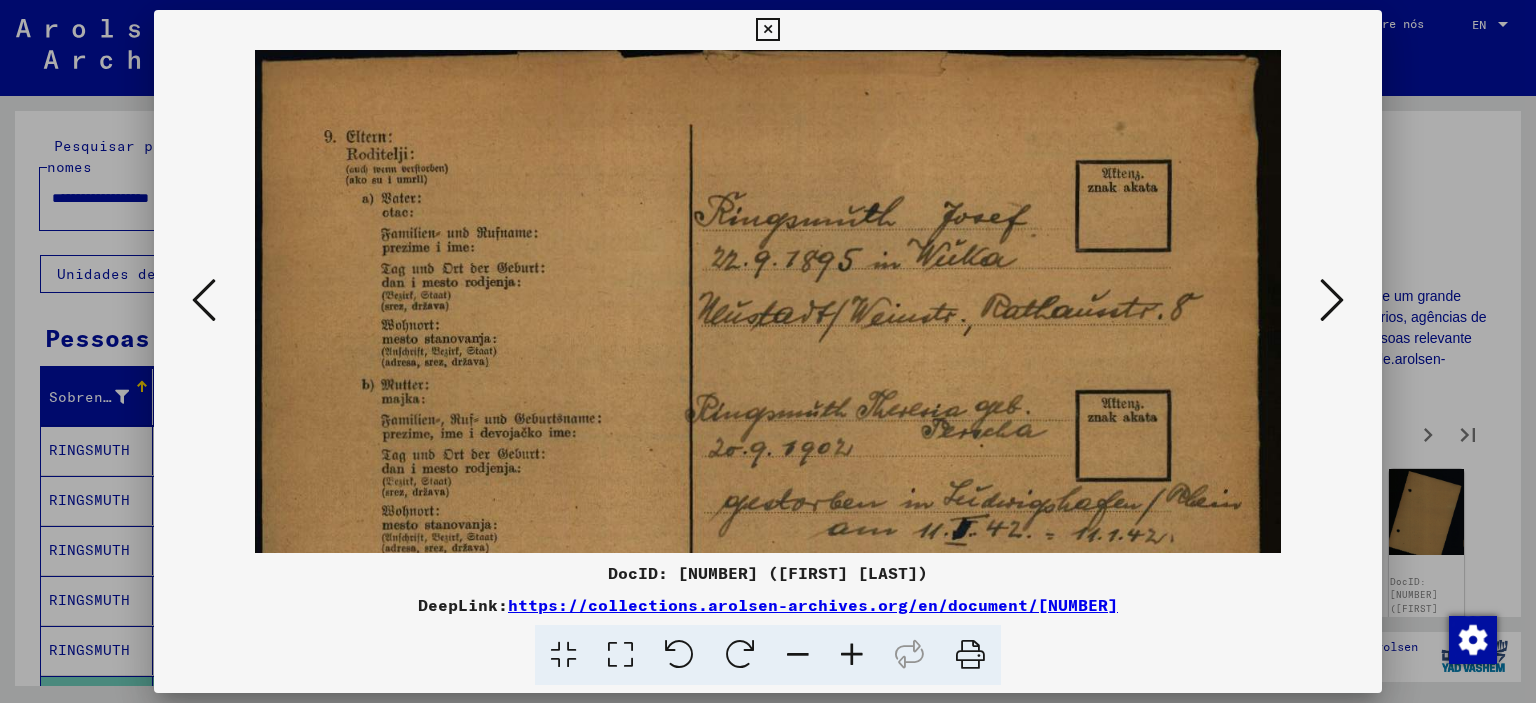 click at bounding box center (852, 655) 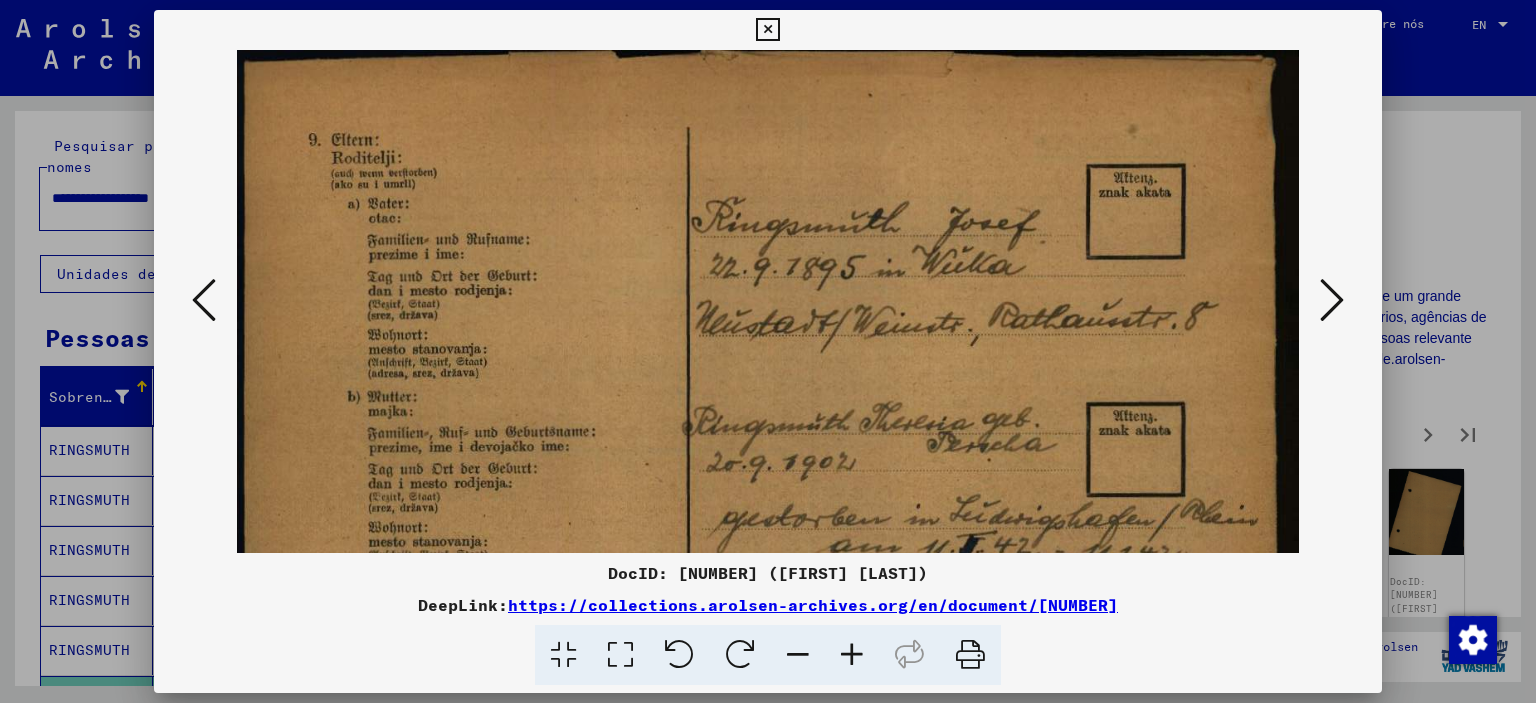 scroll, scrollTop: 156, scrollLeft: 0, axis: vertical 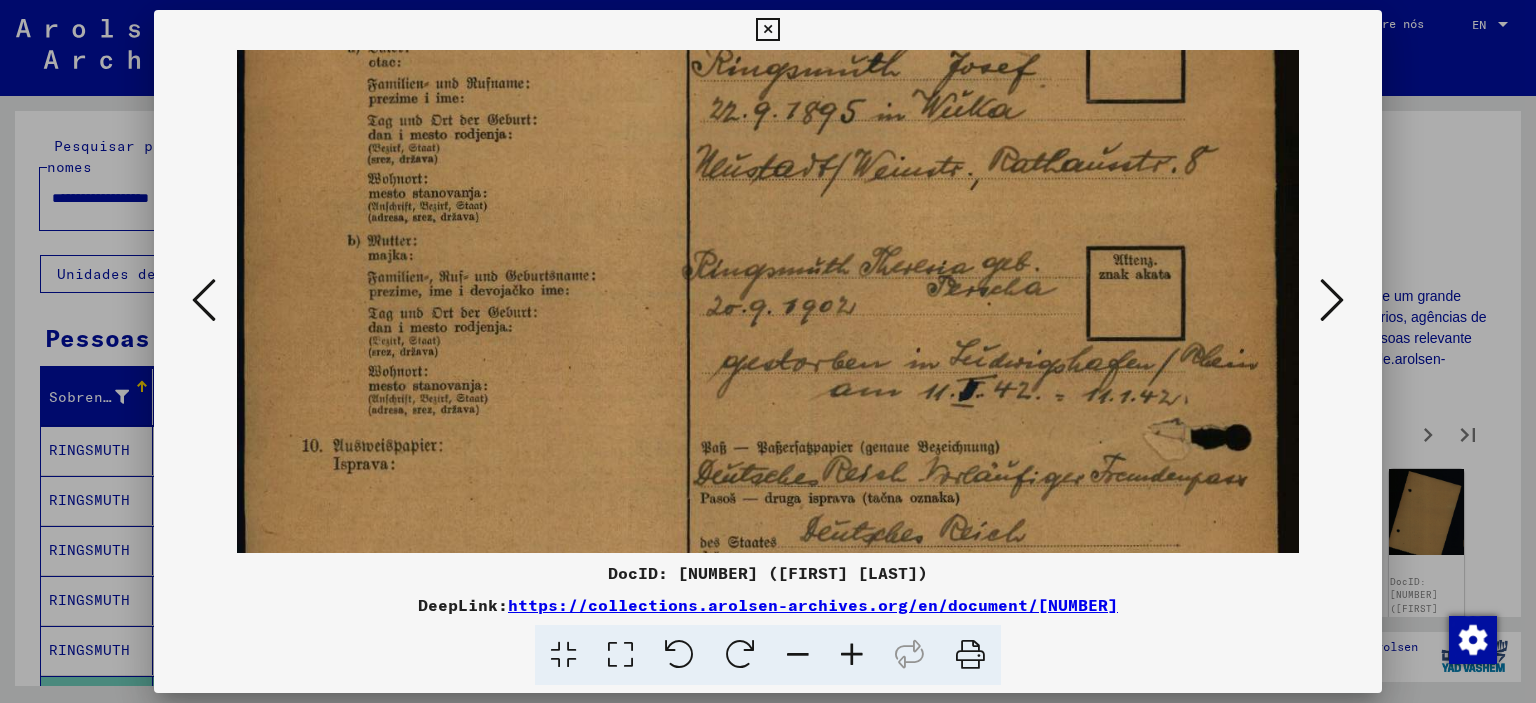 drag, startPoint x: 847, startPoint y: 448, endPoint x: 835, endPoint y: 295, distance: 153.46986 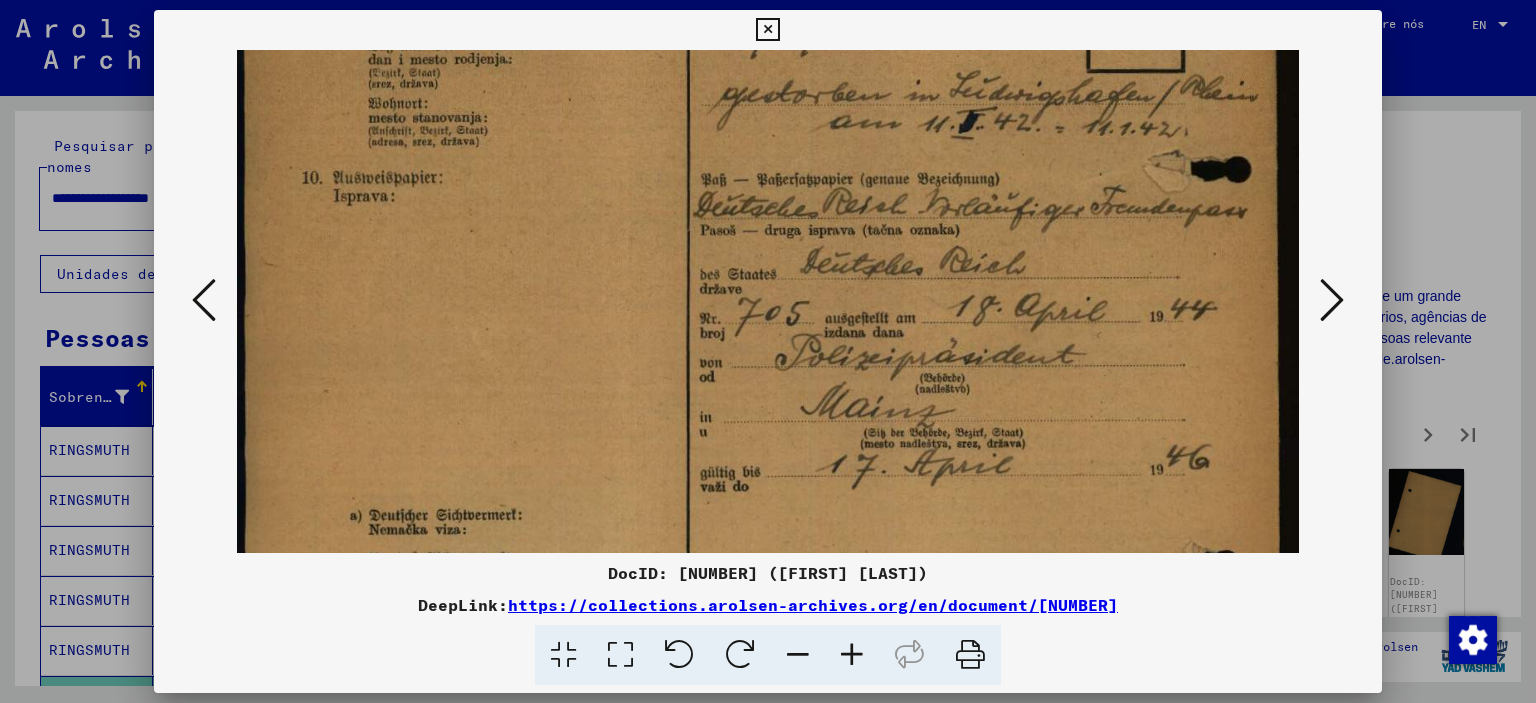 scroll, scrollTop: 429, scrollLeft: 0, axis: vertical 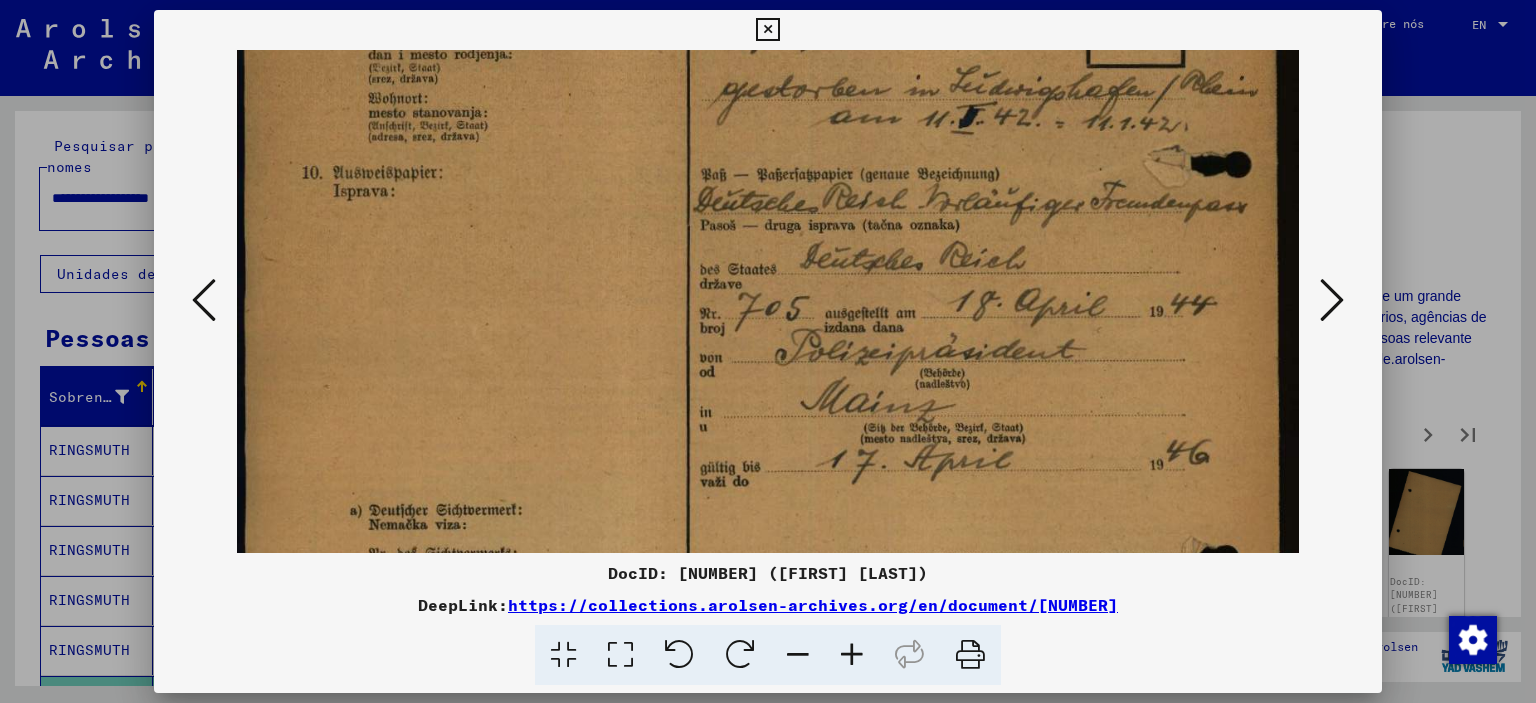 drag, startPoint x: 866, startPoint y: 412, endPoint x: 914, endPoint y: 151, distance: 265.37708 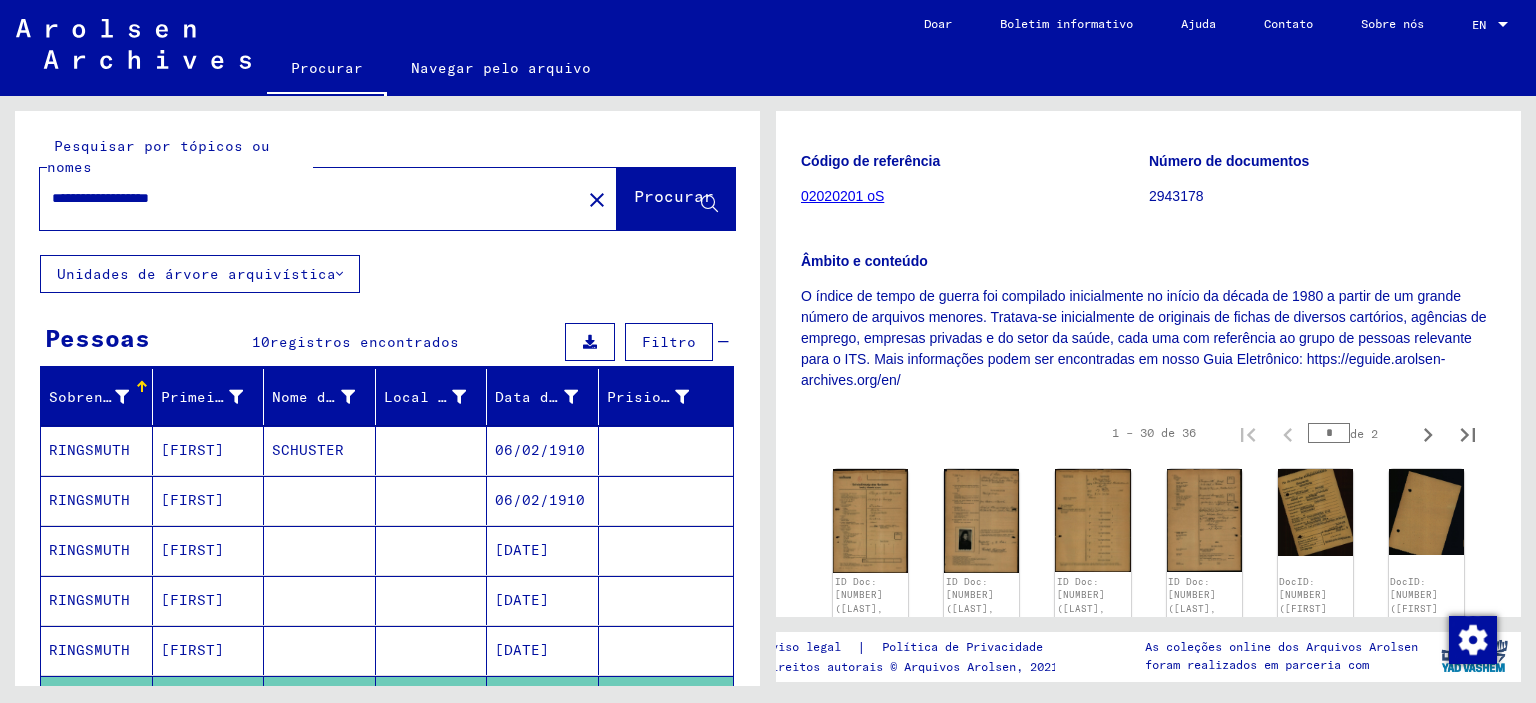 drag, startPoint x: 232, startPoint y: 192, endPoint x: 3, endPoint y: 219, distance: 230.58621 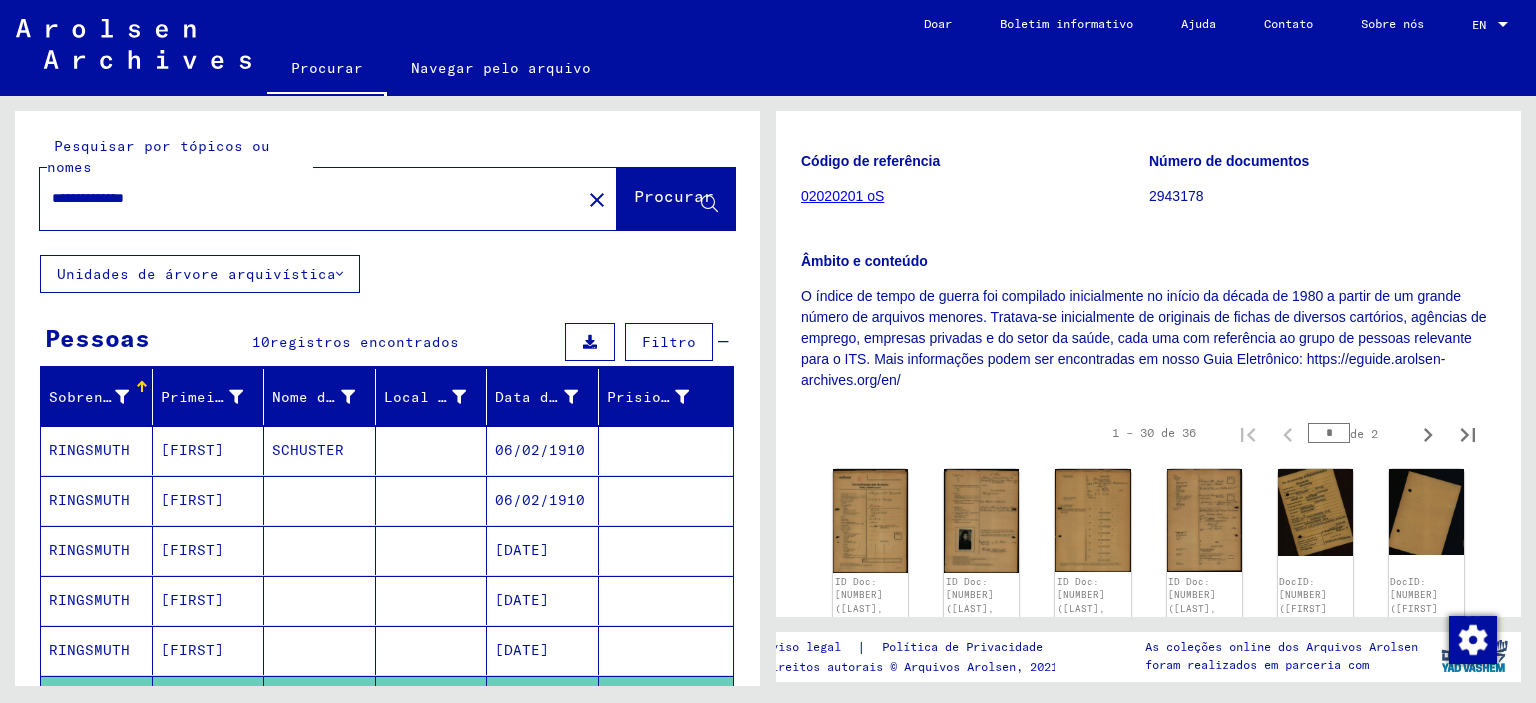 type on "**********" 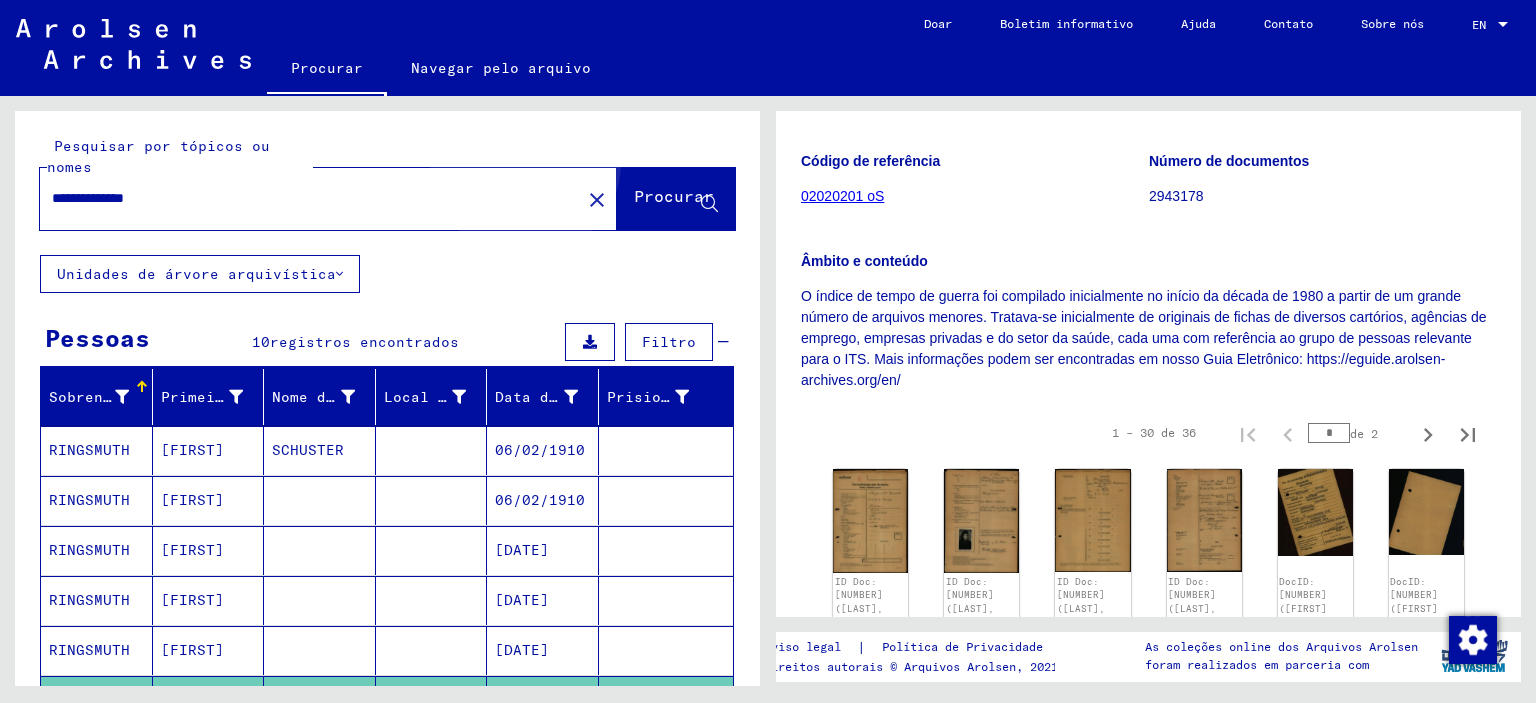 click on "Procurar" 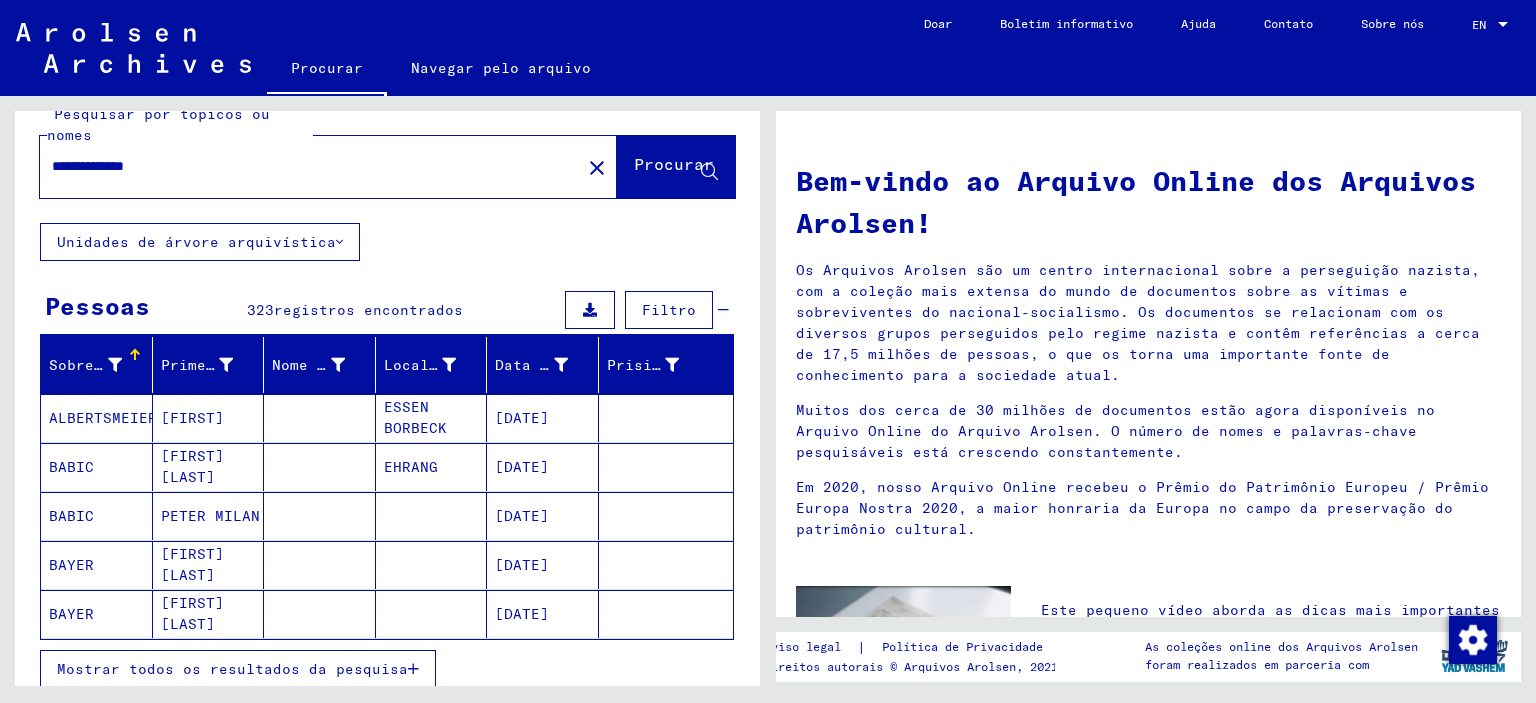 scroll, scrollTop: 0, scrollLeft: 0, axis: both 